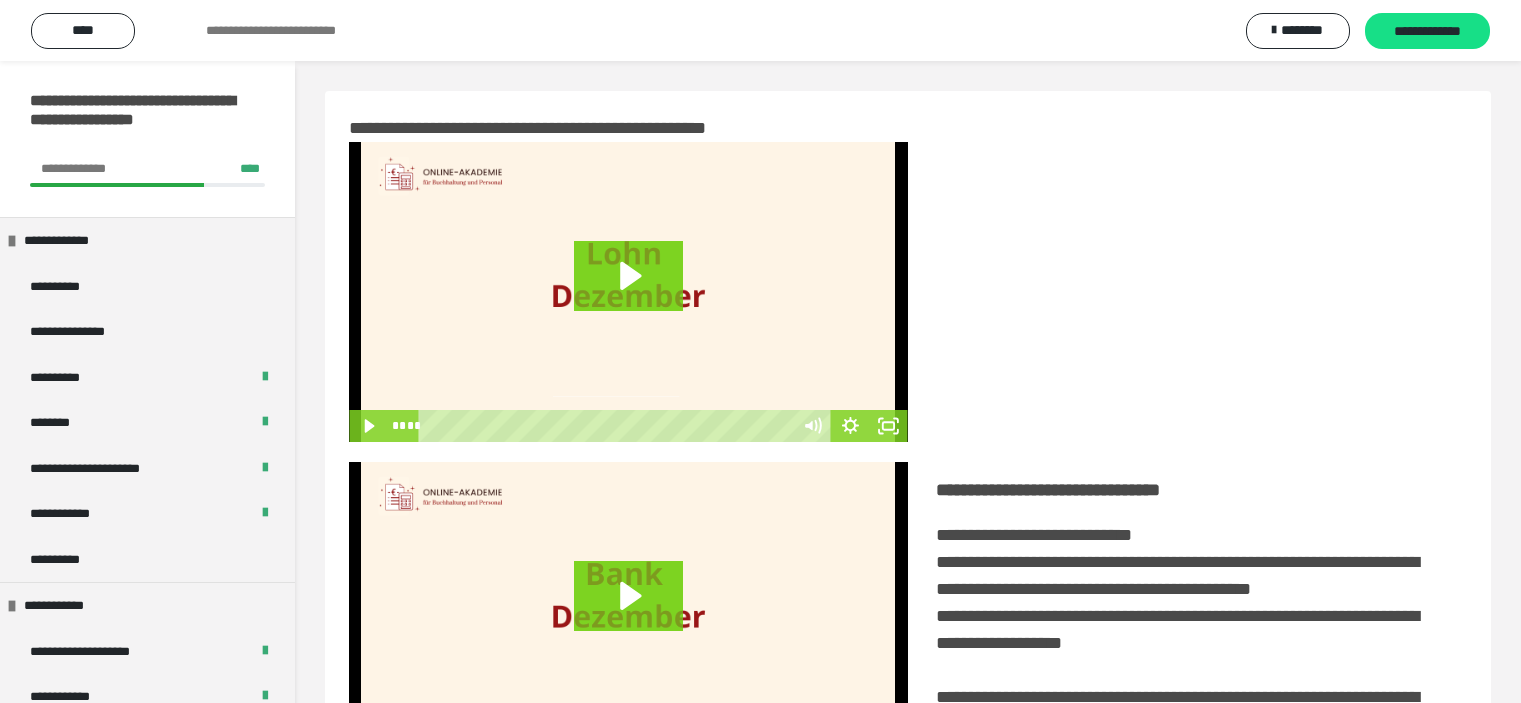 scroll, scrollTop: 0, scrollLeft: 0, axis: both 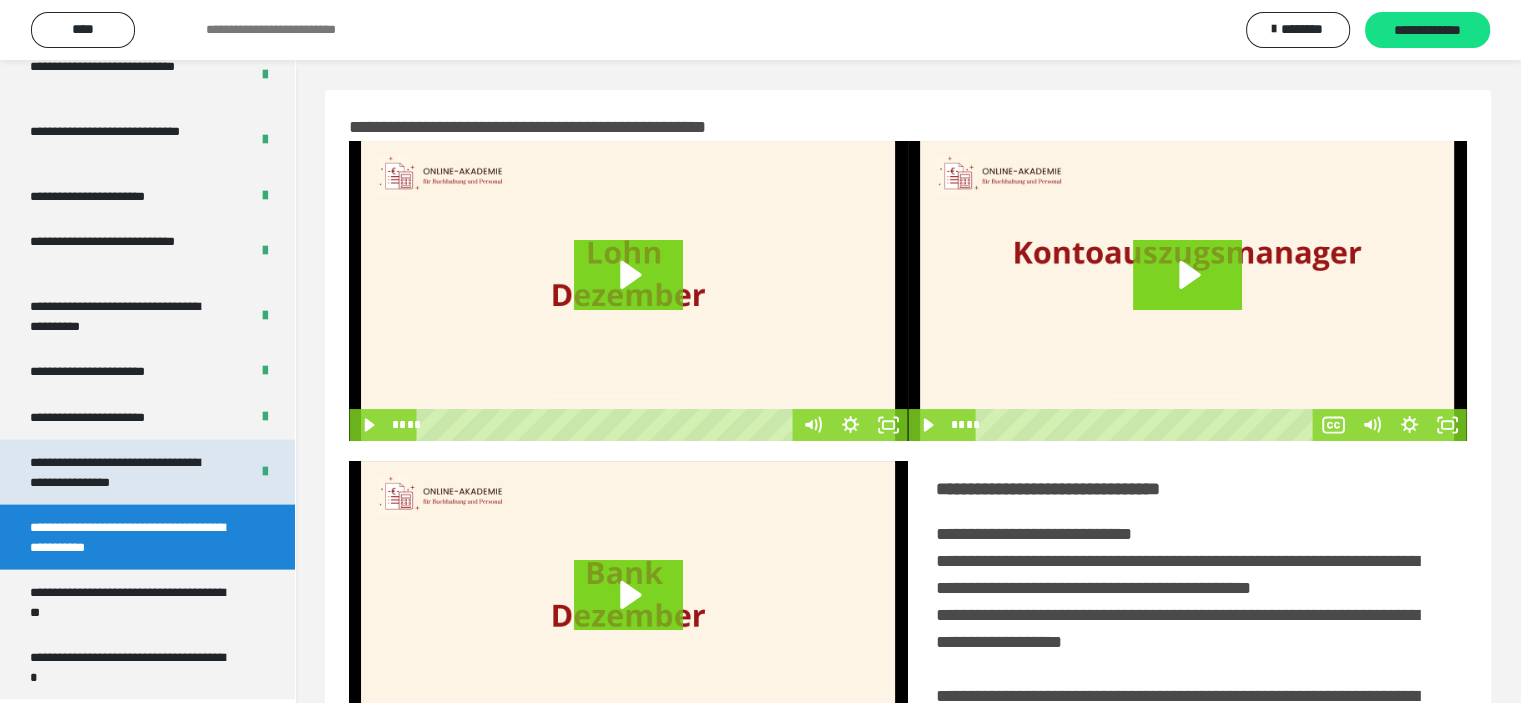 click on "**********" at bounding box center [124, 472] 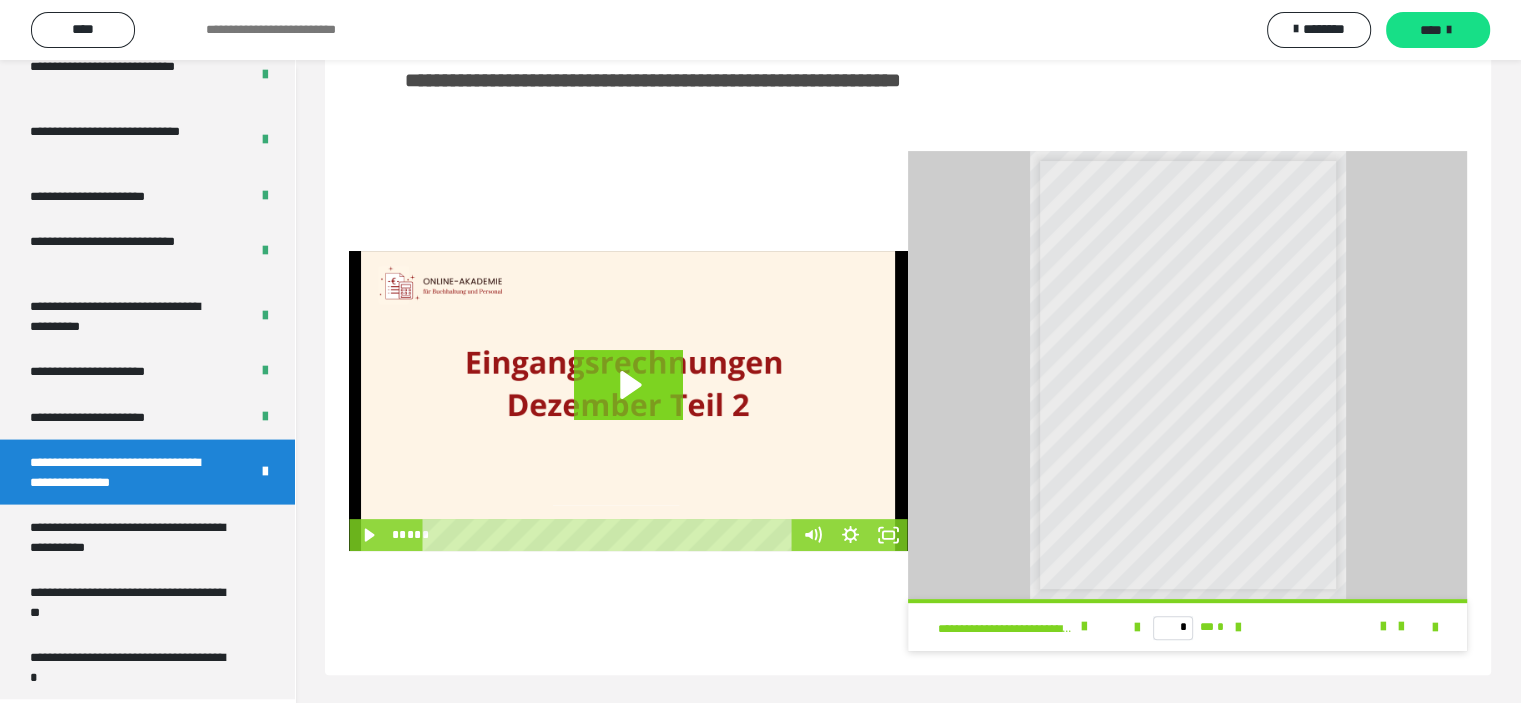 scroll, scrollTop: 508, scrollLeft: 0, axis: vertical 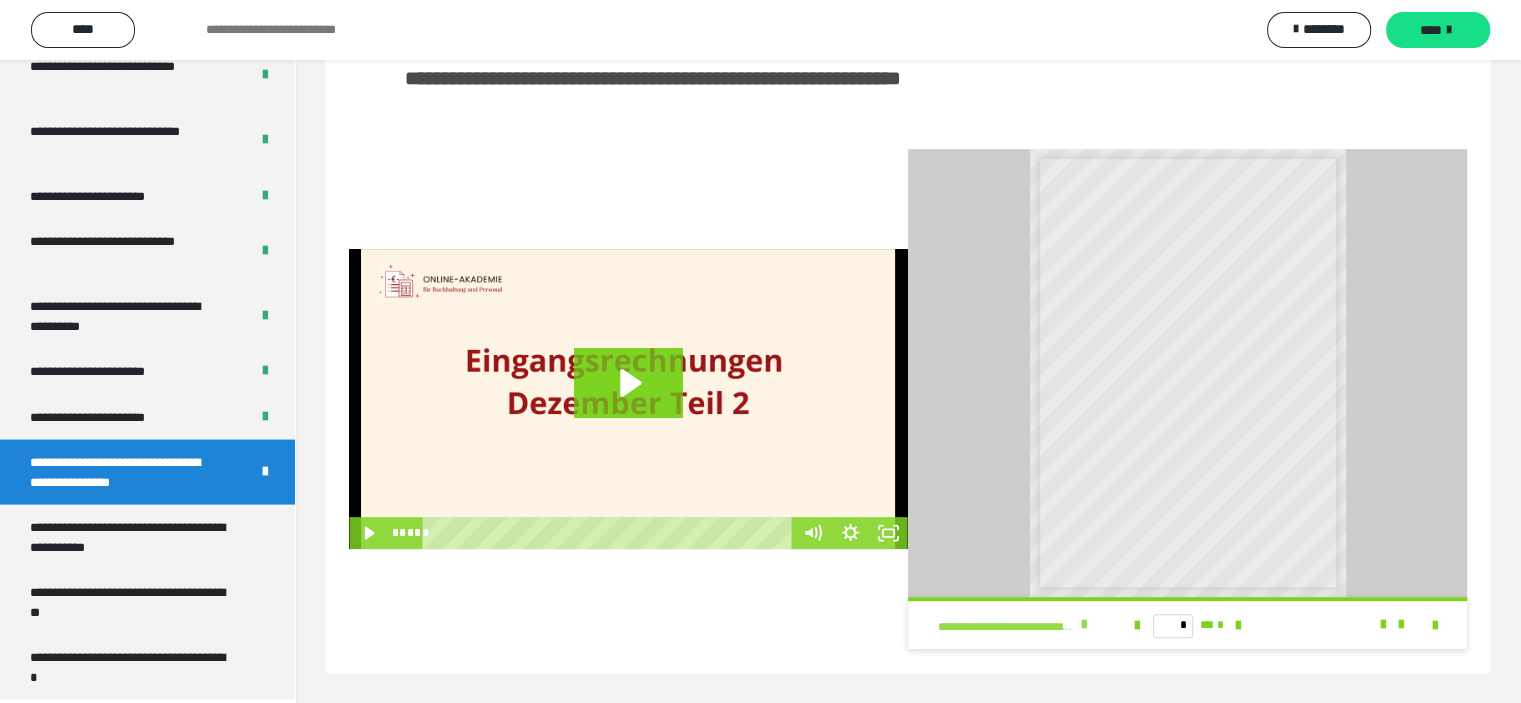 click at bounding box center [1084, 625] 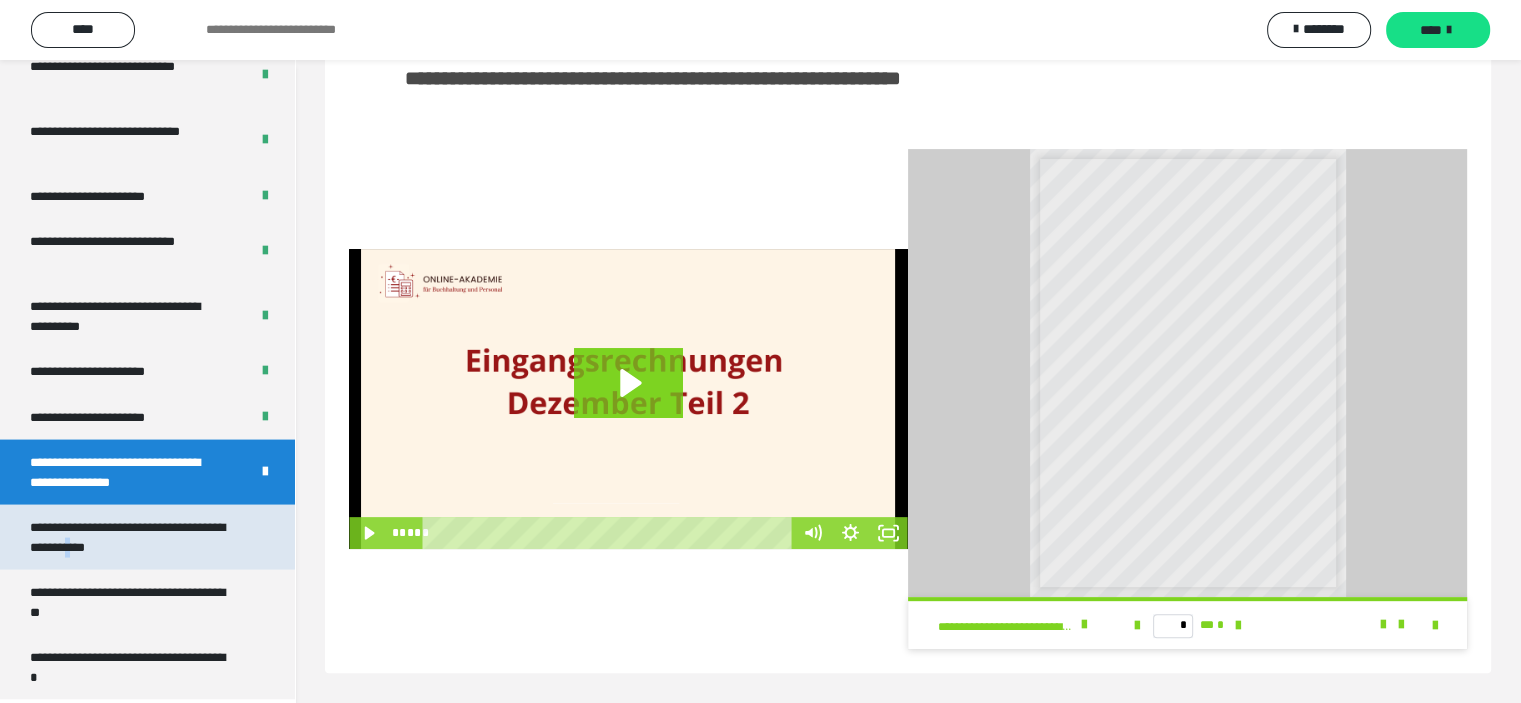 click on "**********" at bounding box center [132, 537] 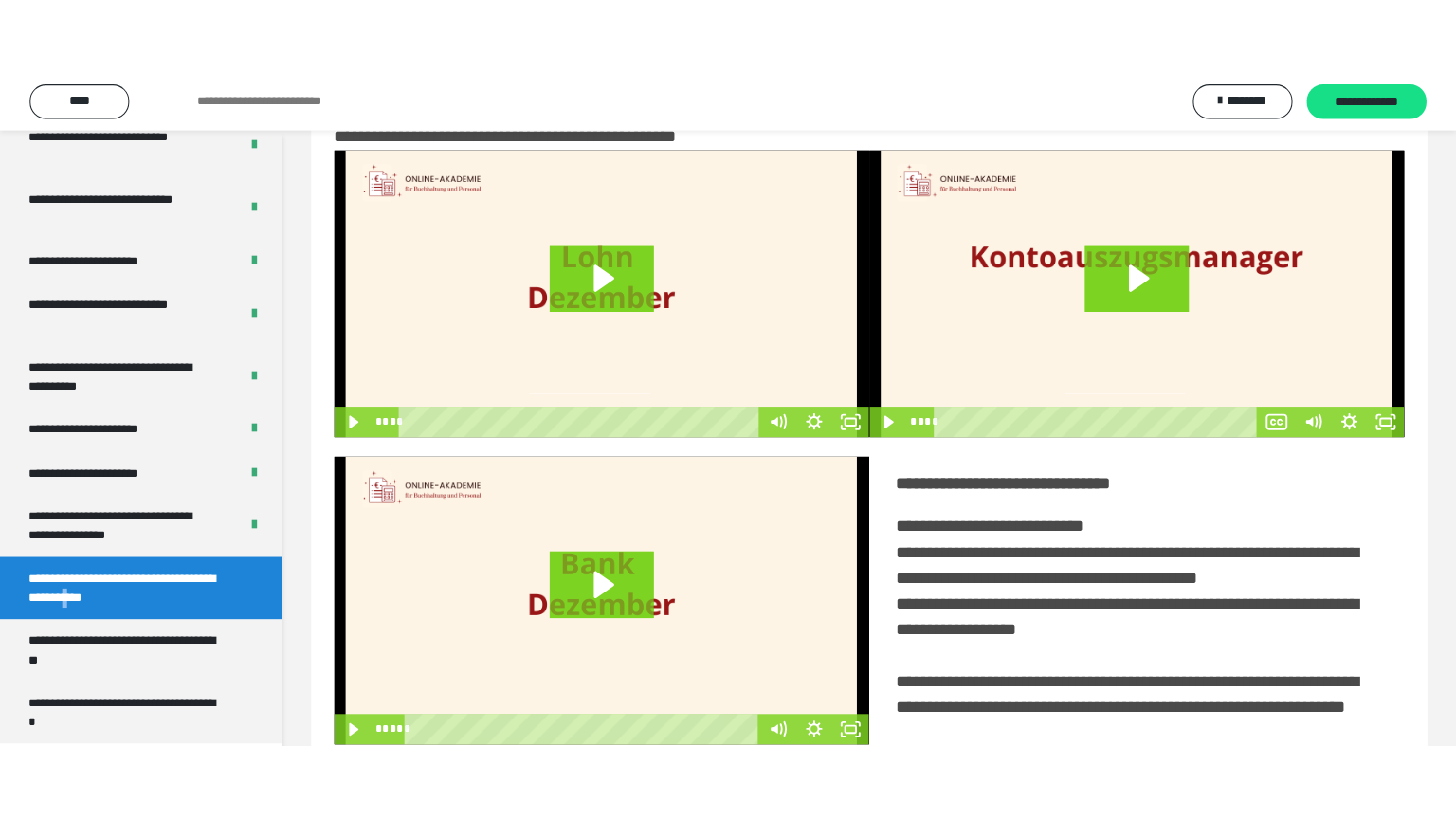 scroll, scrollTop: 0, scrollLeft: 0, axis: both 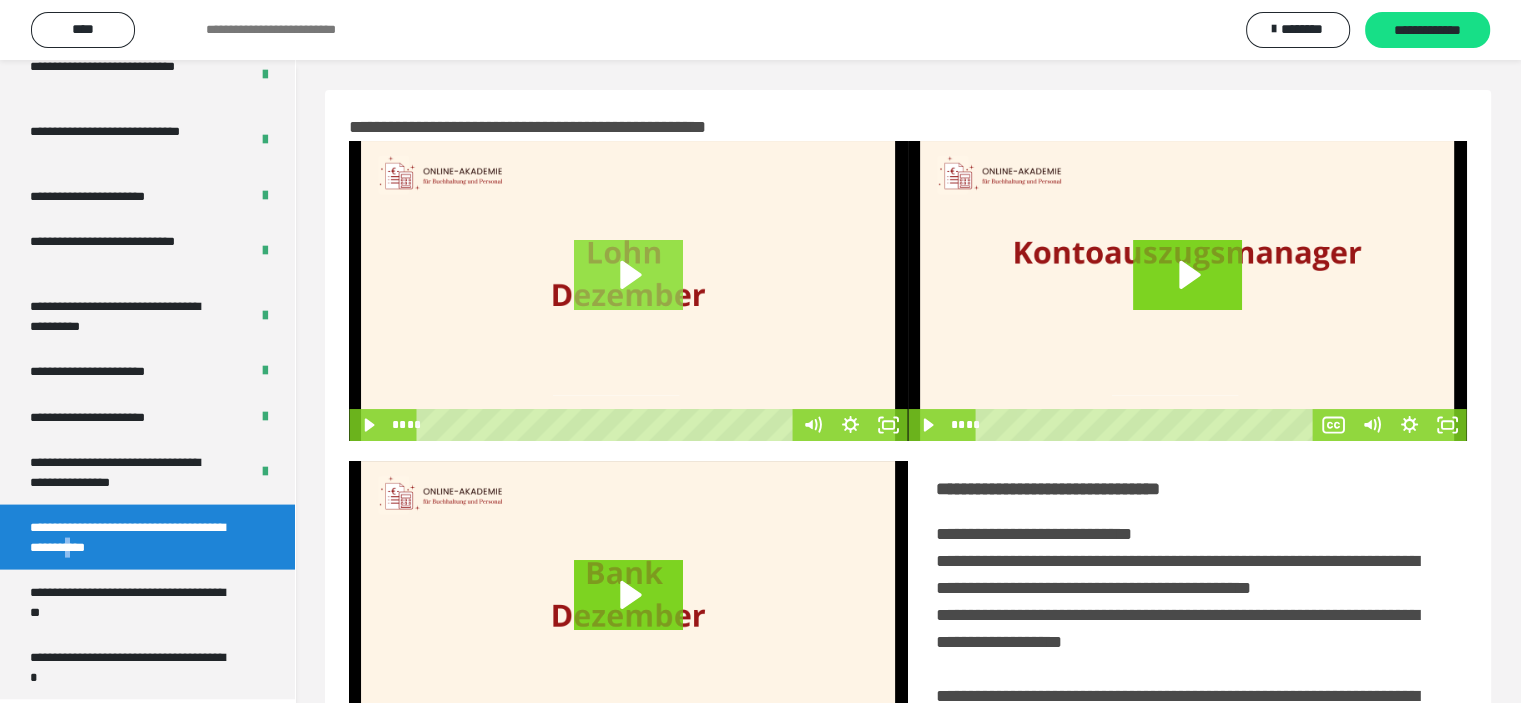 click 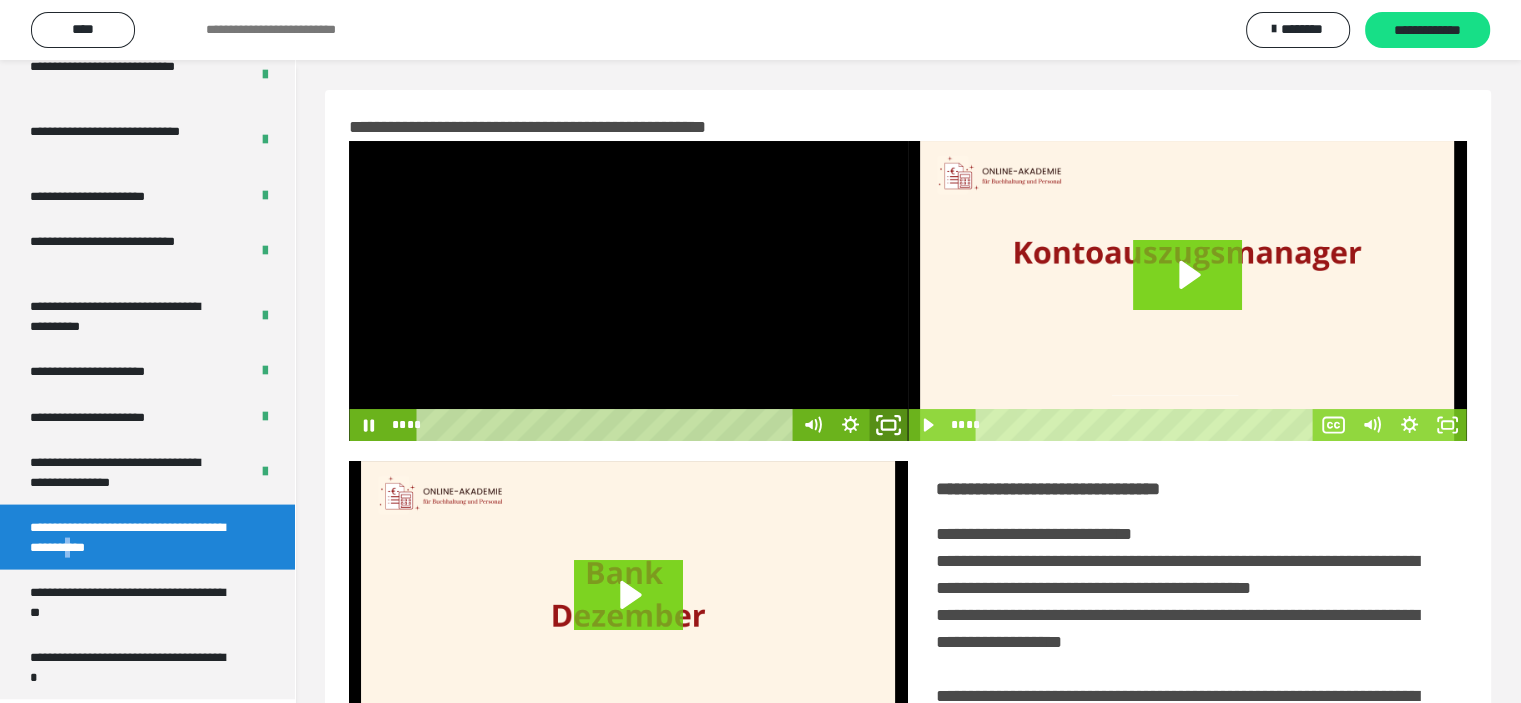 click 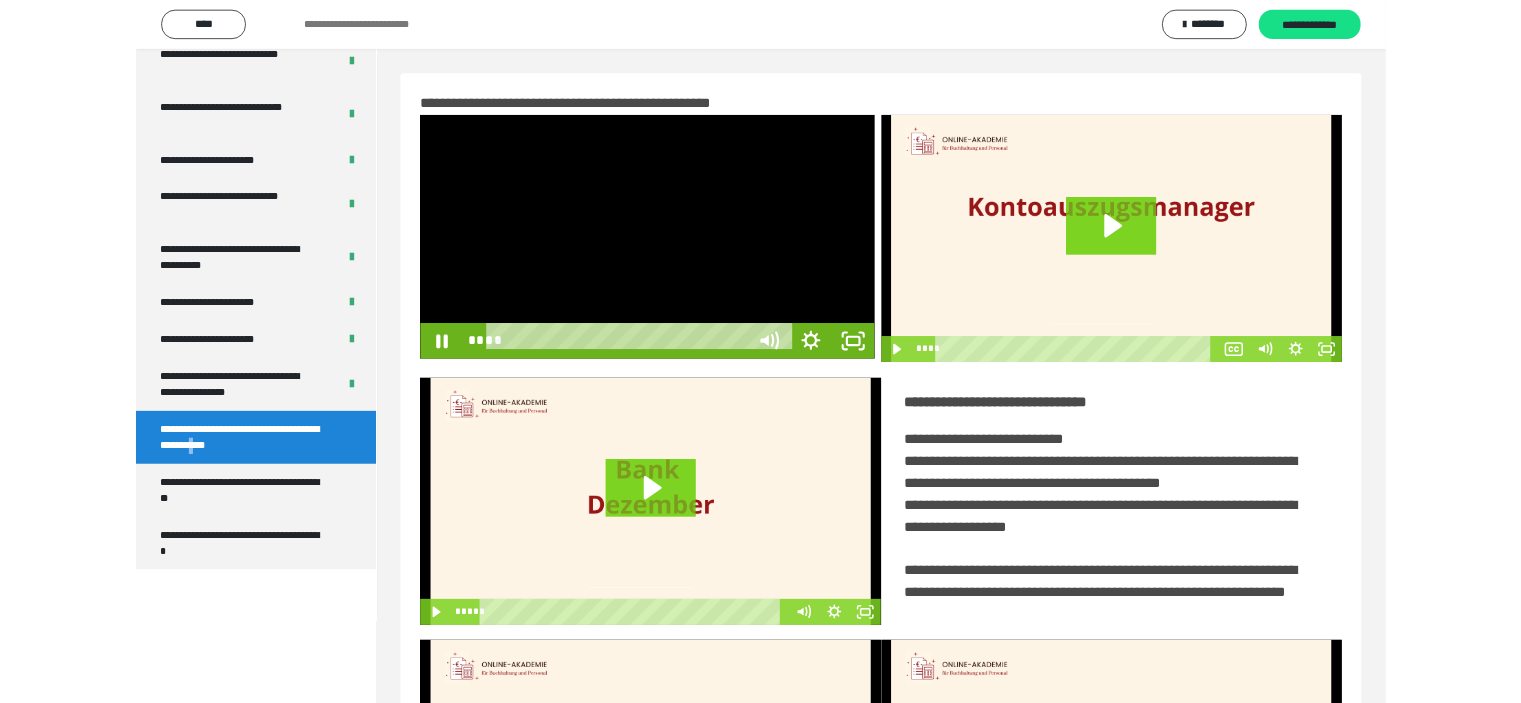 scroll, scrollTop: 3849, scrollLeft: 0, axis: vertical 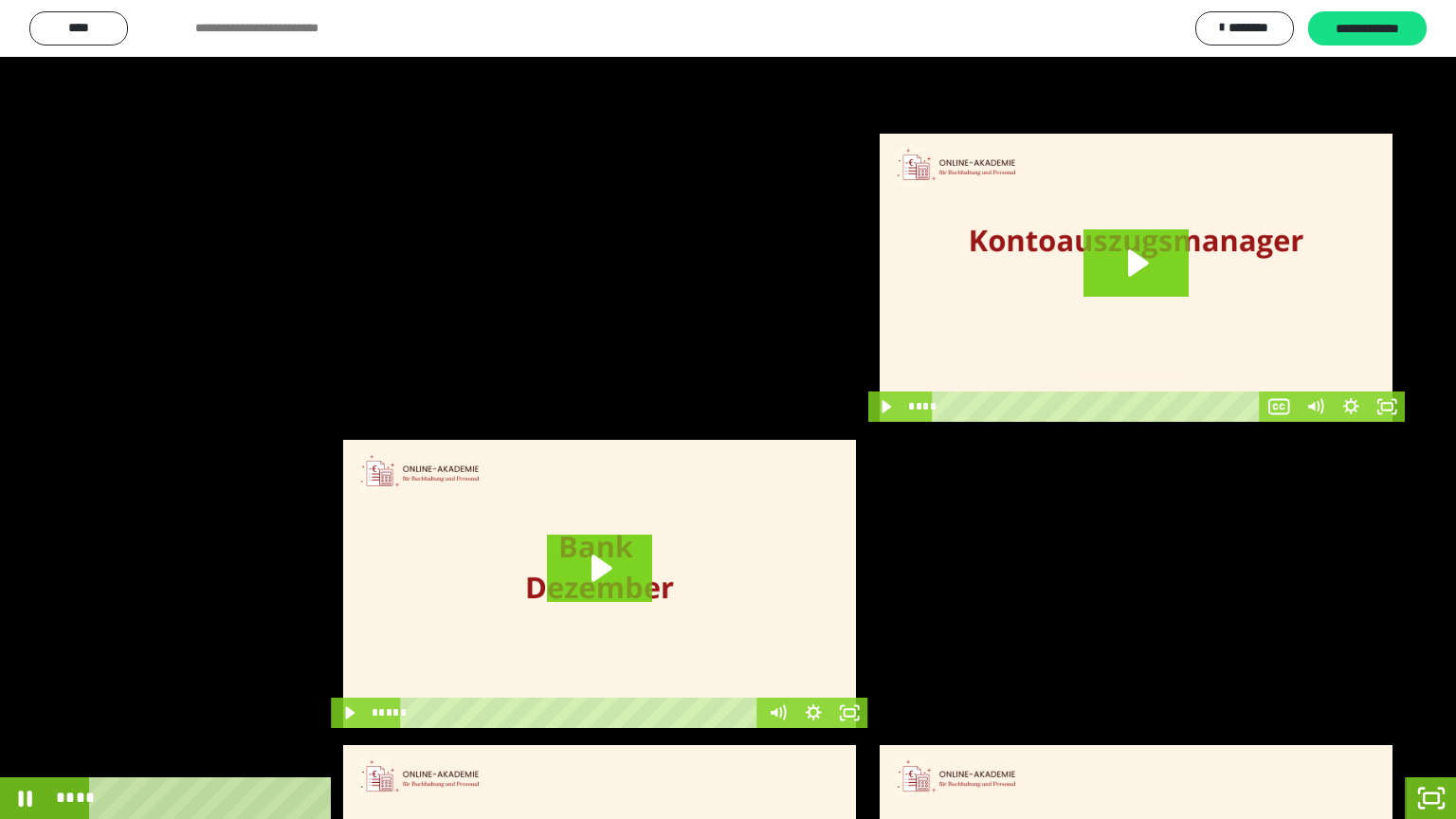 click 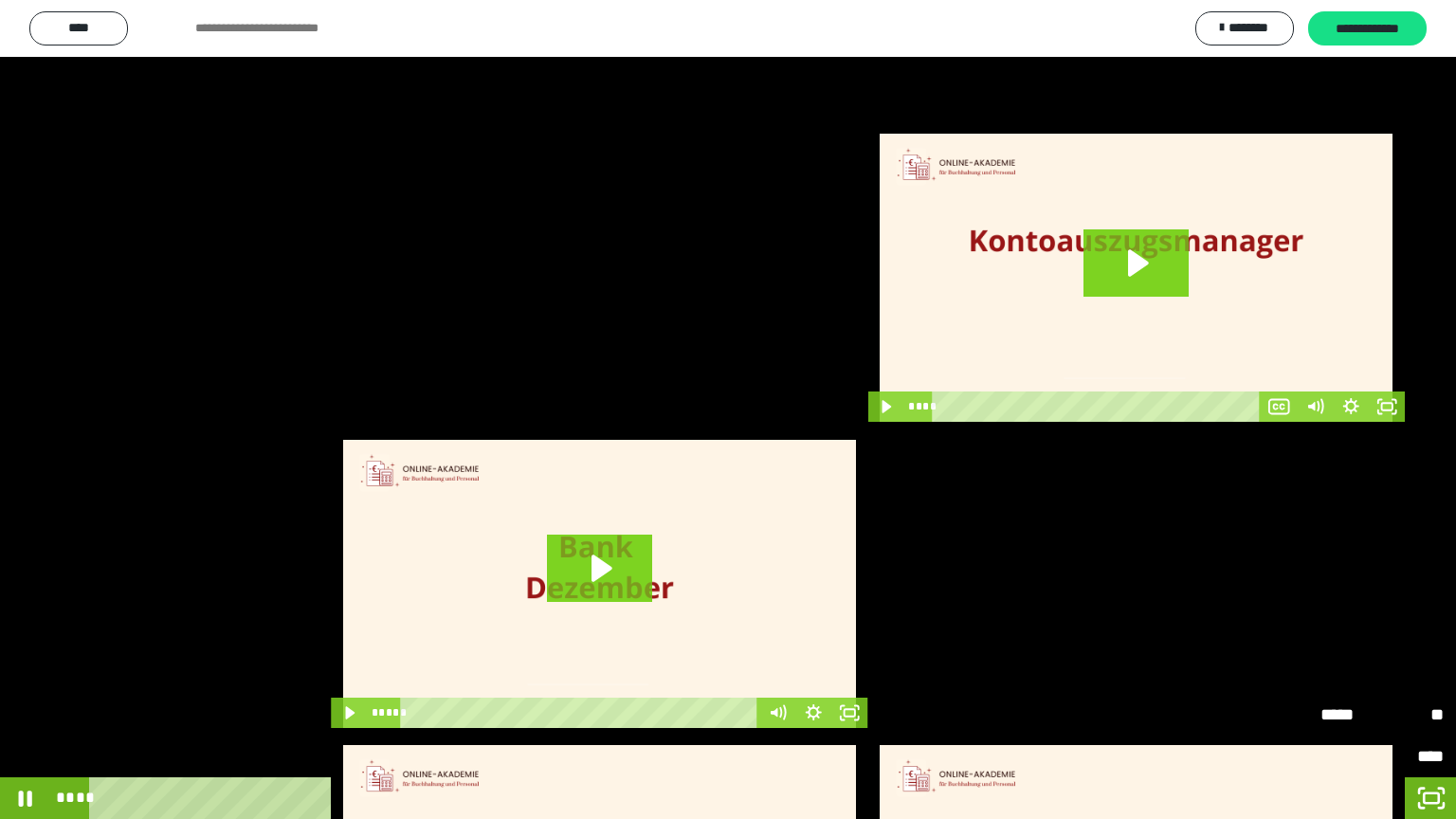 click on "**" at bounding box center (1412, 715) 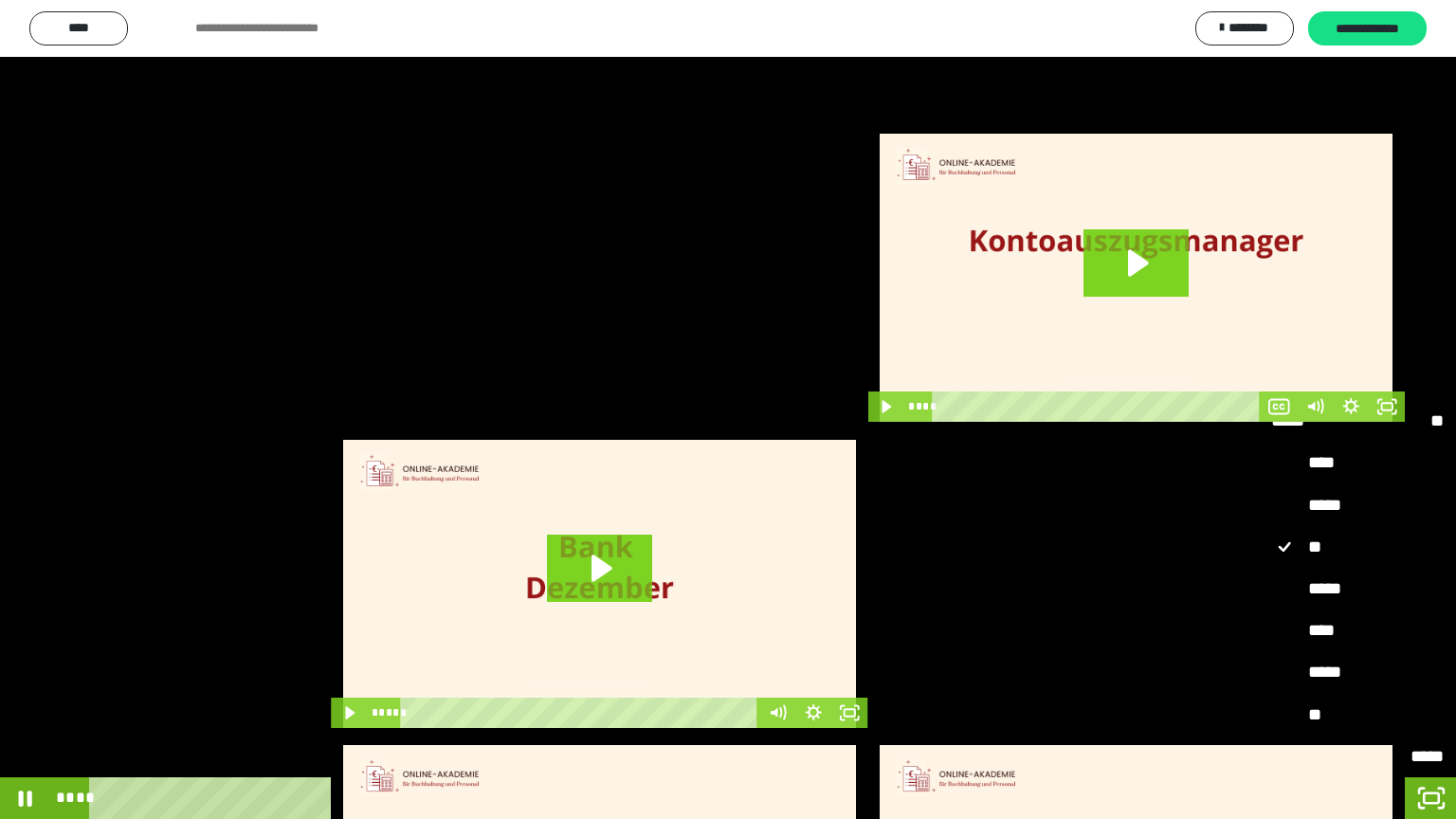 click on "*****" at bounding box center [1357, 590] 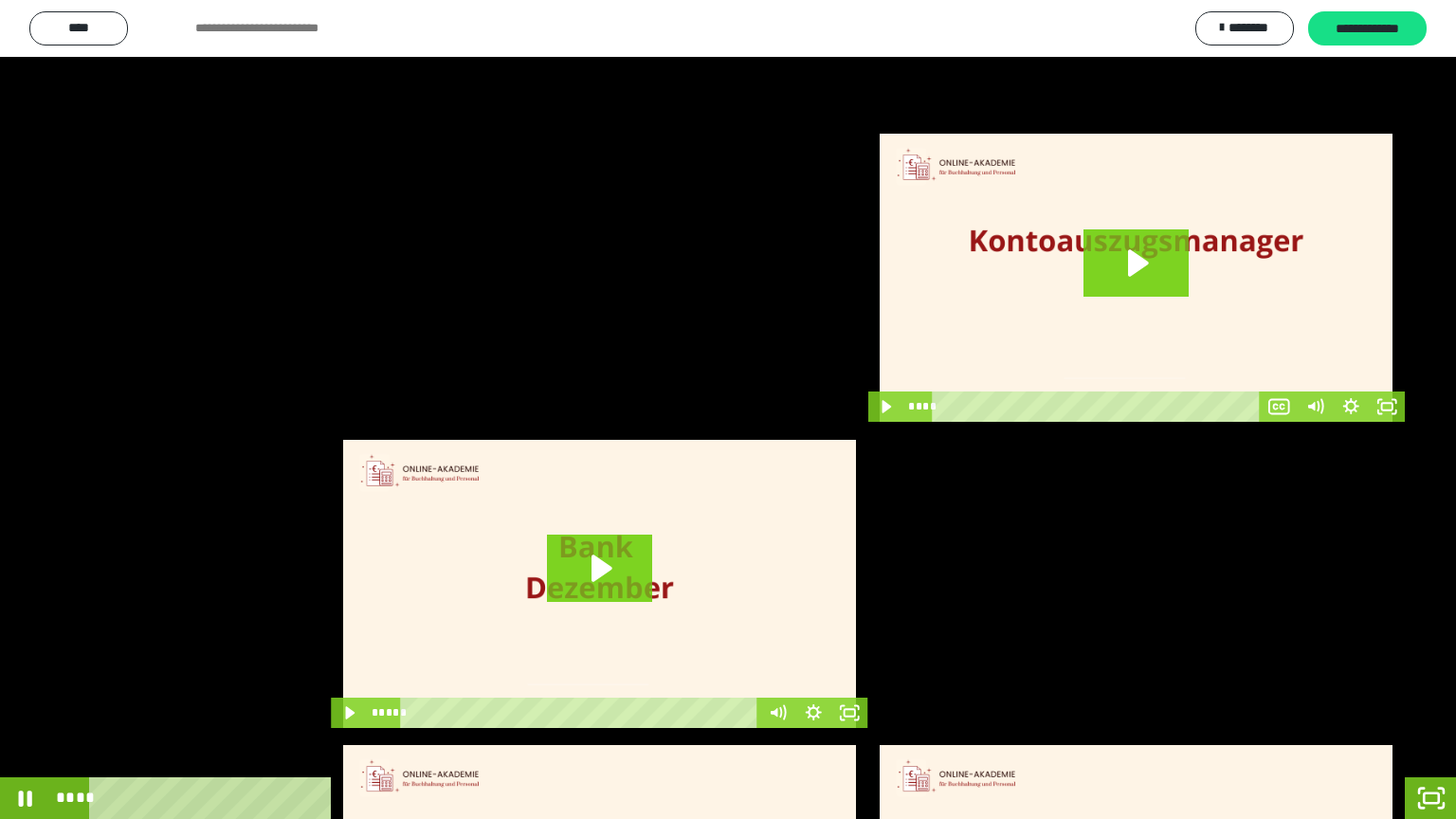 click at bounding box center (728, 410) 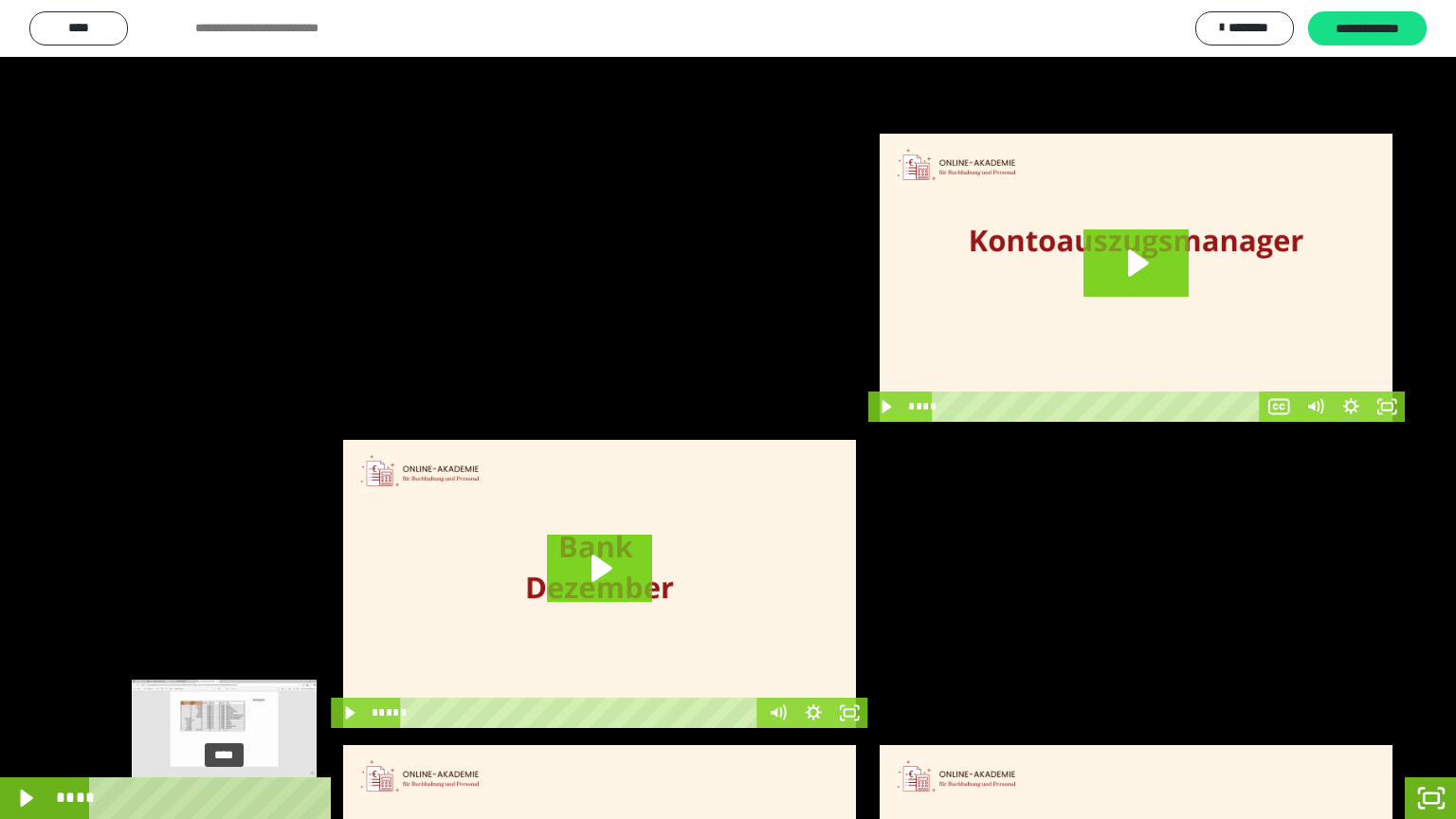 click on "****" at bounding box center [701, 798] 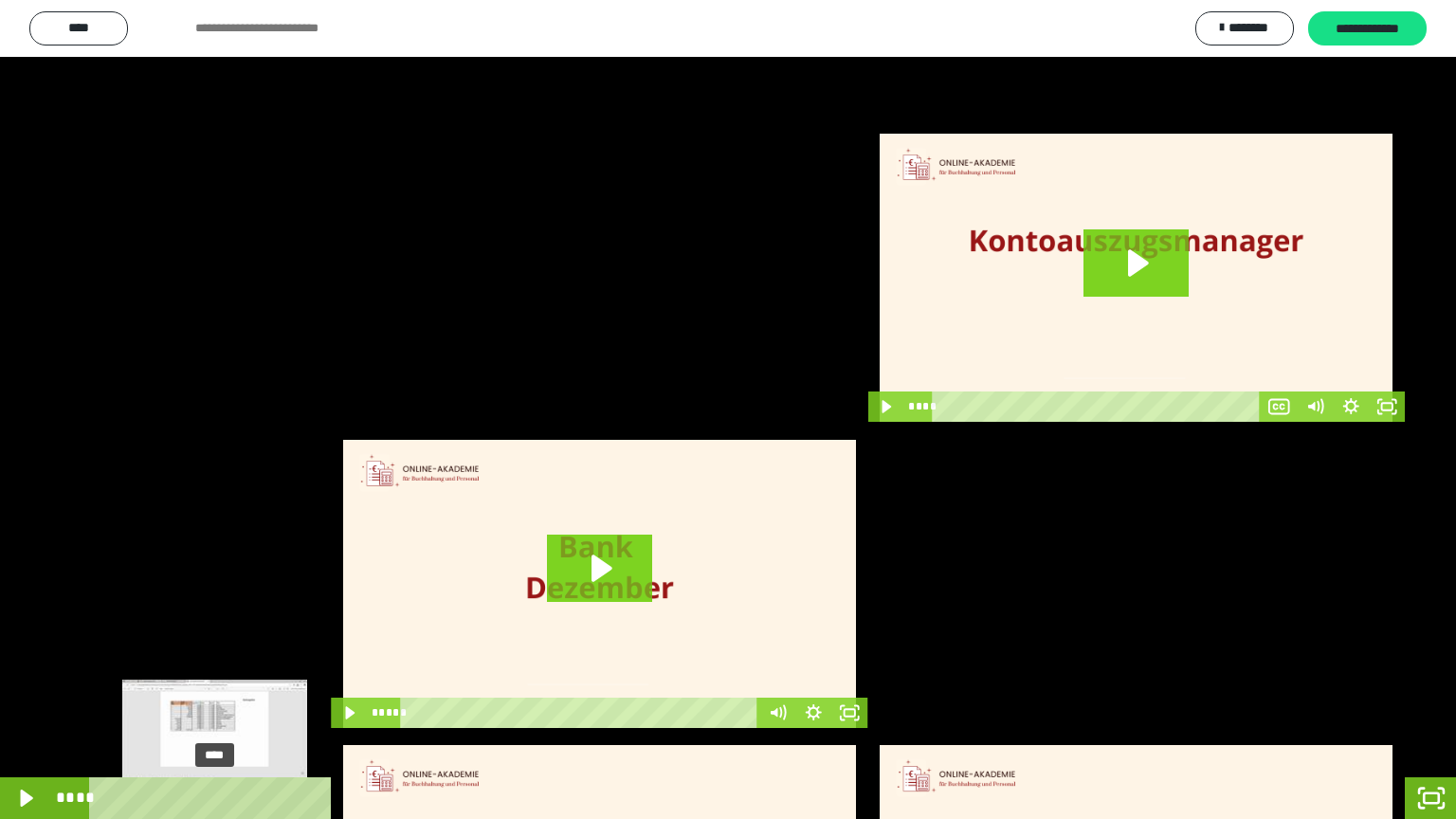 click on "****" at bounding box center (701, 798) 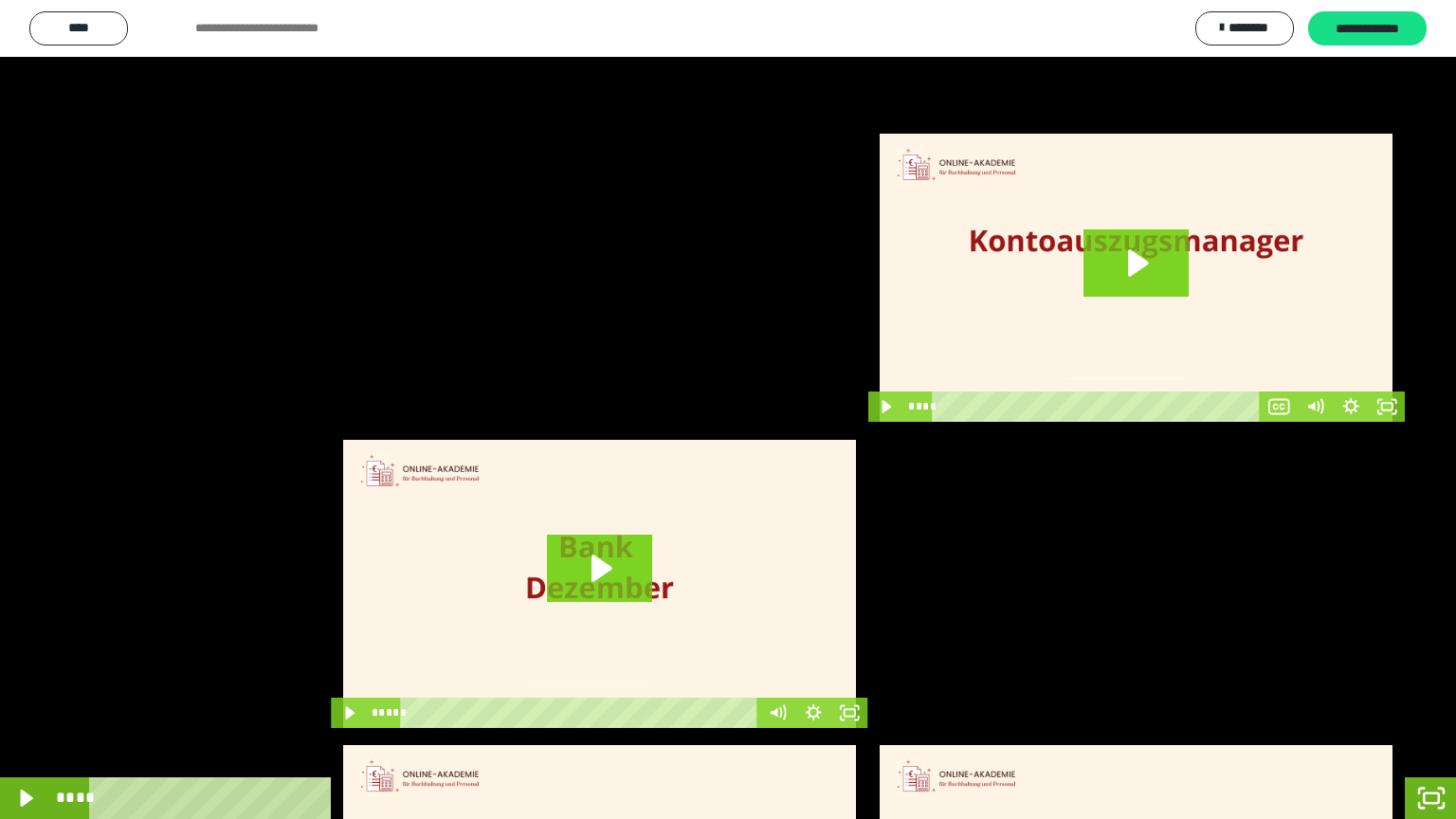 click at bounding box center (728, 410) 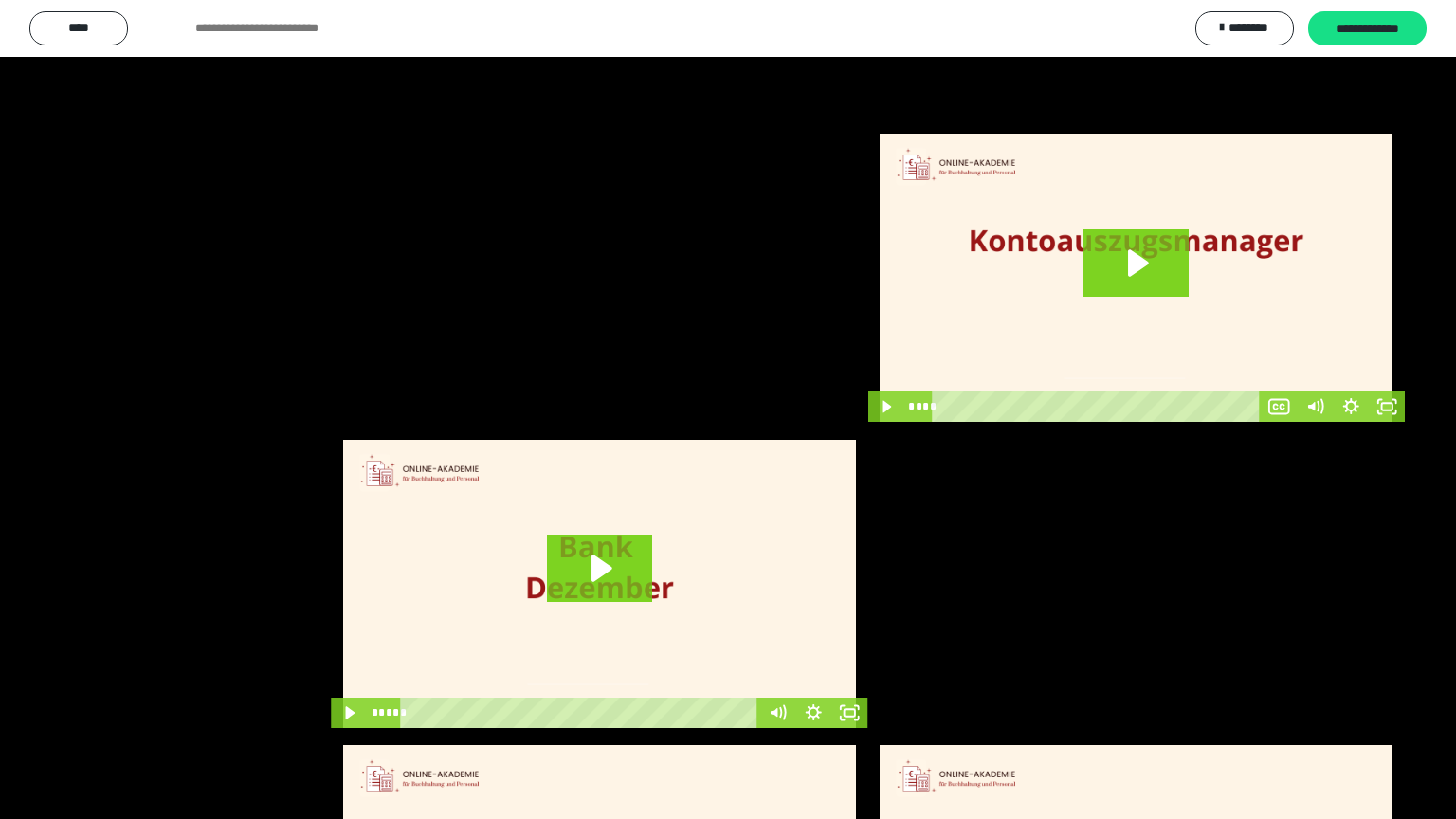 click at bounding box center (728, 410) 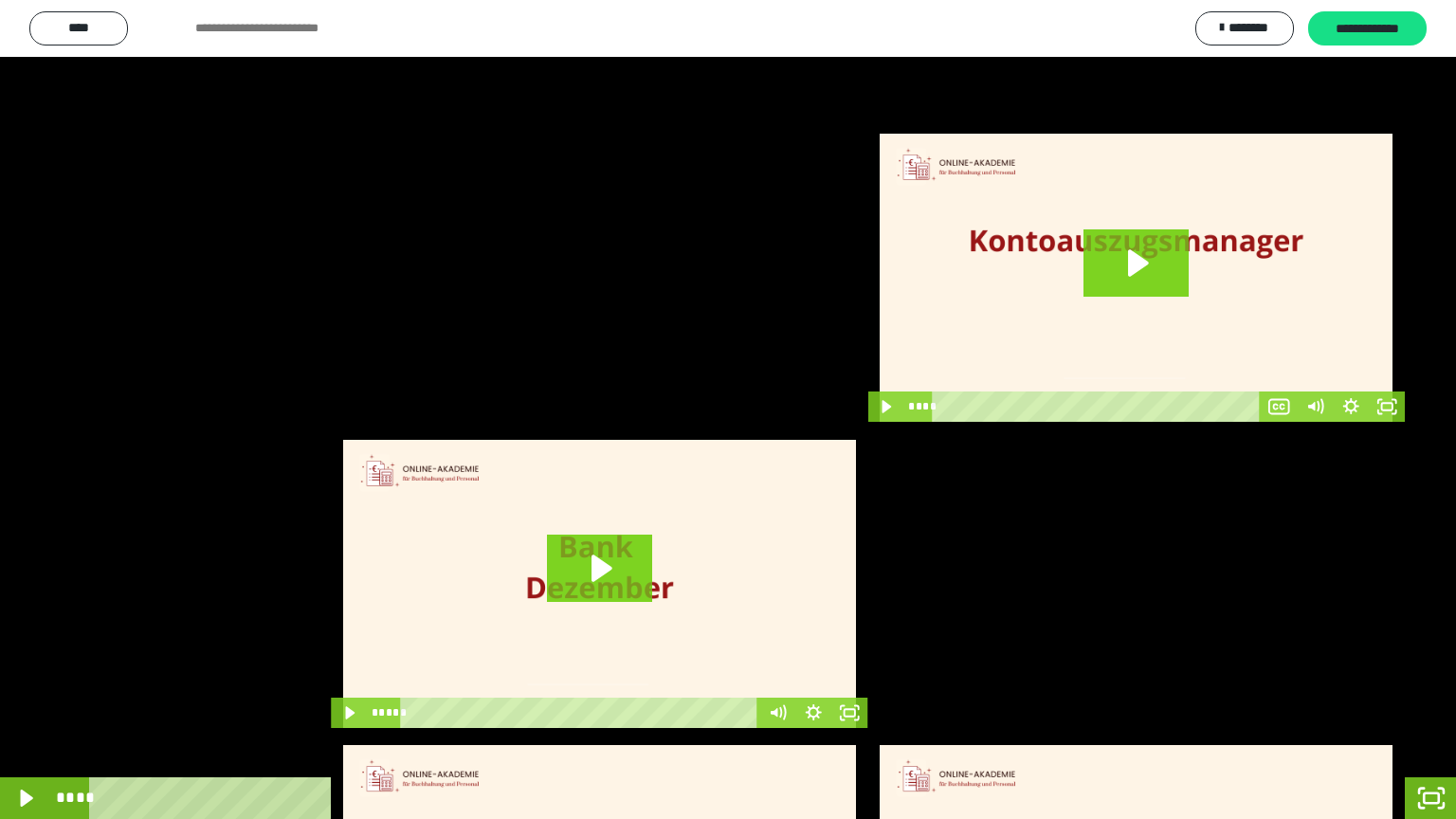 click at bounding box center [728, 410] 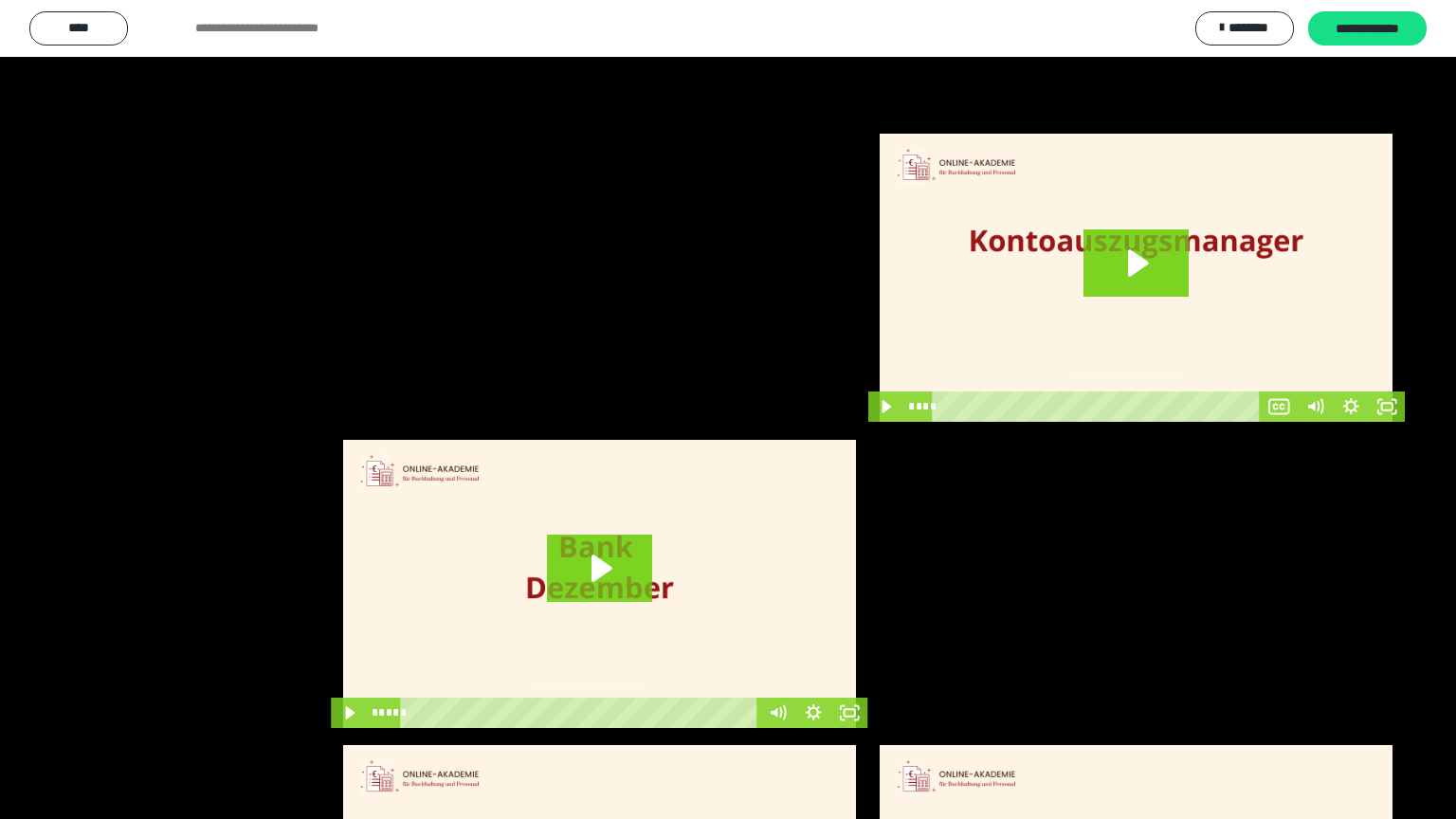 click at bounding box center (728, 410) 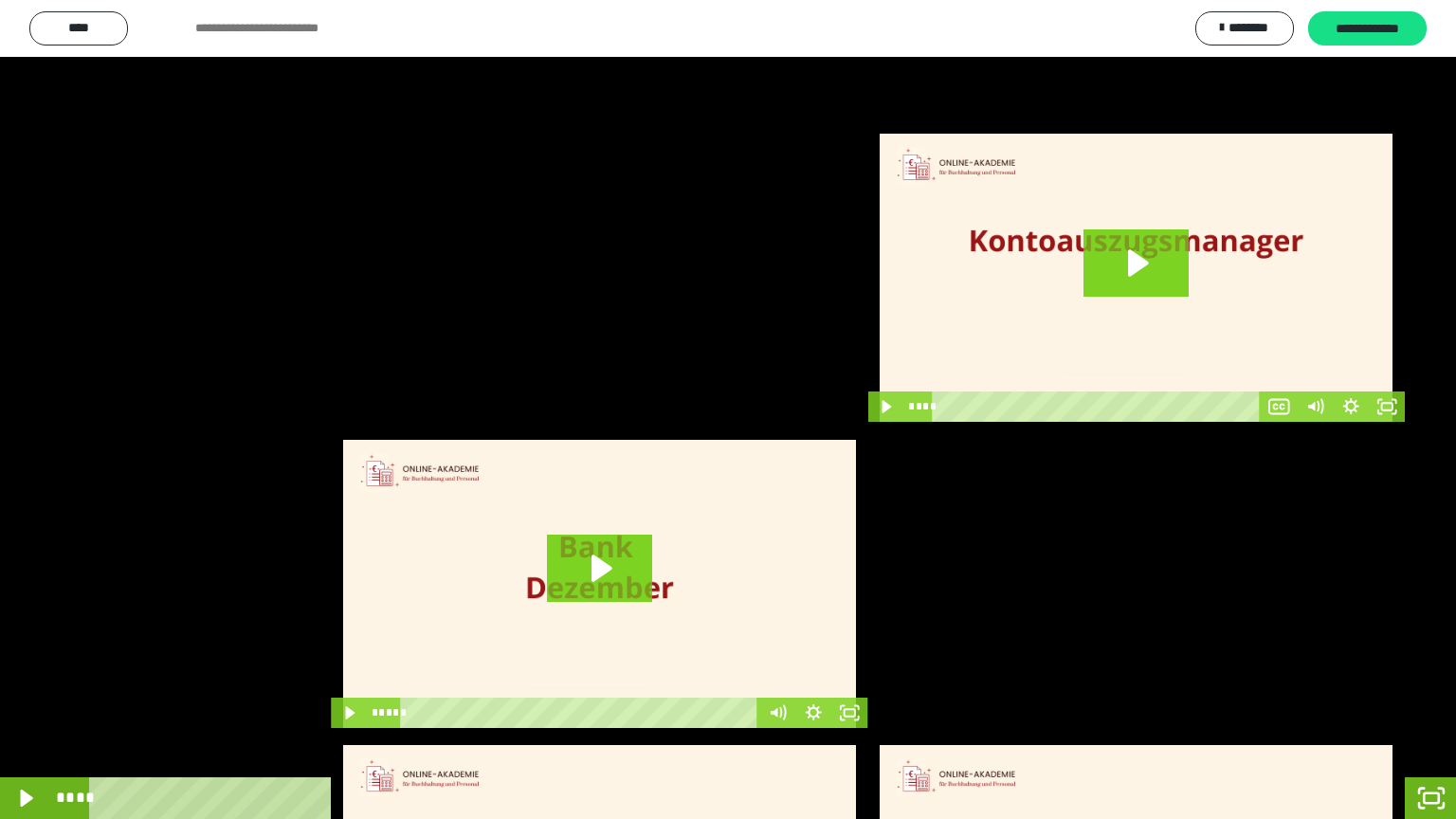 click at bounding box center (728, 410) 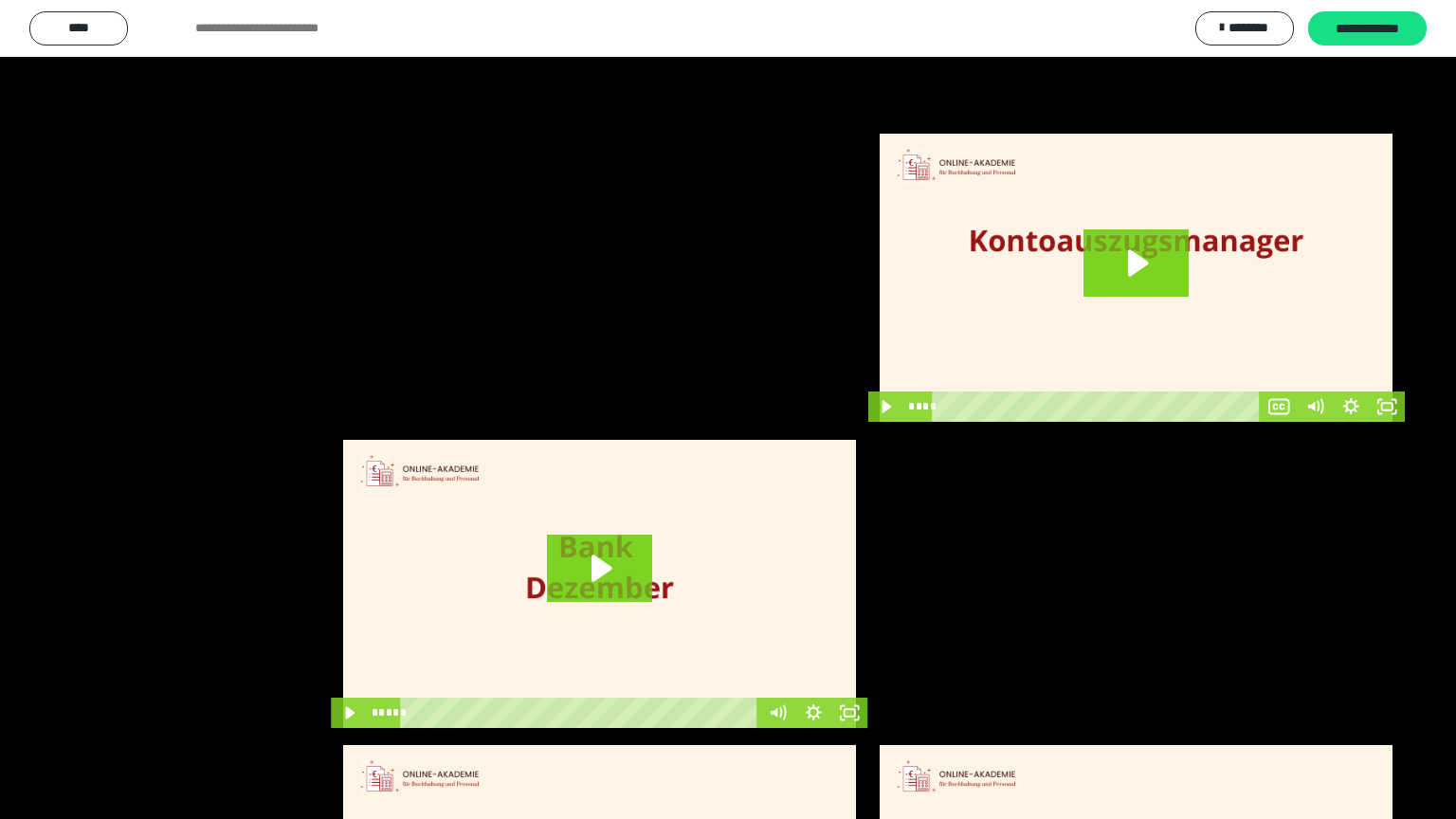 click at bounding box center [728, 410] 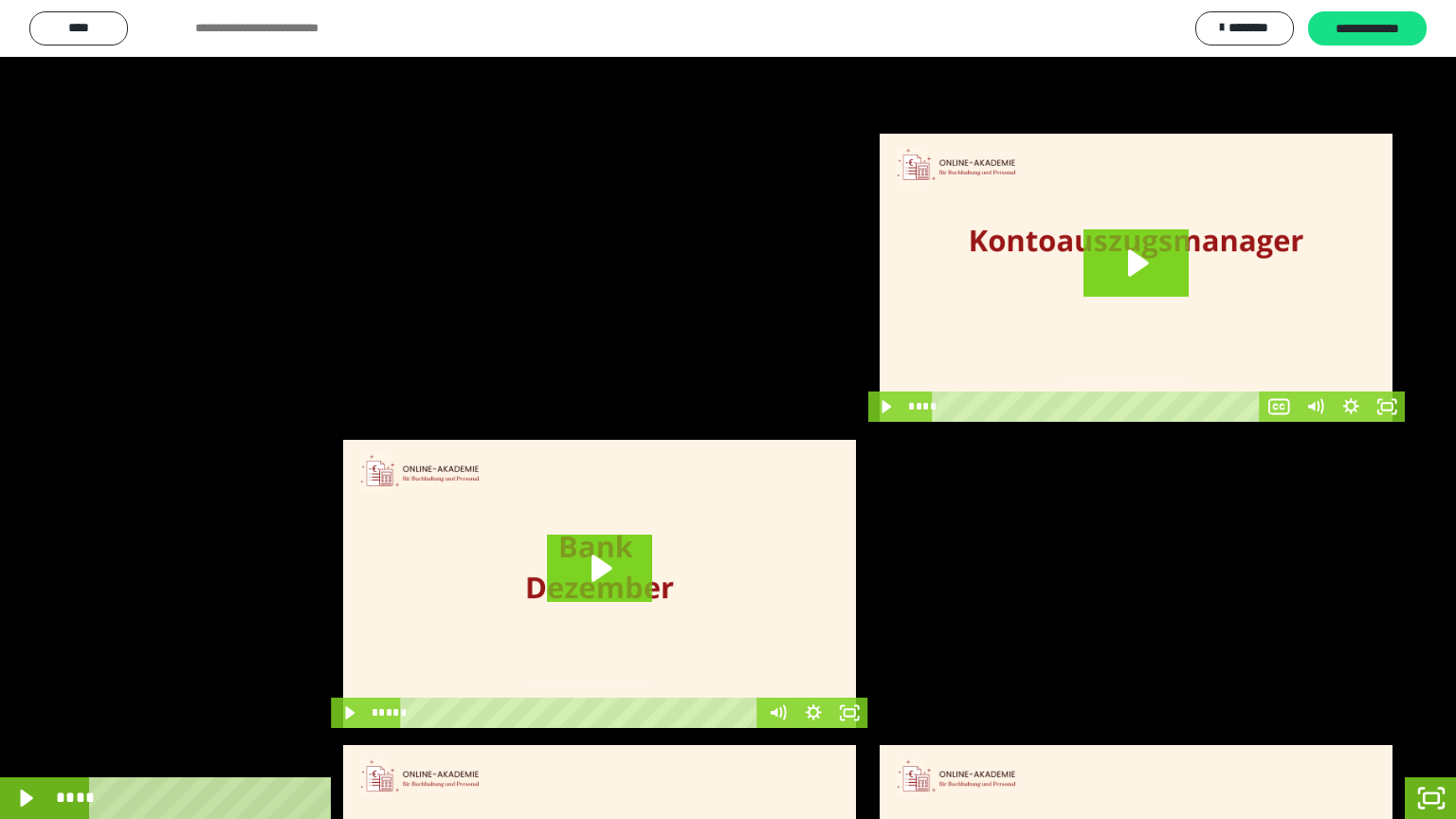 click at bounding box center [728, 410] 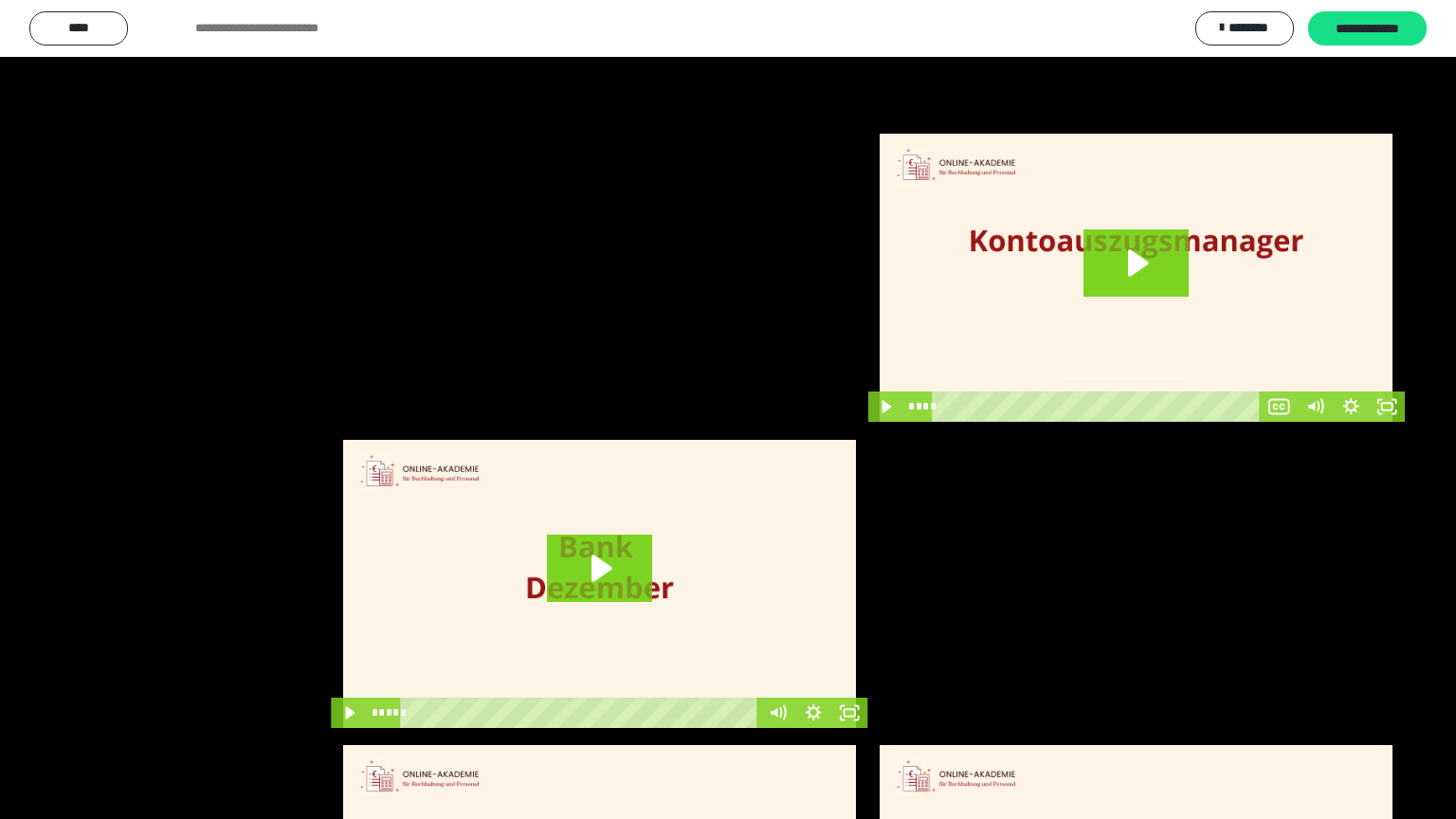 click at bounding box center [728, 410] 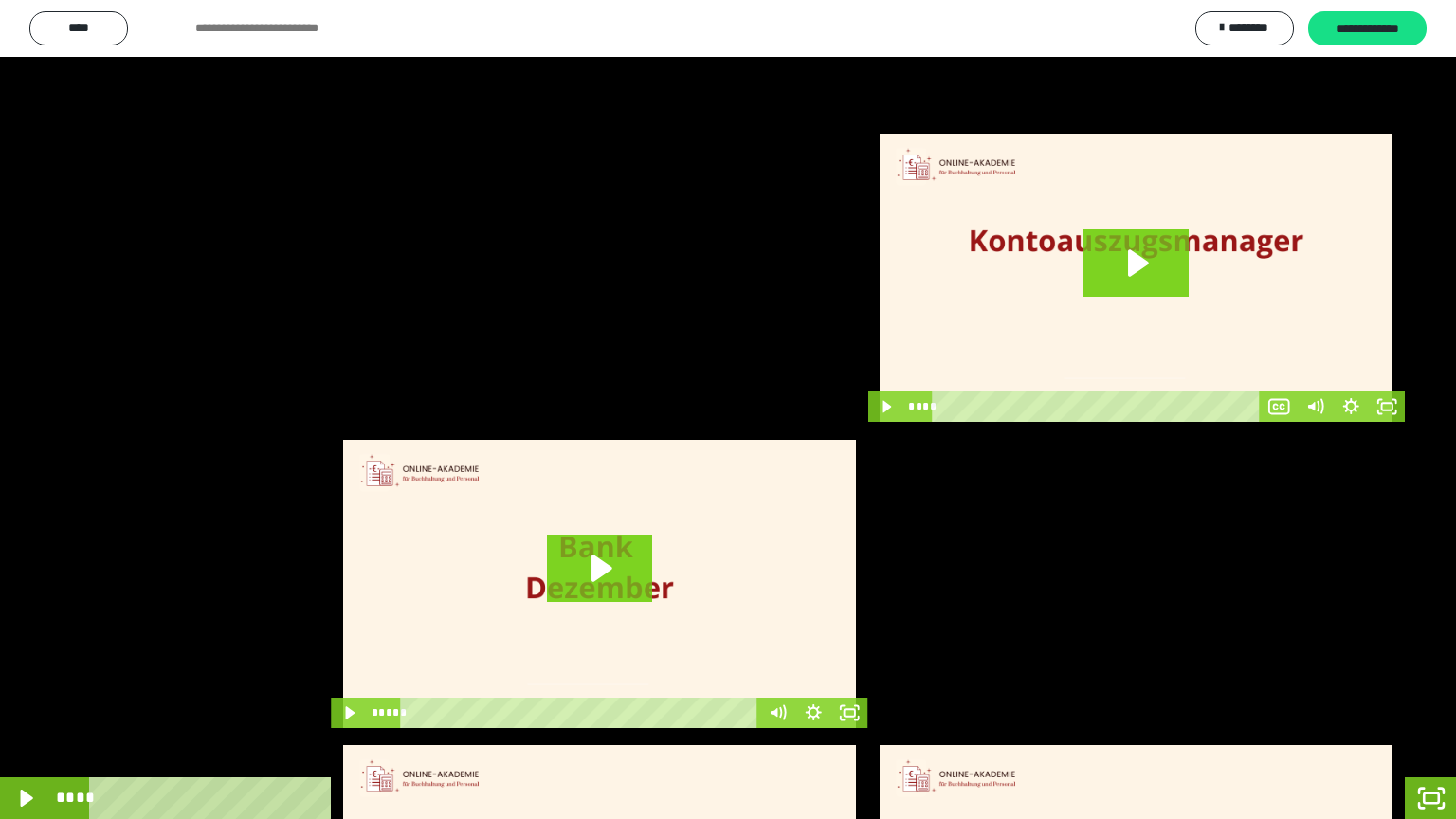click at bounding box center [728, 410] 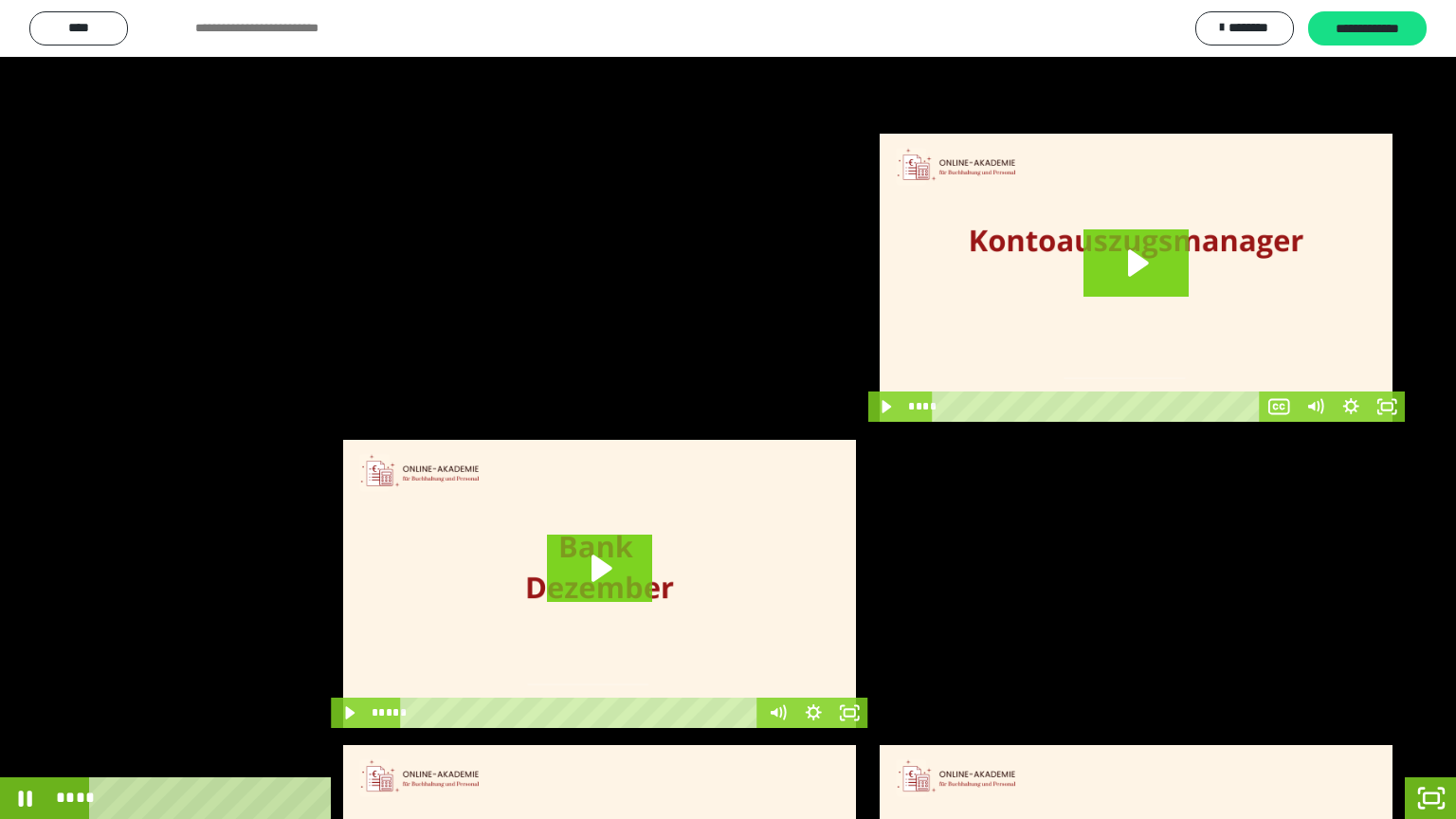 click at bounding box center (728, 410) 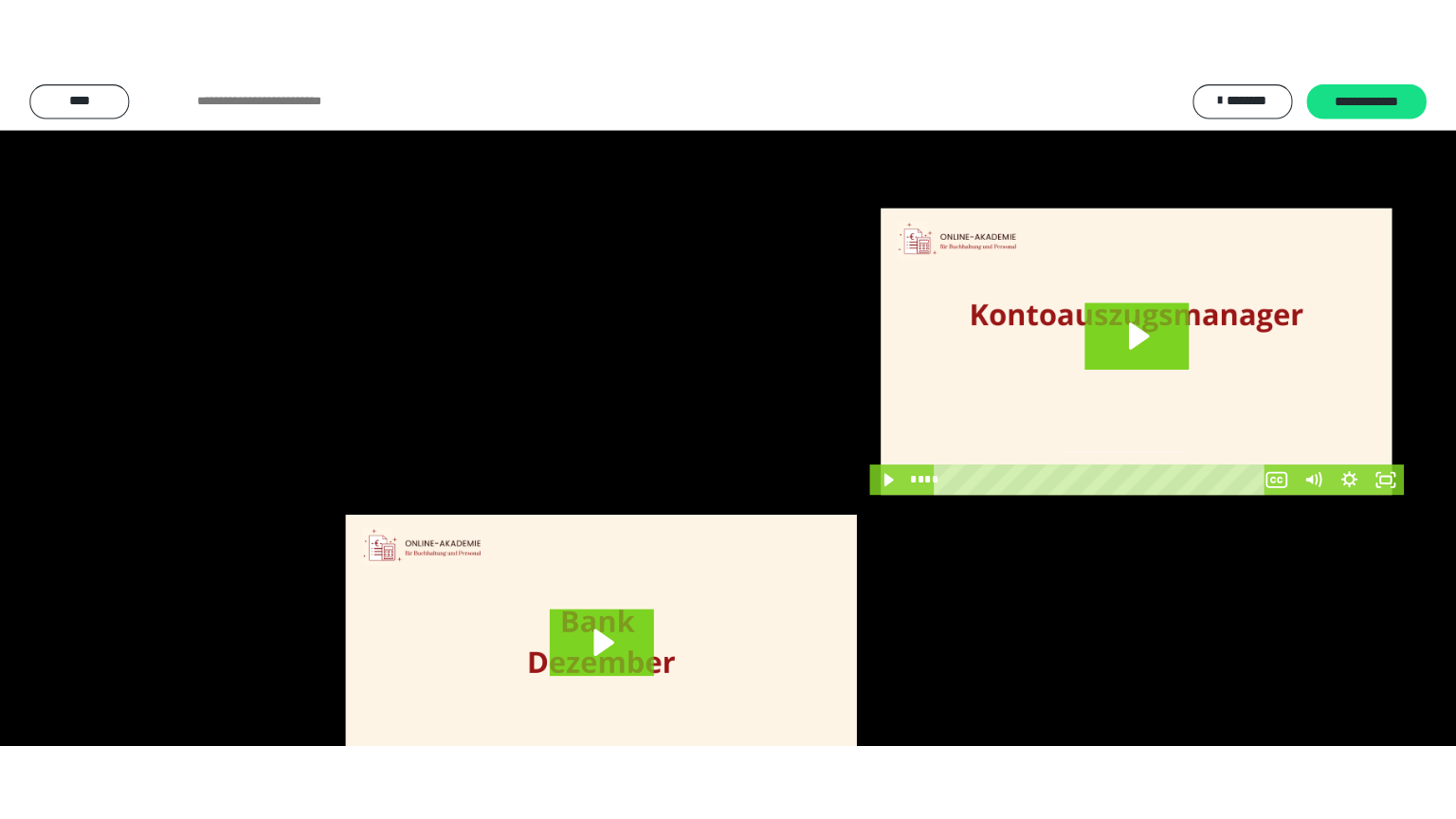 scroll, scrollTop: 3801, scrollLeft: 0, axis: vertical 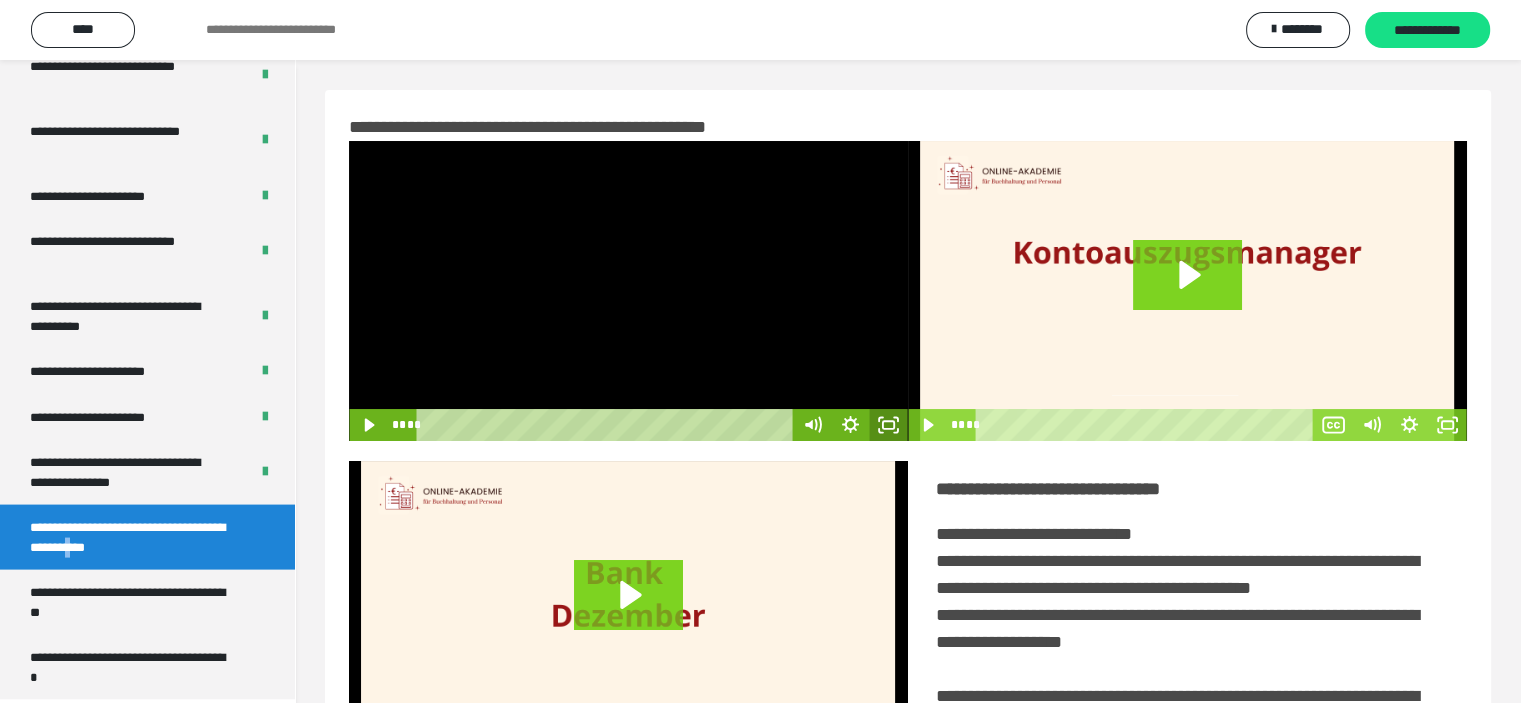 drag, startPoint x: 899, startPoint y: 429, endPoint x: 900, endPoint y: 551, distance: 122.0041 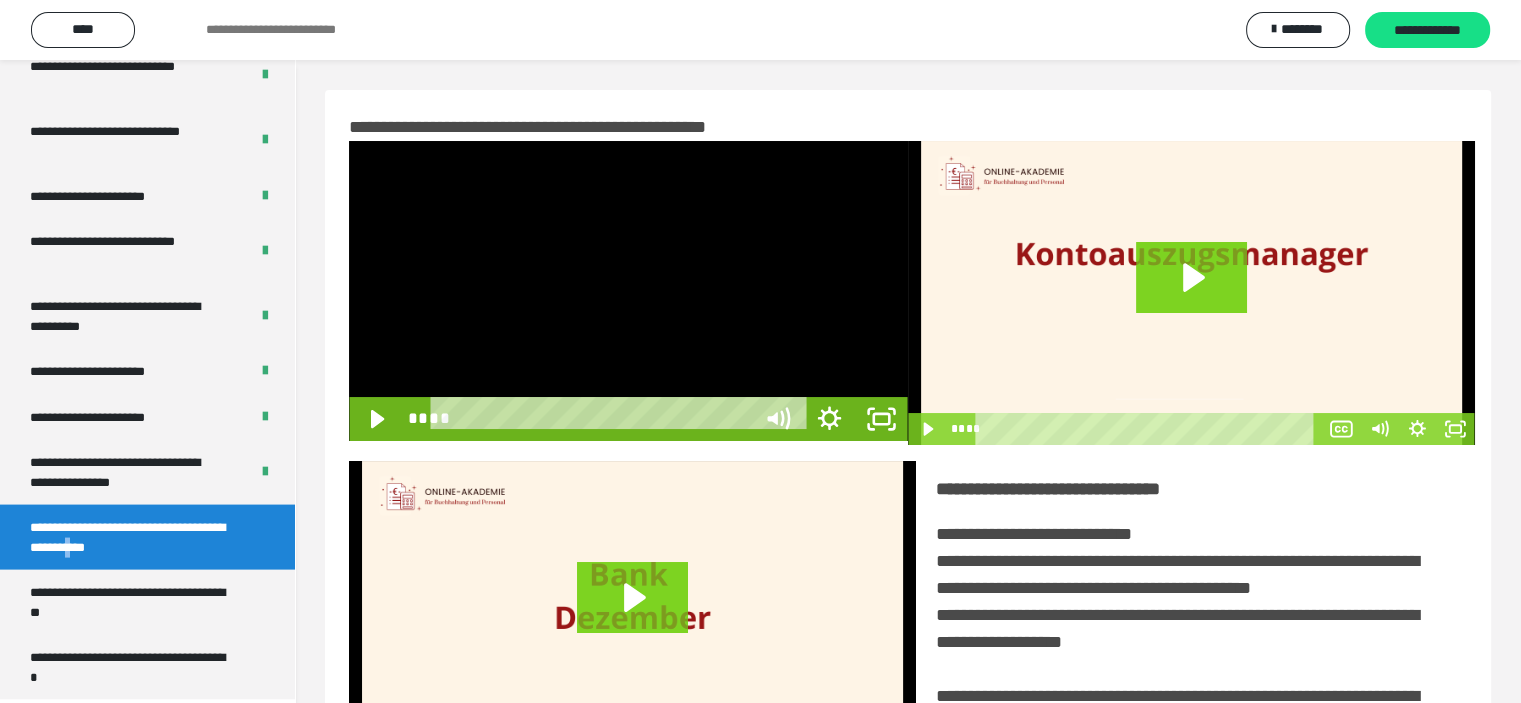 scroll, scrollTop: 3849, scrollLeft: 0, axis: vertical 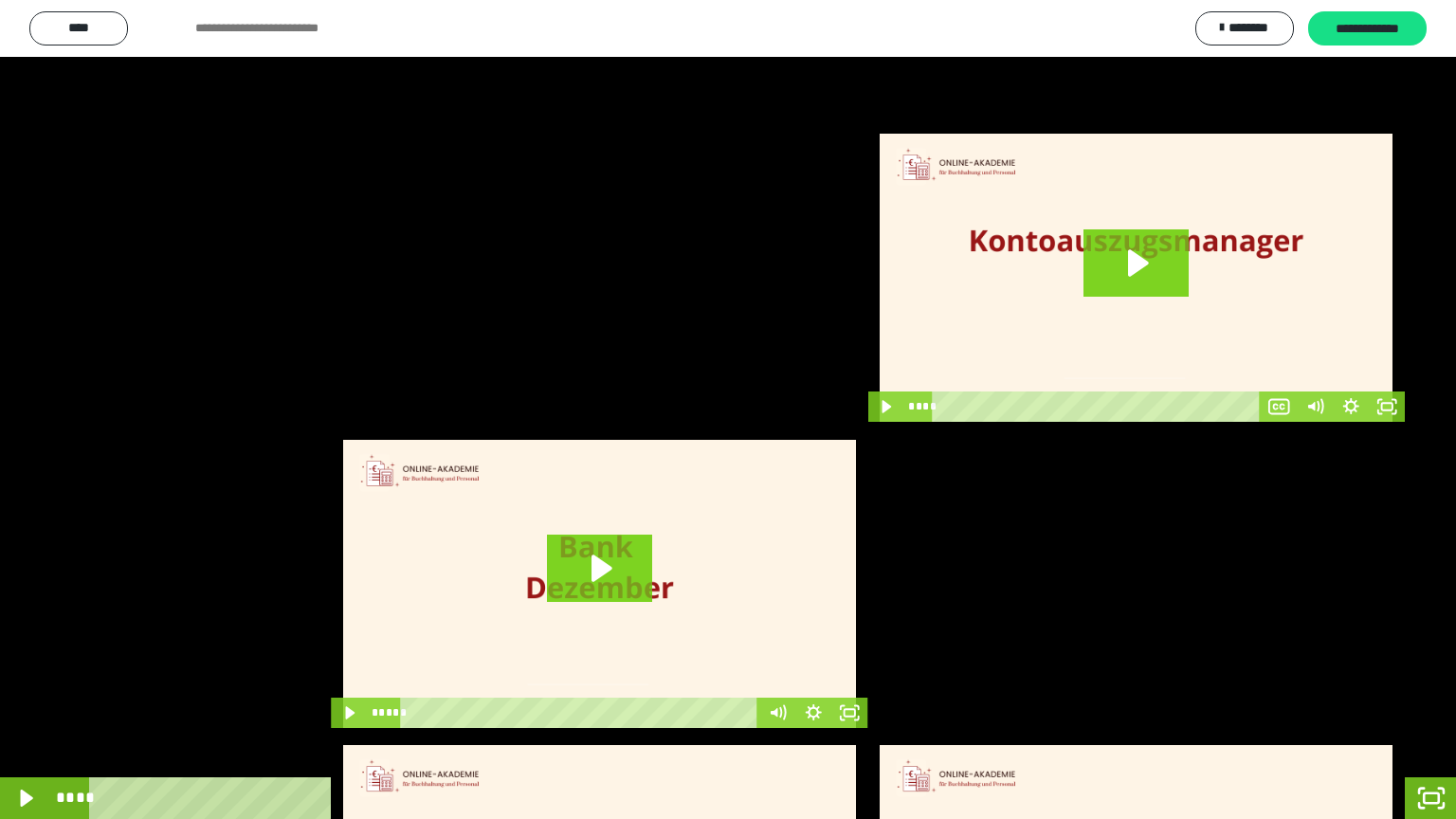 click at bounding box center (728, 410) 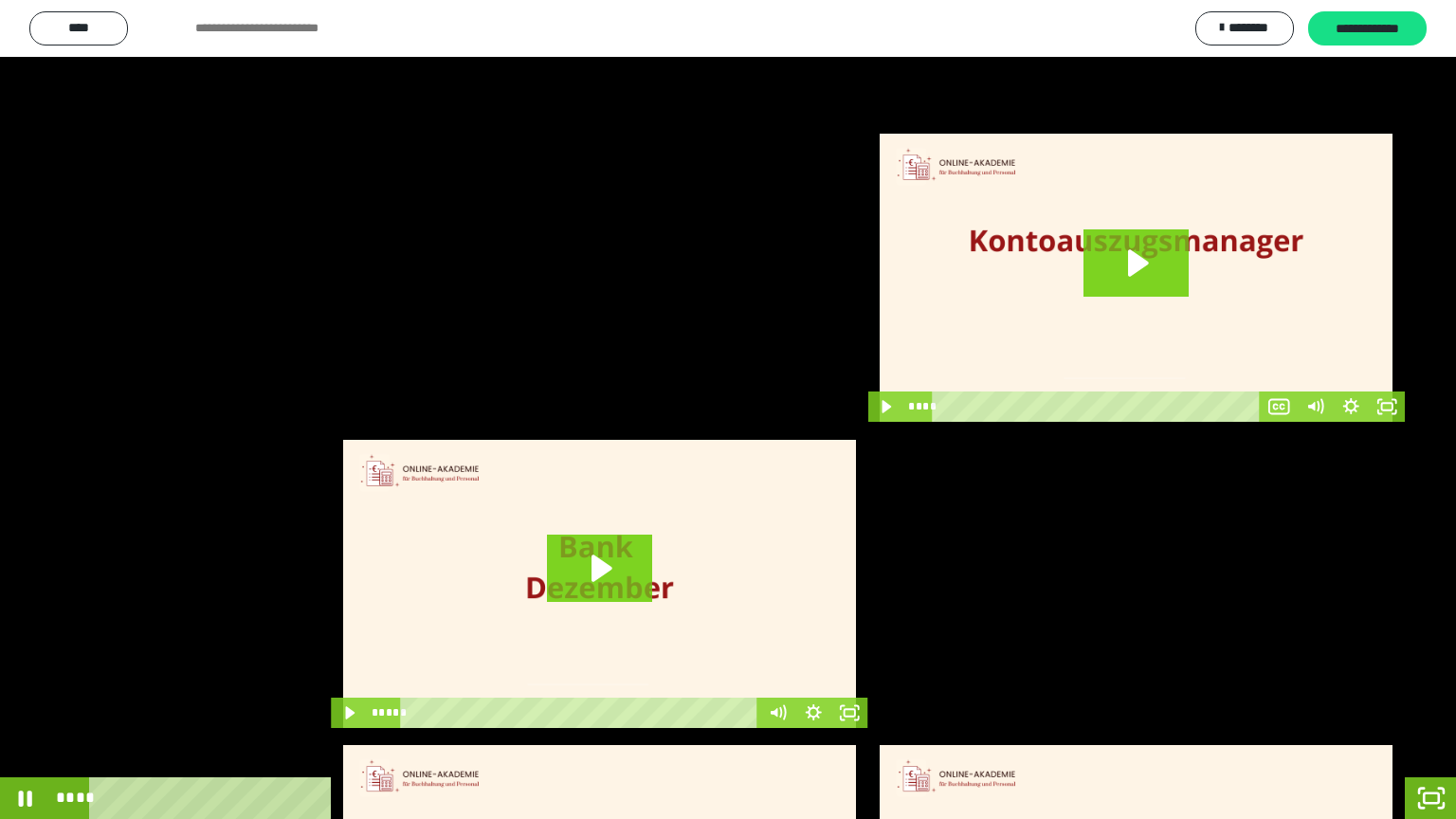click at bounding box center (728, 410) 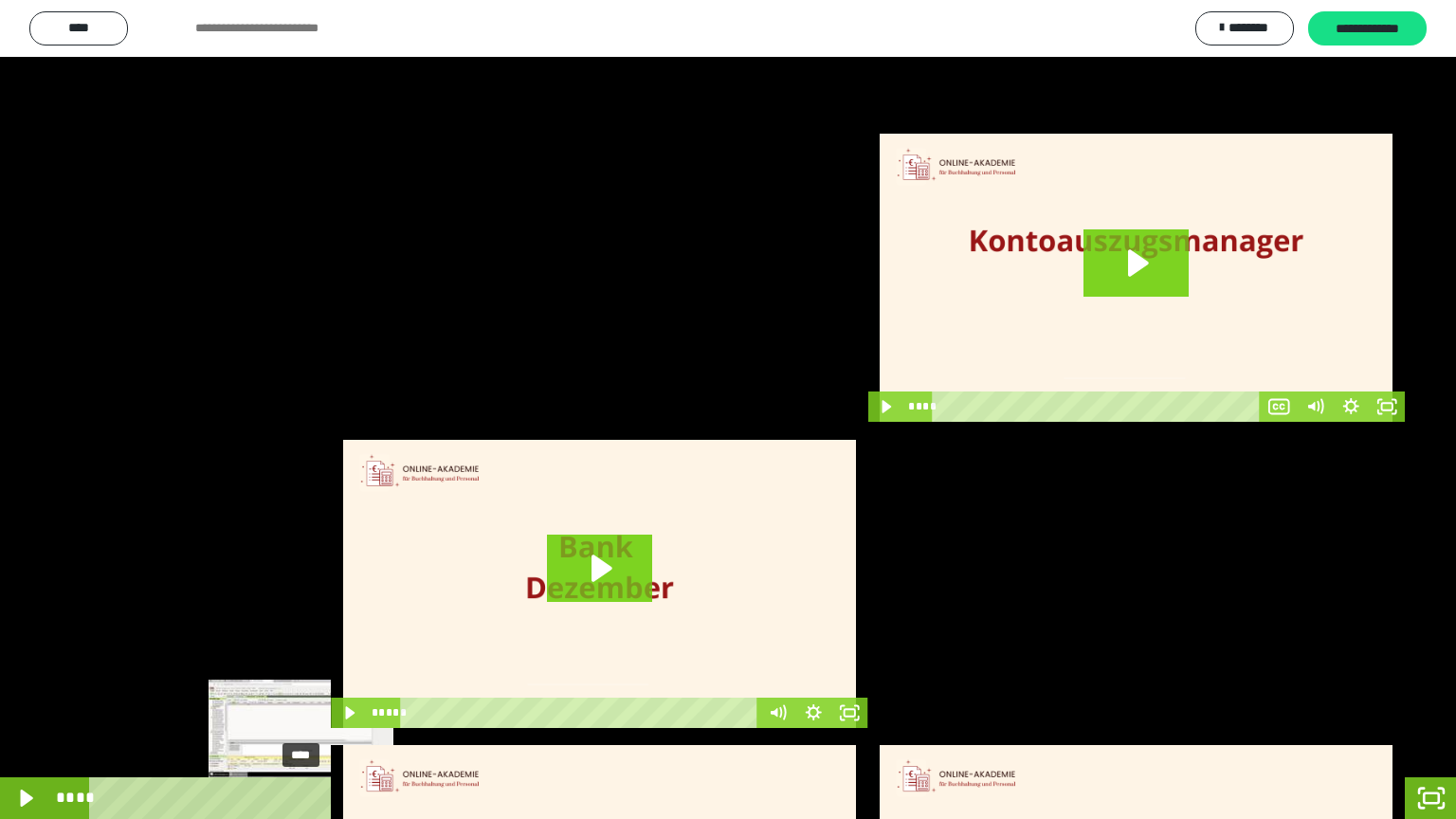 click on "****" at bounding box center (701, 798) 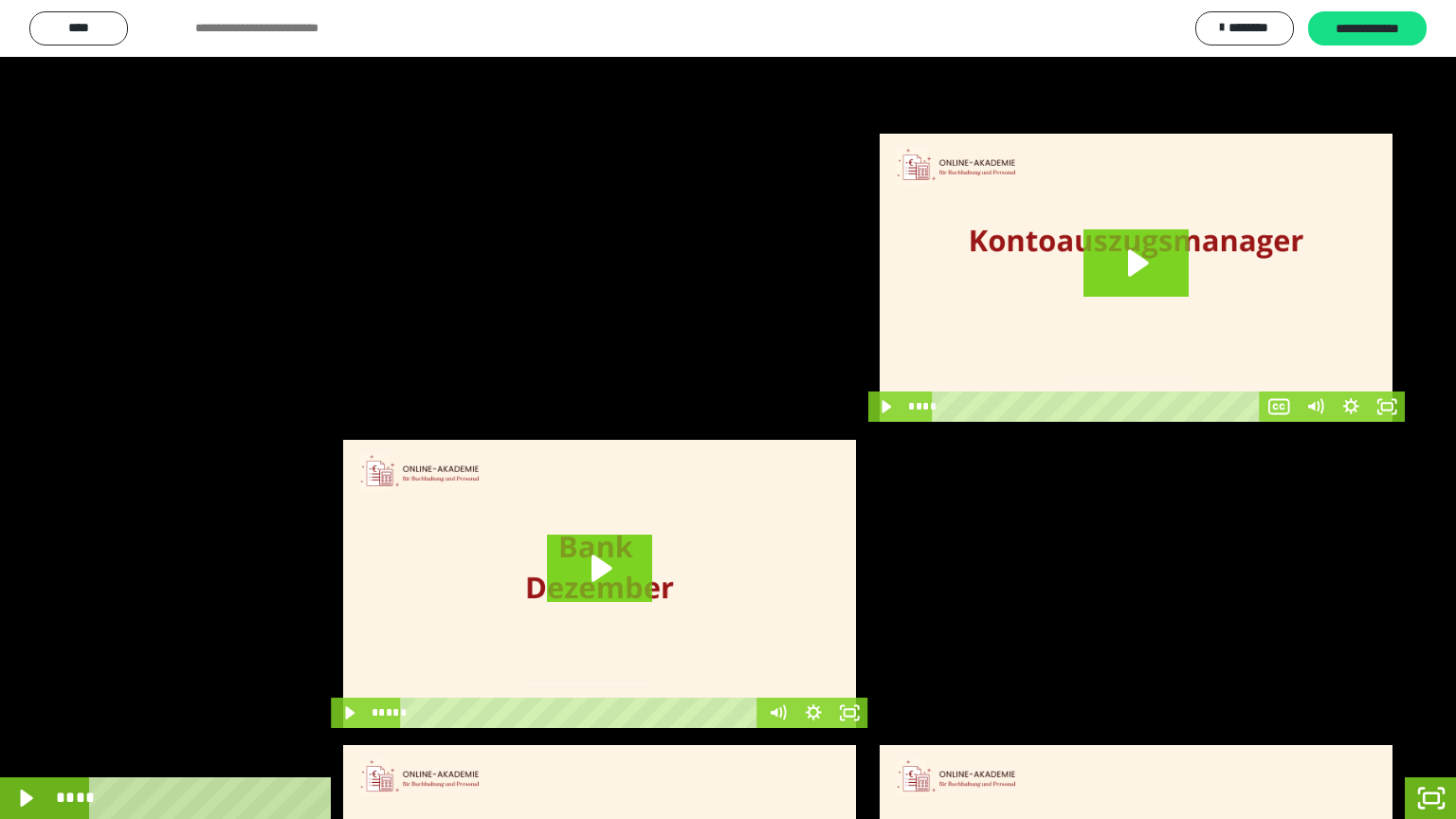 click at bounding box center [728, 410] 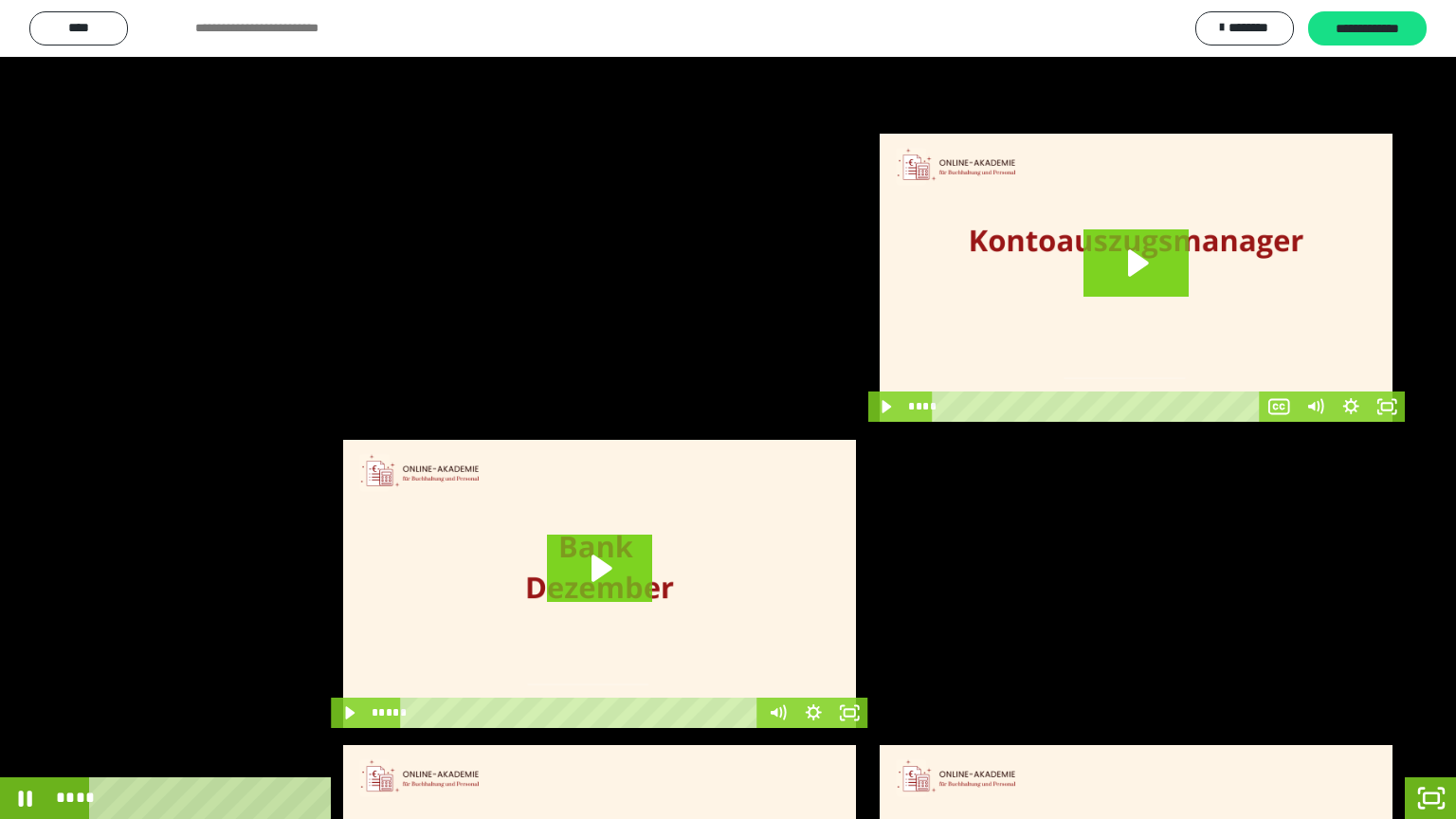click at bounding box center (728, 410) 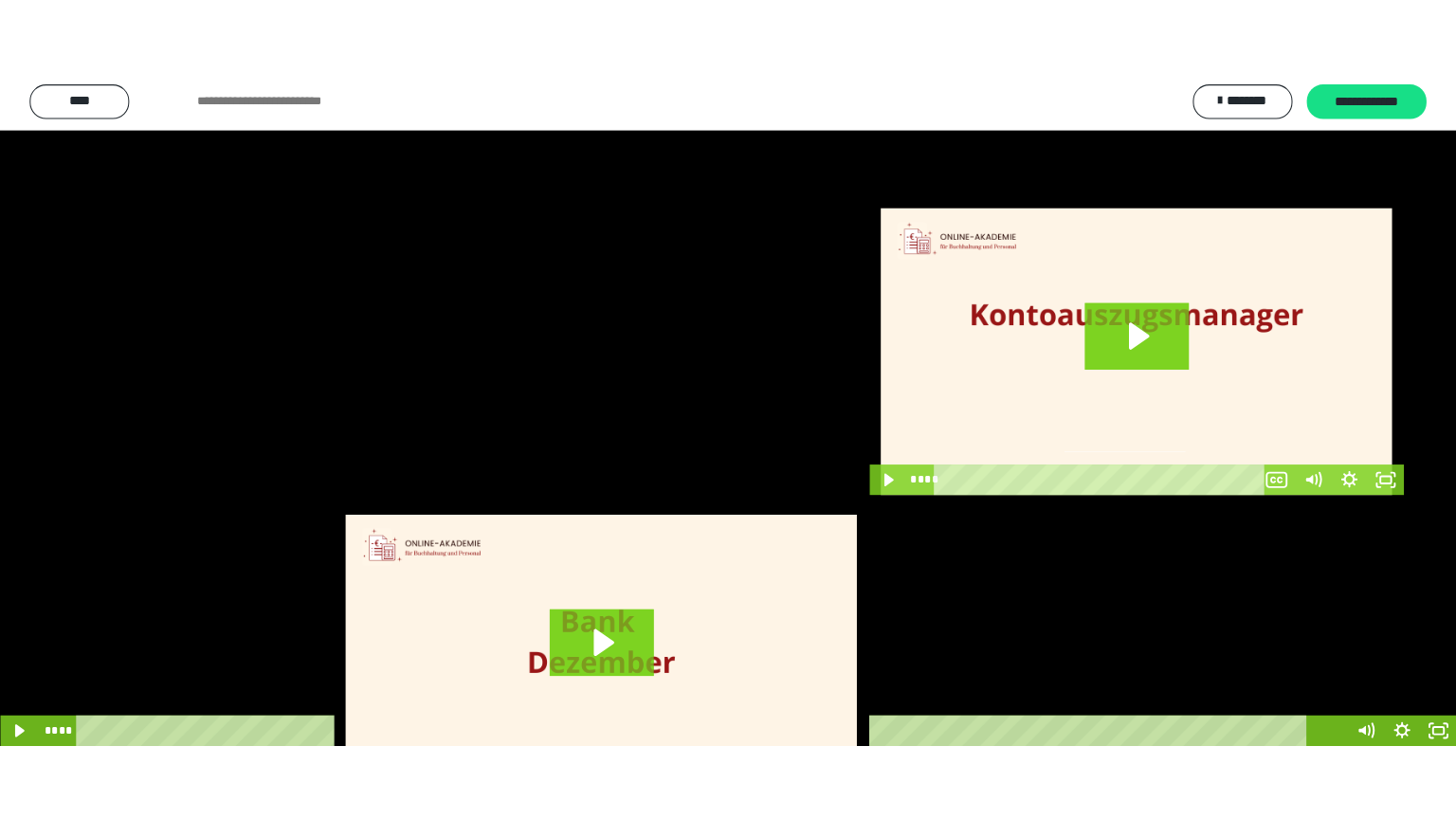 scroll, scrollTop: 3801, scrollLeft: 0, axis: vertical 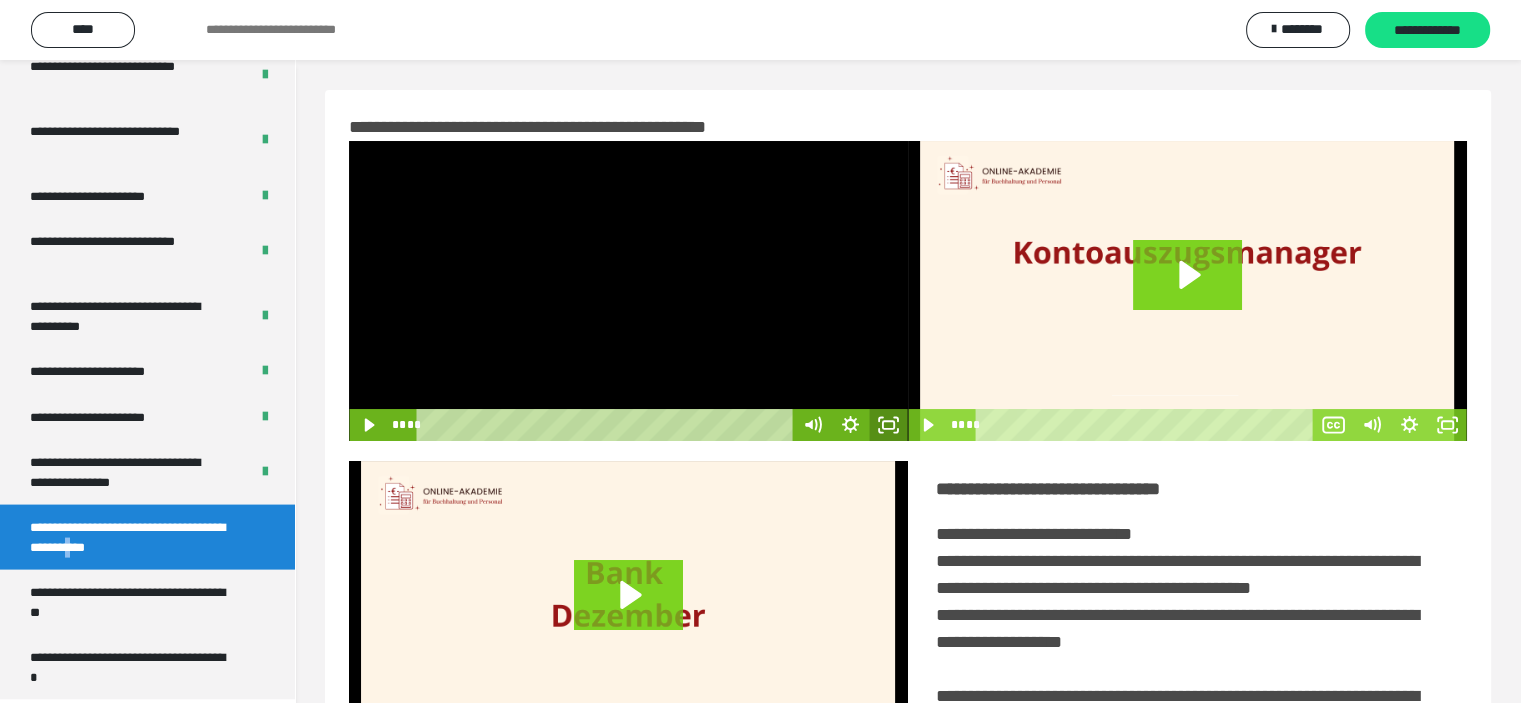 click 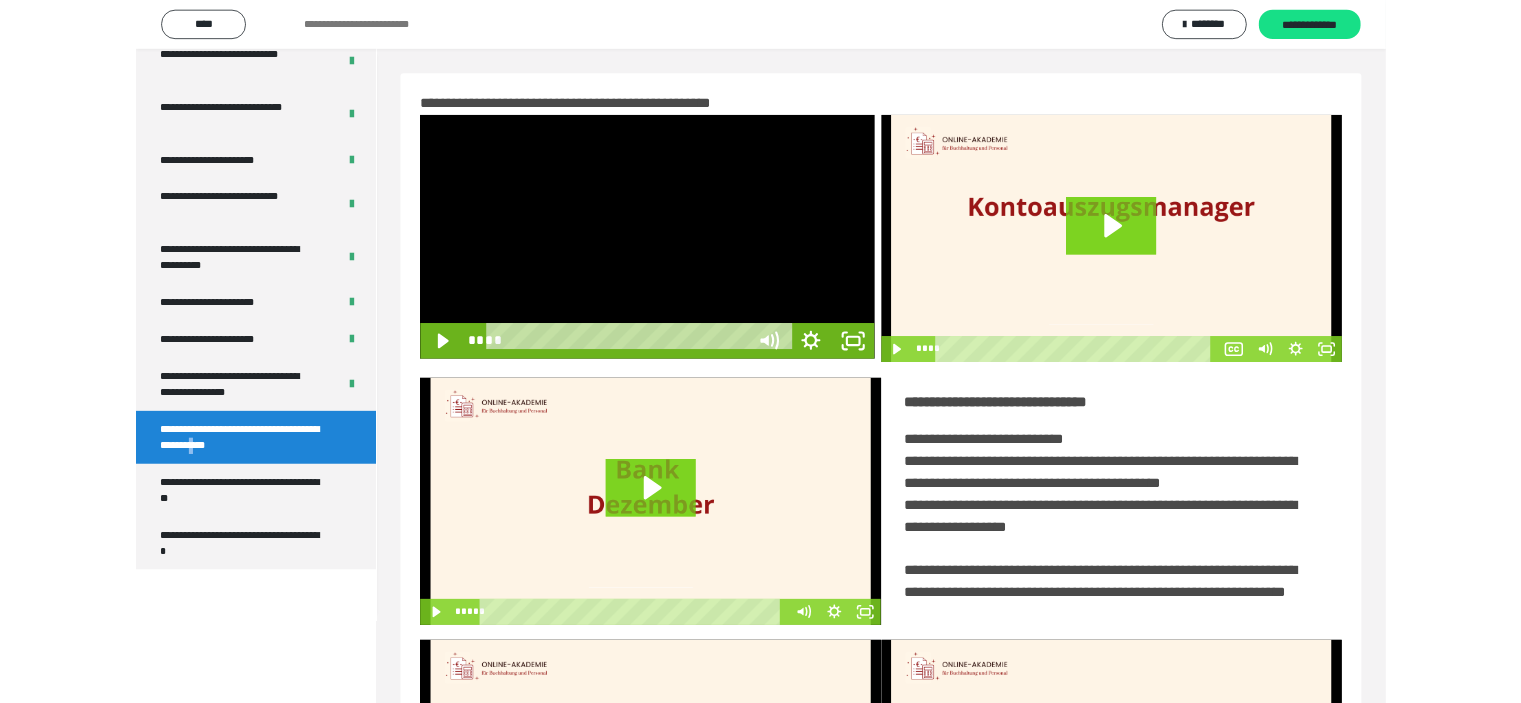 scroll, scrollTop: 3849, scrollLeft: 0, axis: vertical 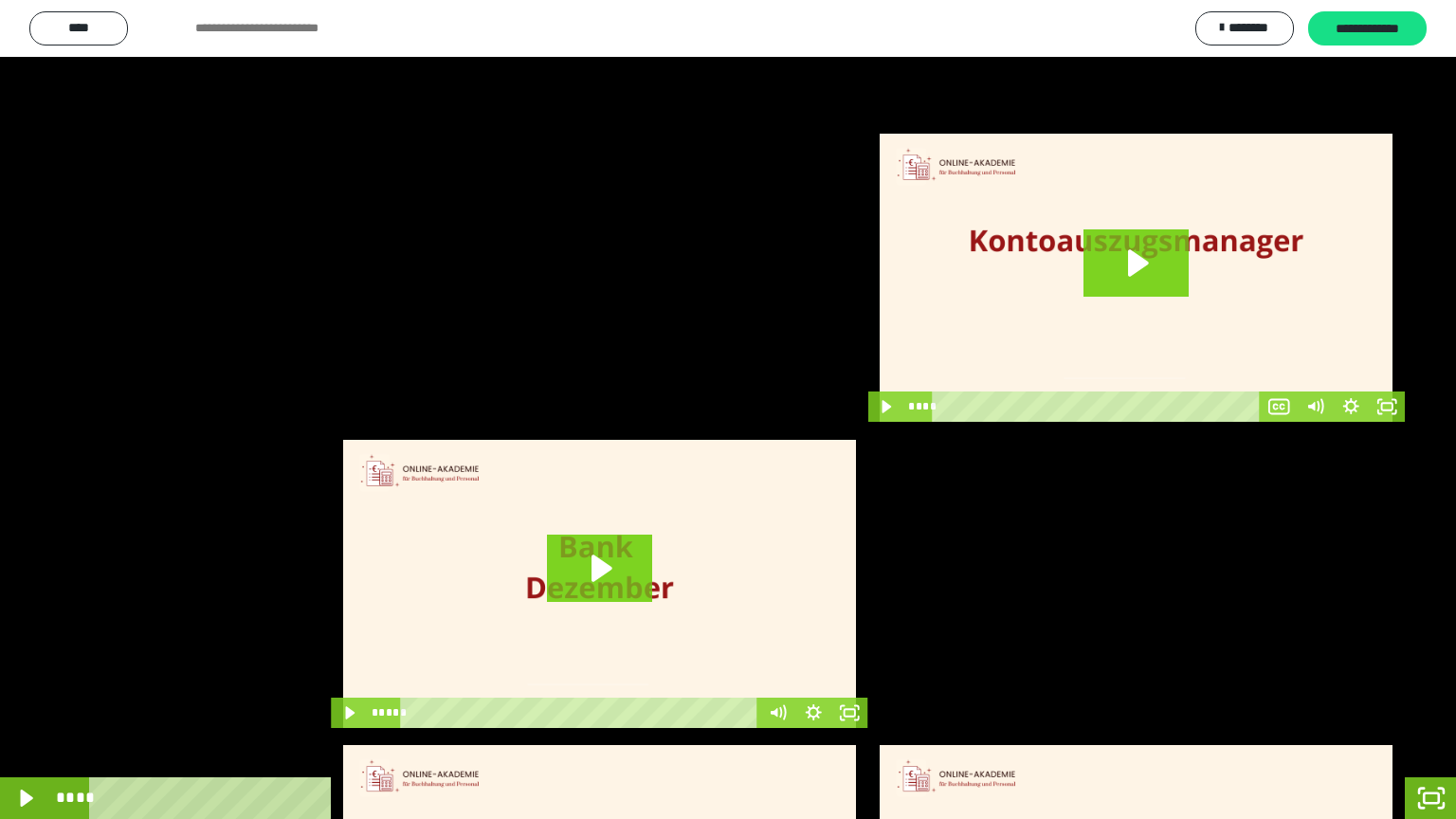 click at bounding box center [728, 410] 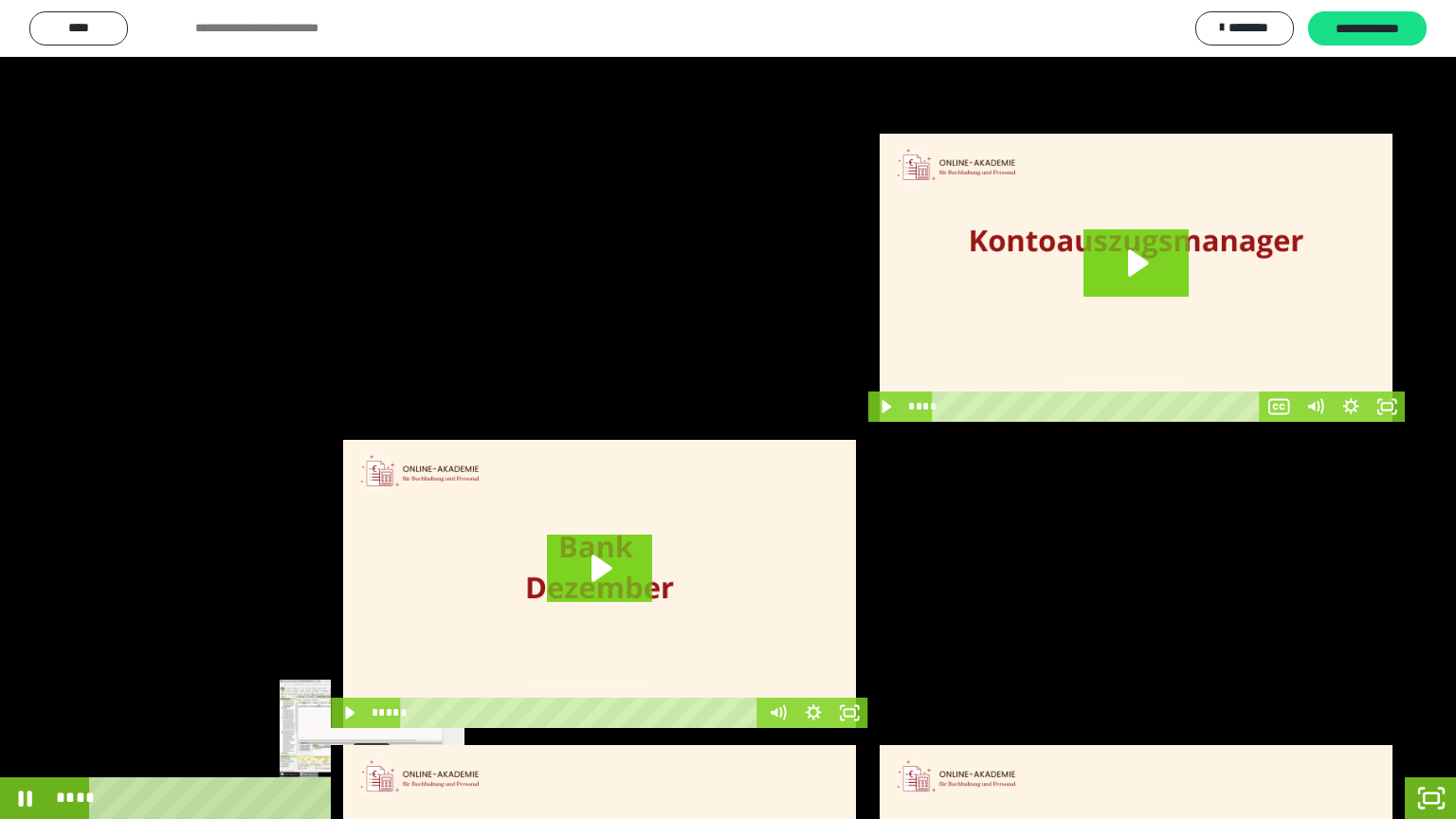 click on "****" at bounding box center (701, 798) 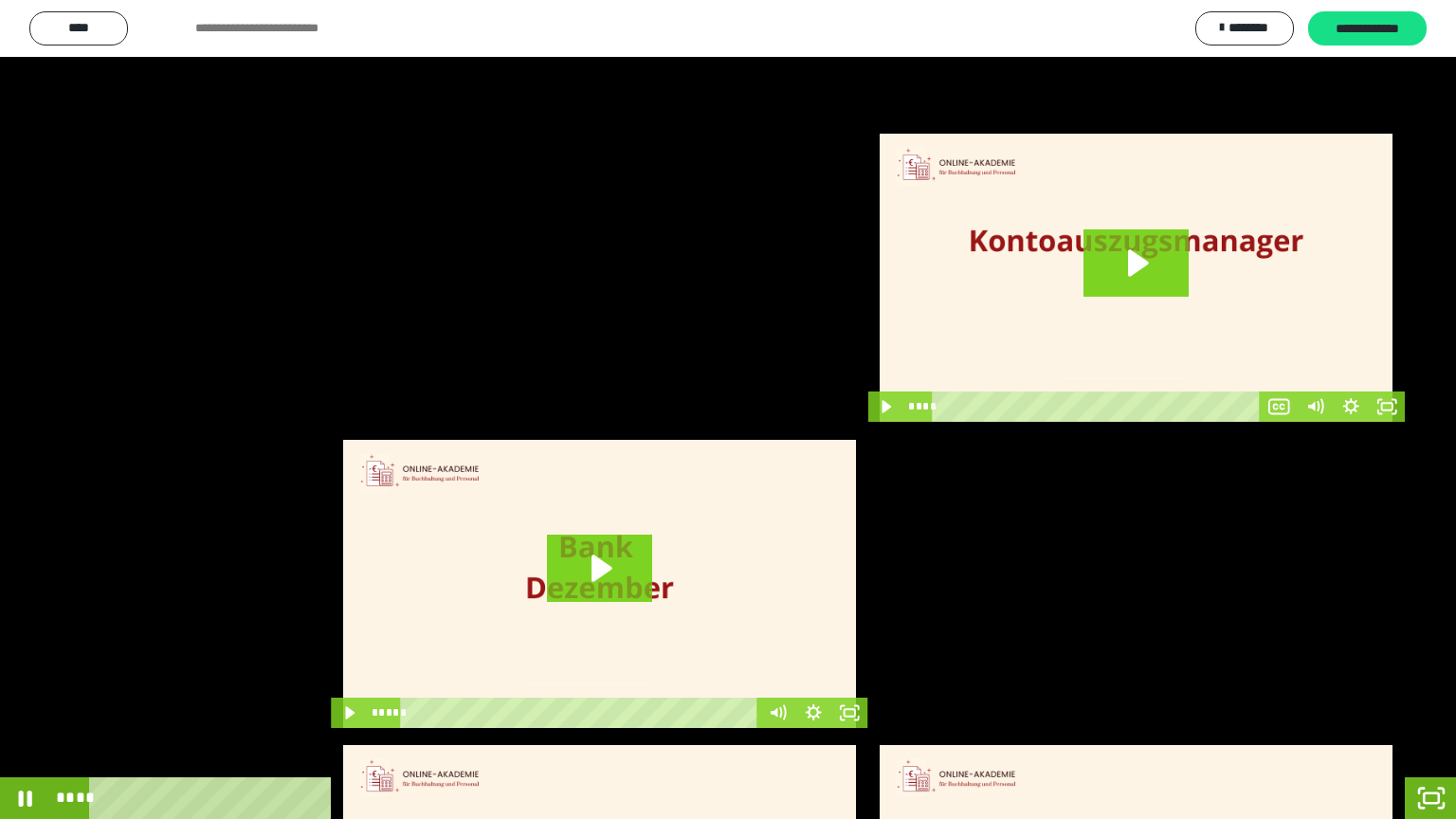 click at bounding box center [728, 410] 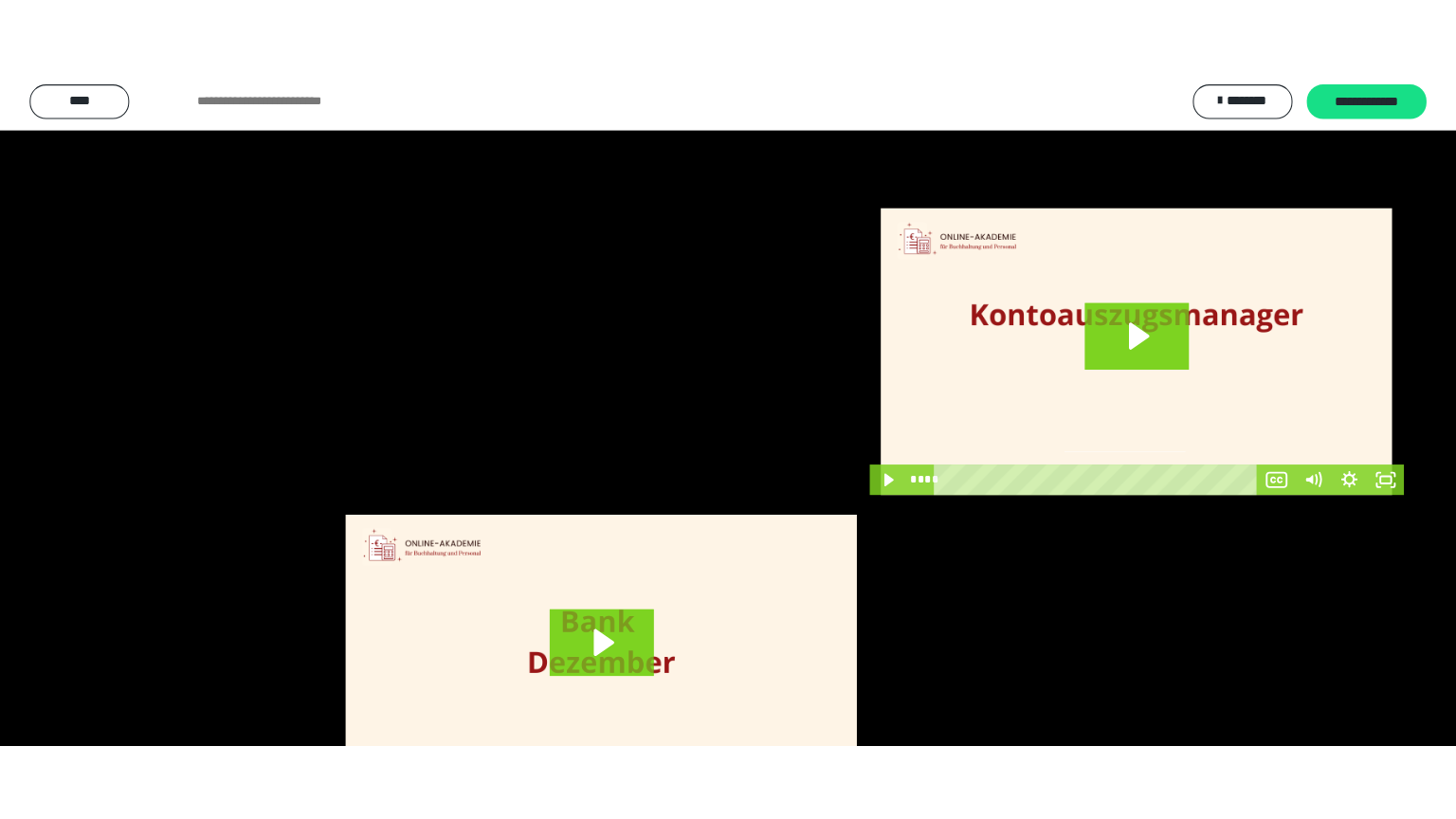 scroll, scrollTop: 3801, scrollLeft: 0, axis: vertical 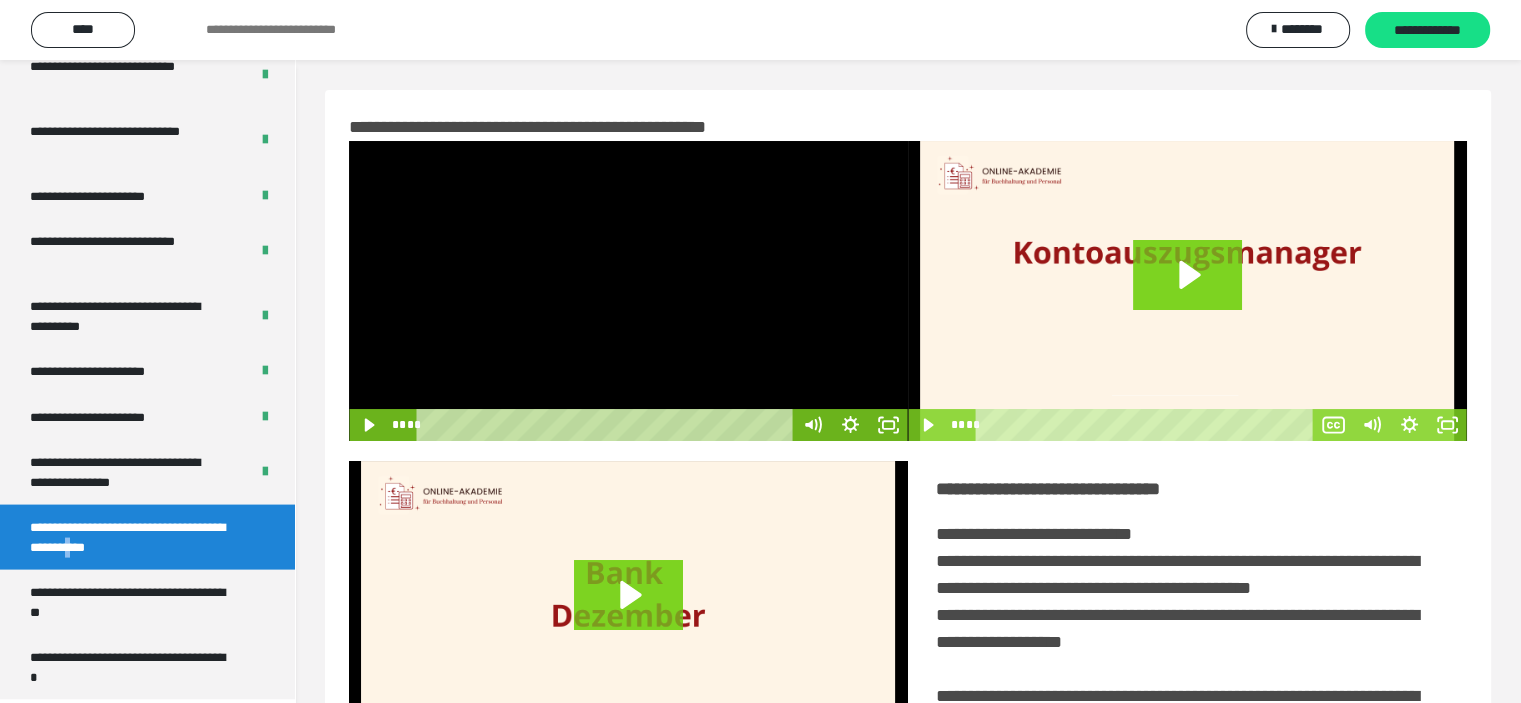 click at bounding box center [628, 291] 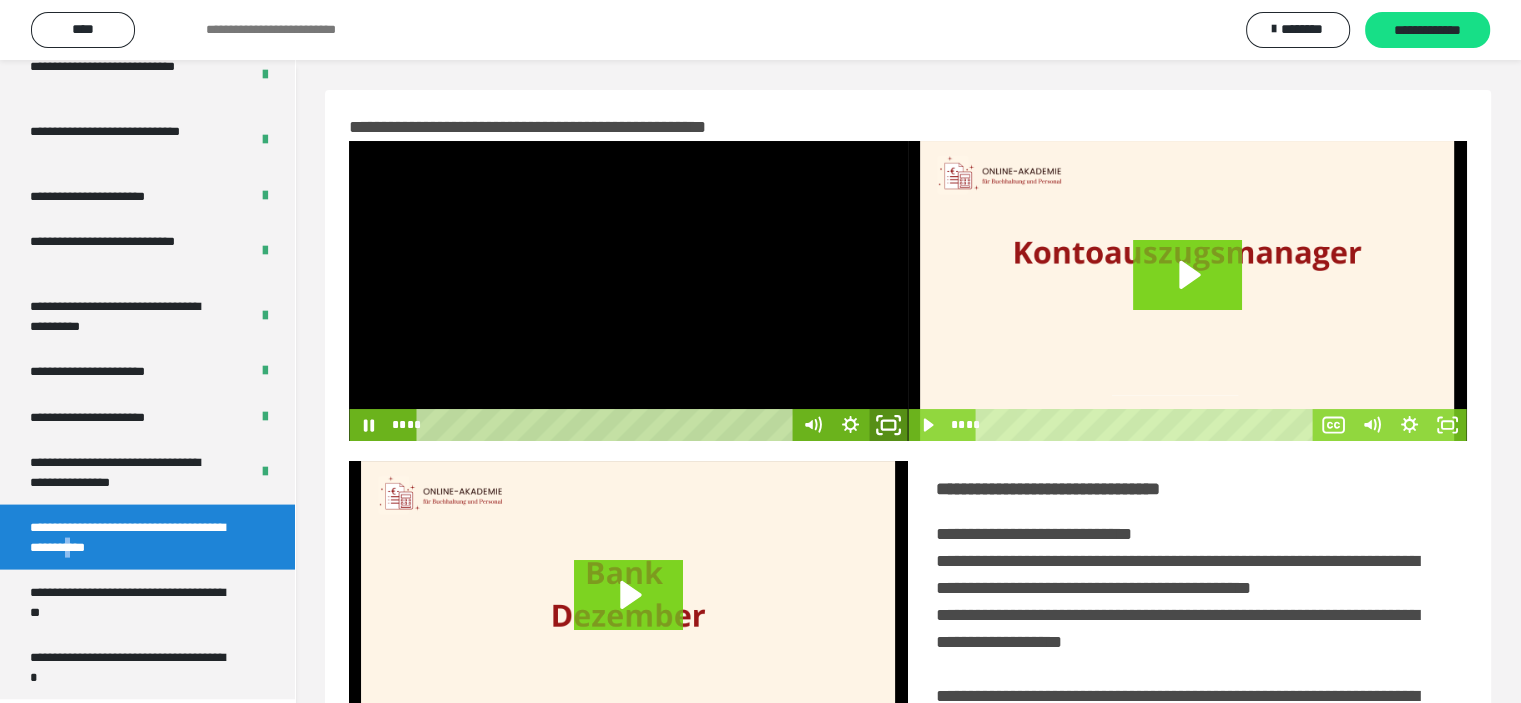click 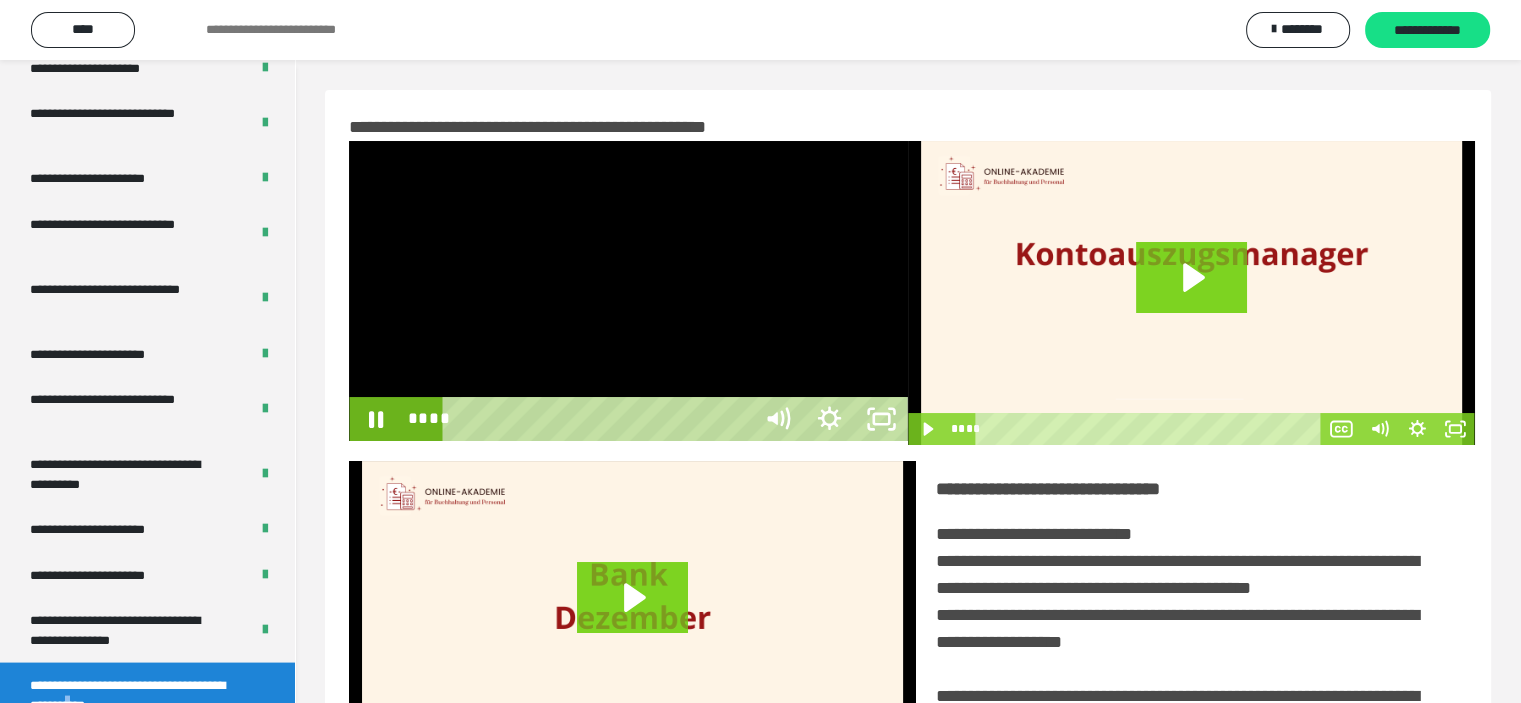 scroll, scrollTop: 3849, scrollLeft: 0, axis: vertical 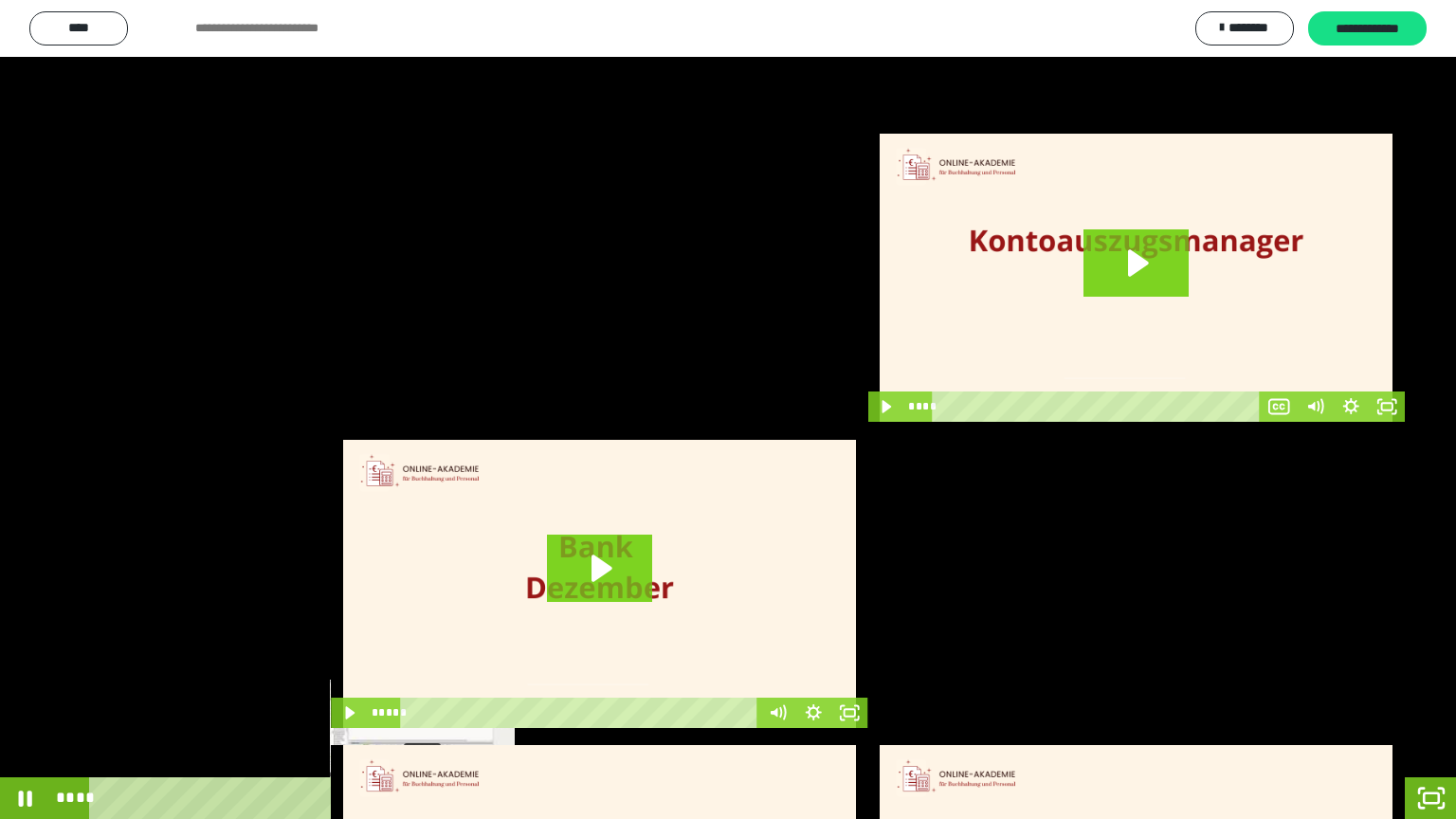 click on "****" at bounding box center [701, 798] 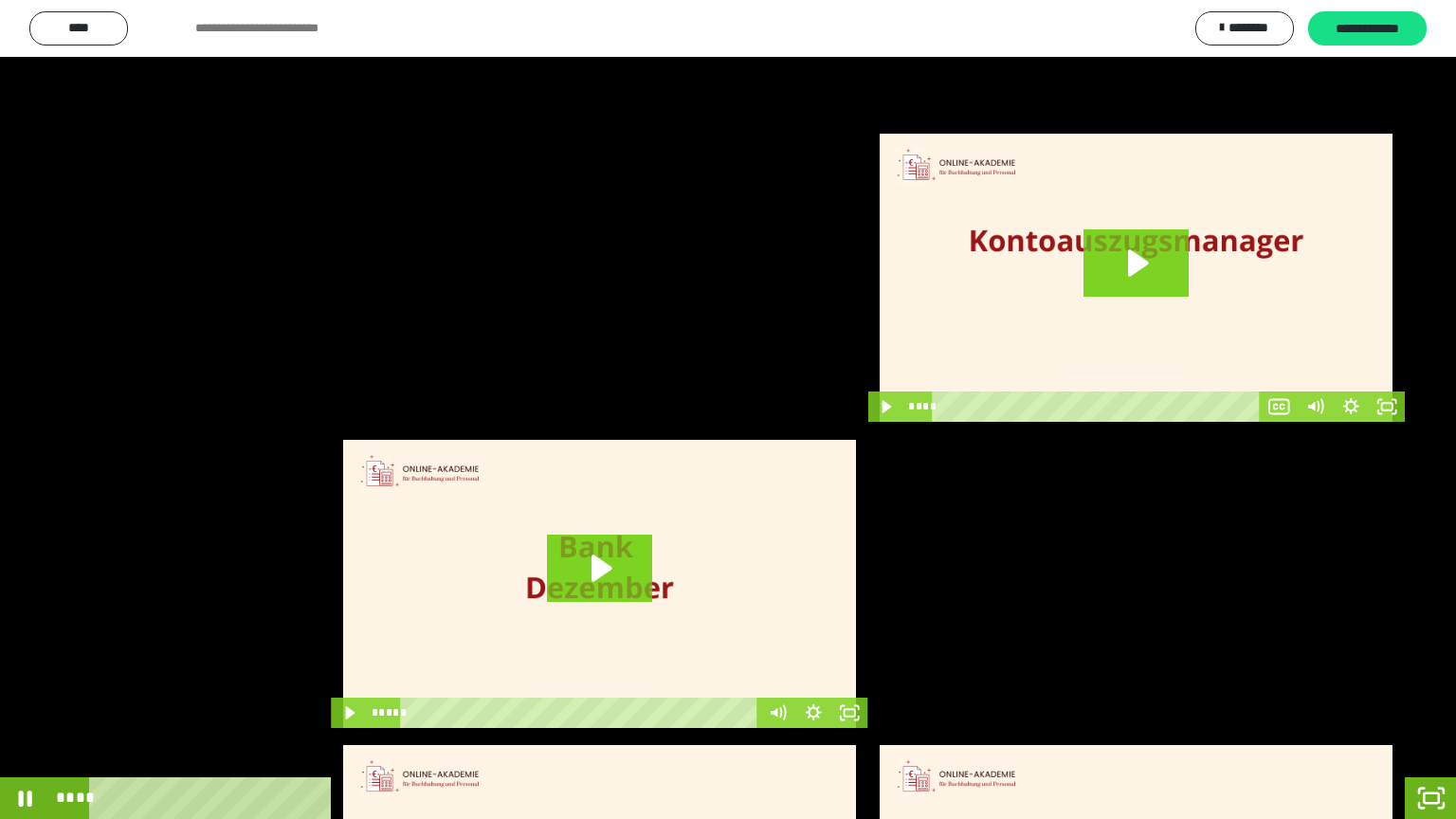 click at bounding box center (728, 410) 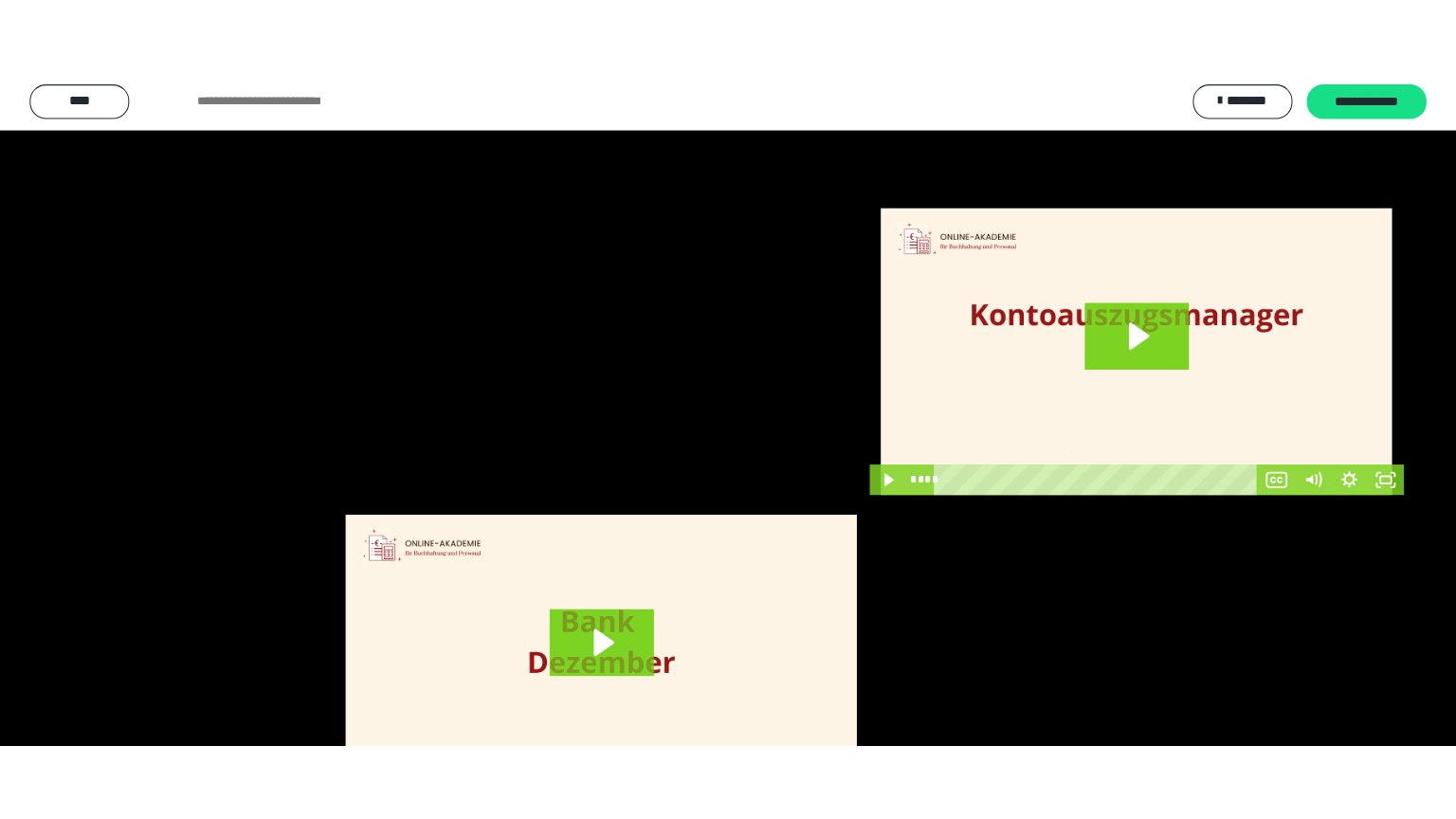 scroll, scrollTop: 3801, scrollLeft: 0, axis: vertical 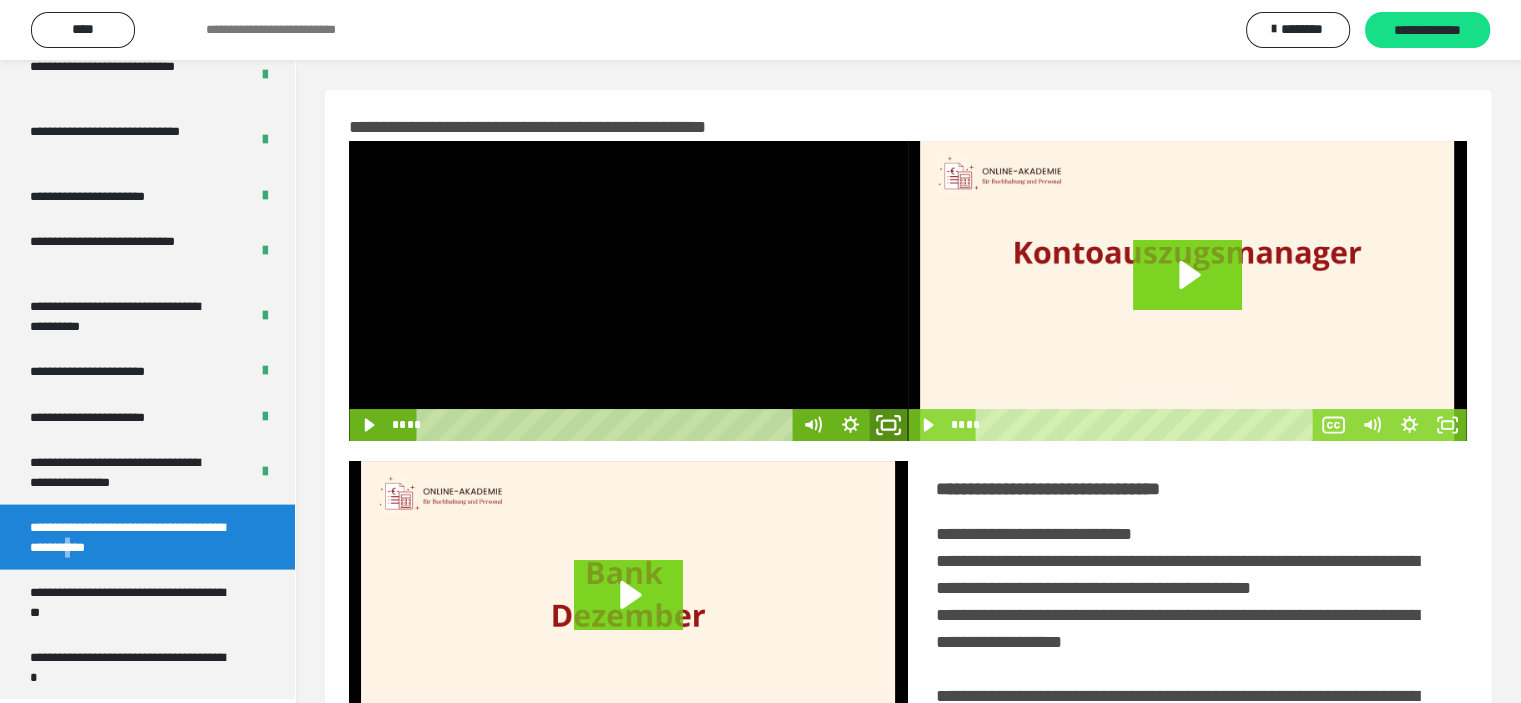 click 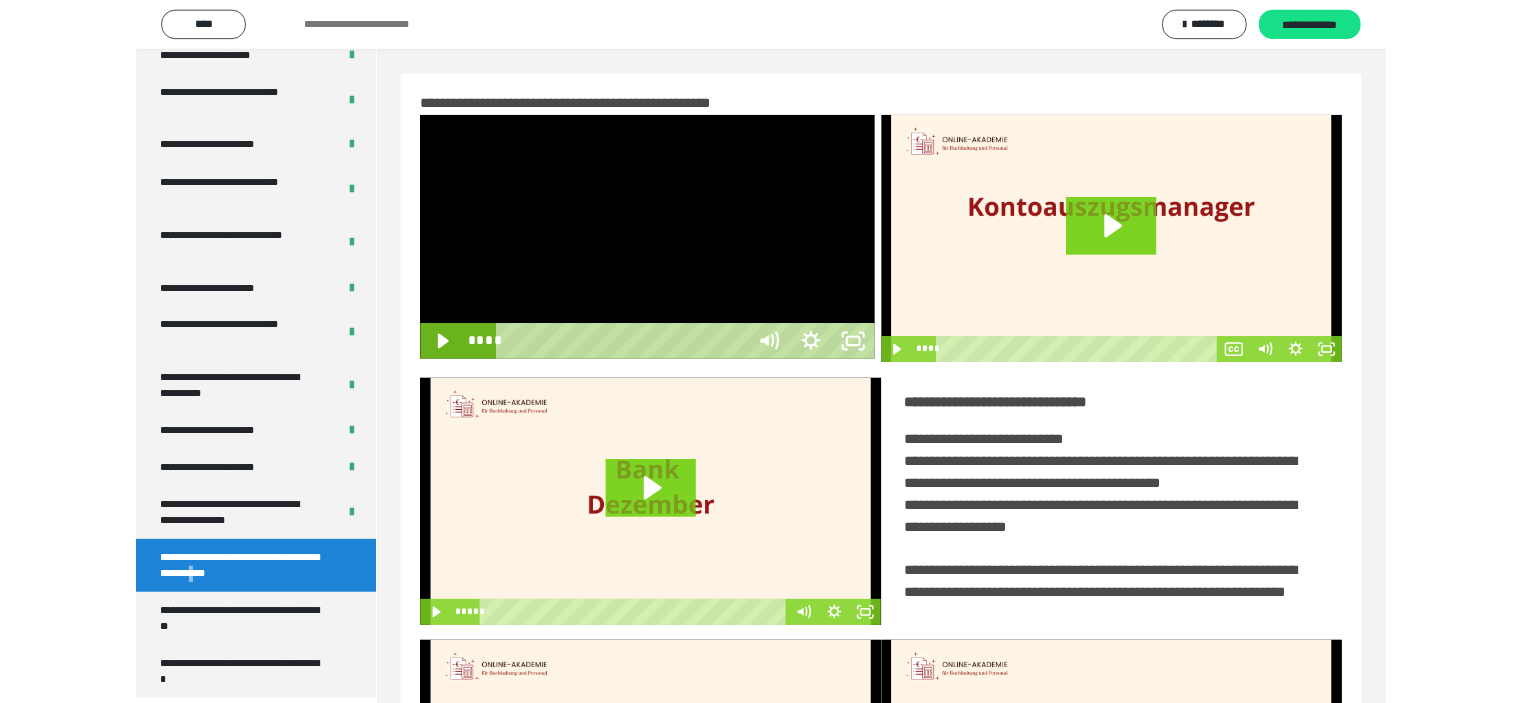 scroll, scrollTop: 3849, scrollLeft: 0, axis: vertical 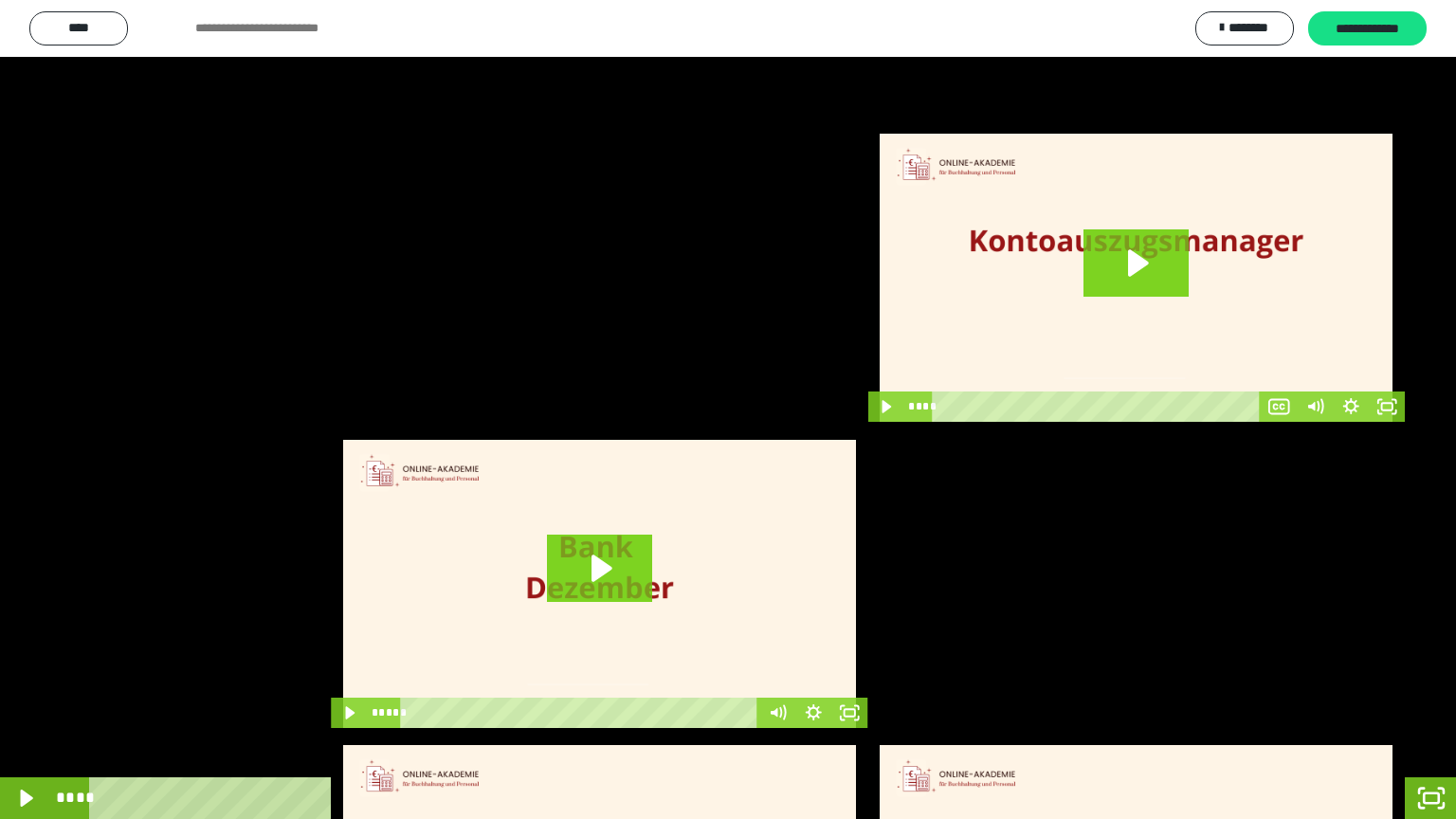 click at bounding box center [728, 410] 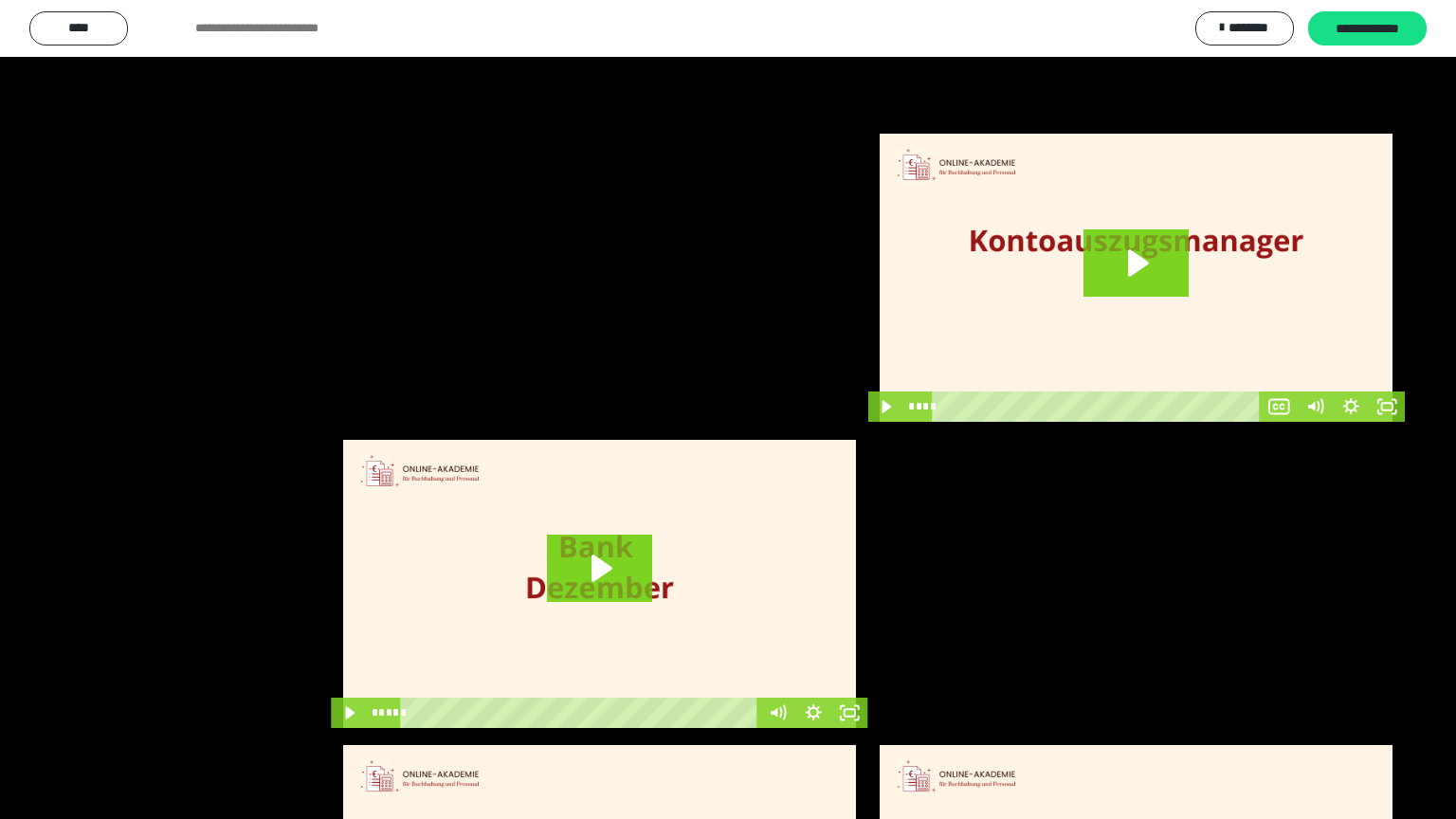 click at bounding box center [728, 410] 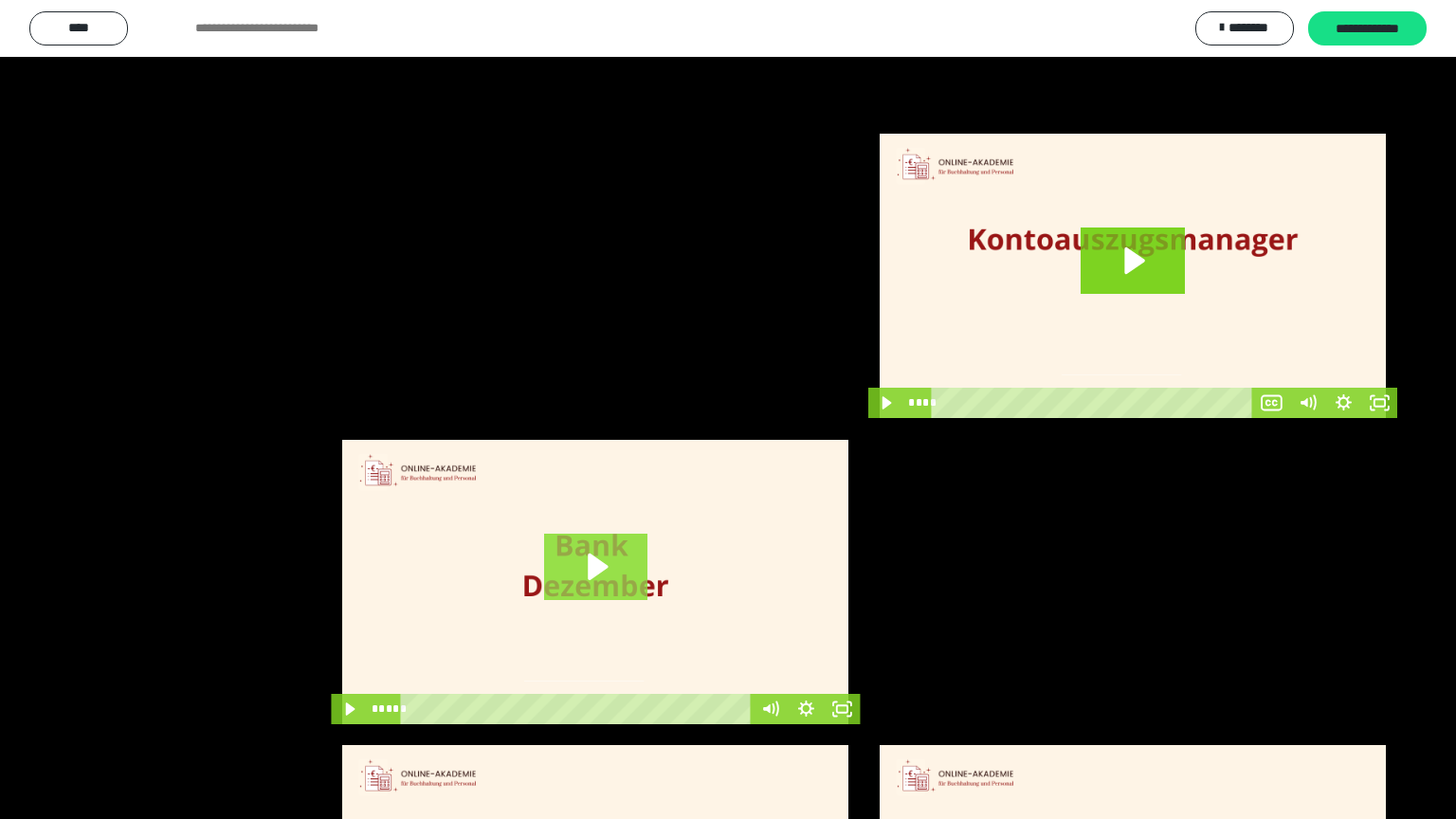 scroll, scrollTop: 3801, scrollLeft: 0, axis: vertical 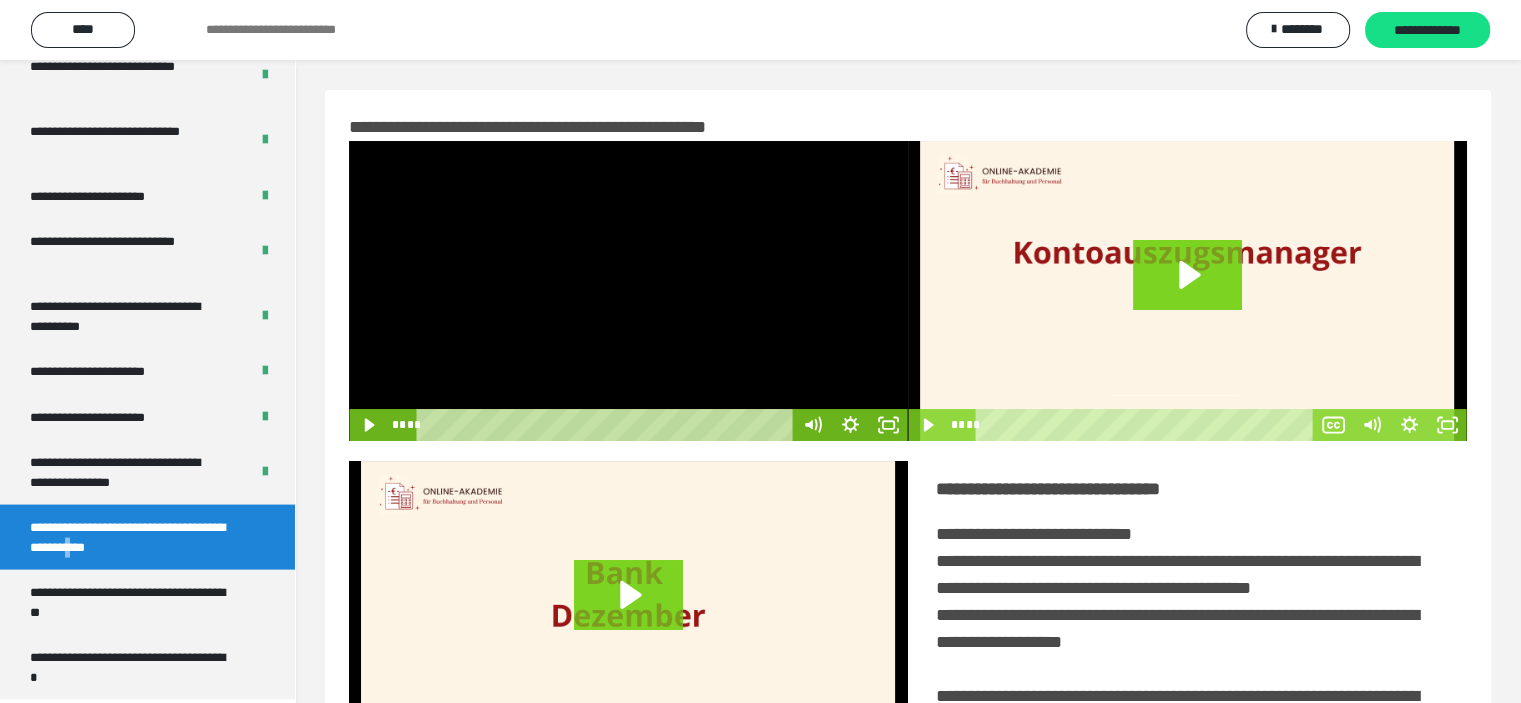 click at bounding box center (628, 291) 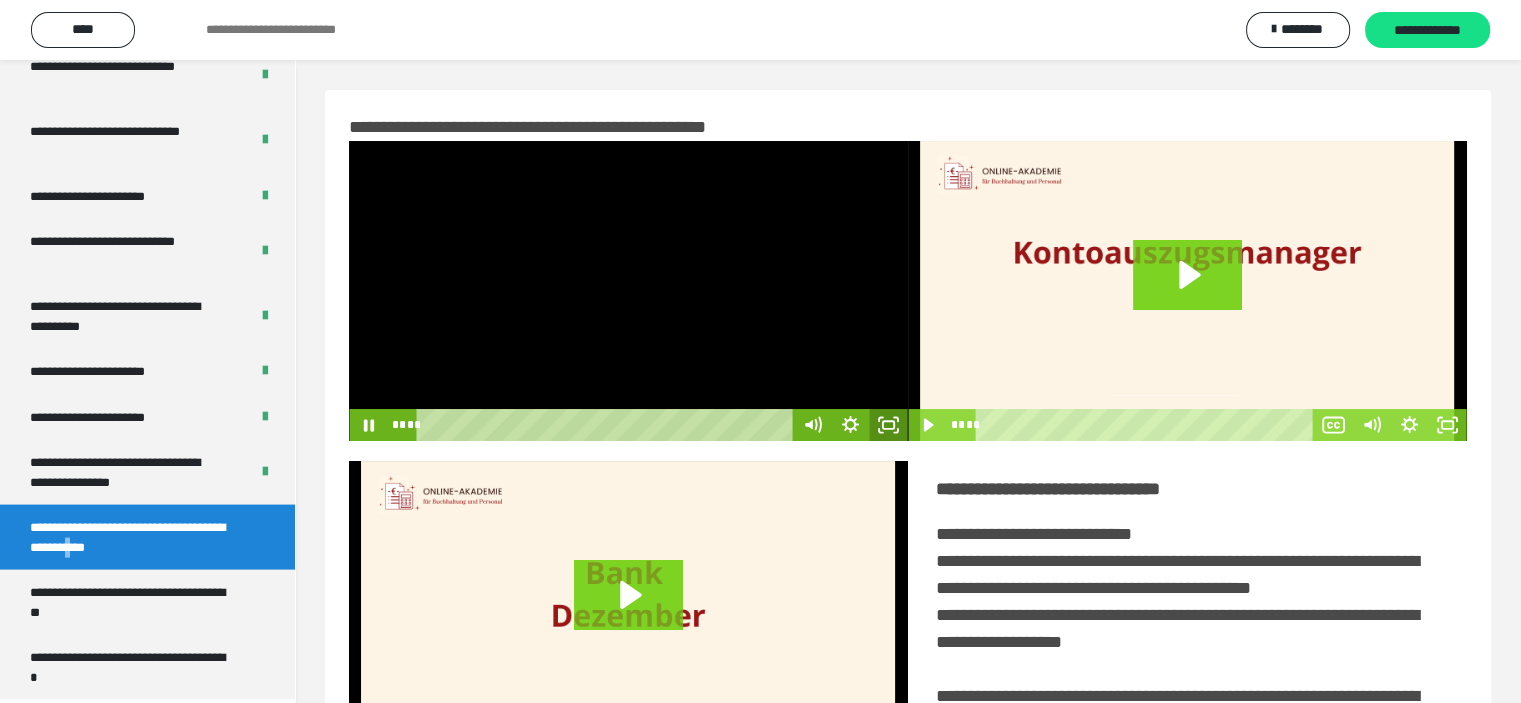 click 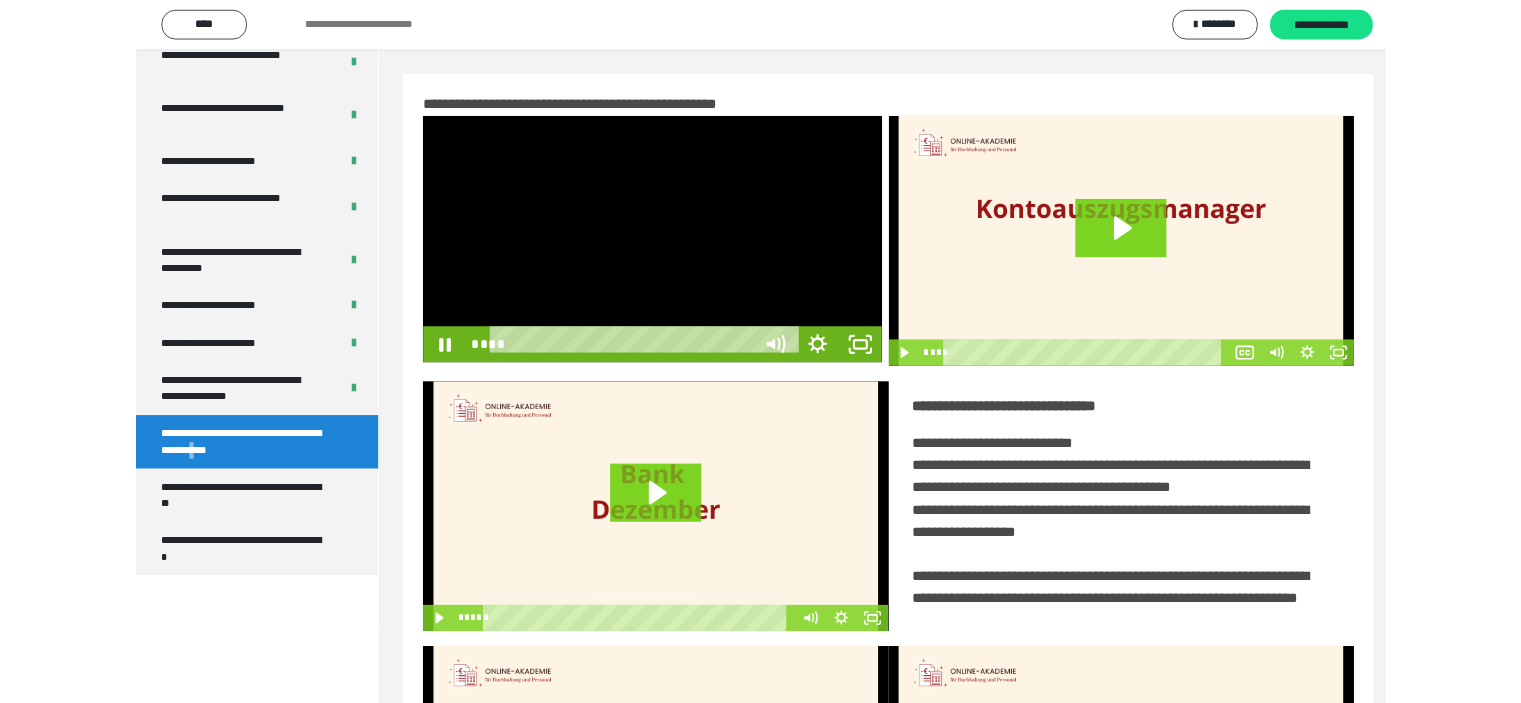 scroll, scrollTop: 3849, scrollLeft: 0, axis: vertical 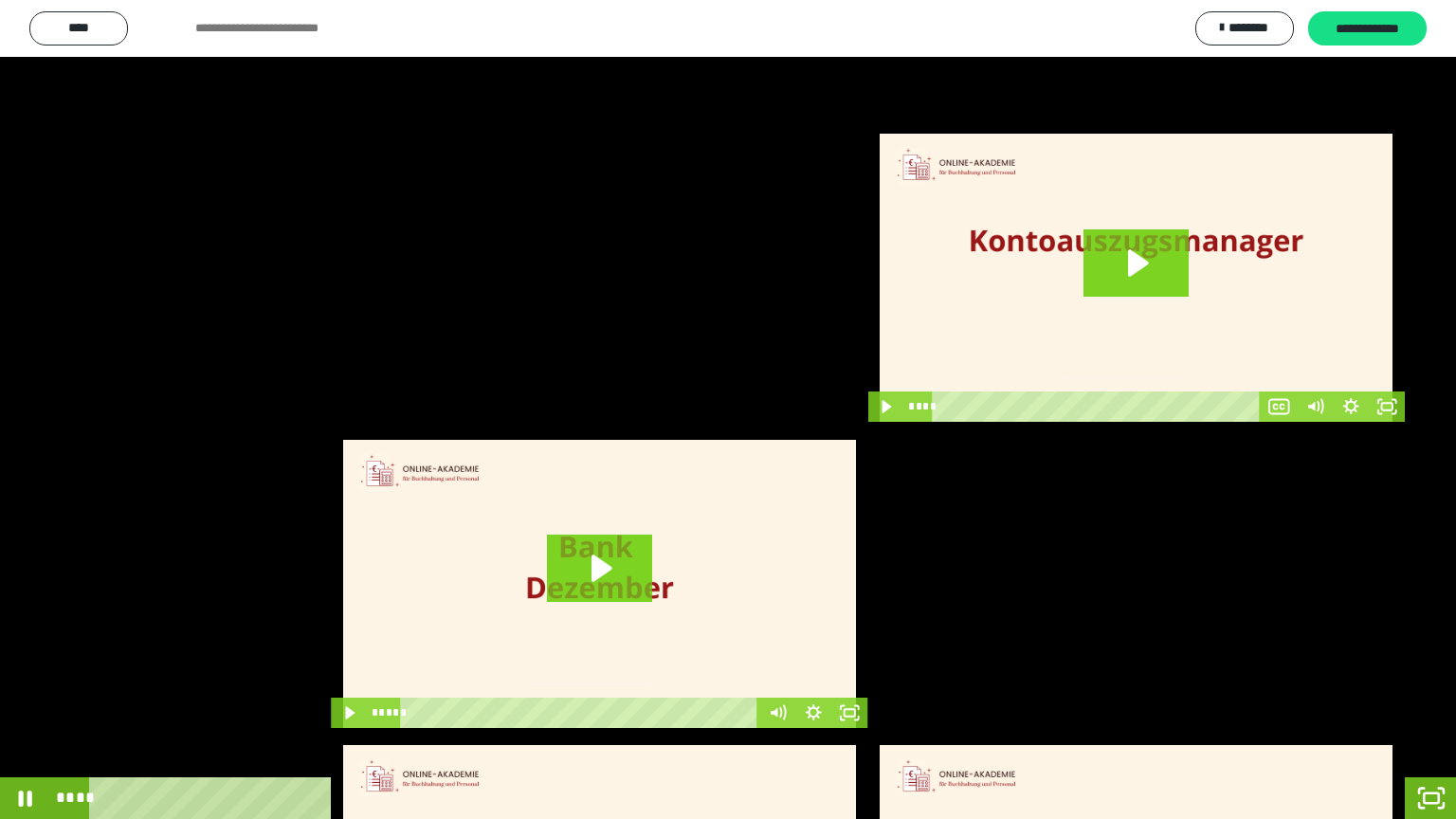 click at bounding box center (728, 410) 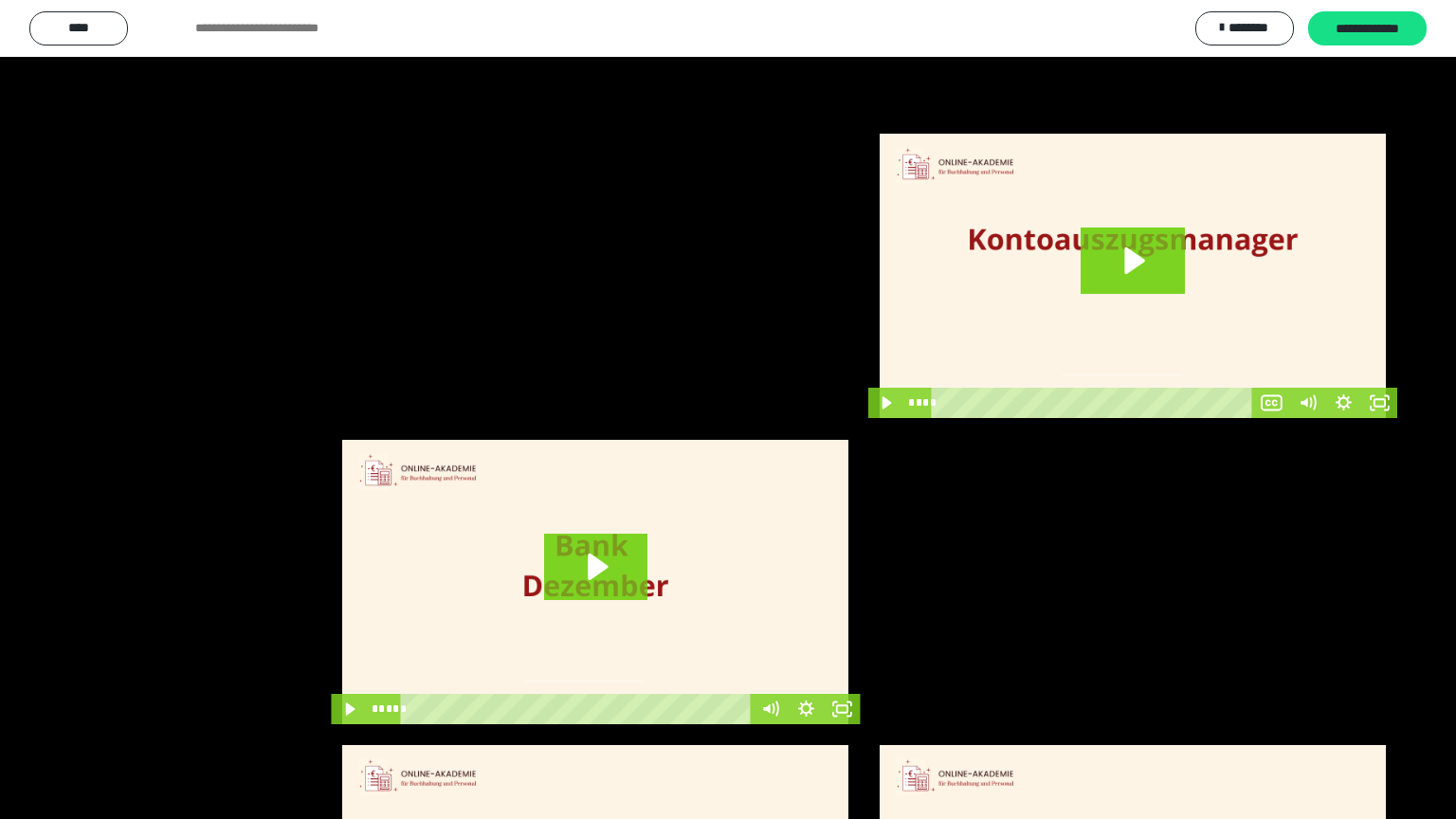 scroll, scrollTop: 3801, scrollLeft: 0, axis: vertical 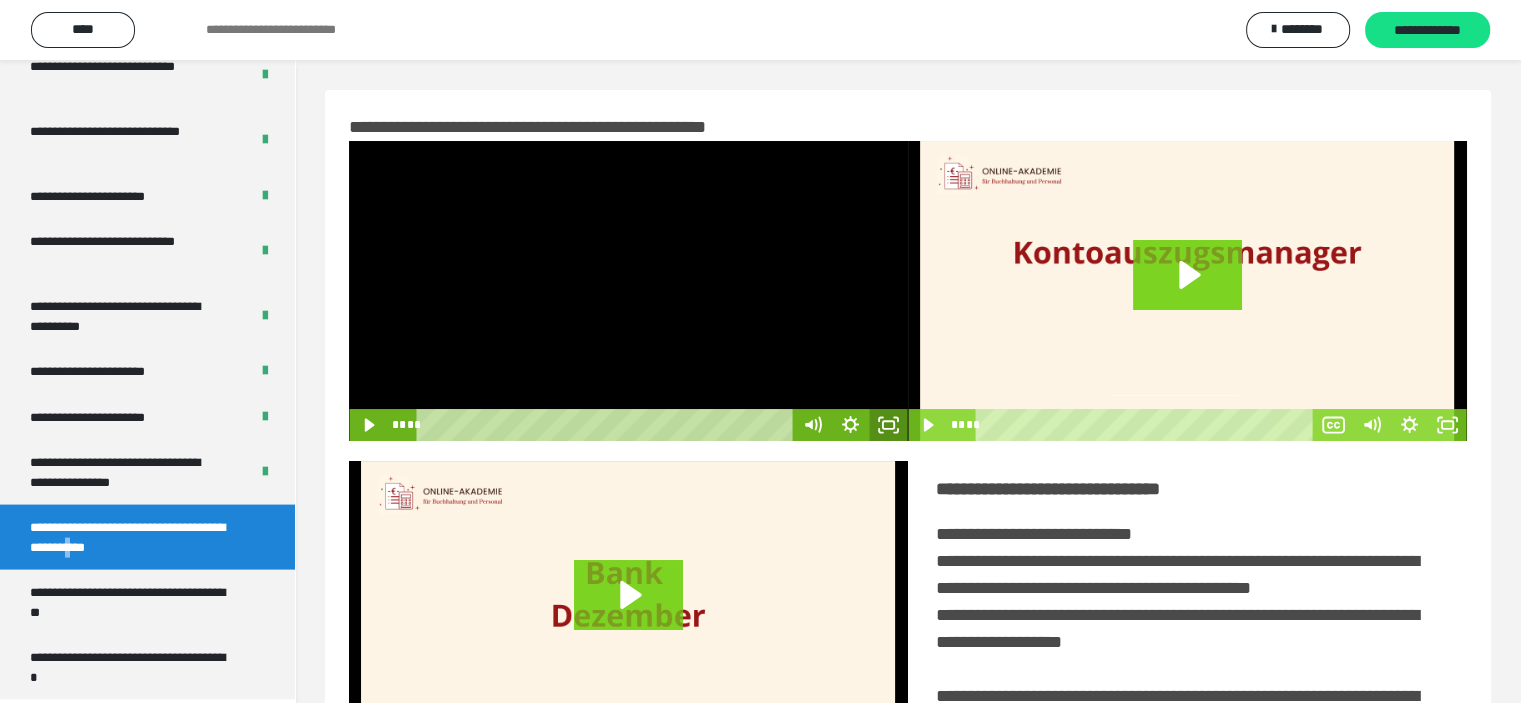 drag, startPoint x: 894, startPoint y: 422, endPoint x: 896, endPoint y: 543, distance: 121.016525 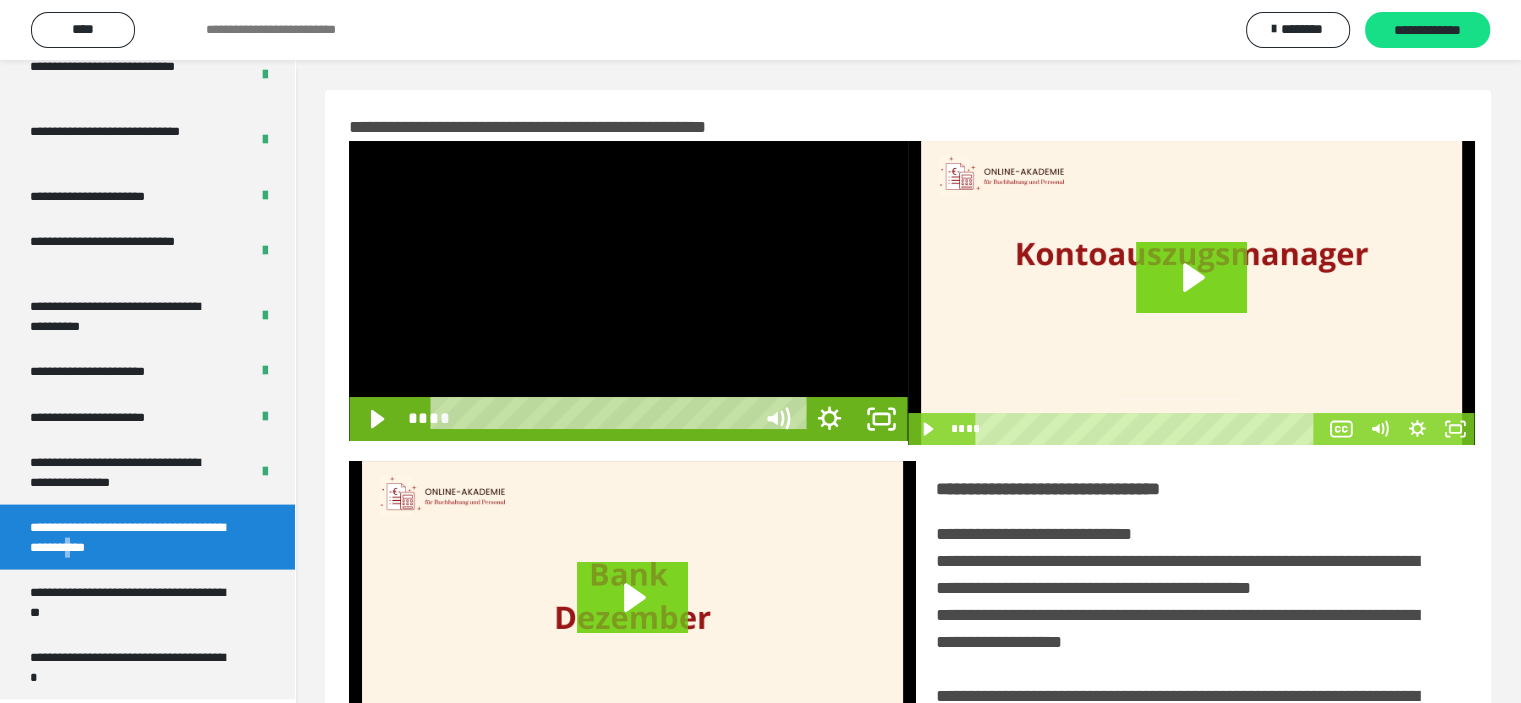 scroll, scrollTop: 3849, scrollLeft: 0, axis: vertical 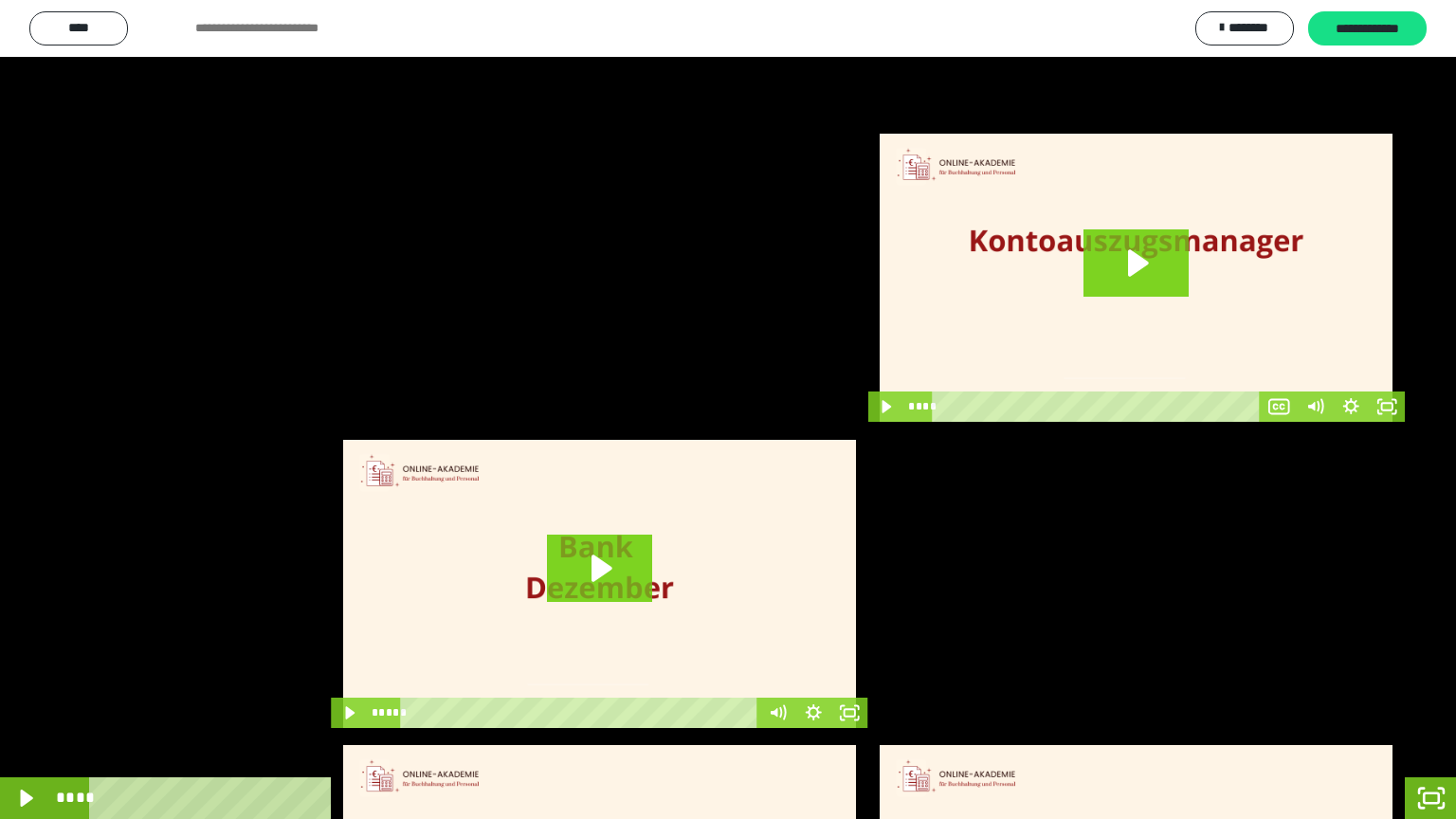 click at bounding box center (728, 410) 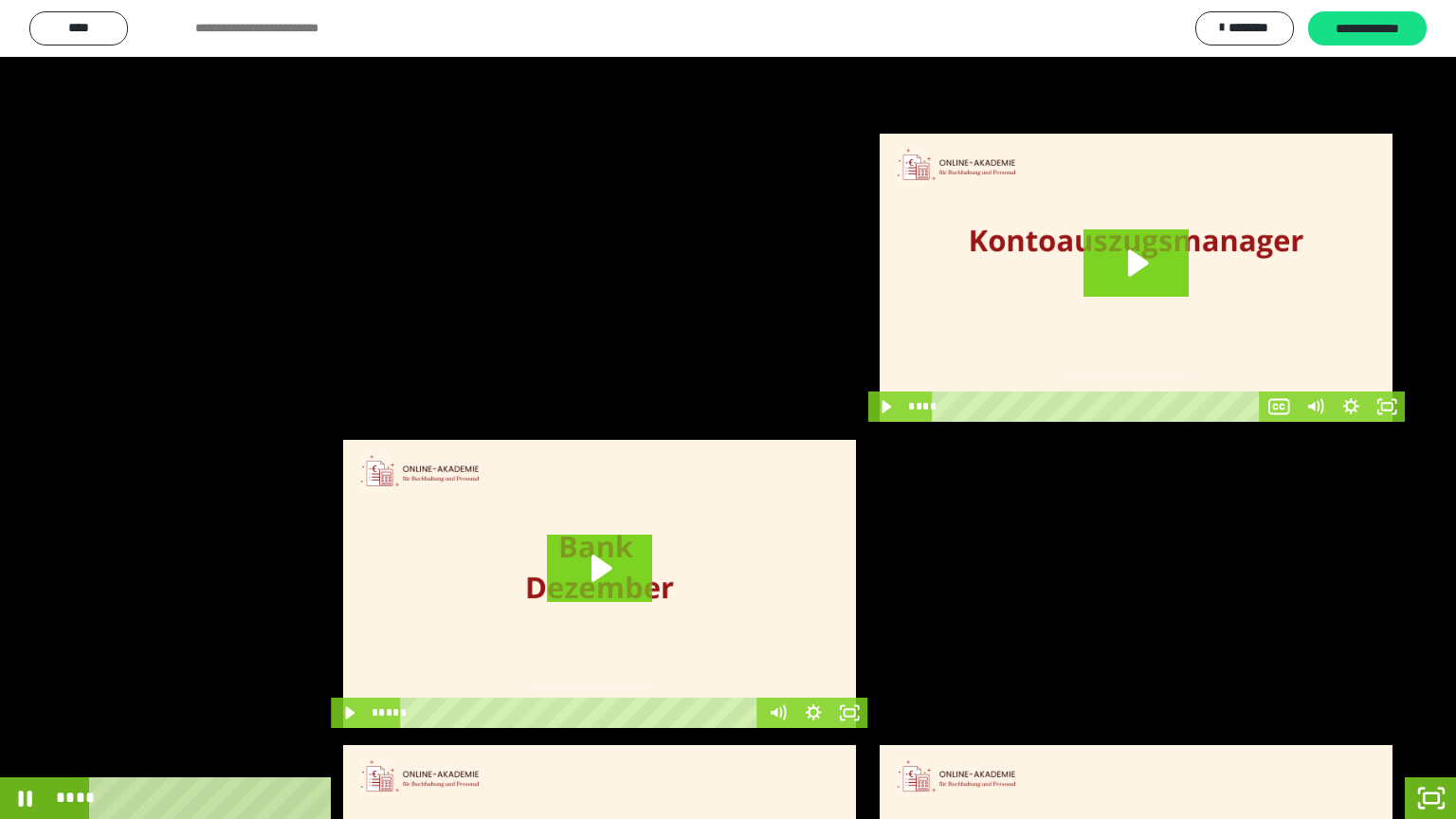 click at bounding box center [728, 410] 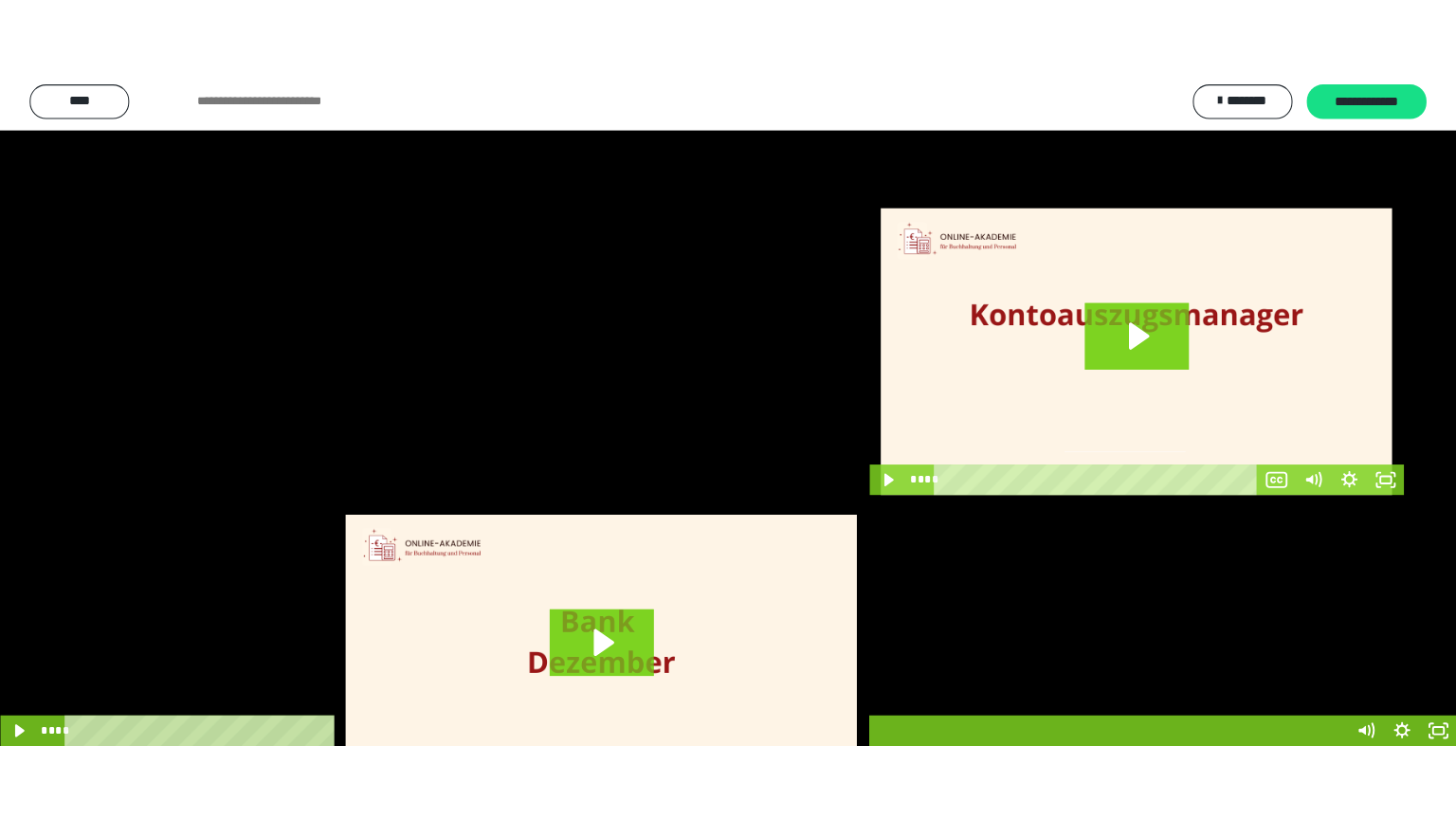 scroll, scrollTop: 3801, scrollLeft: 0, axis: vertical 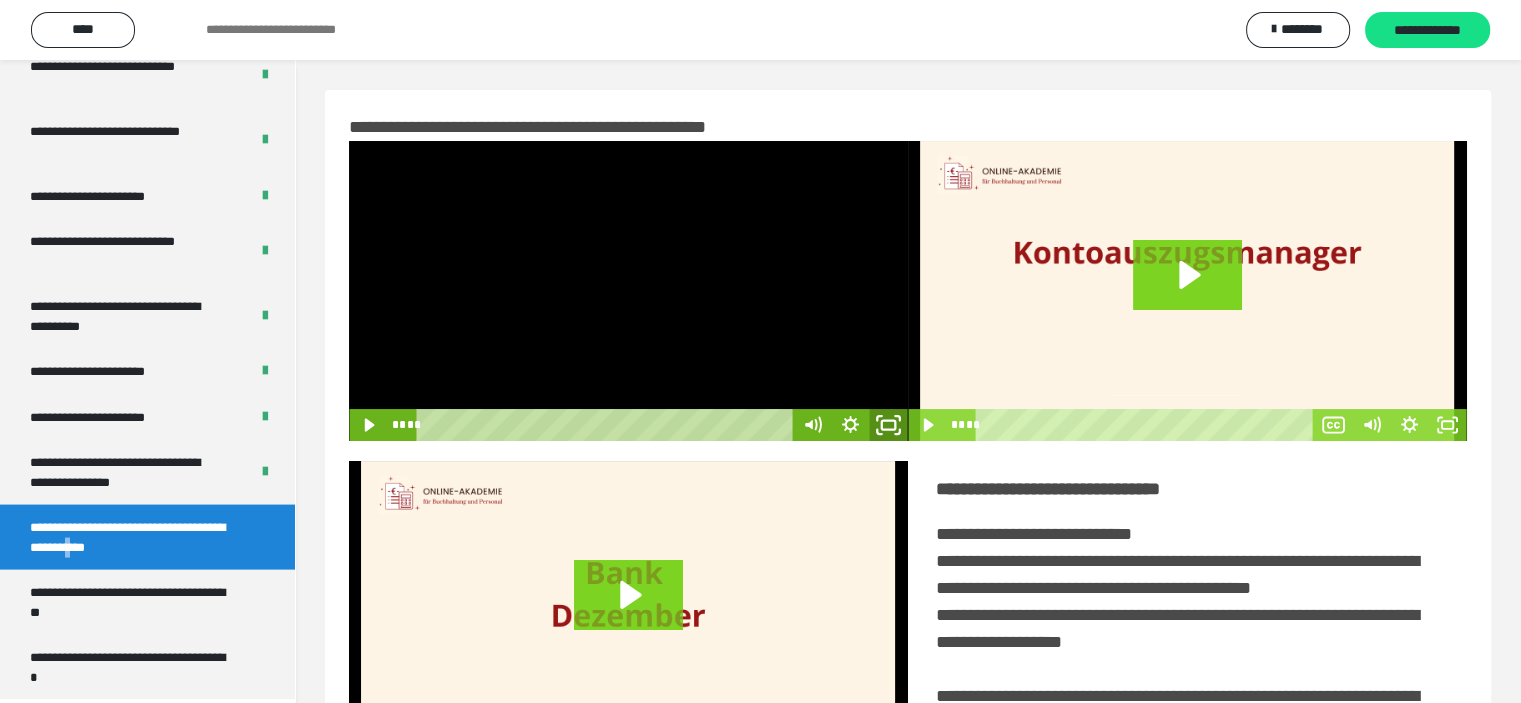 click 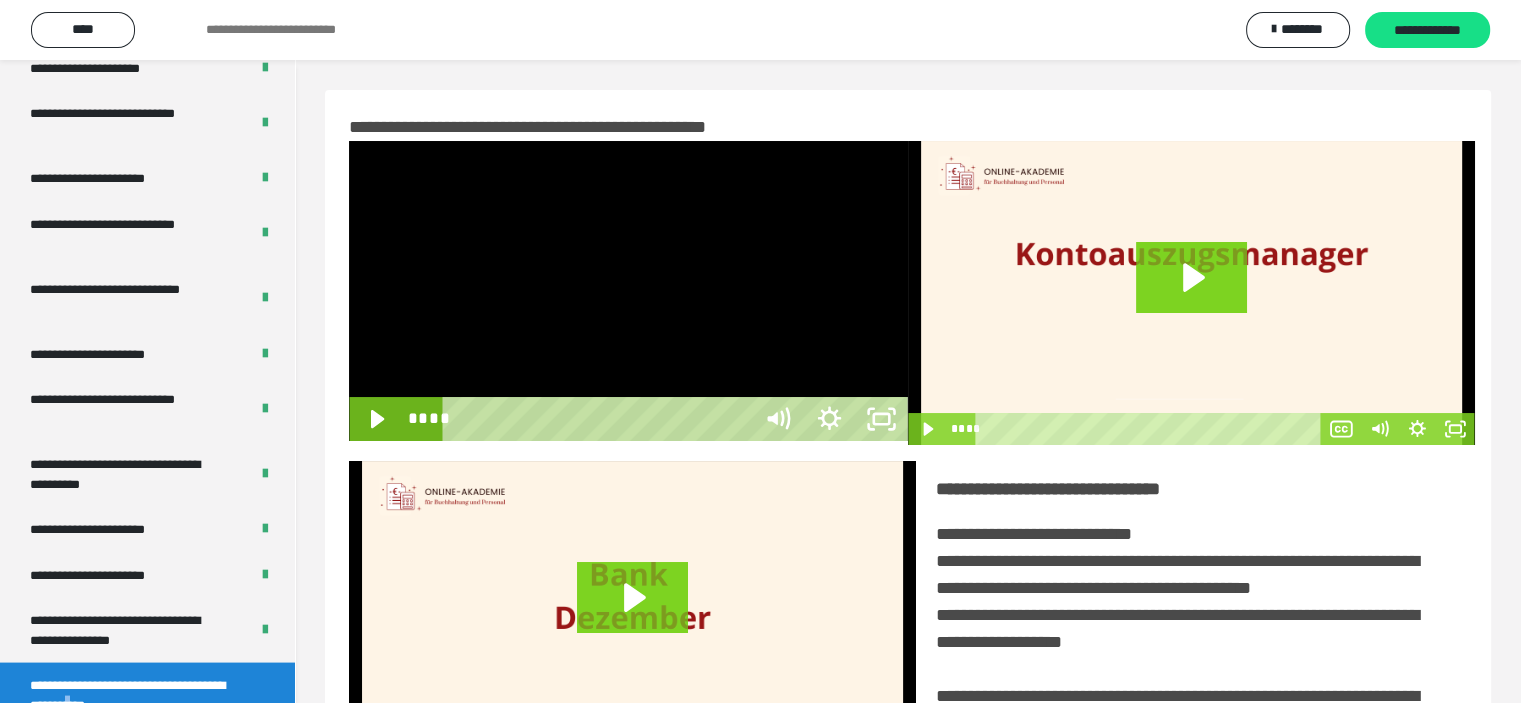 scroll, scrollTop: 3849, scrollLeft: 0, axis: vertical 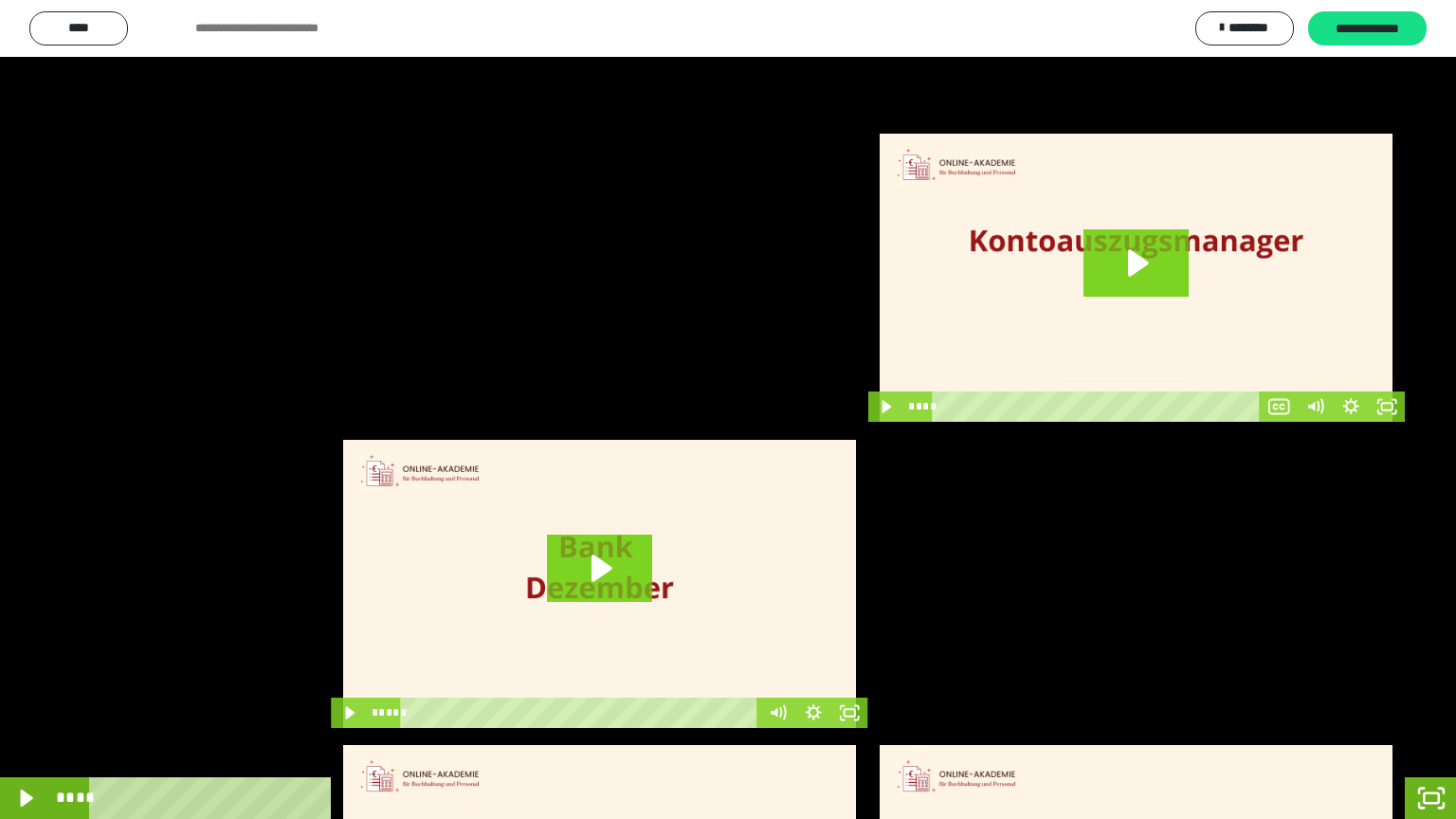 click at bounding box center [728, 410] 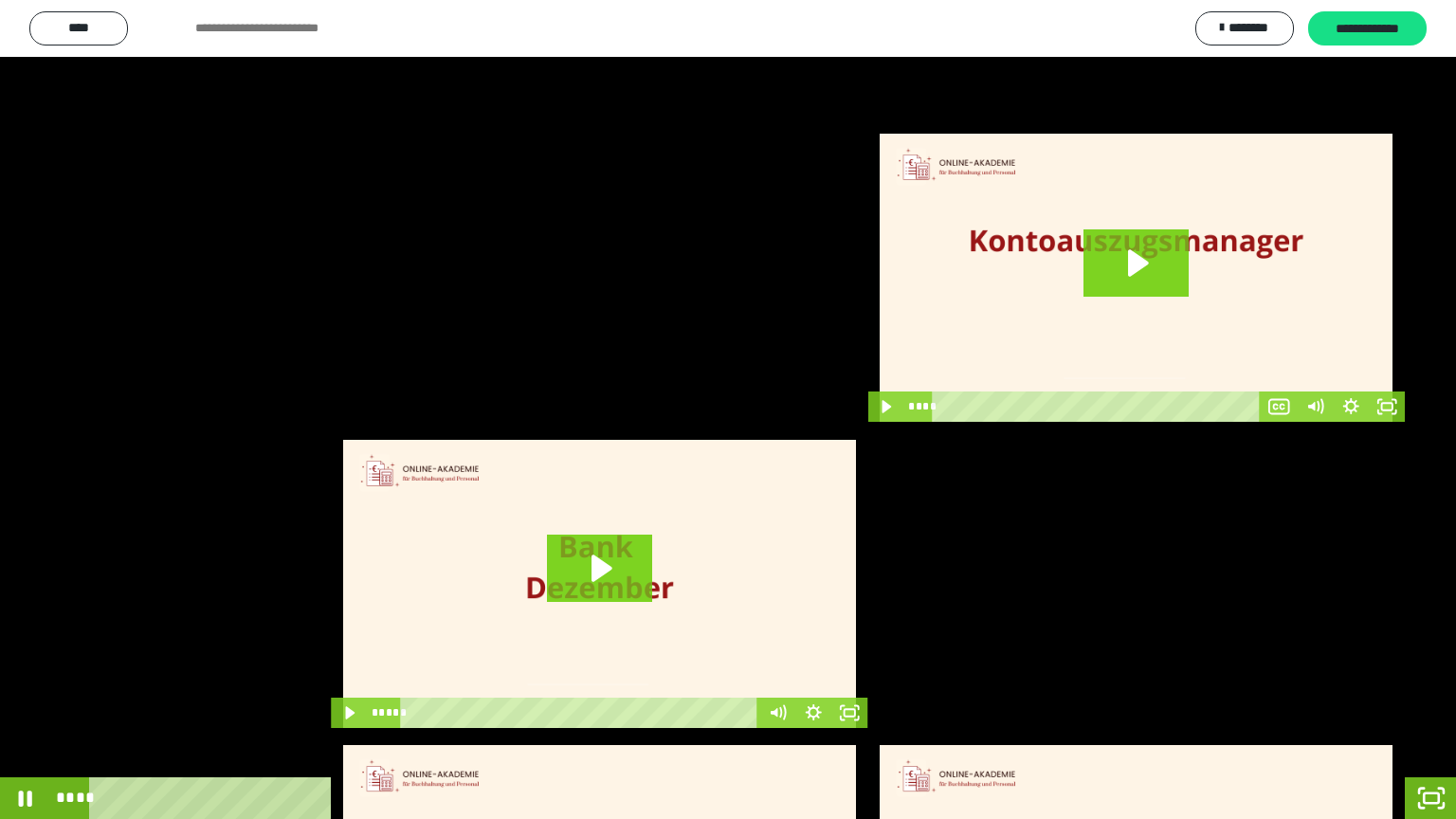 click at bounding box center (728, 410) 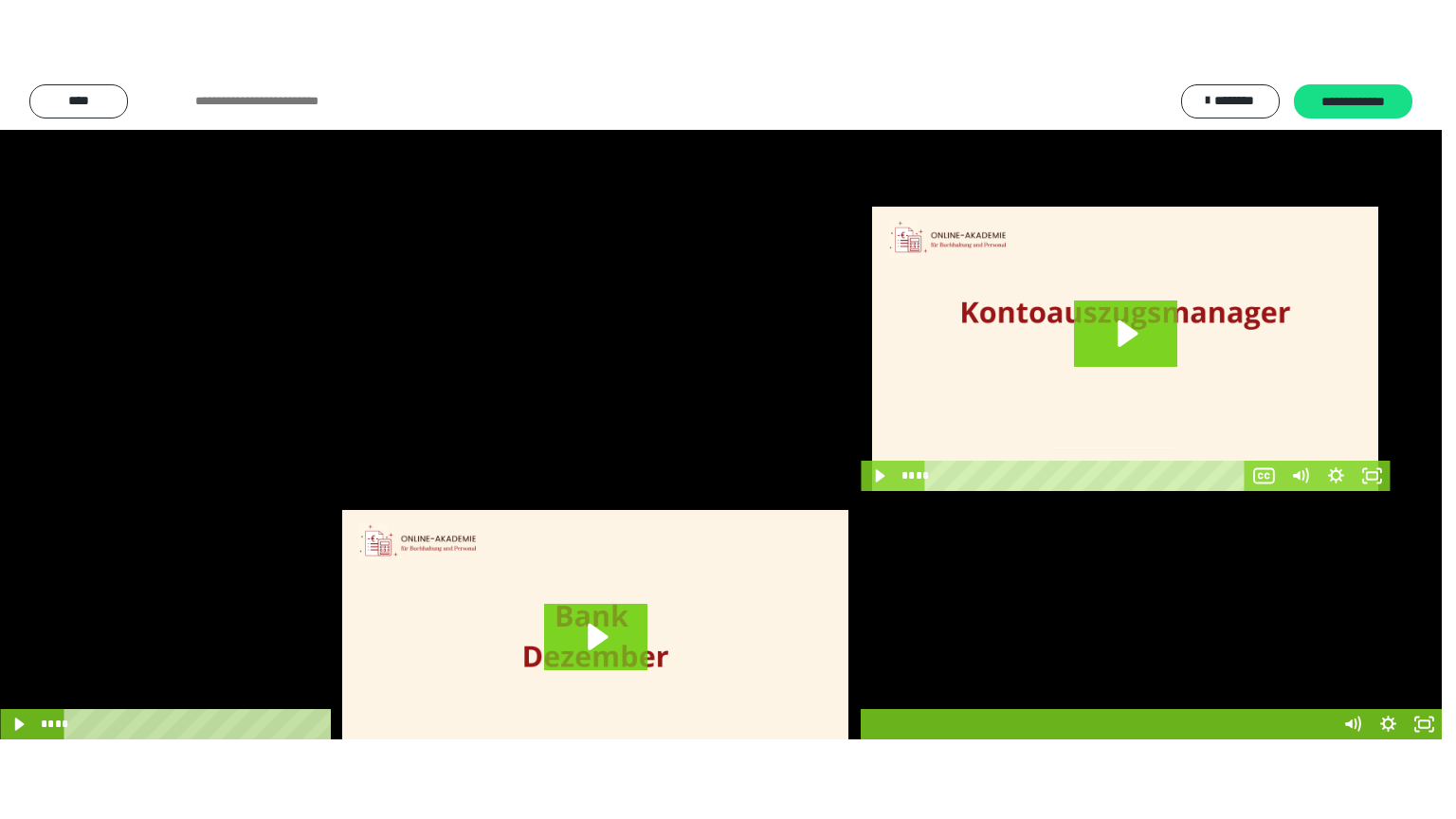 scroll, scrollTop: 3801, scrollLeft: 0, axis: vertical 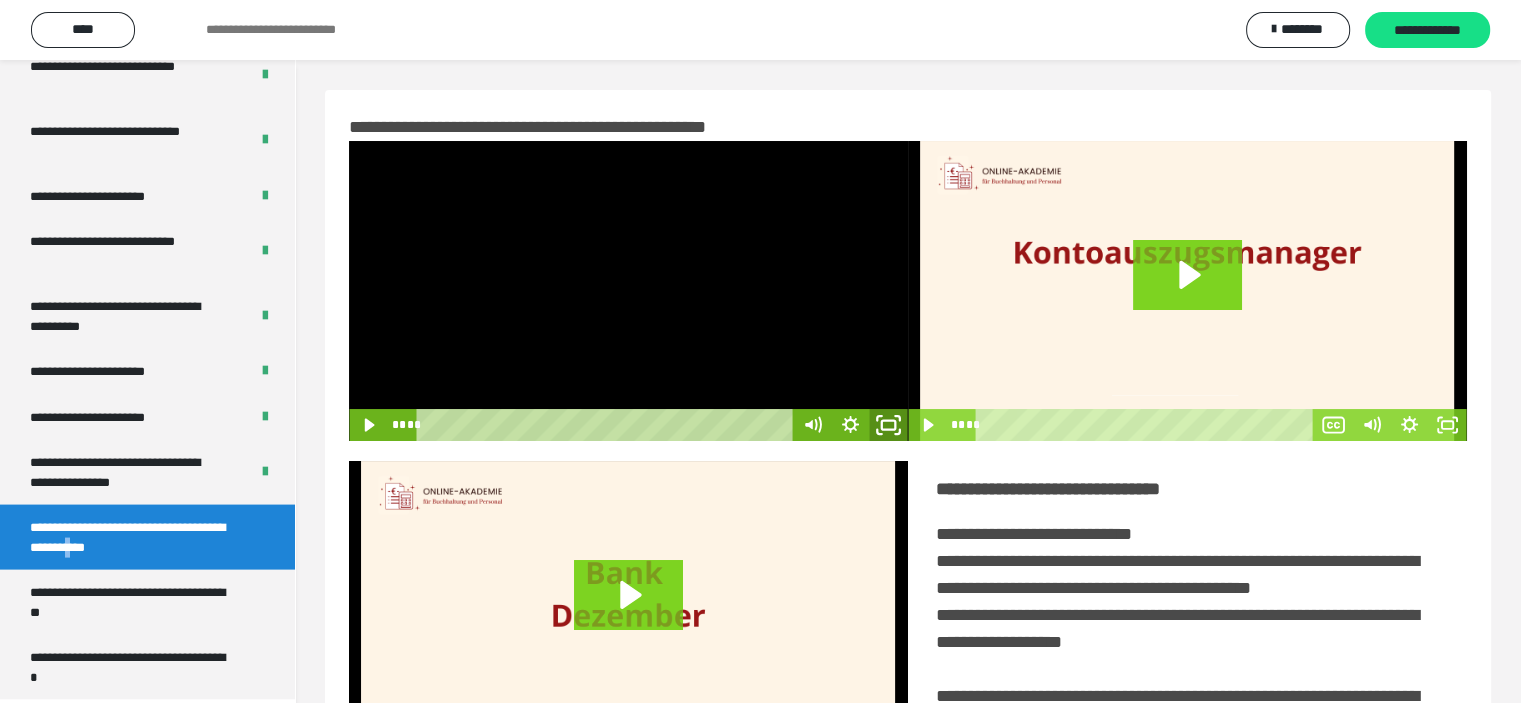 click 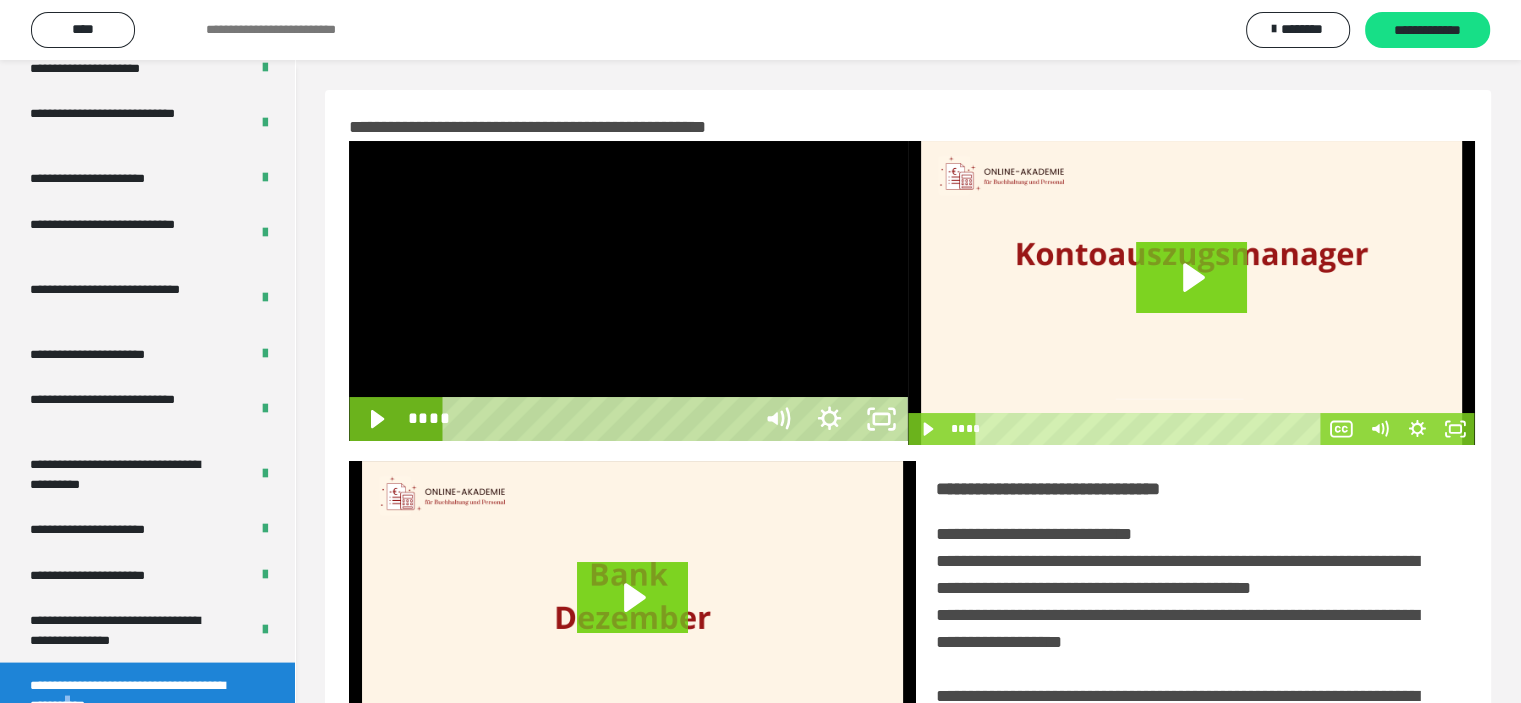 scroll, scrollTop: 3849, scrollLeft: 0, axis: vertical 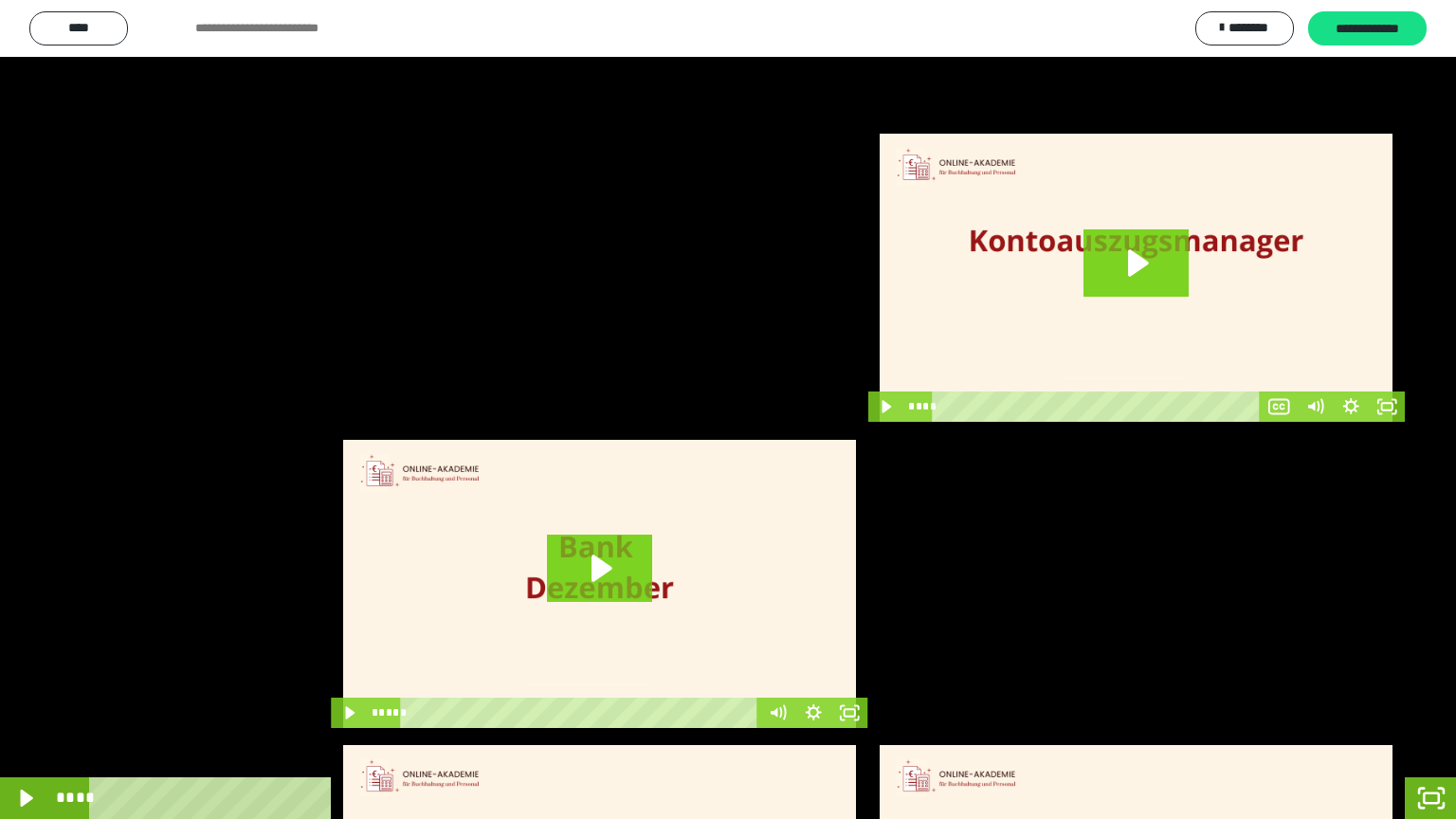click at bounding box center (728, 410) 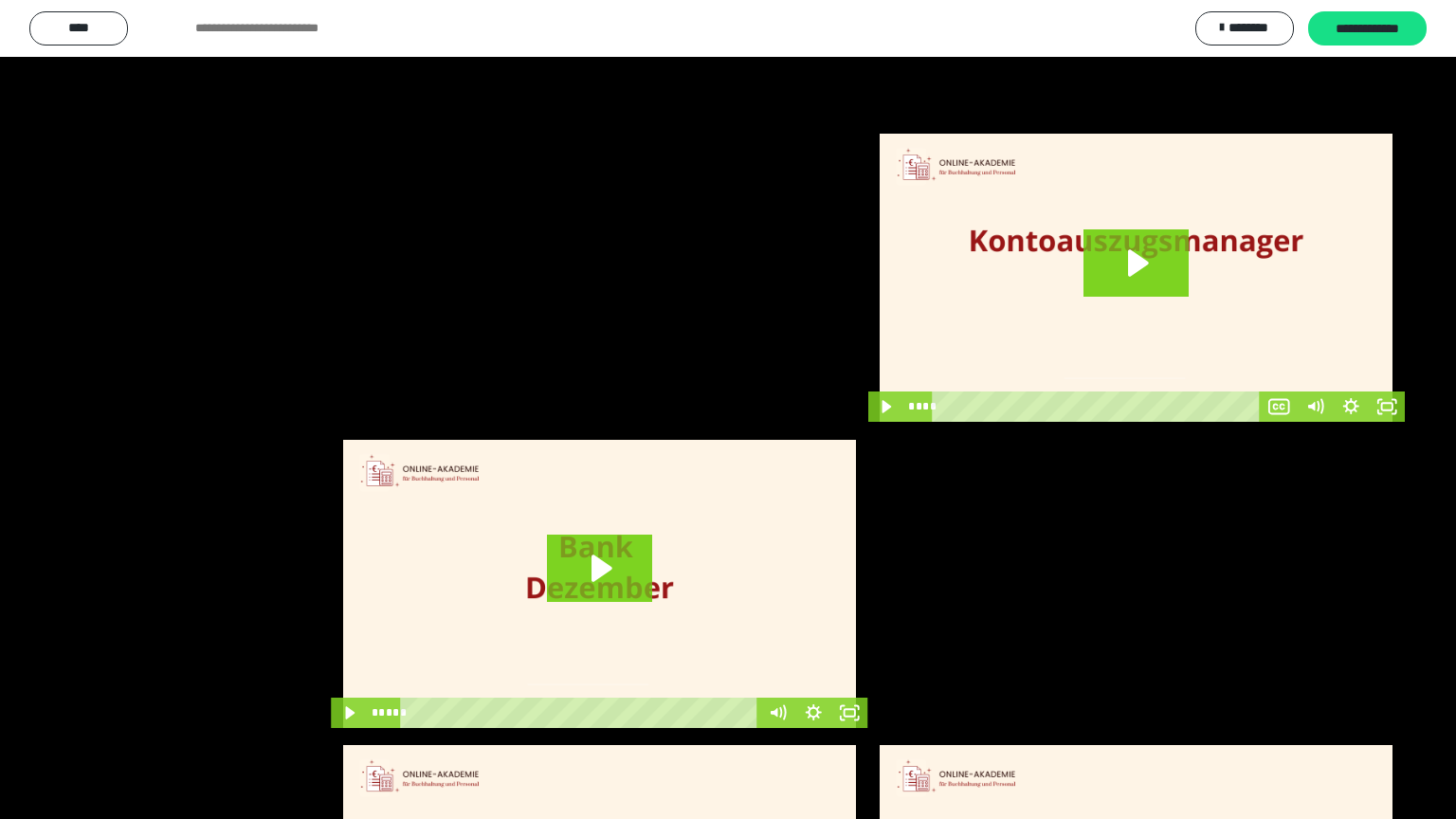 click at bounding box center [728, 410] 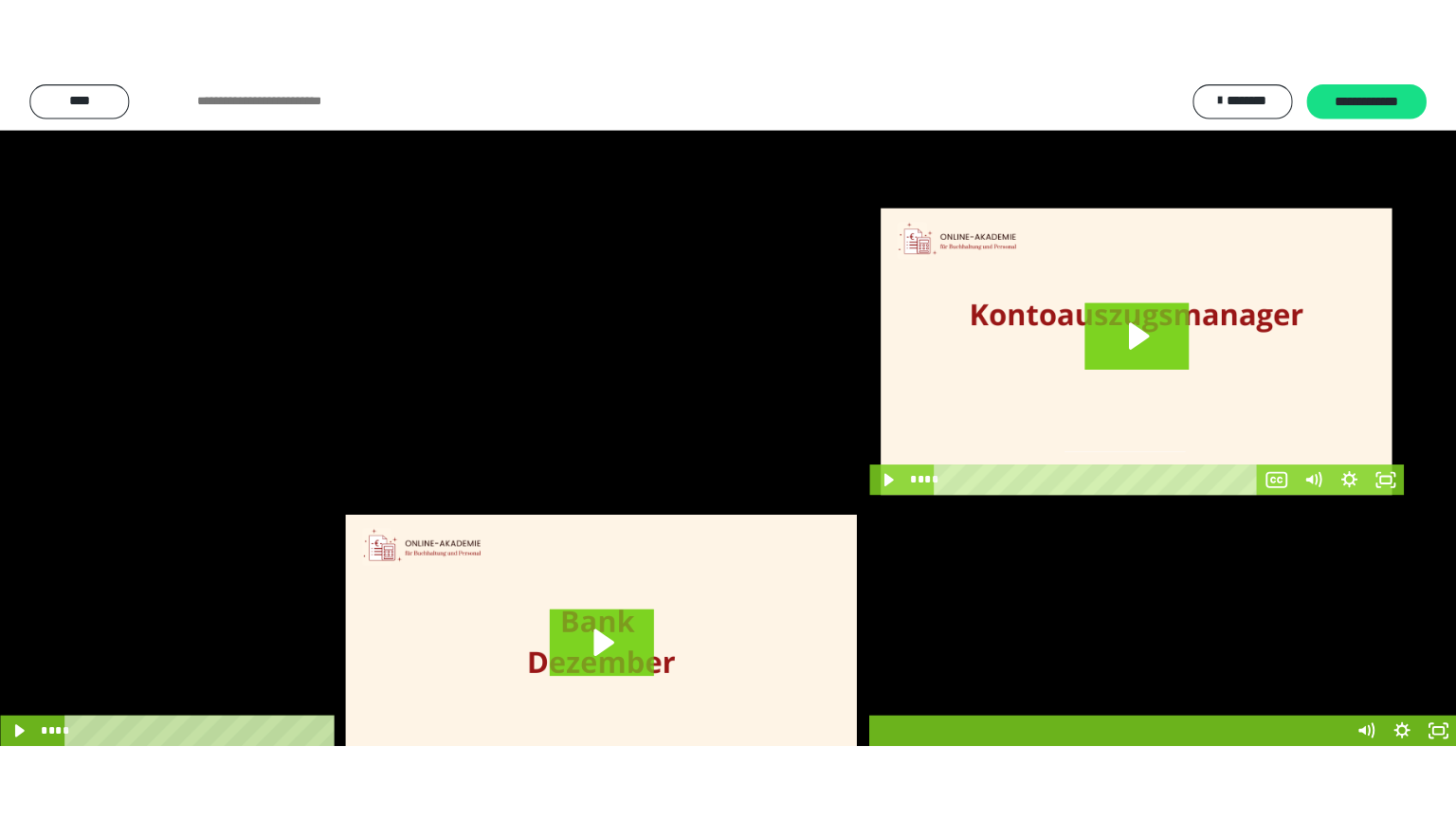 scroll, scrollTop: 3801, scrollLeft: 0, axis: vertical 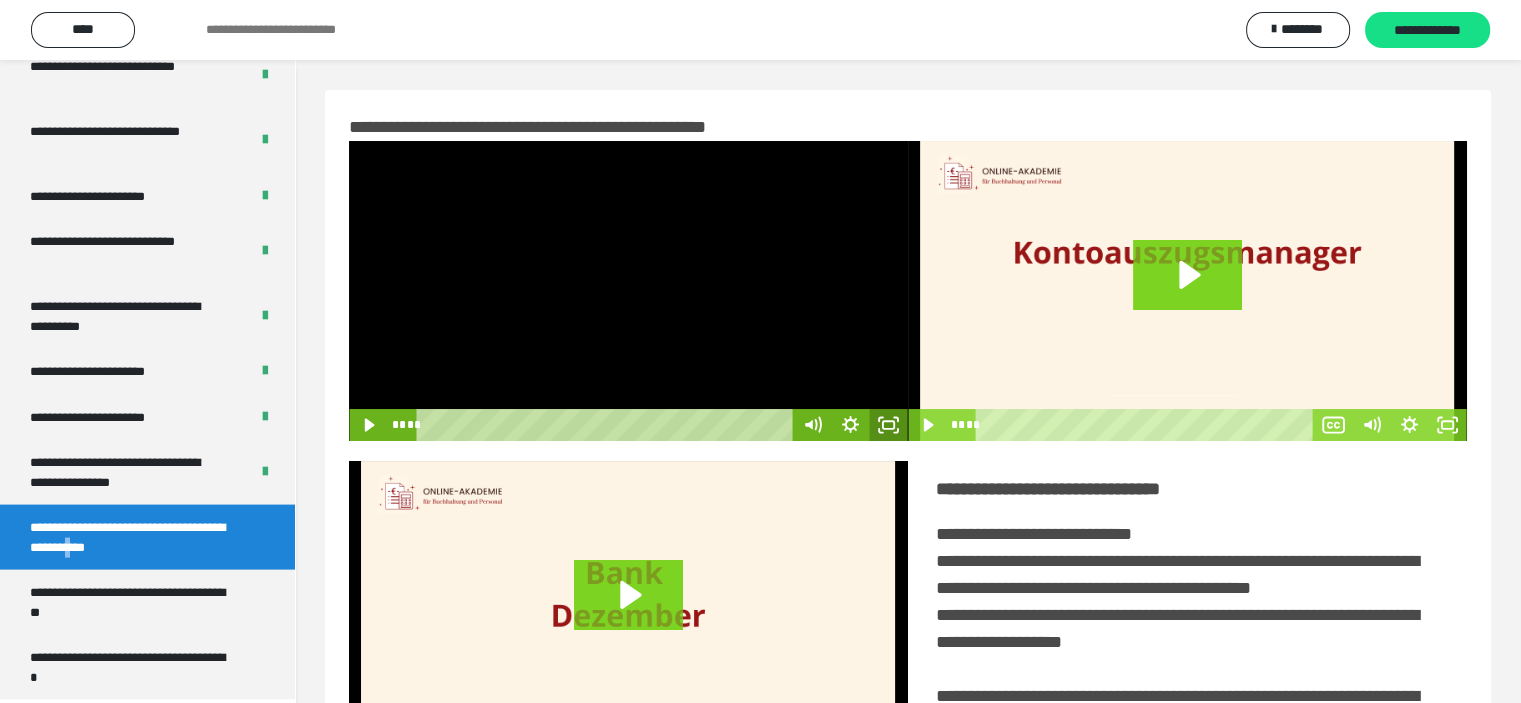 click 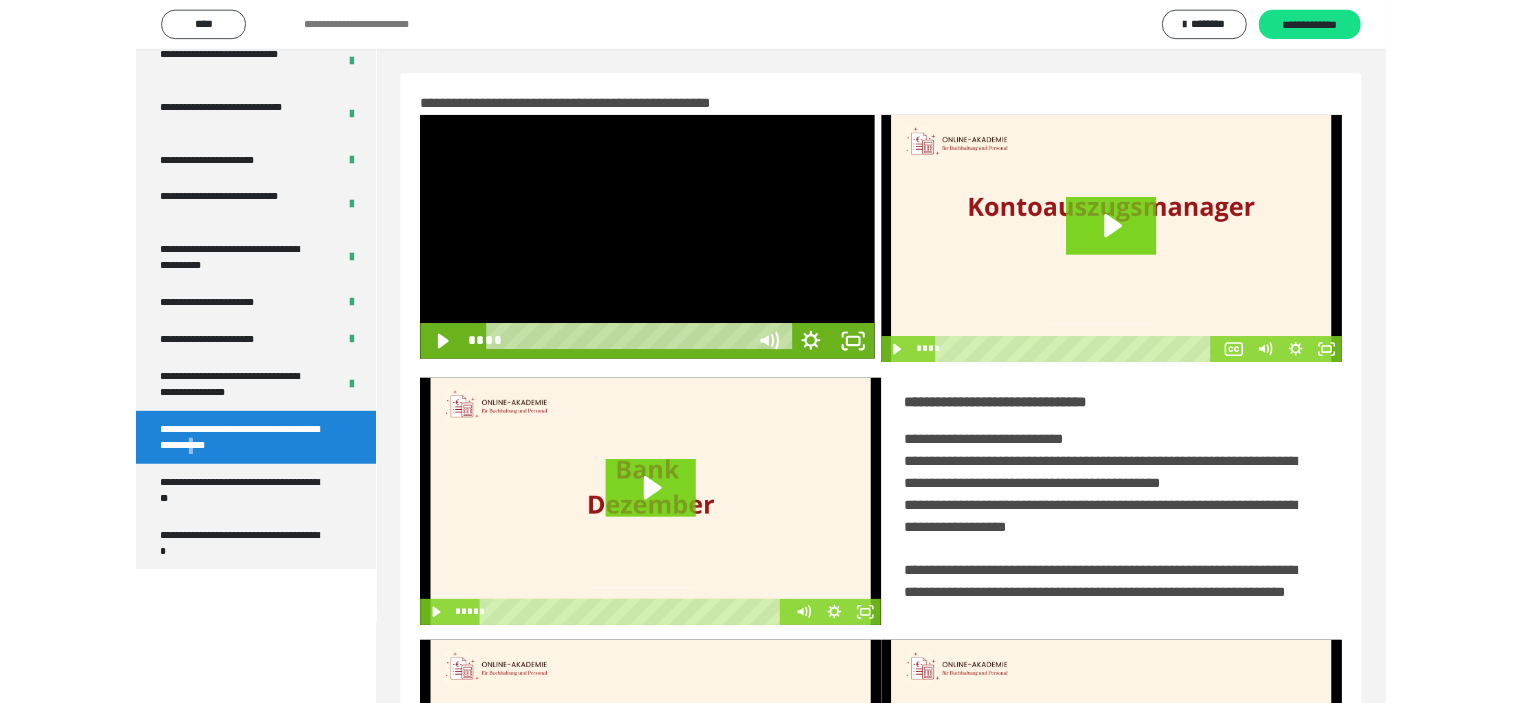 scroll, scrollTop: 3849, scrollLeft: 0, axis: vertical 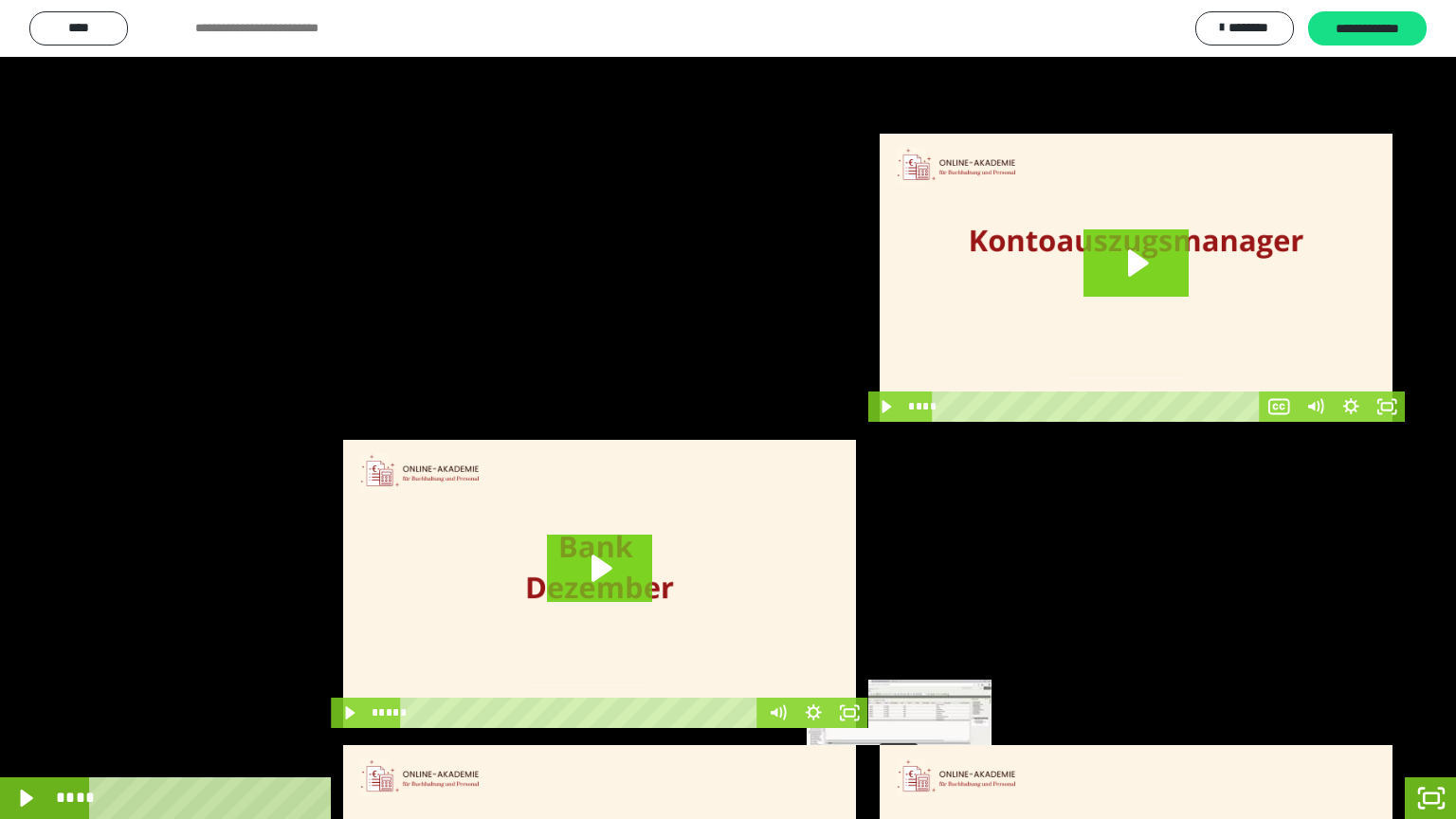 click on "****" at bounding box center (701, 798) 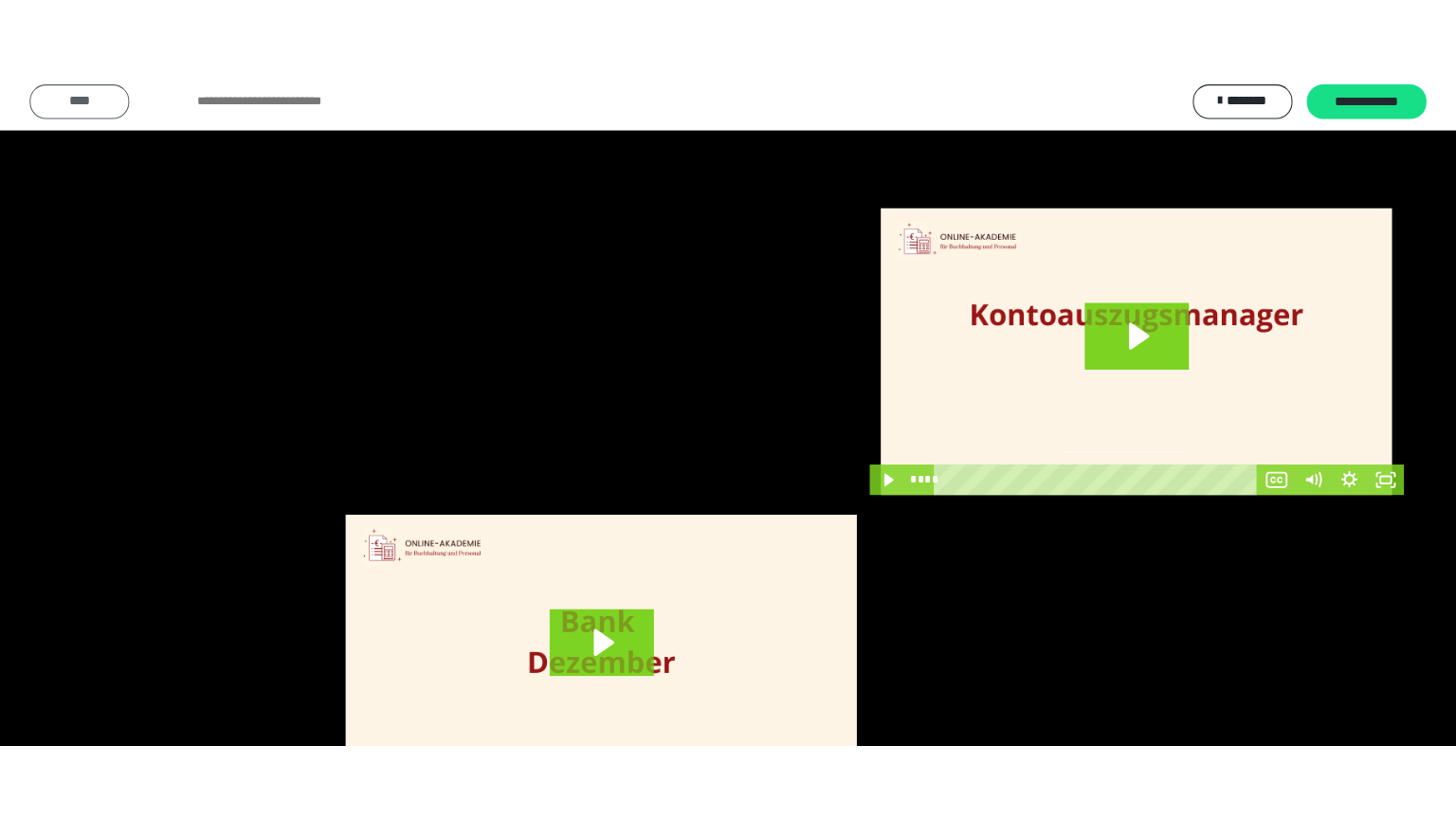 scroll, scrollTop: 3801, scrollLeft: 0, axis: vertical 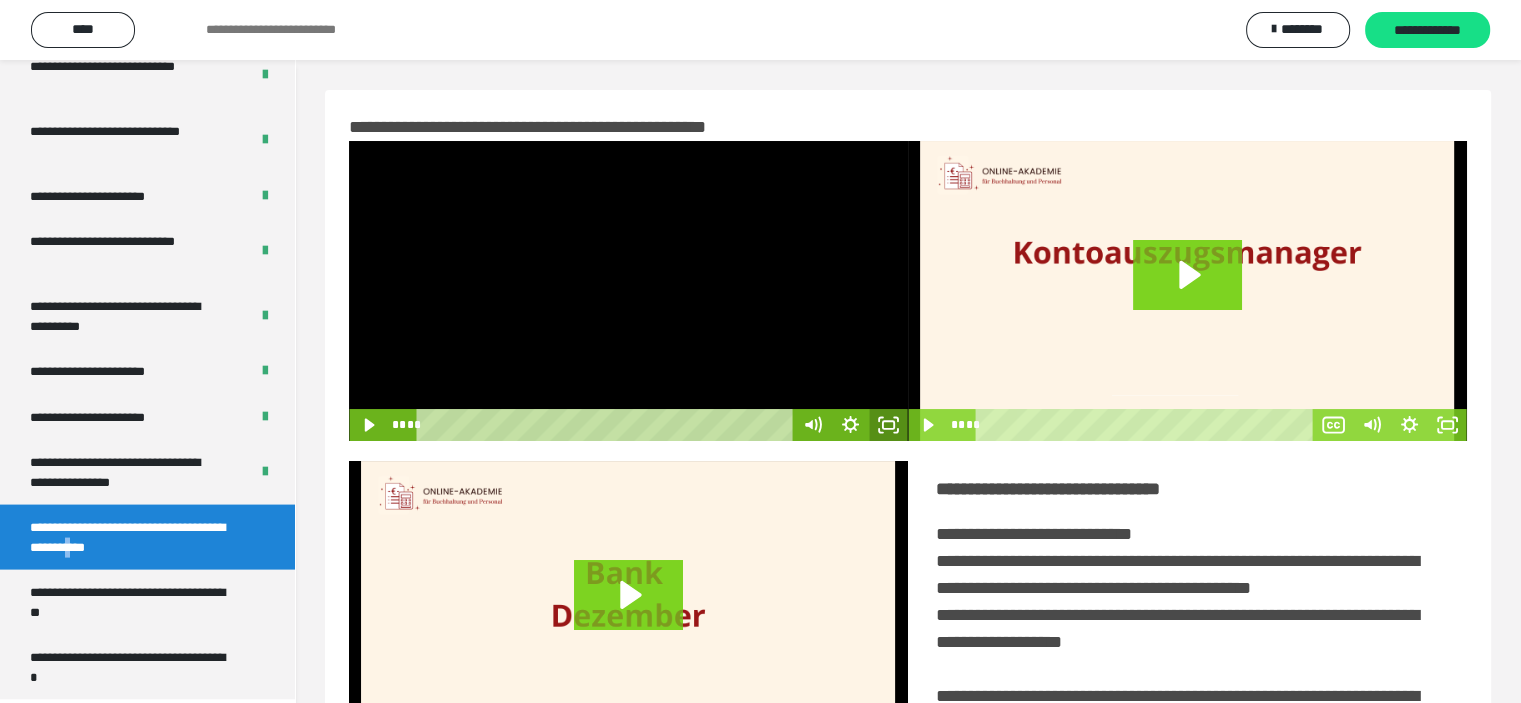 click 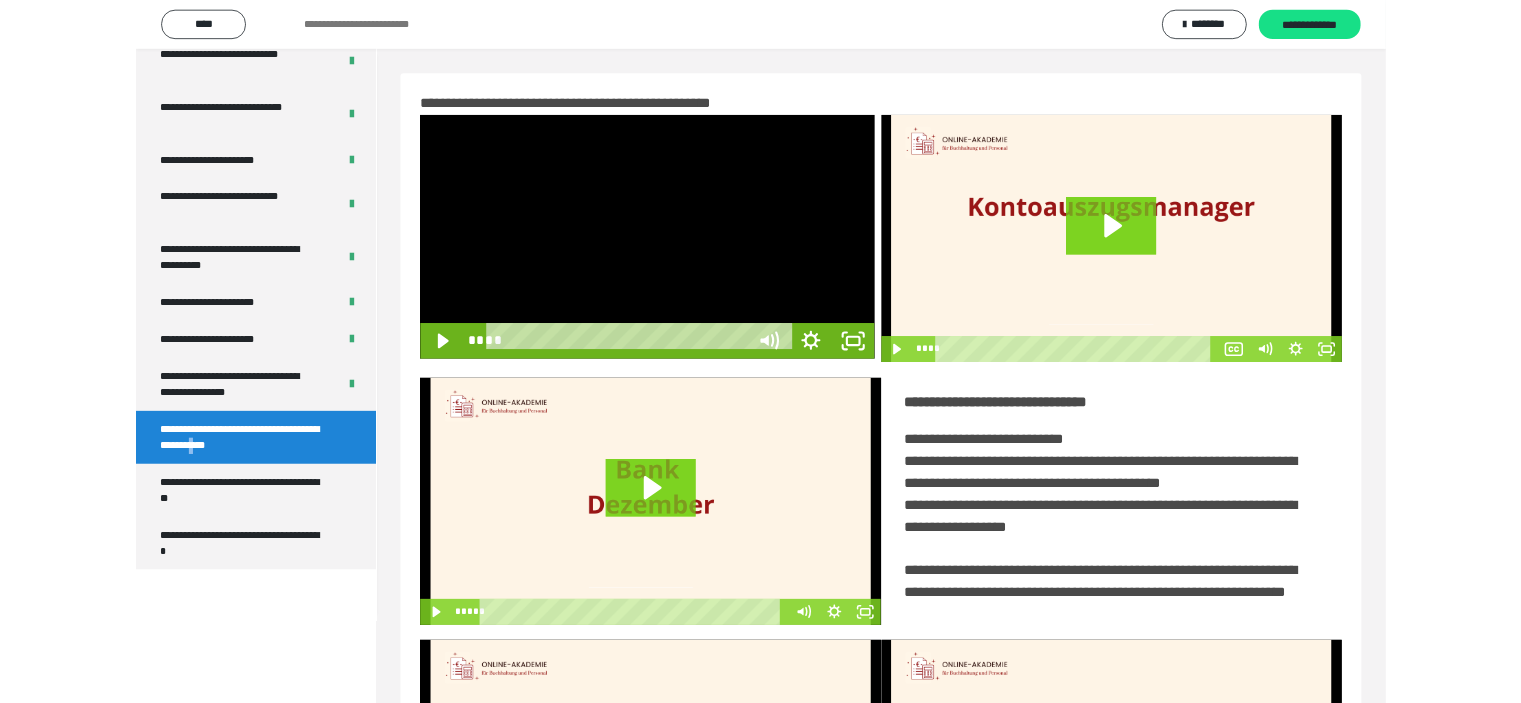 scroll, scrollTop: 3849, scrollLeft: 0, axis: vertical 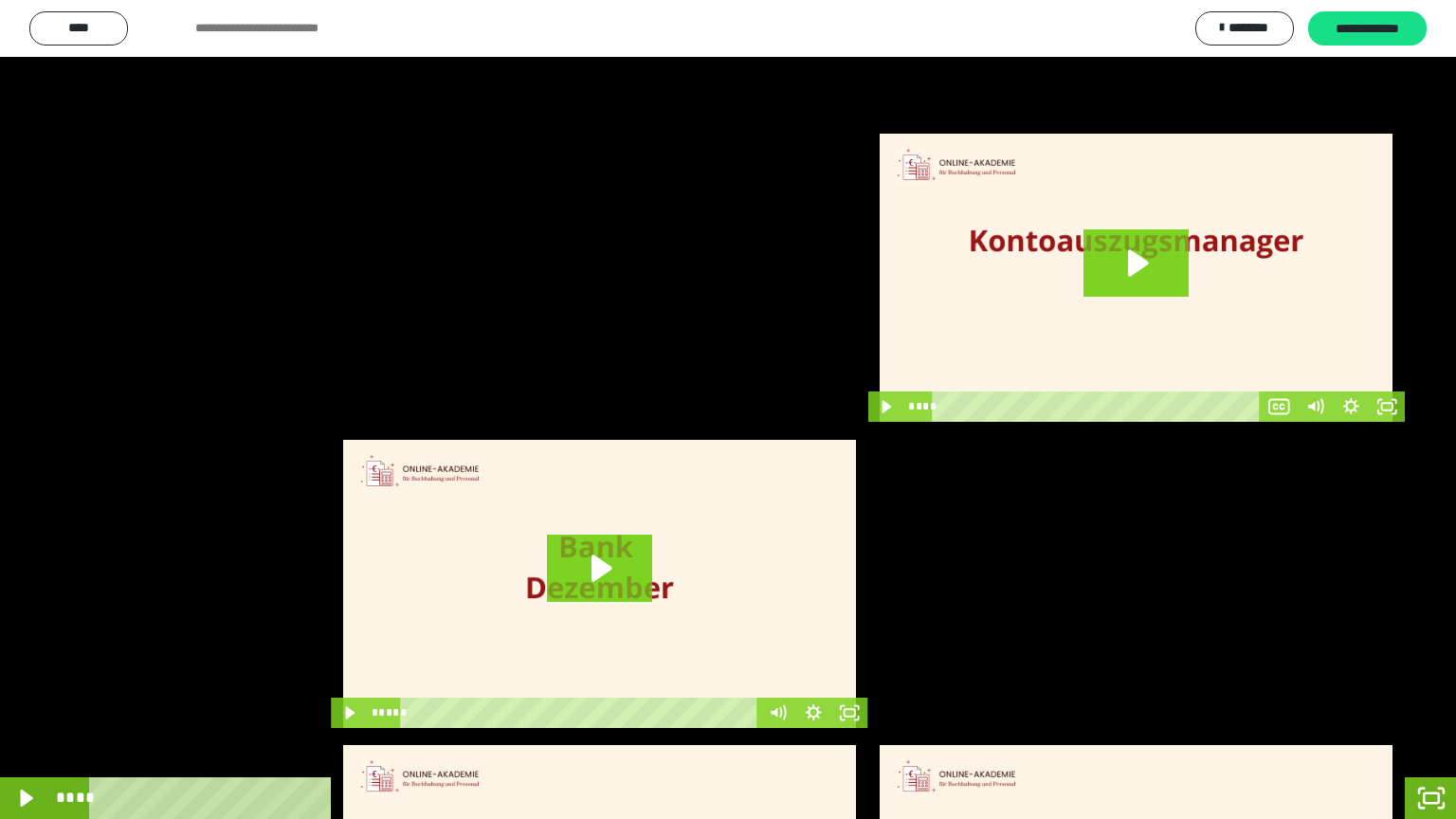 click at bounding box center (728, 410) 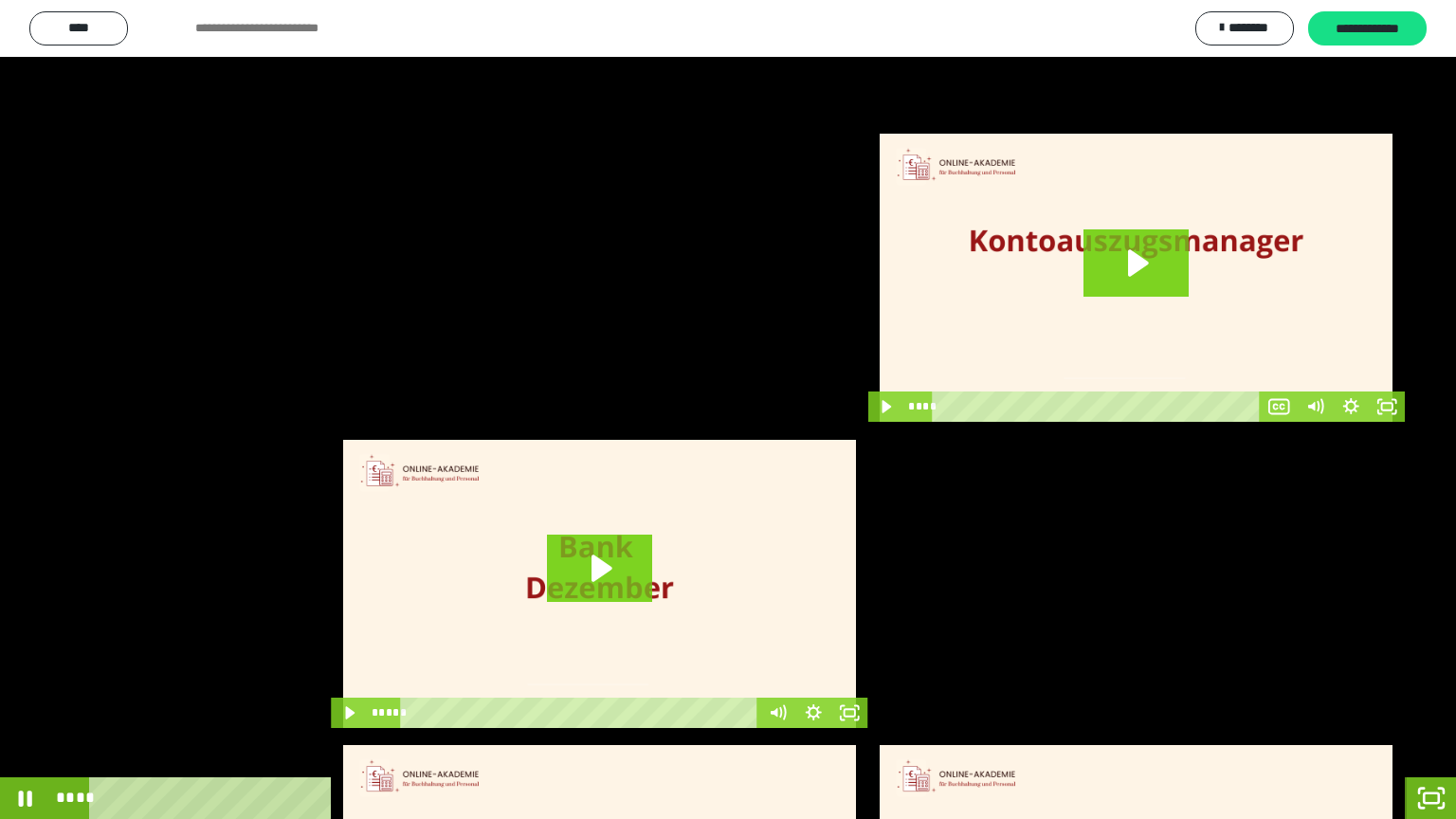 click 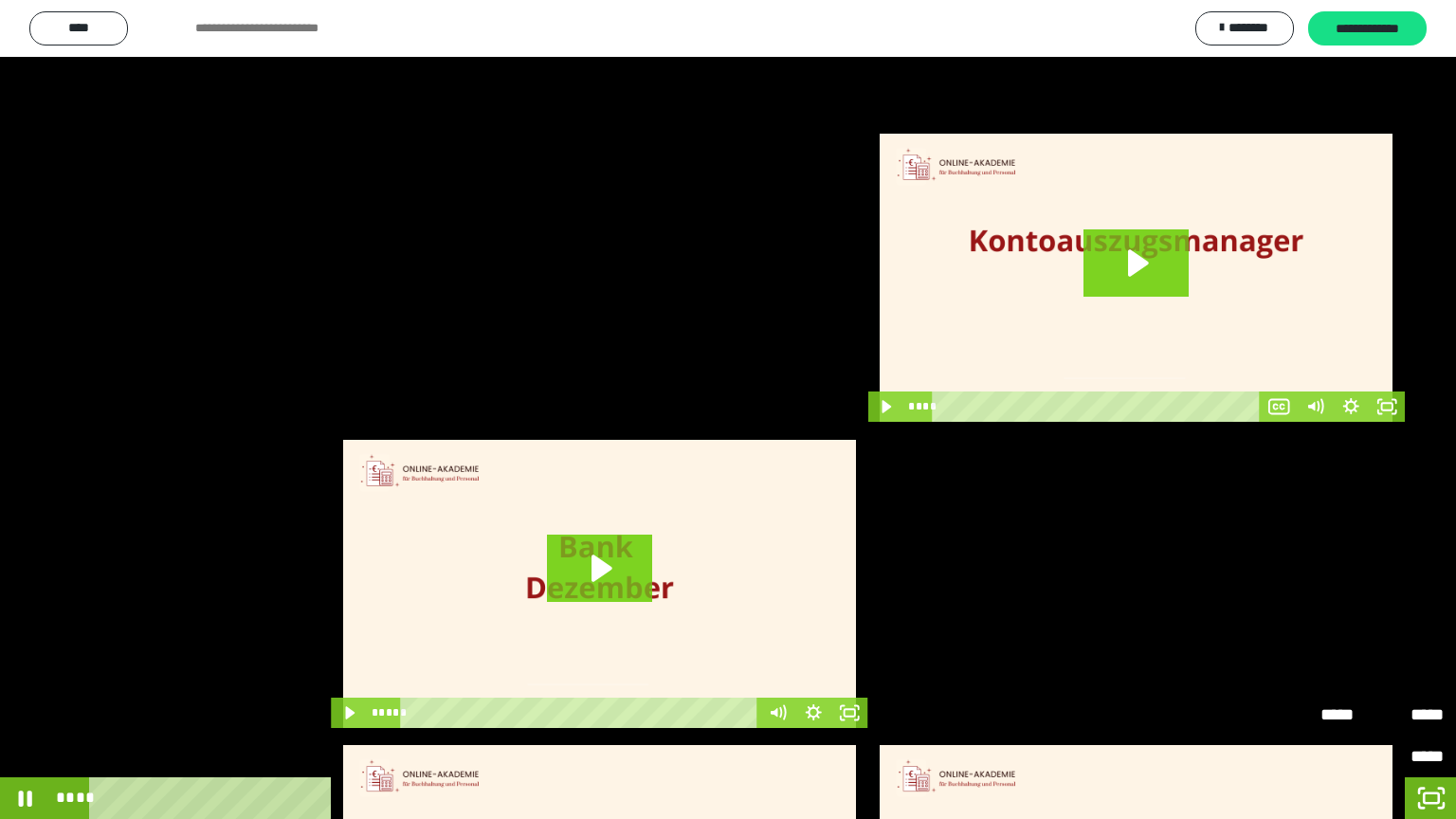 click on "*****" at bounding box center [1412, 715] 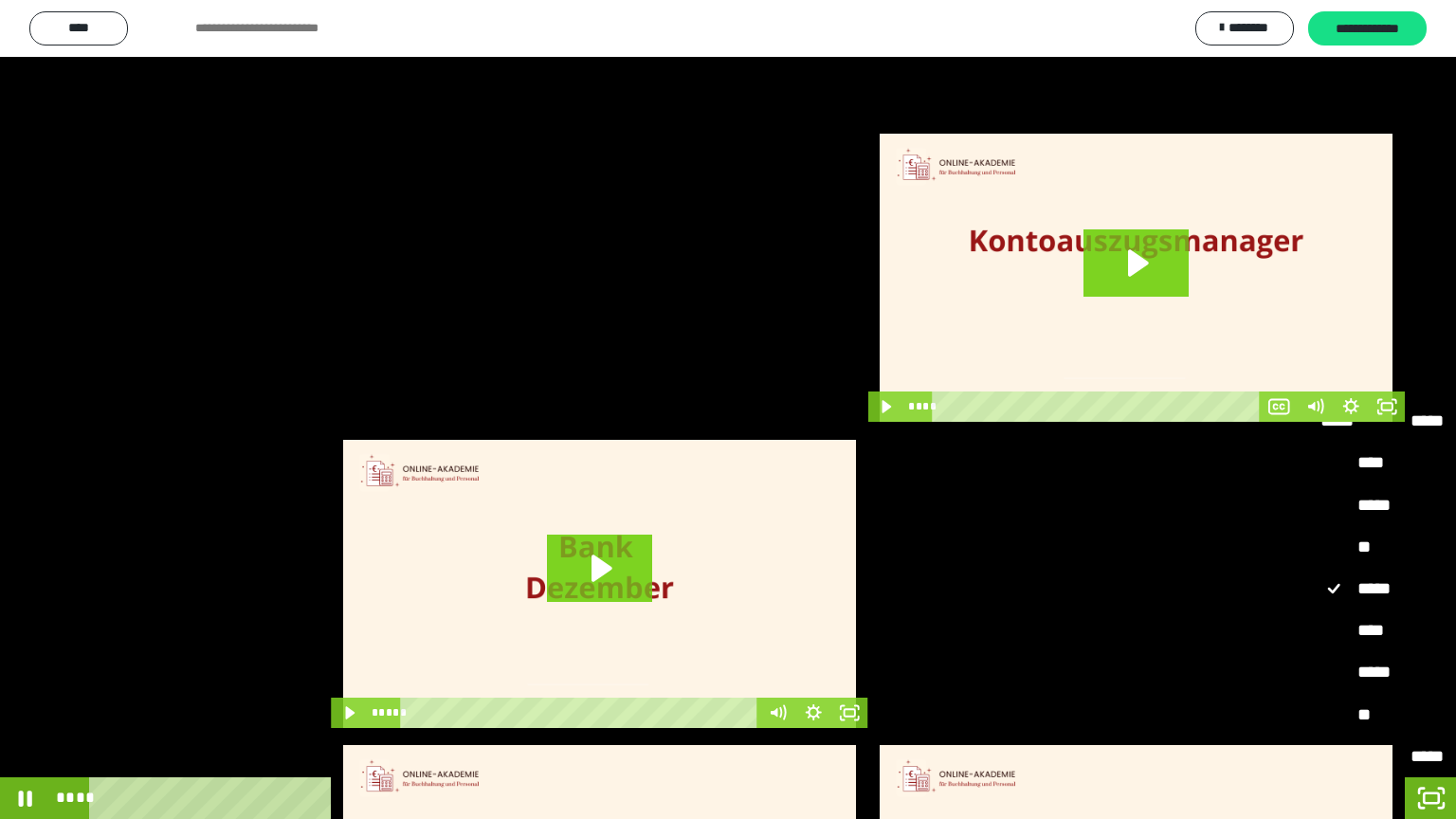 click on "*****" at bounding box center [1382, 673] 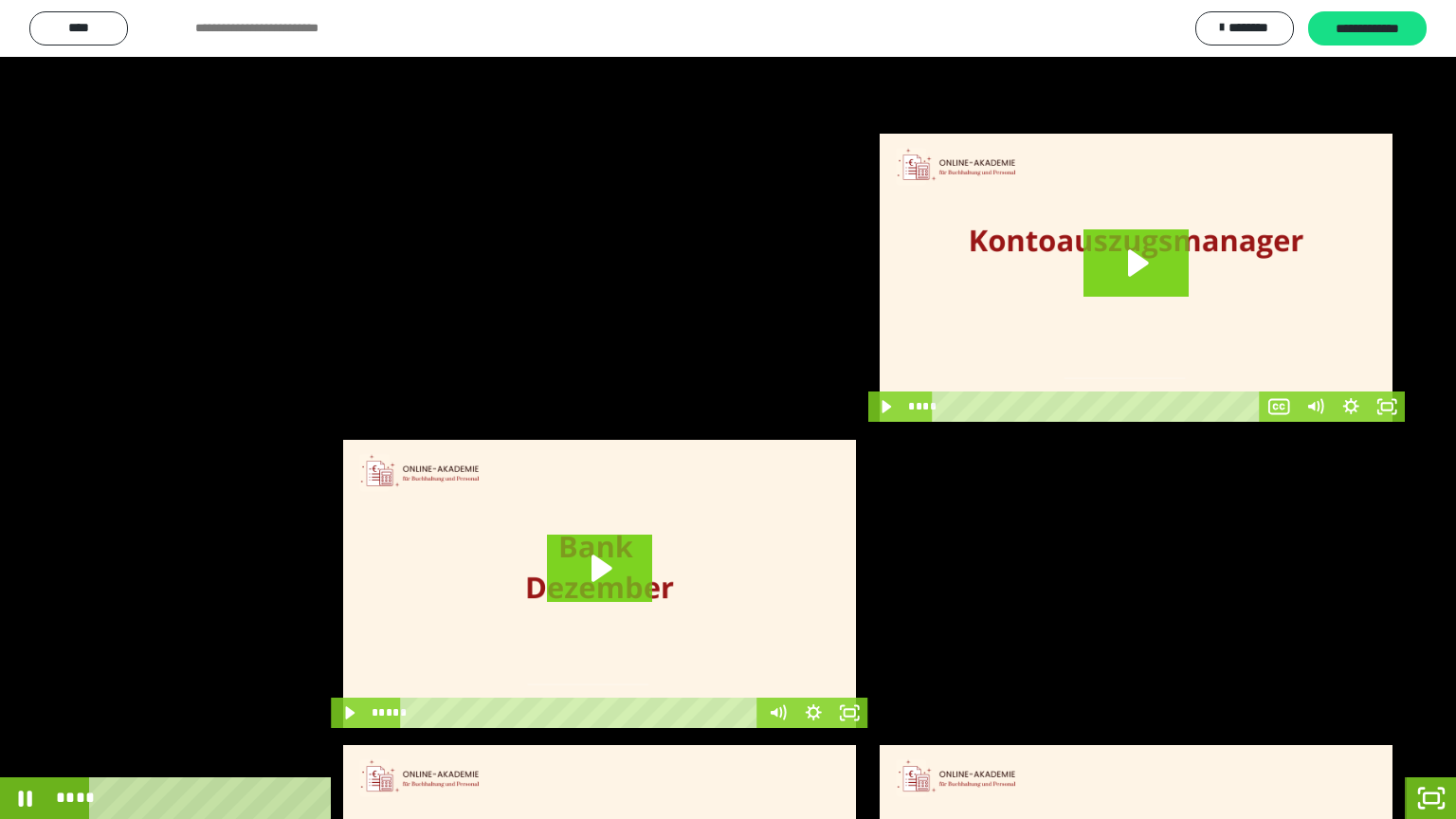 click 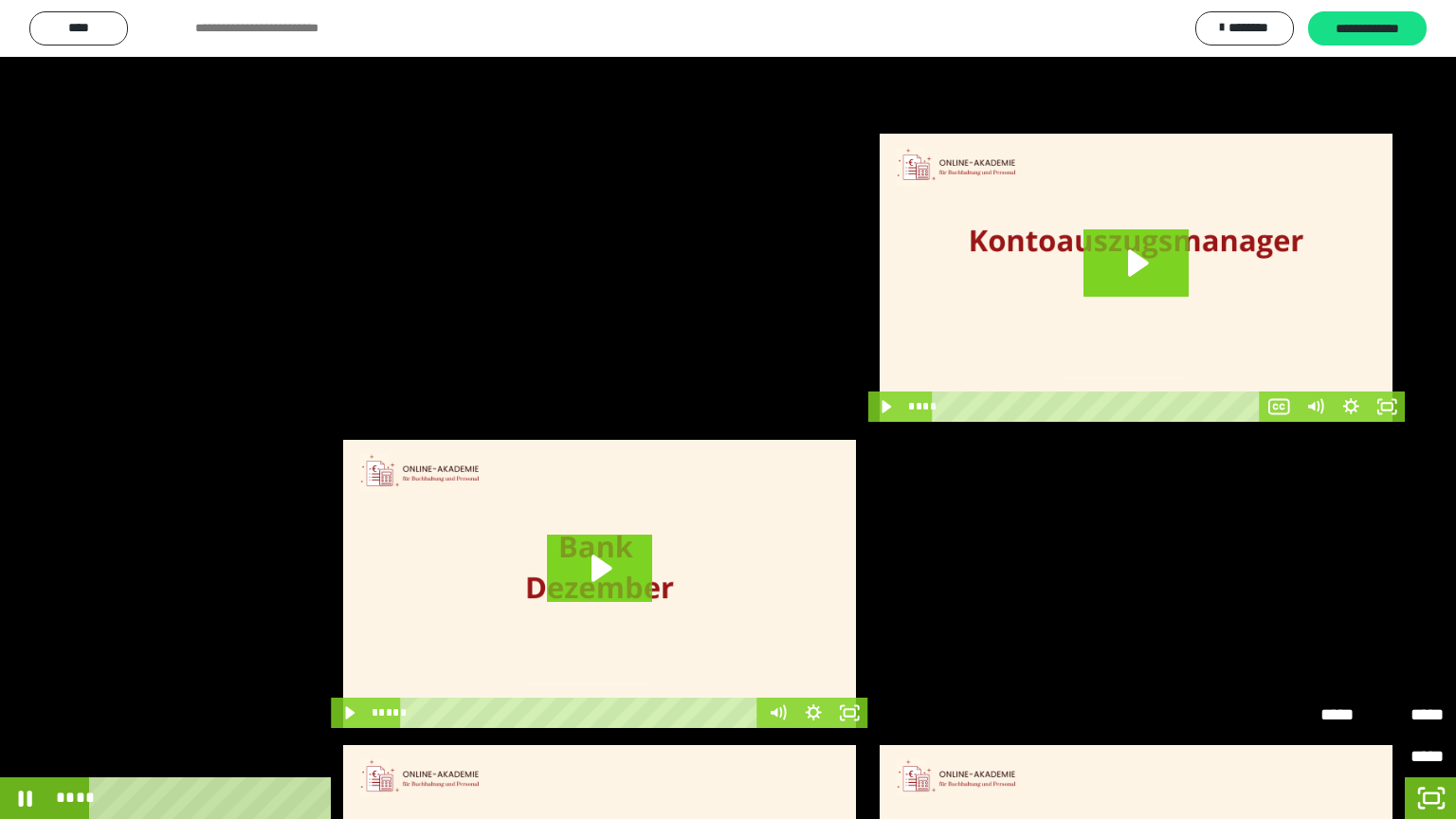 click on "*****" at bounding box center (1412, 715) 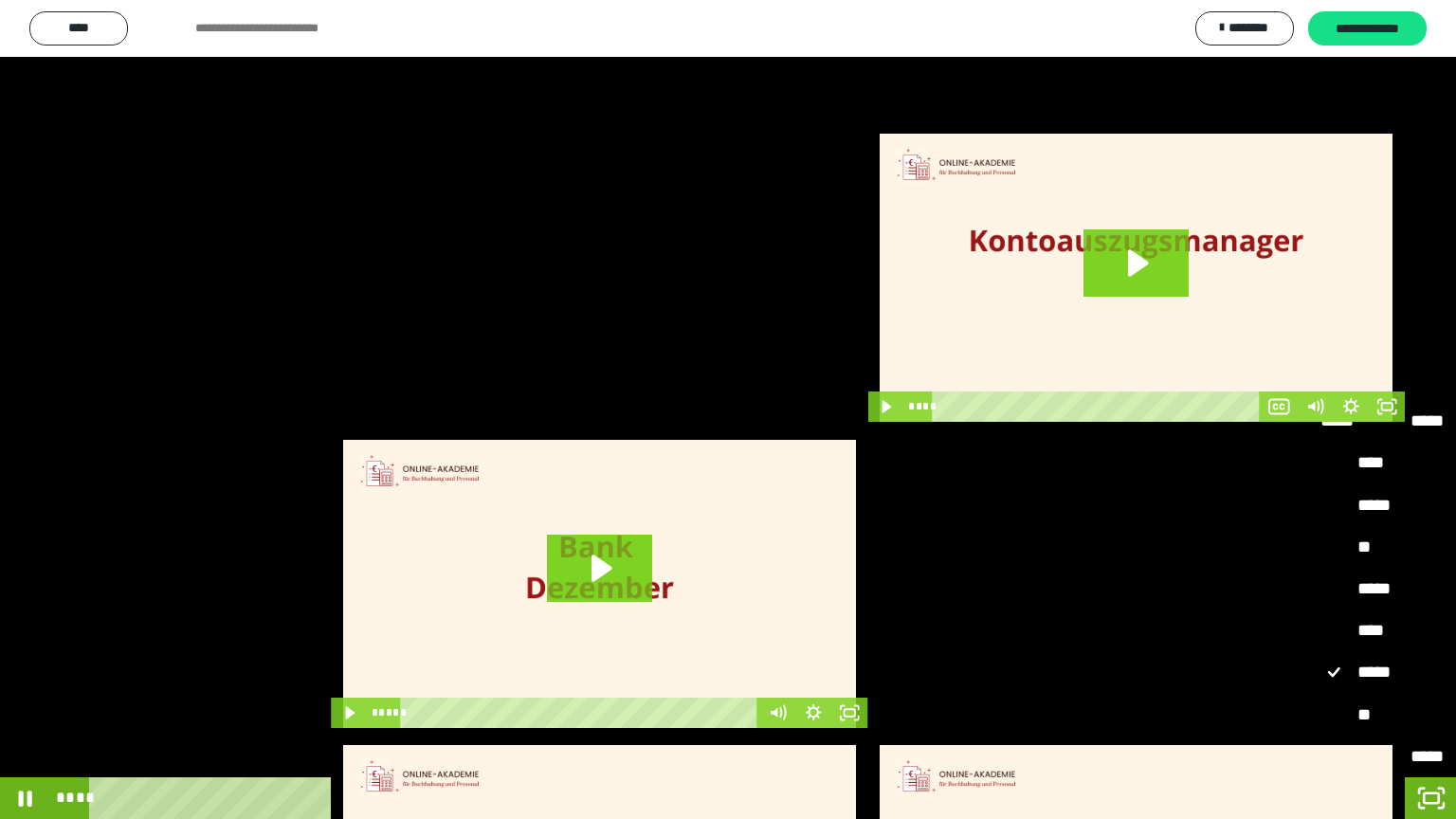 click on "**" at bounding box center [1382, 716] 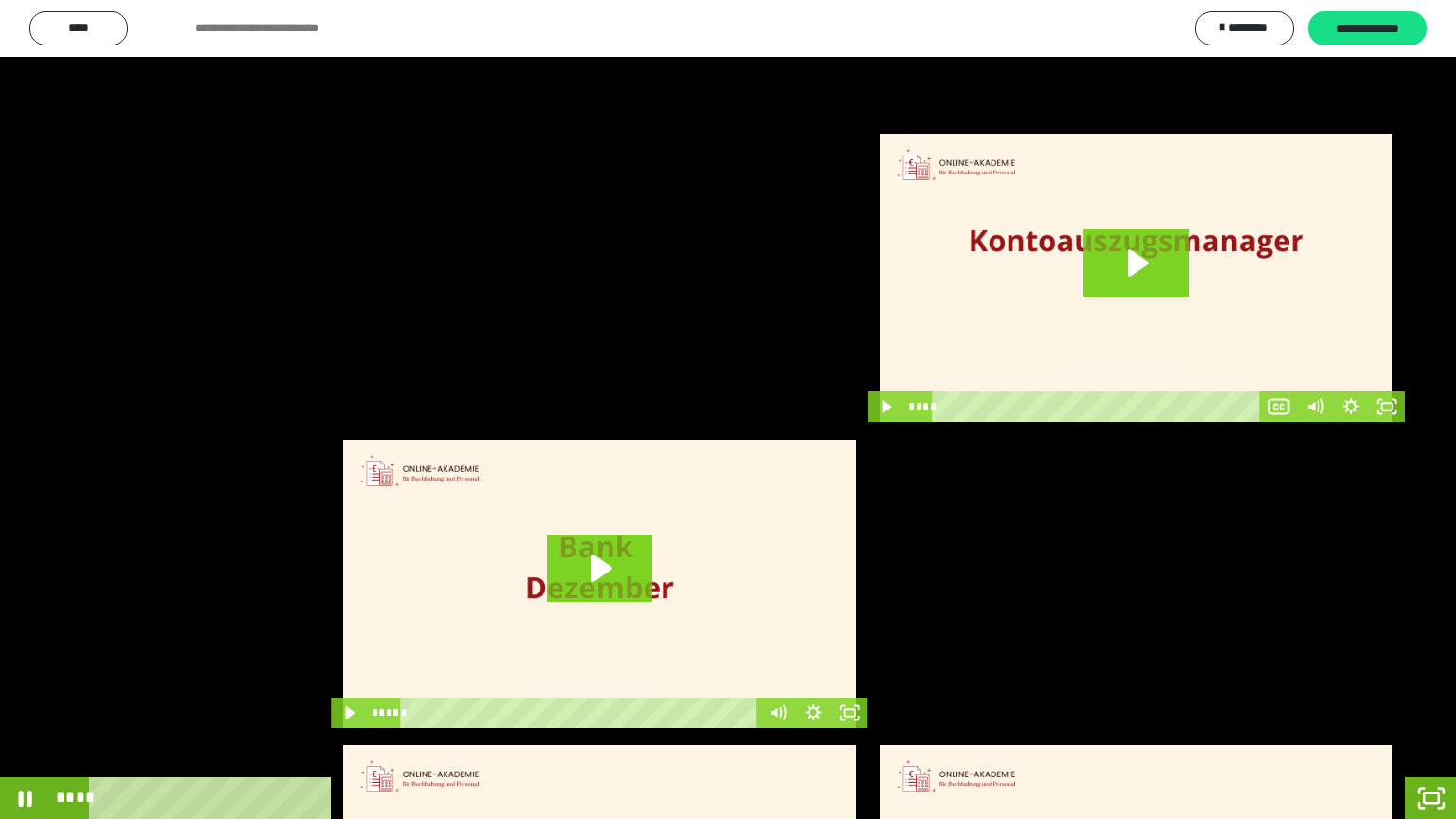 click at bounding box center (728, 410) 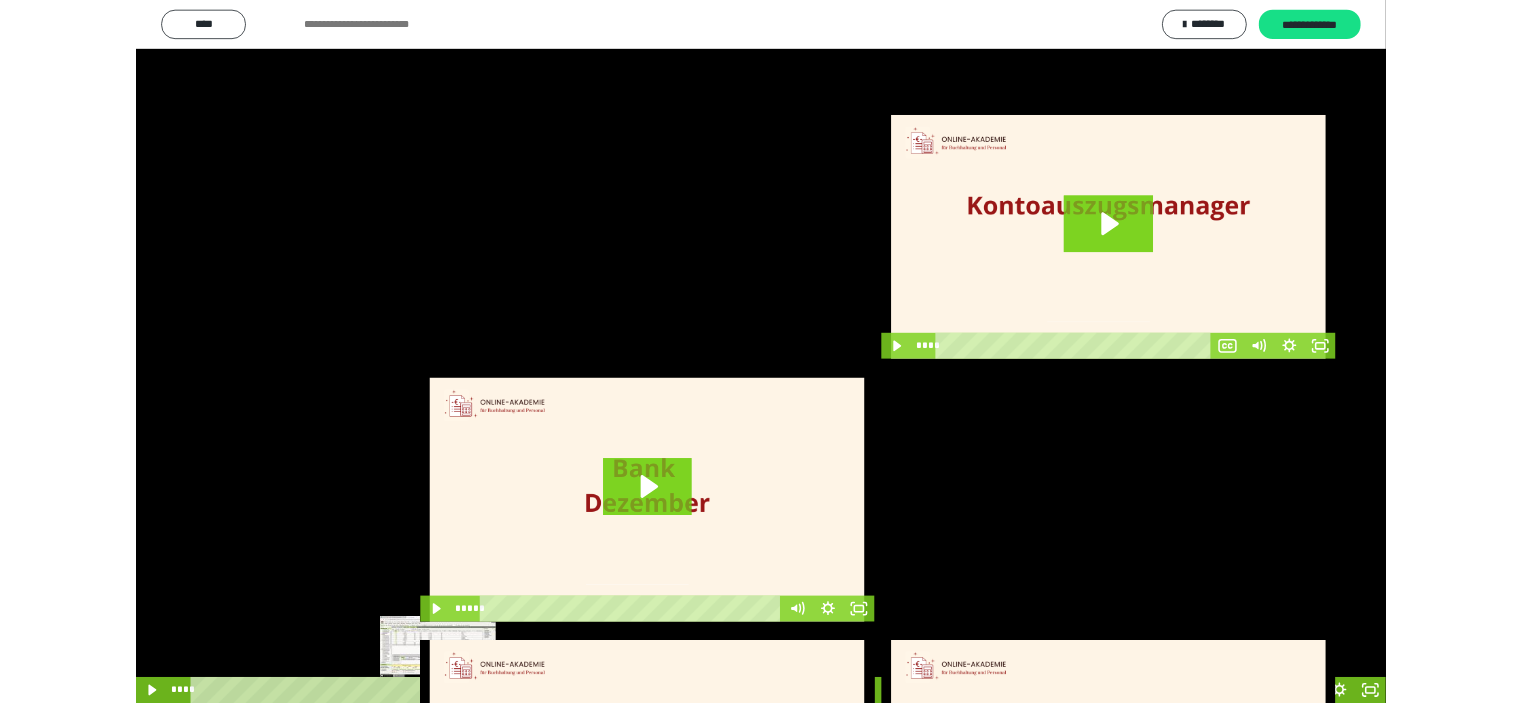 scroll, scrollTop: 4010, scrollLeft: 0, axis: vertical 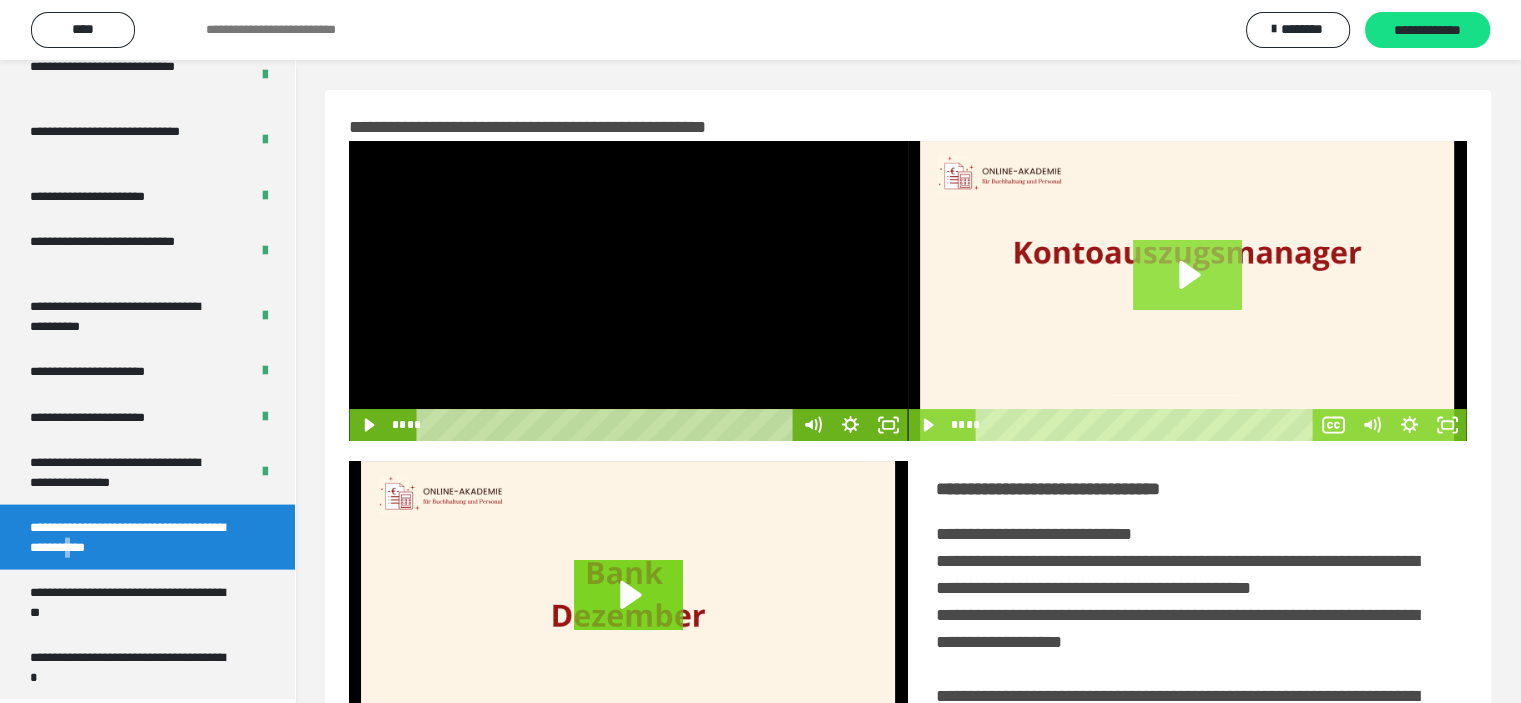 click 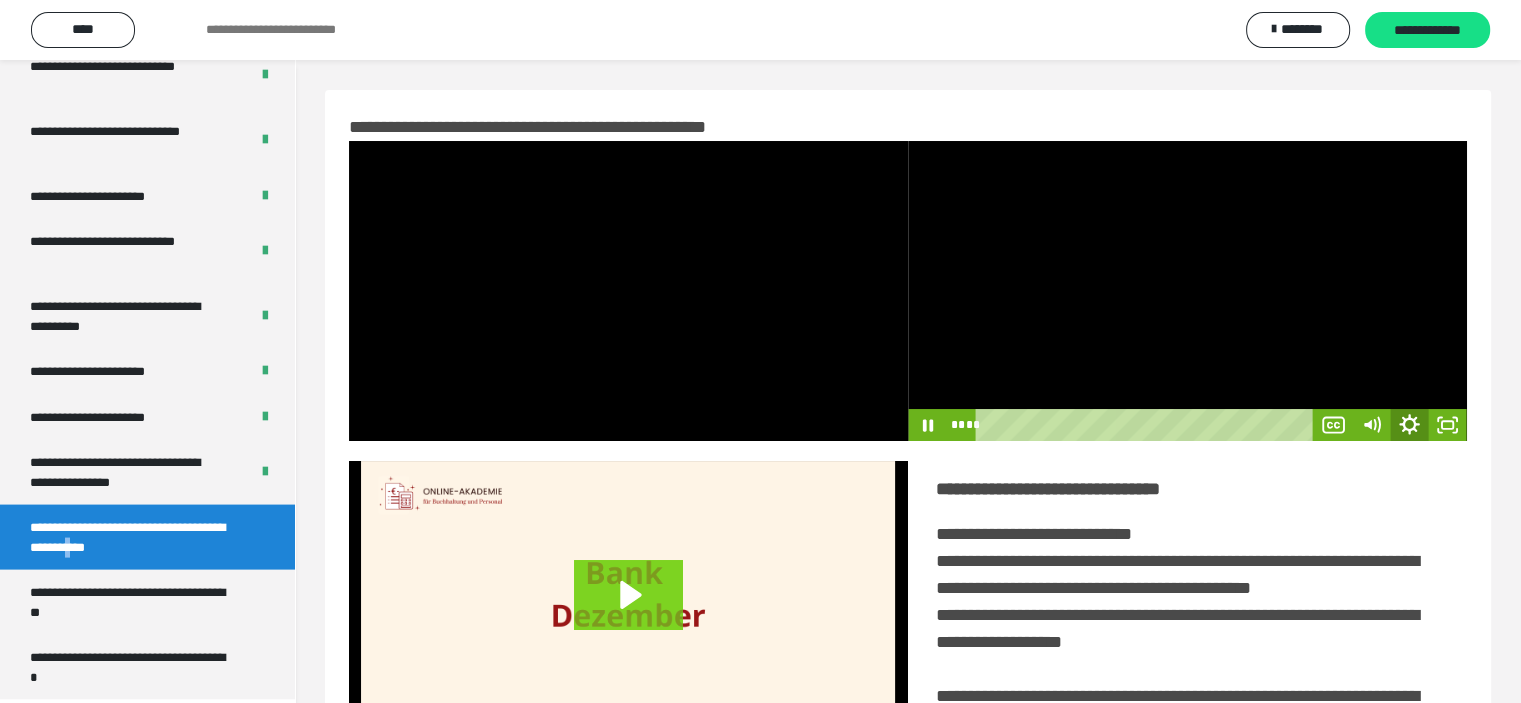 click 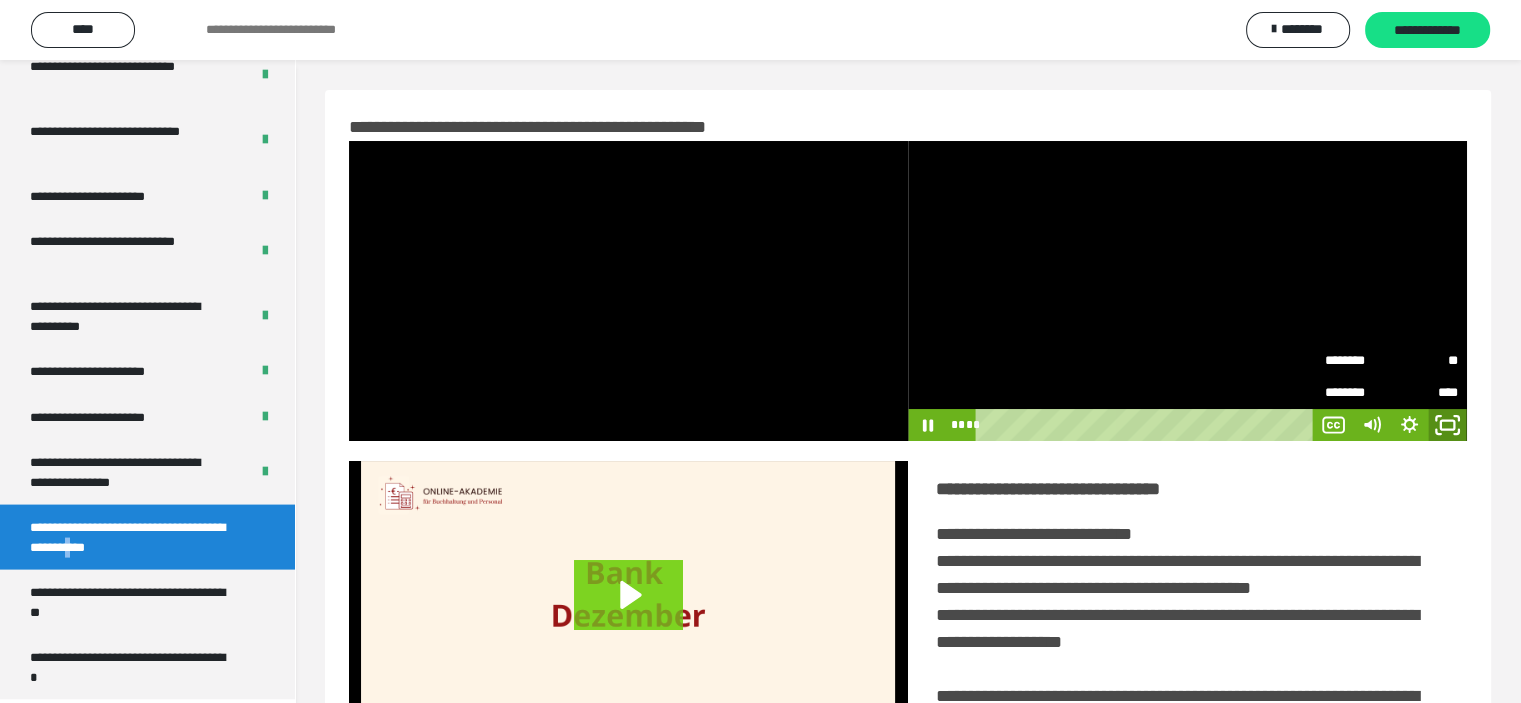 click 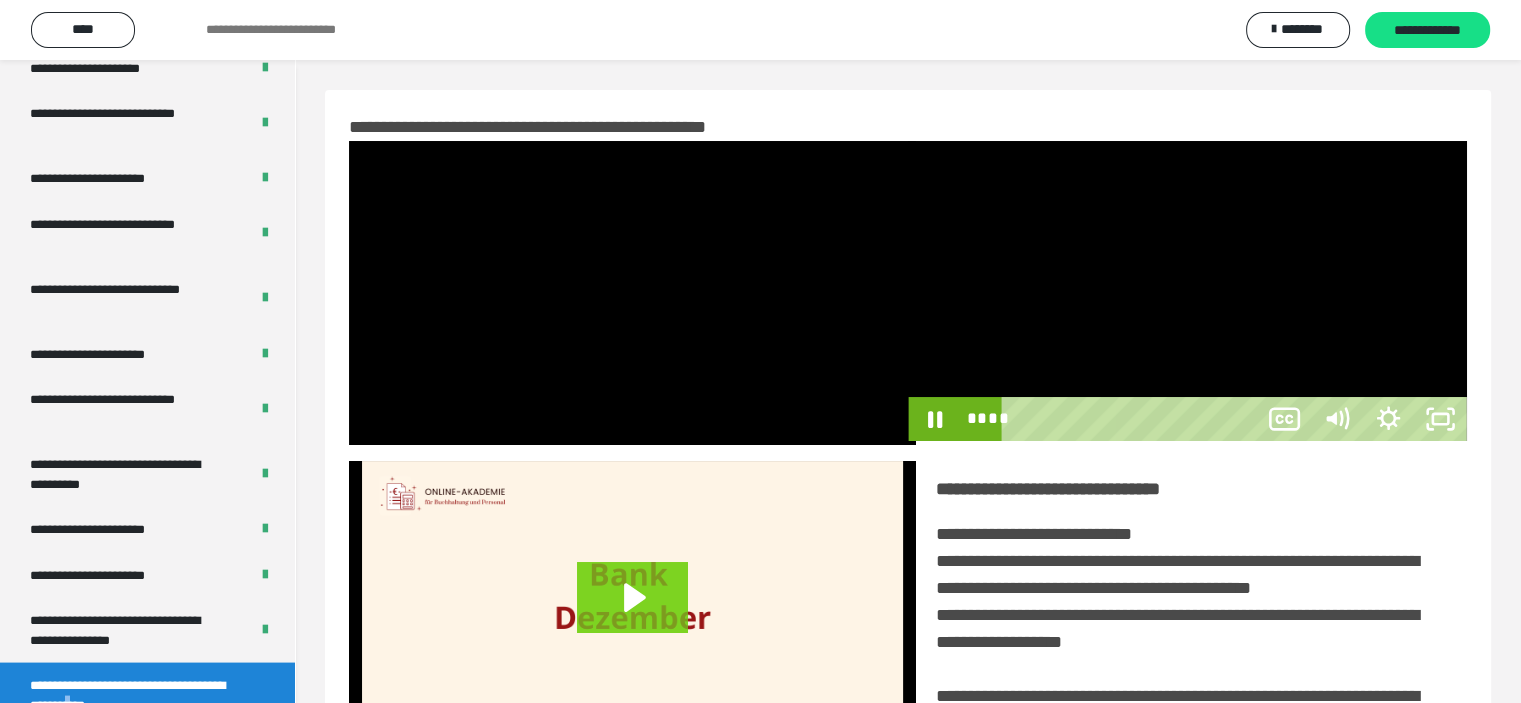 scroll, scrollTop: 3849, scrollLeft: 0, axis: vertical 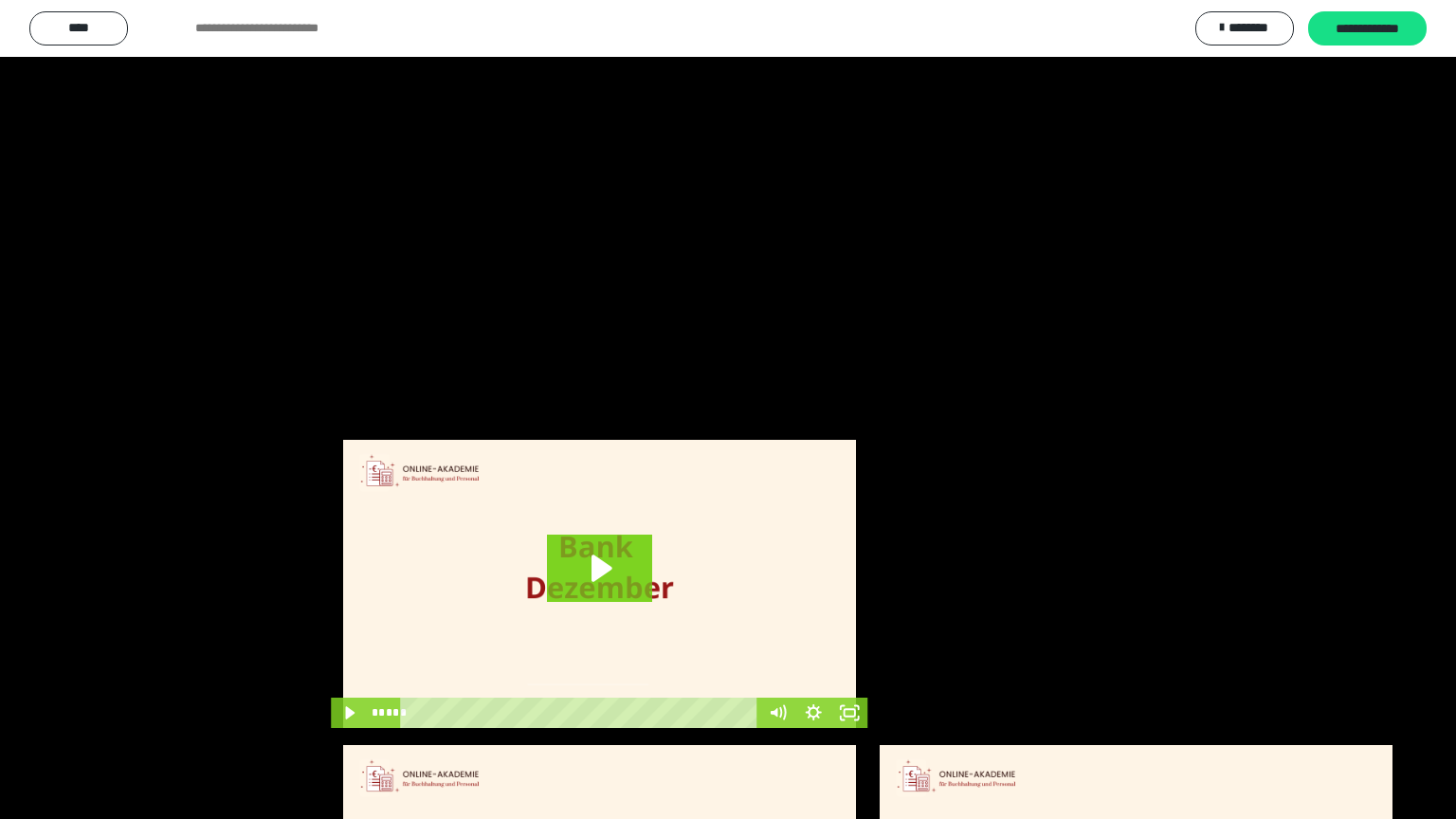 click at bounding box center [728, 410] 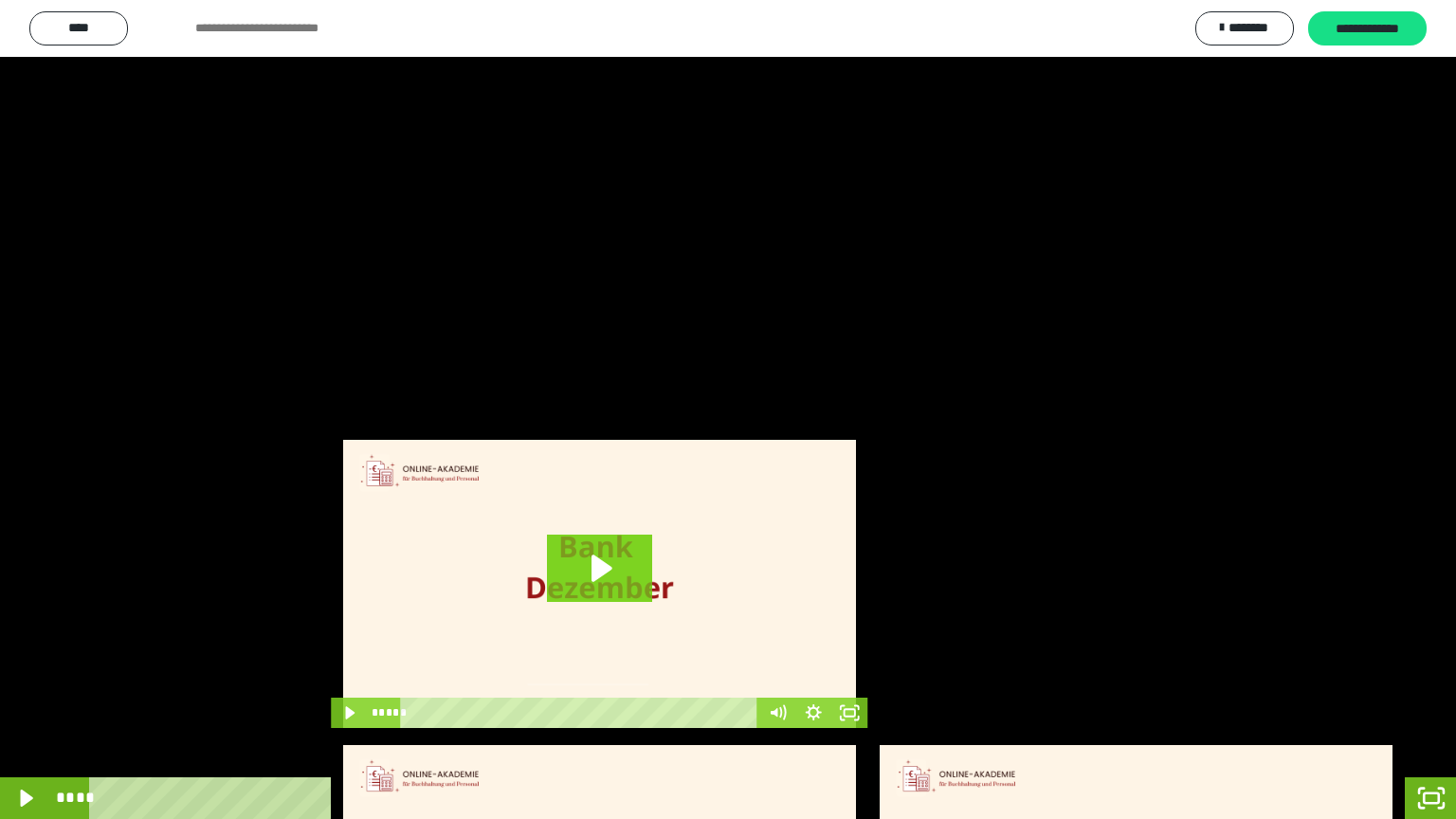 click at bounding box center [728, 410] 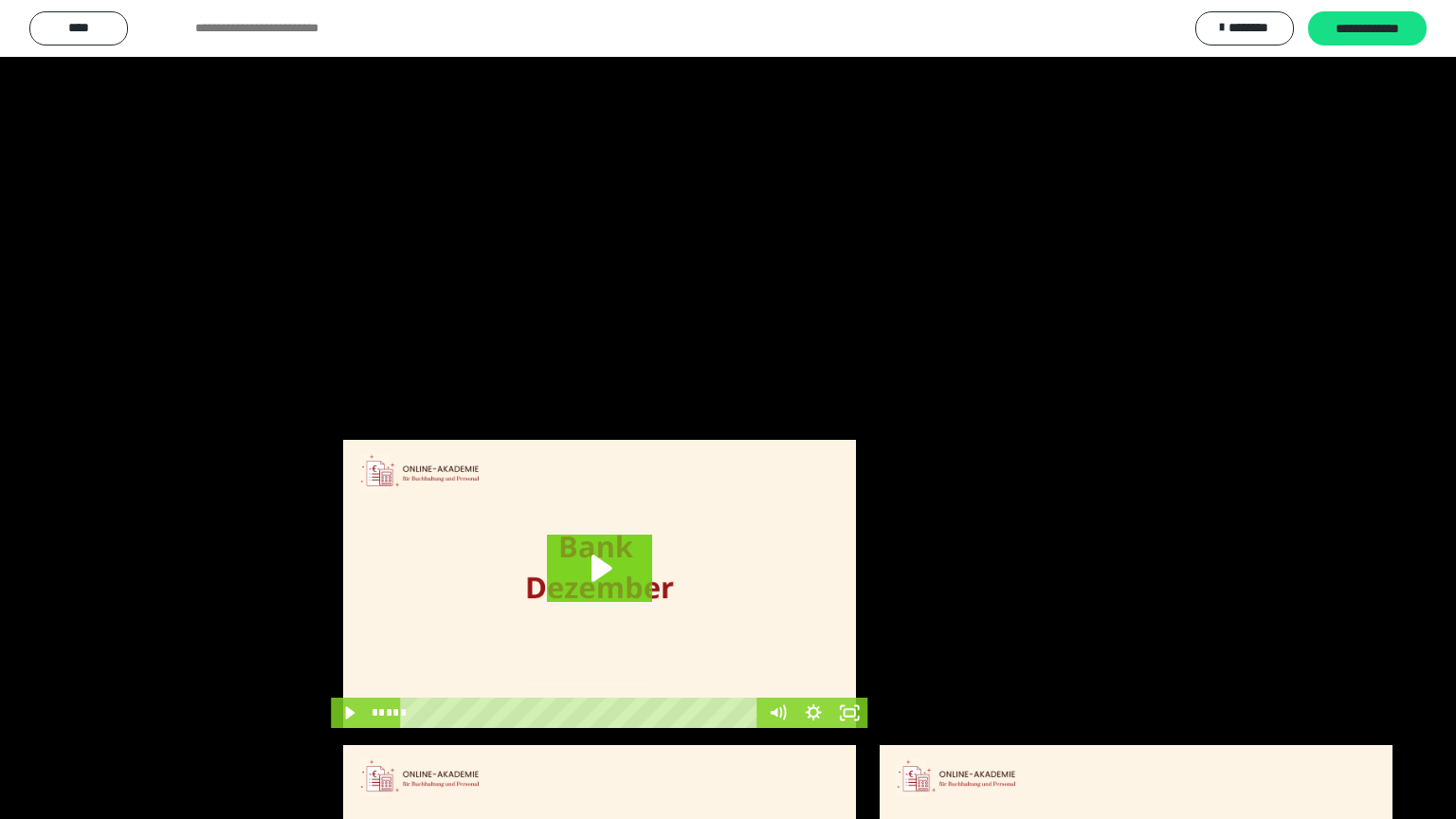 click at bounding box center [728, 410] 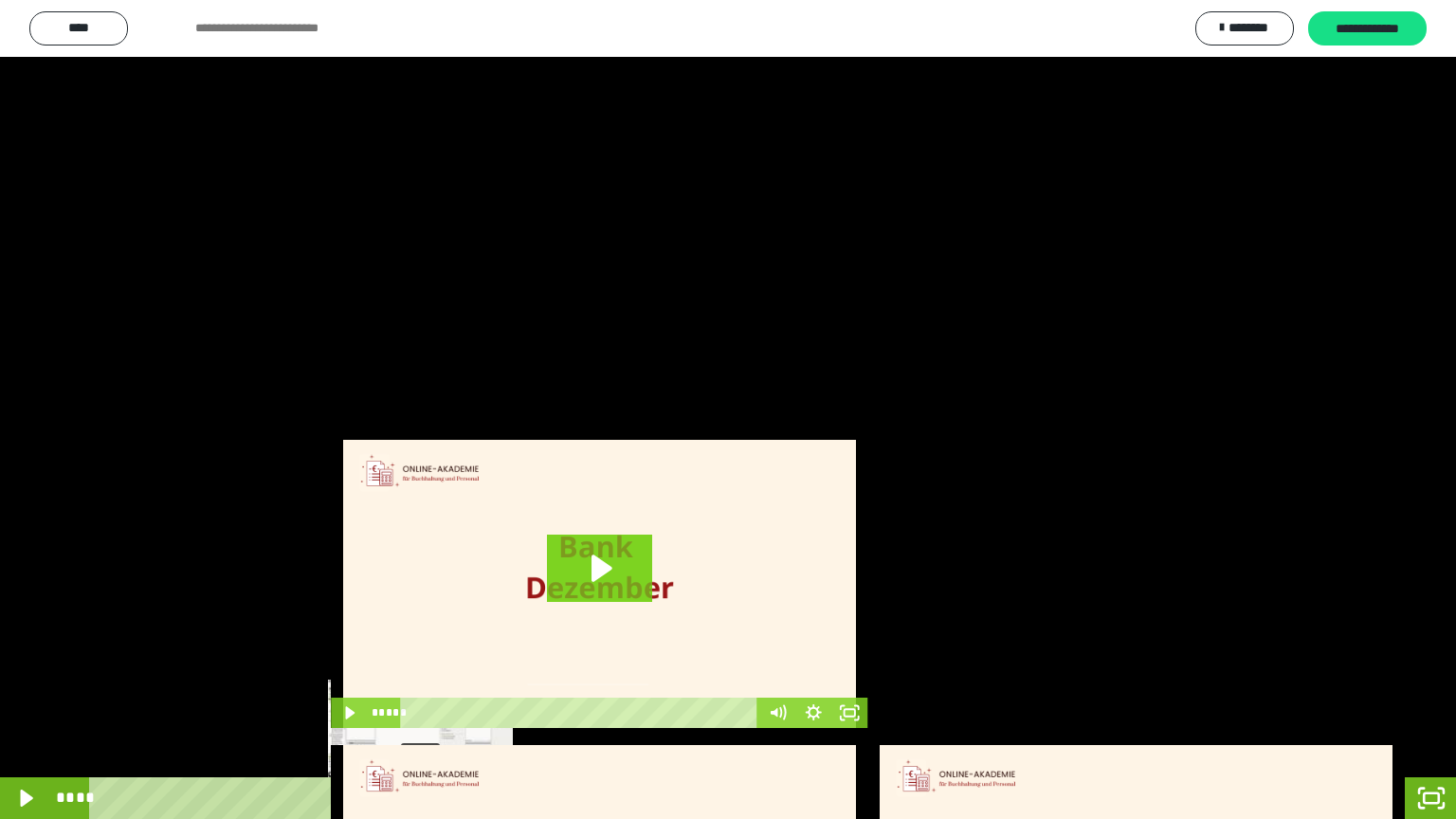 click on "****" at bounding box center (677, 798) 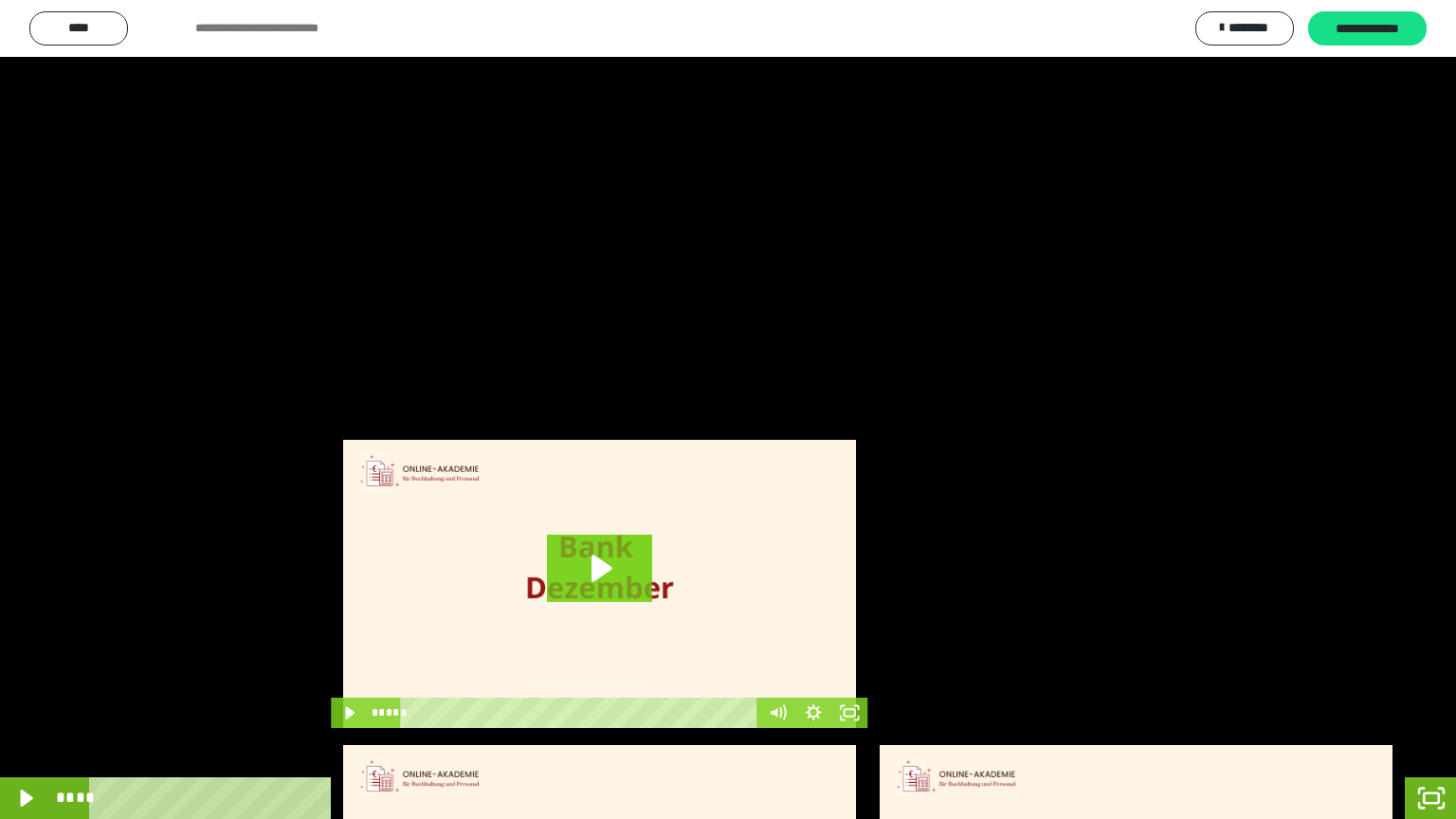 click at bounding box center [728, 410] 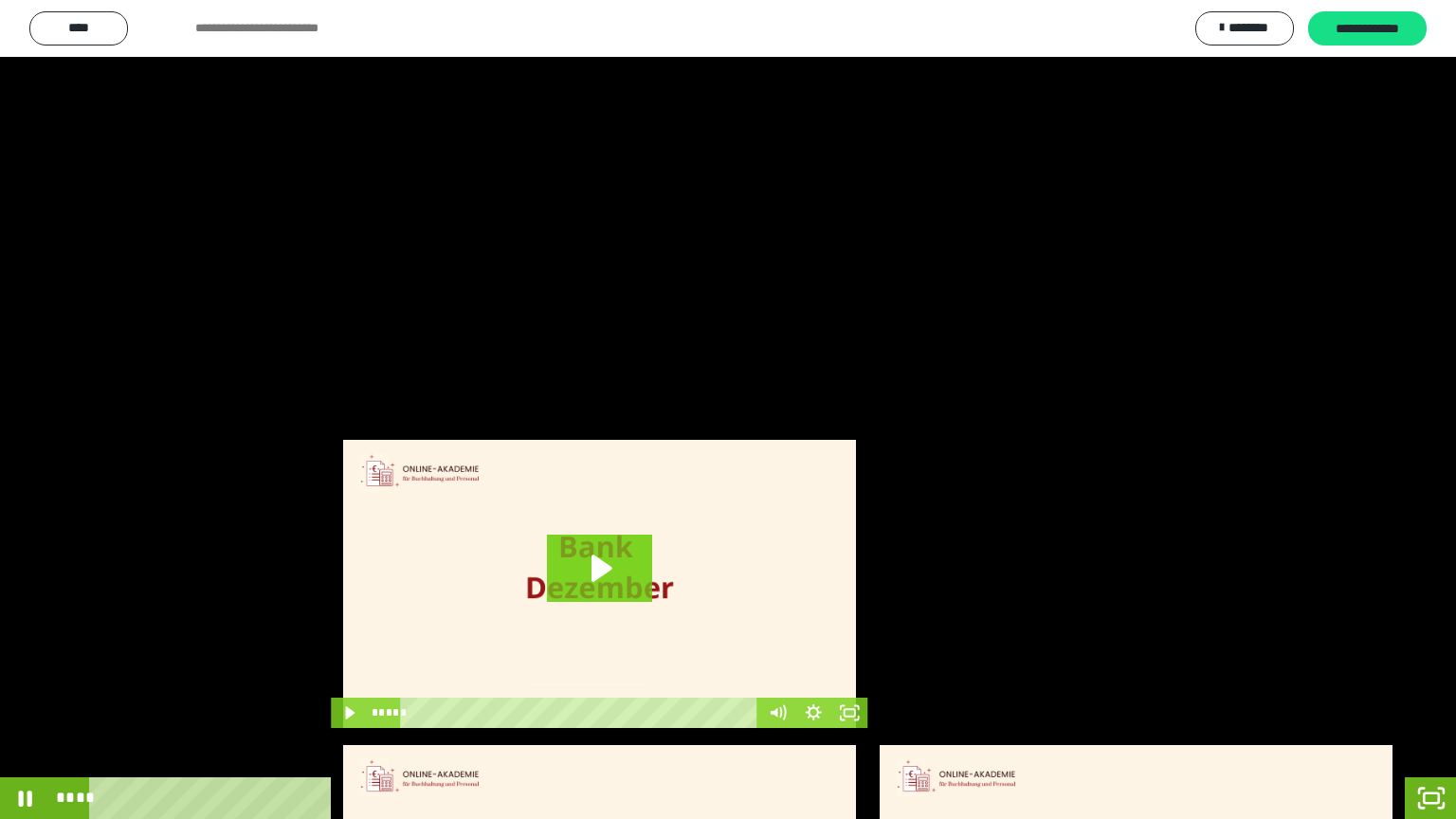 click at bounding box center (728, 410) 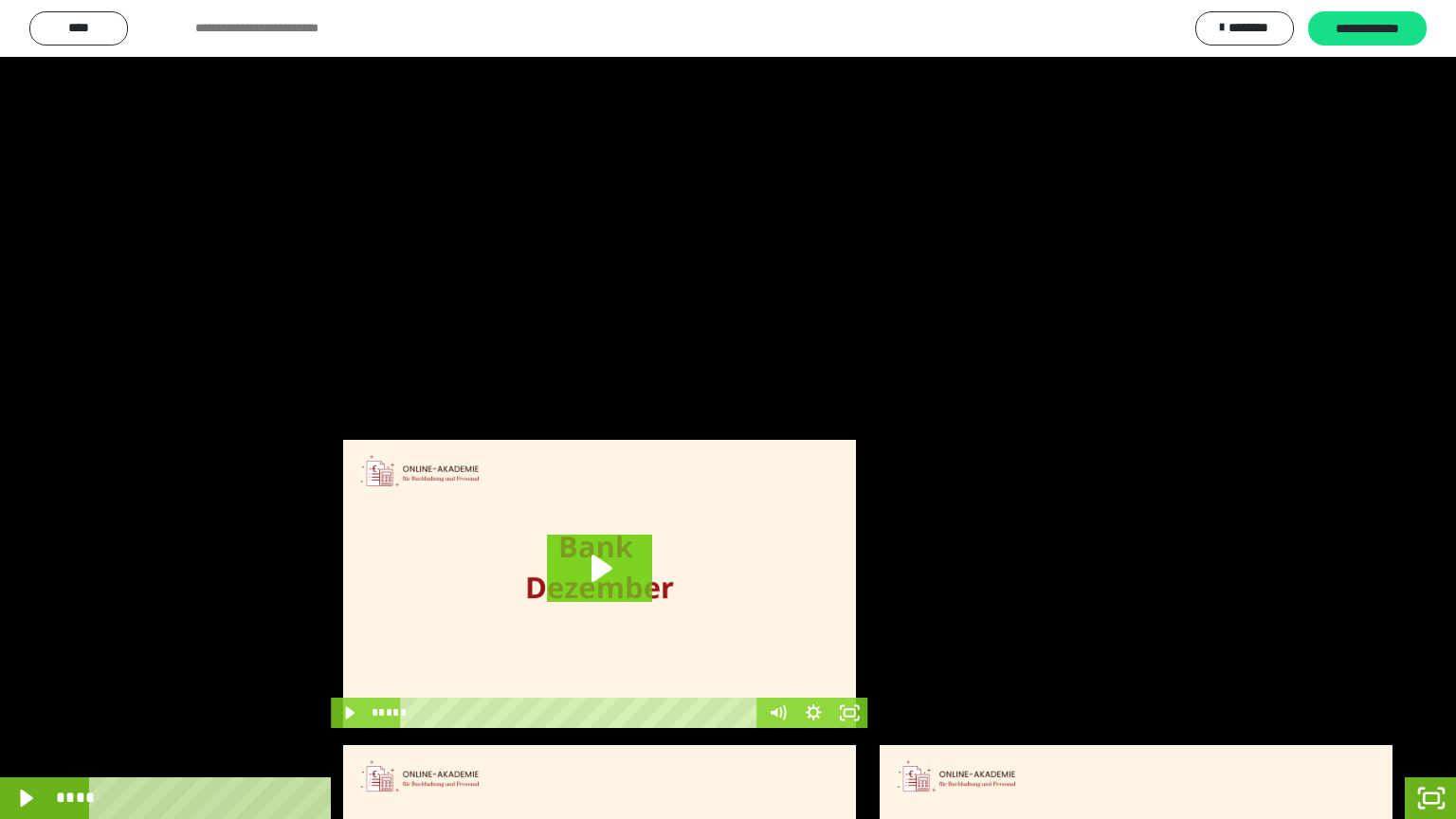 click at bounding box center (728, 410) 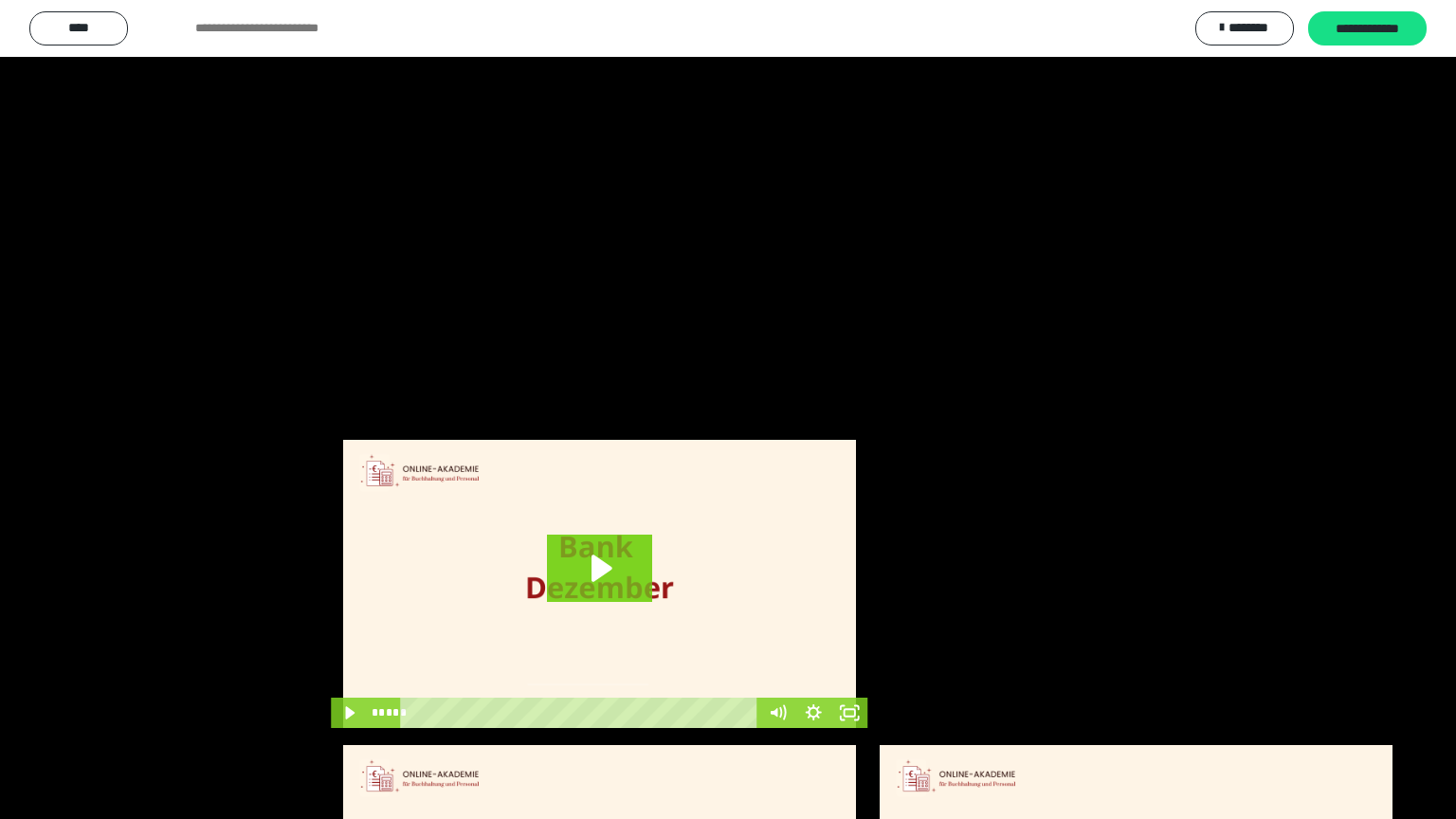 click at bounding box center [728, 410] 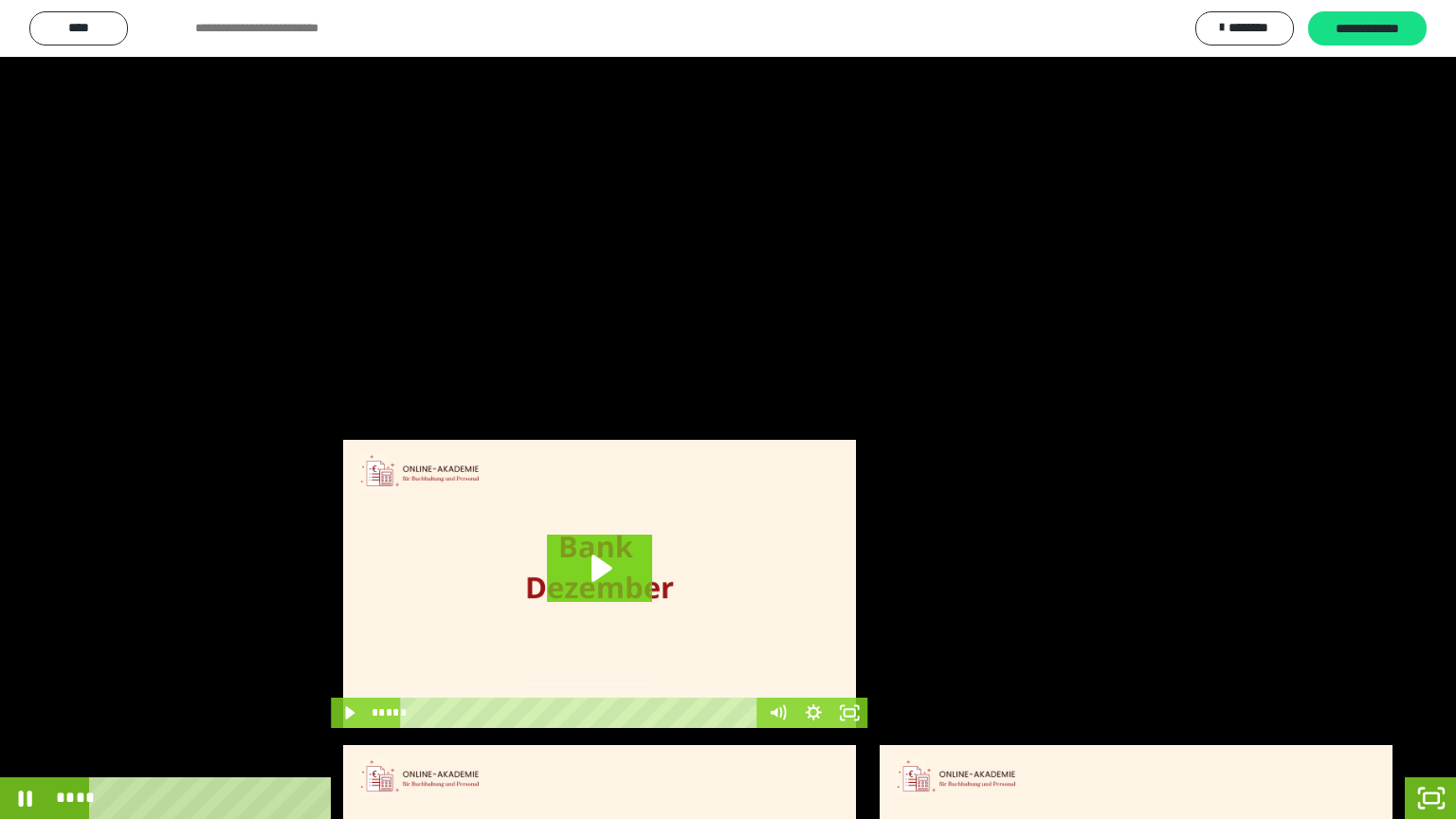click at bounding box center [728, 410] 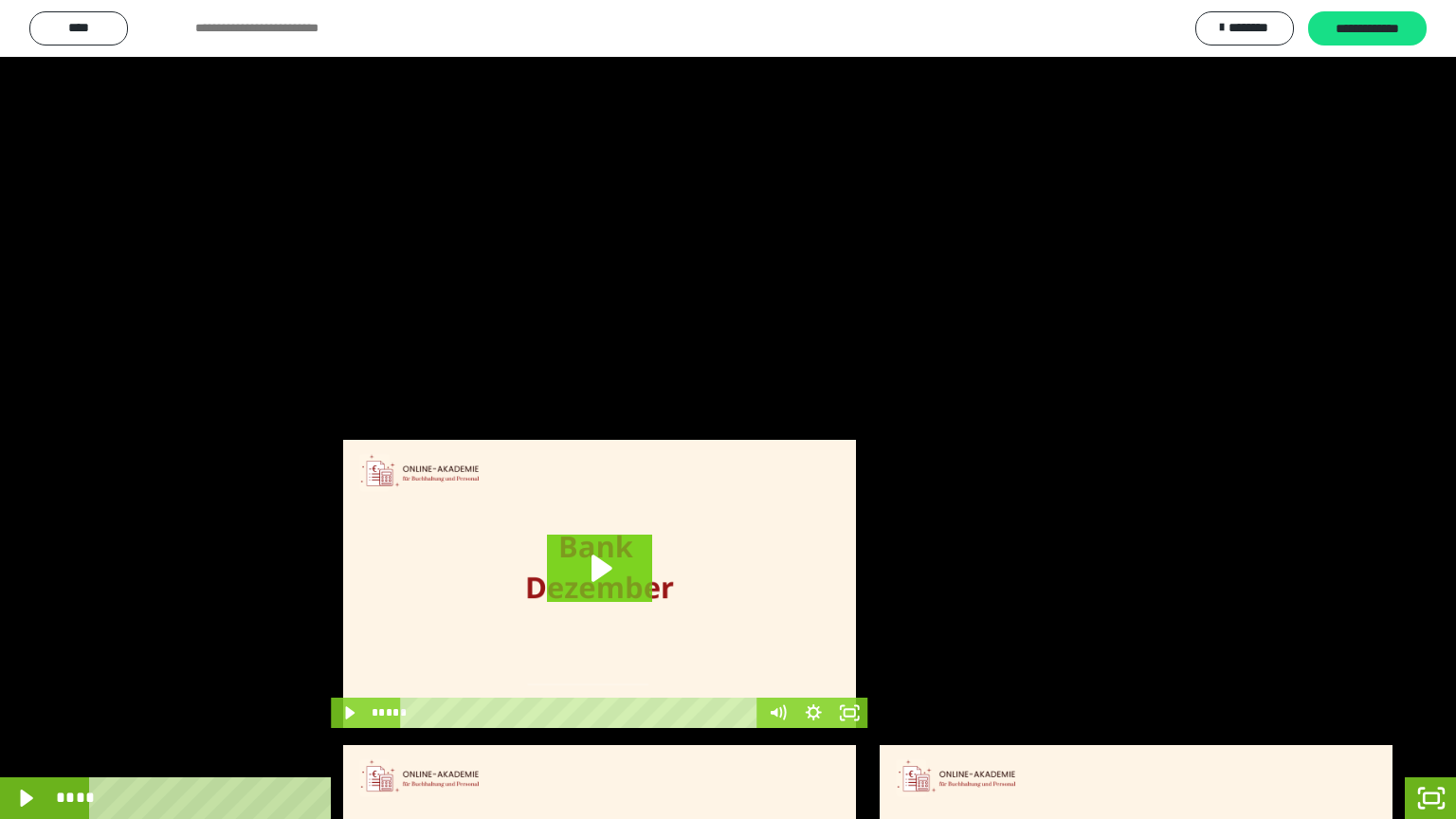 click at bounding box center (728, 410) 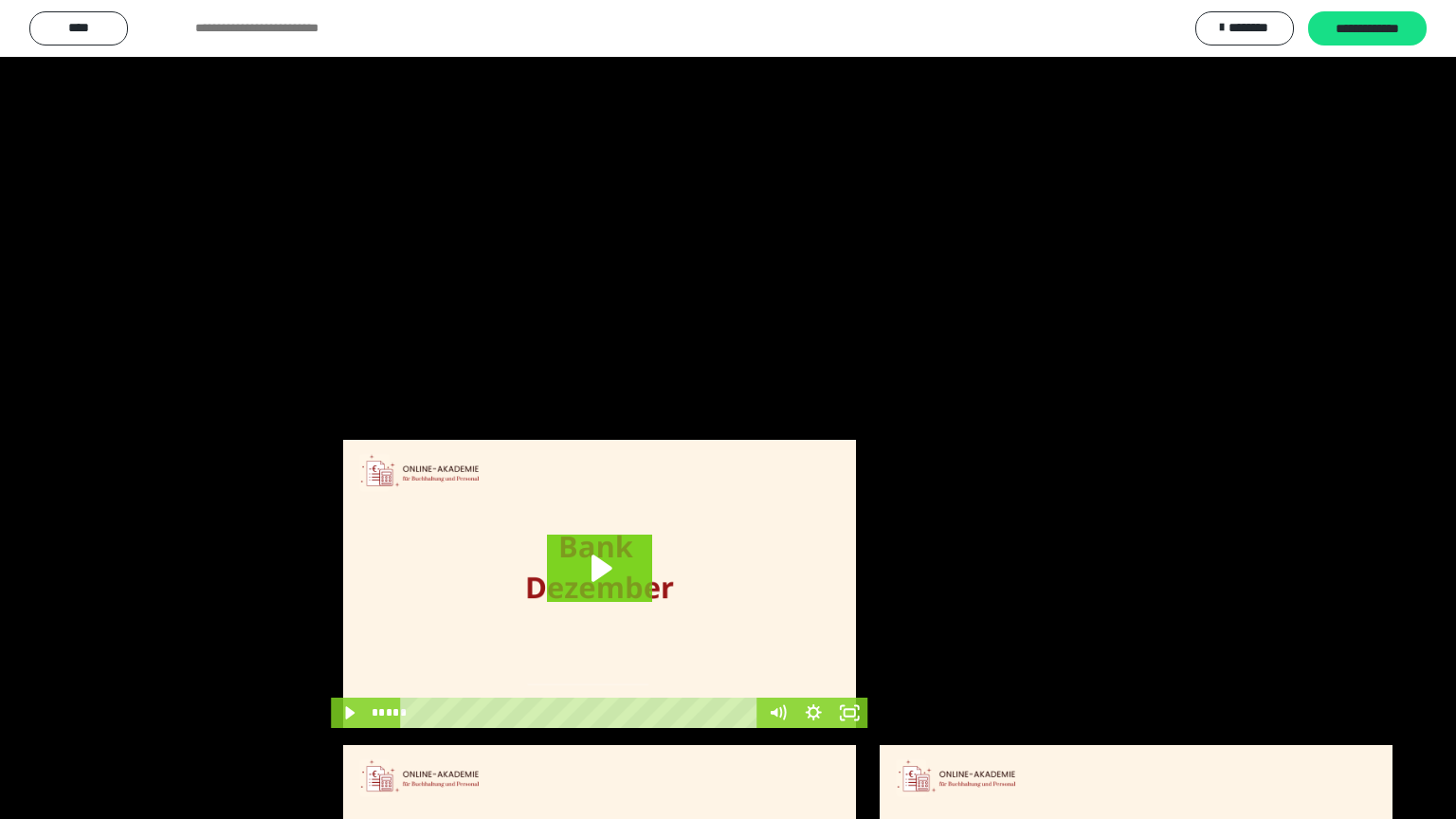 click at bounding box center [728, 410] 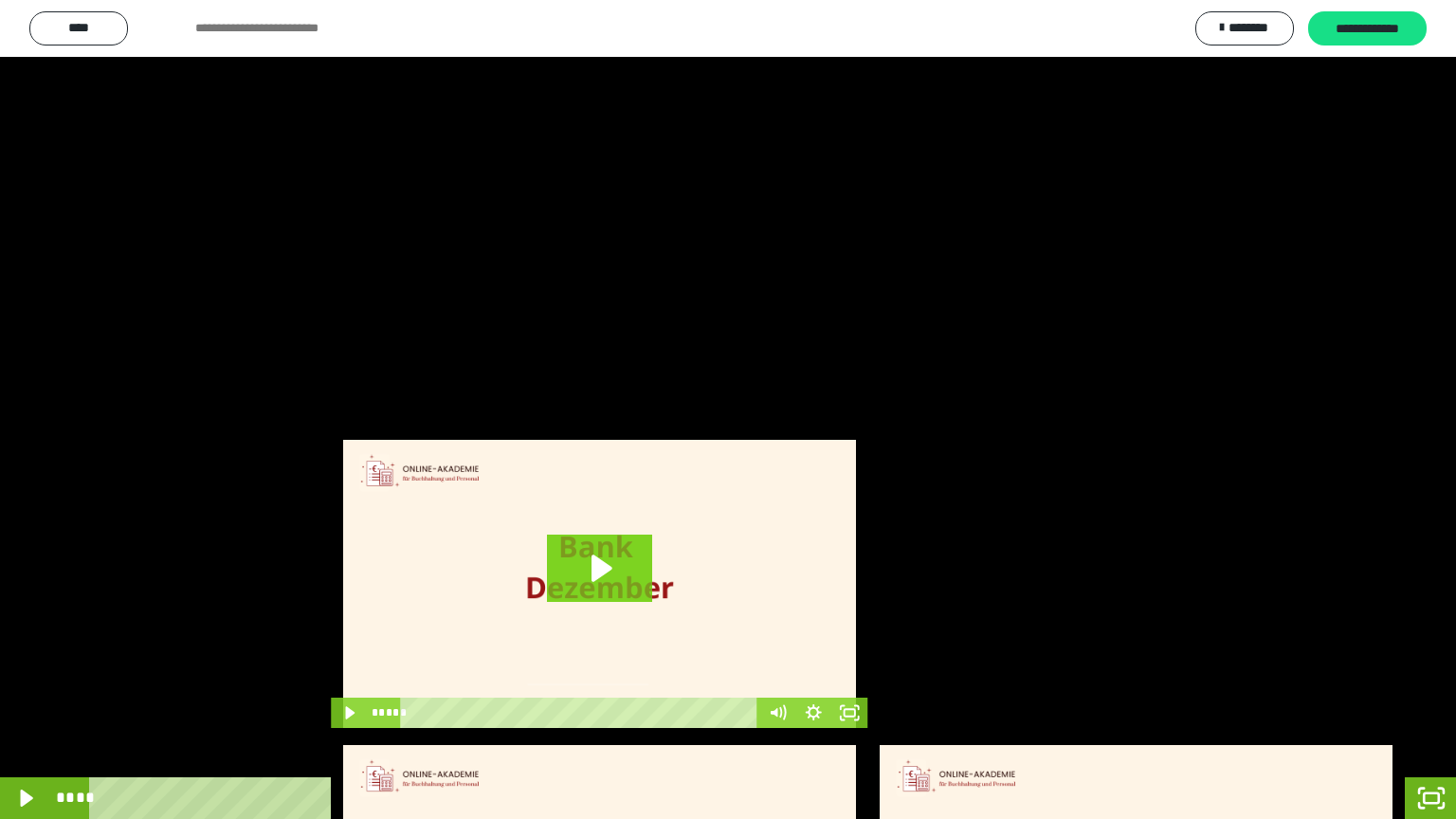 click at bounding box center [728, 410] 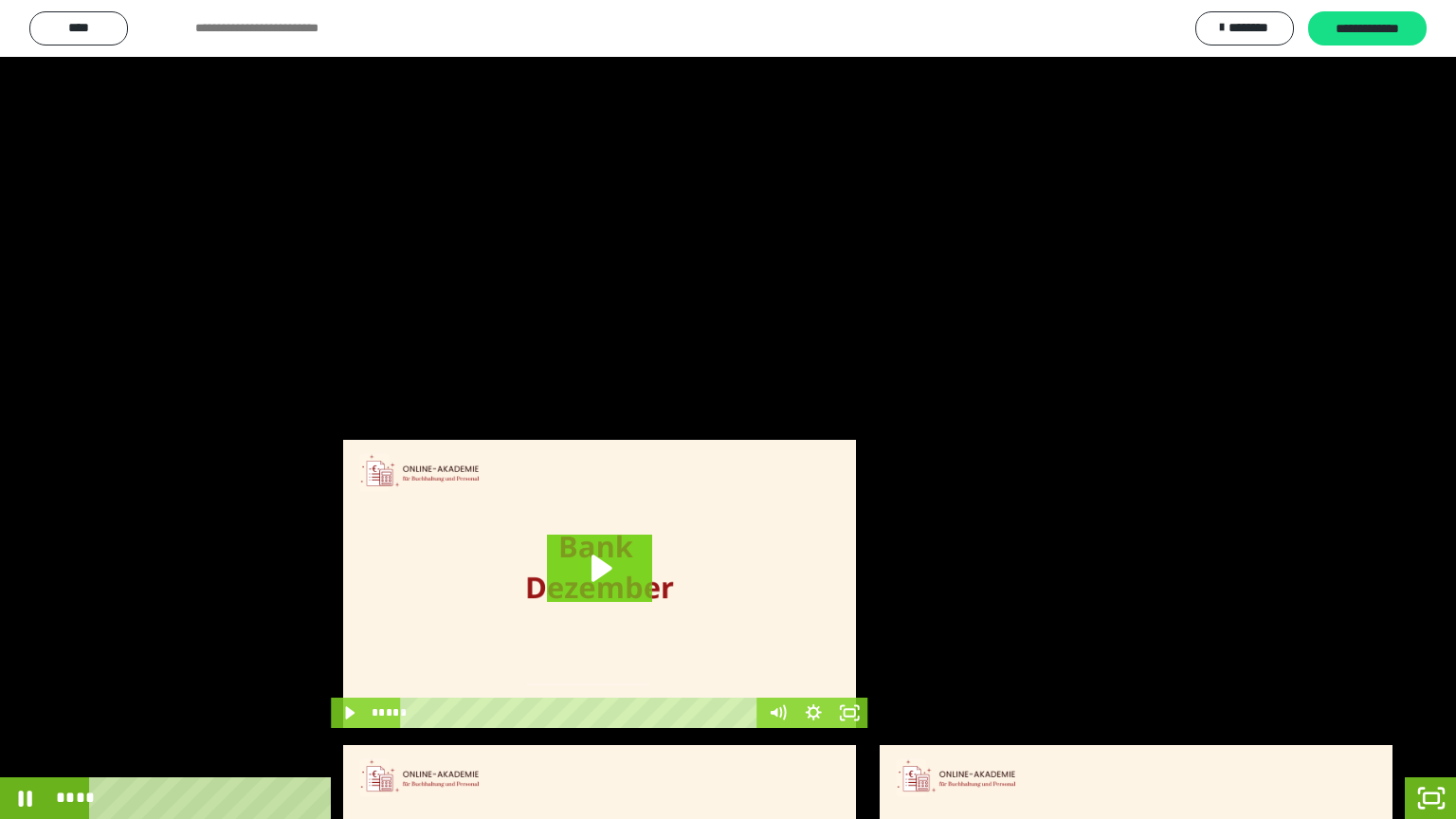 click at bounding box center [728, 410] 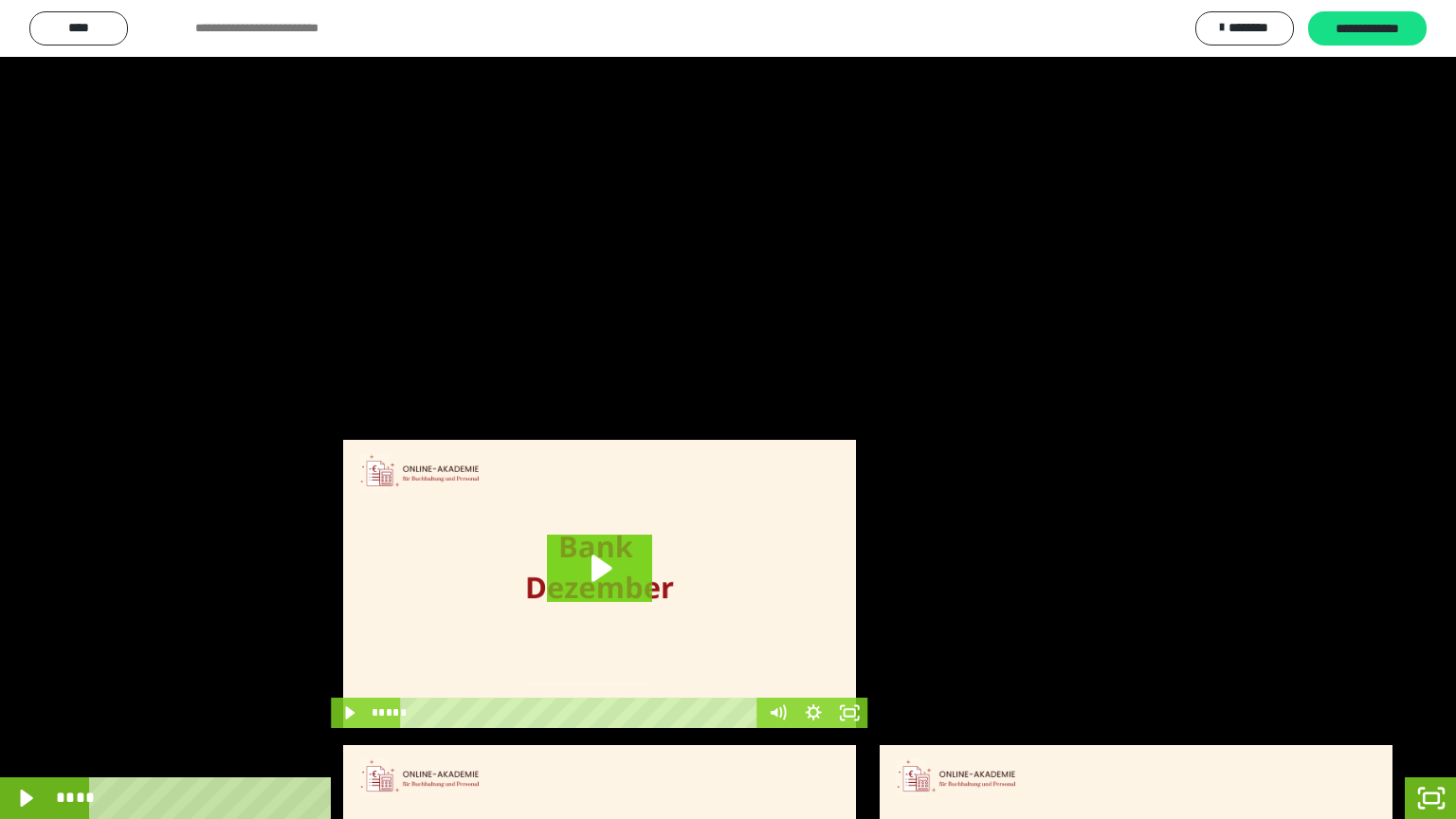 click at bounding box center (728, 410) 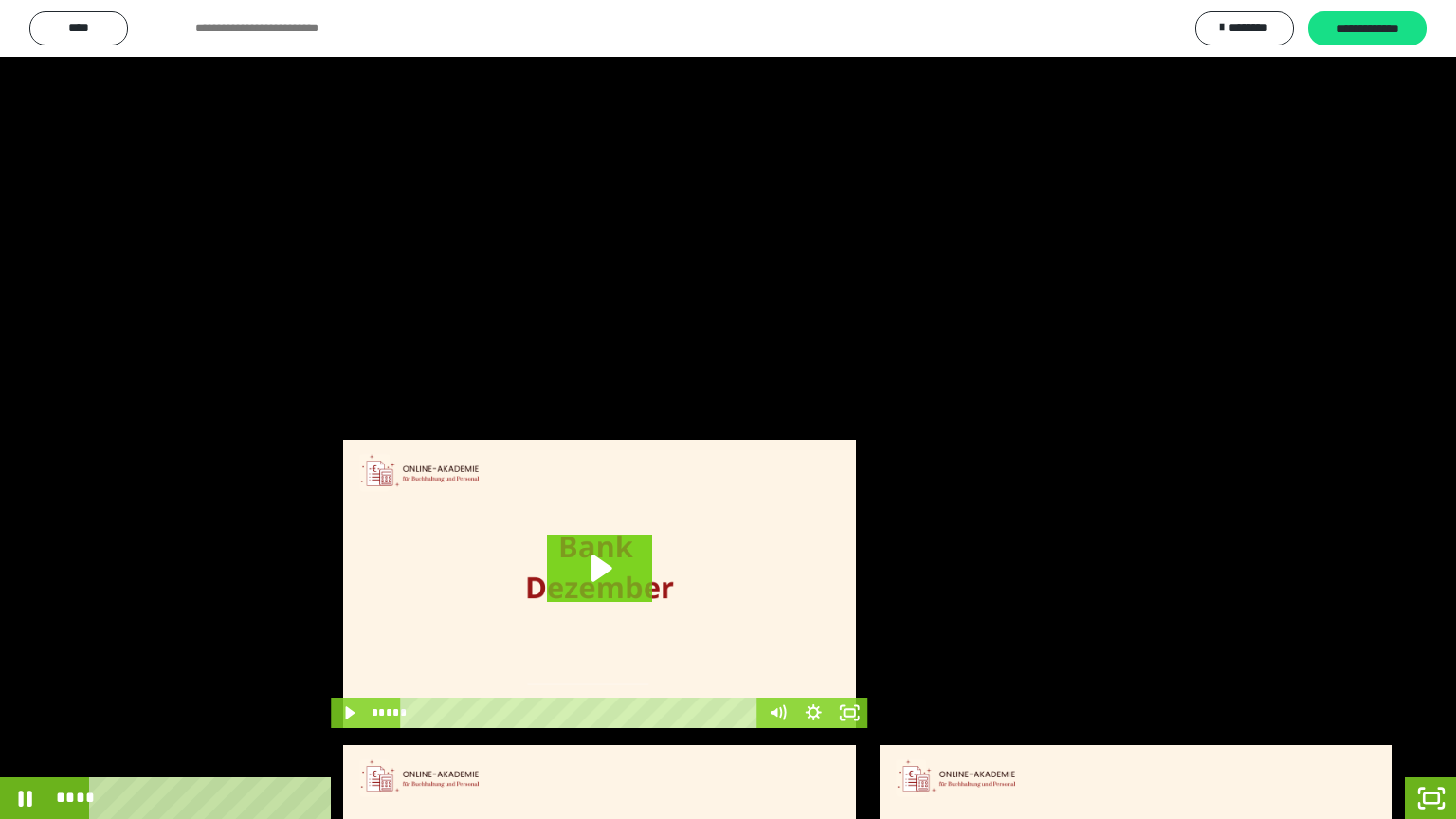 click at bounding box center (728, 410) 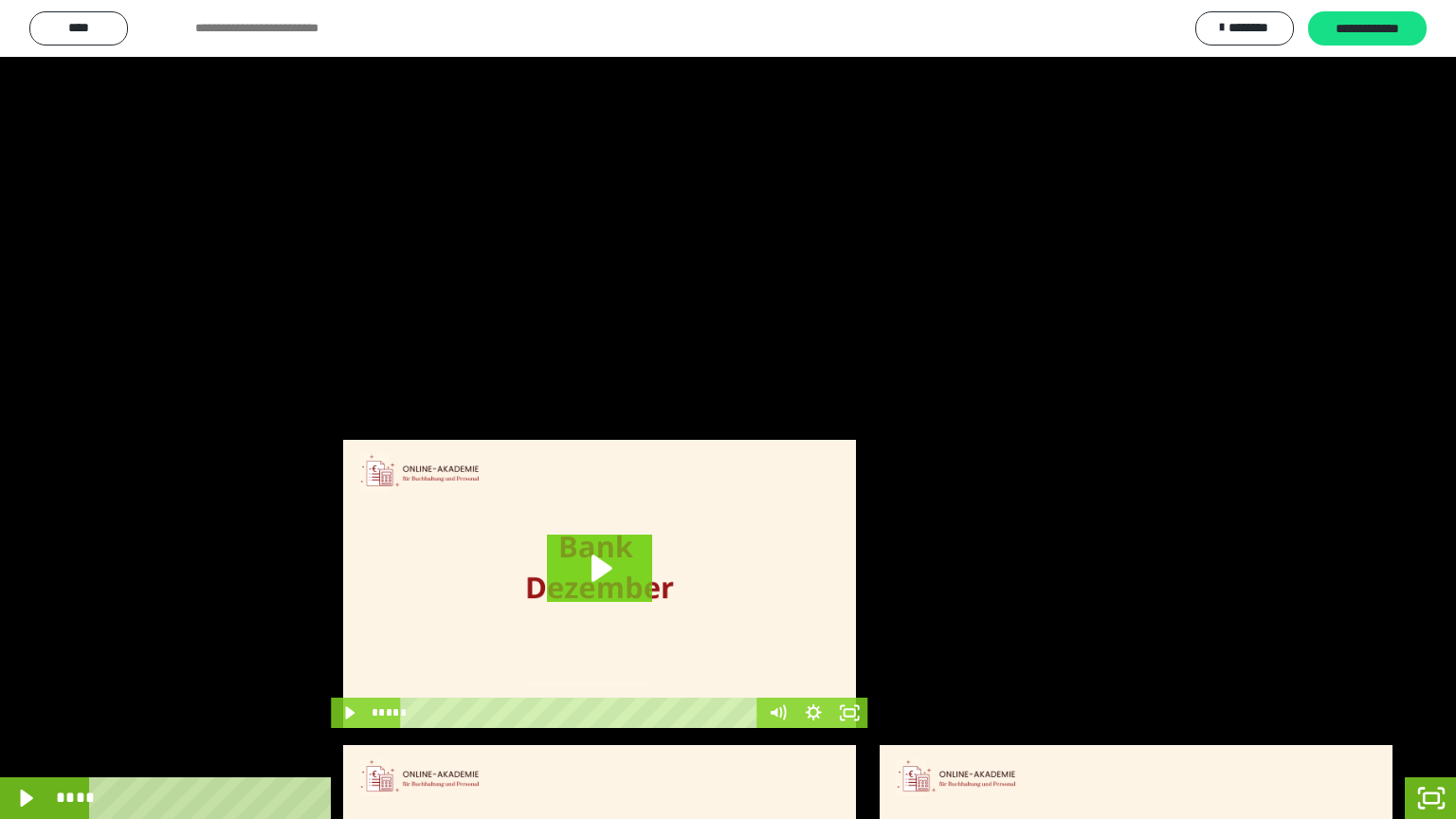 click at bounding box center [728, 410] 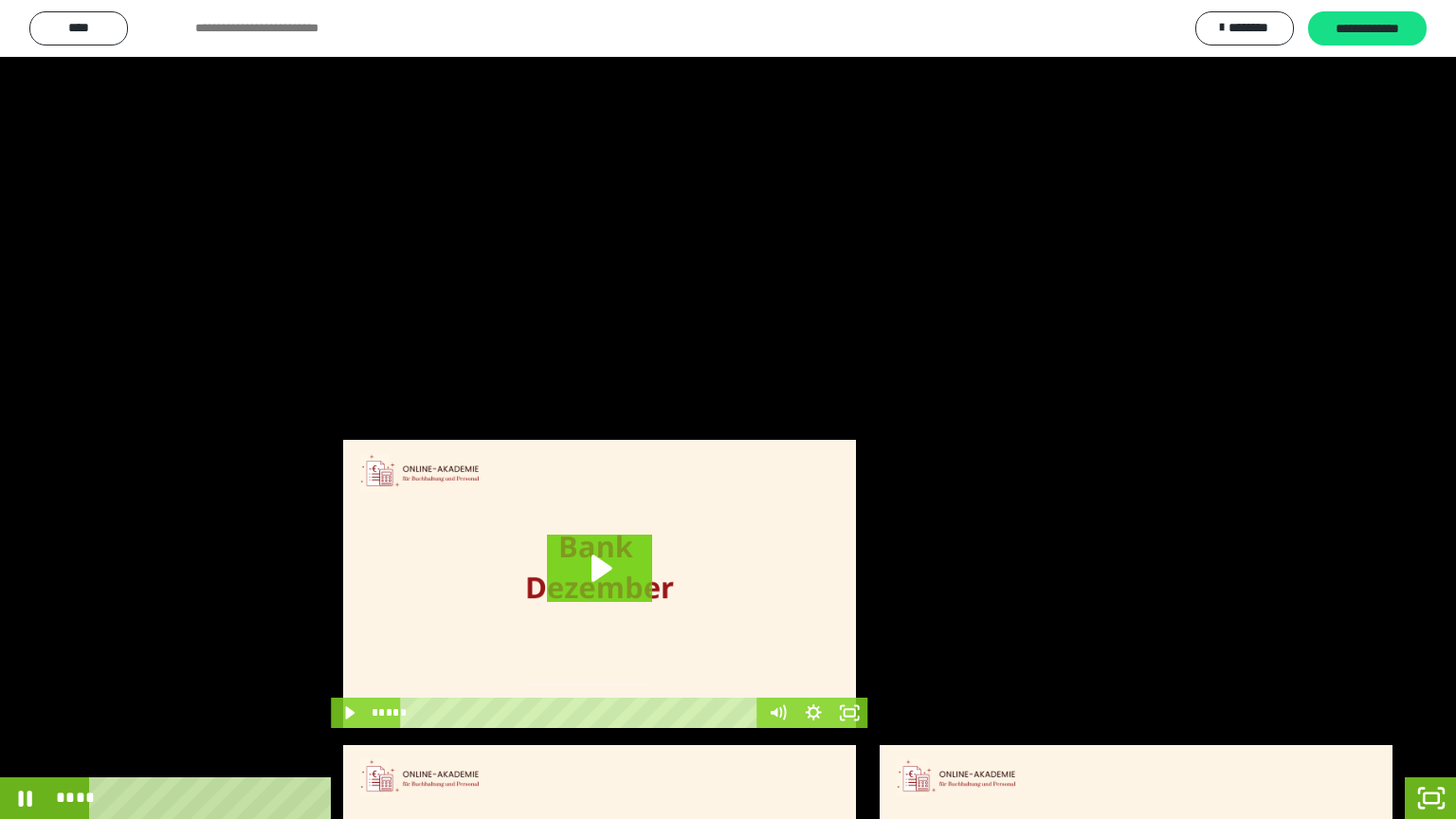 click at bounding box center (728, 410) 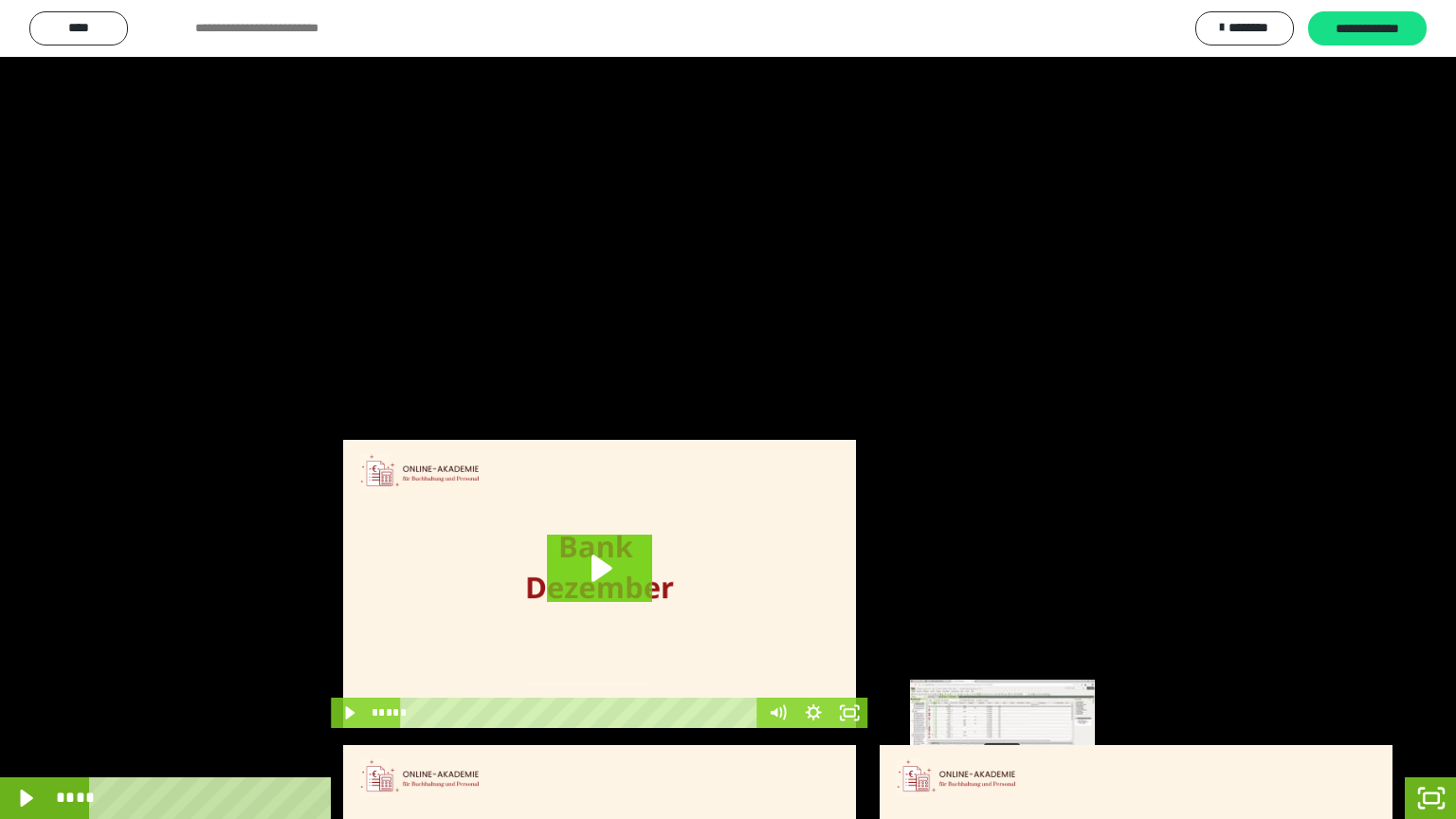 click on "****" at bounding box center (677, 798) 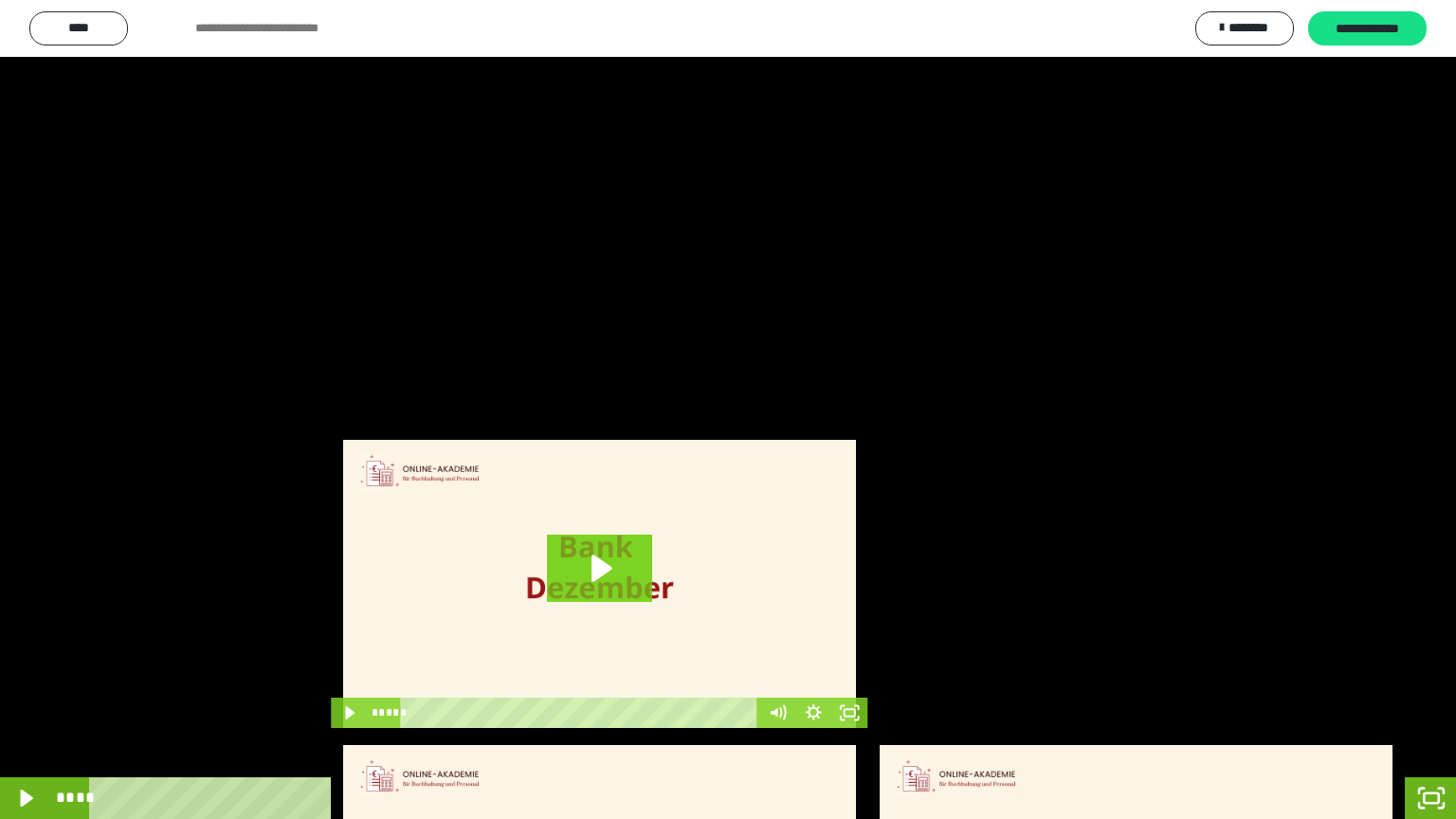click at bounding box center (728, 410) 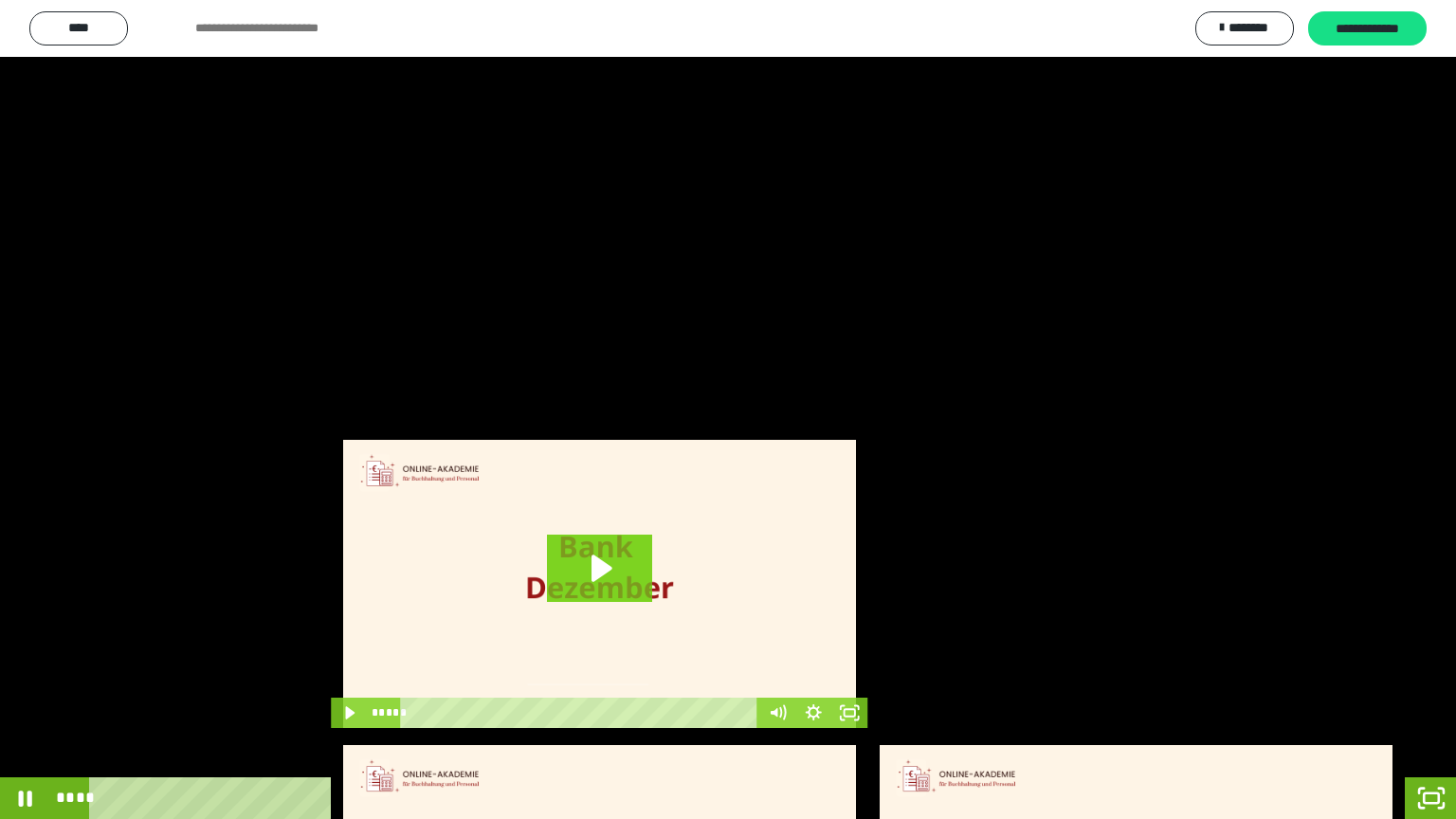 click at bounding box center [728, 410] 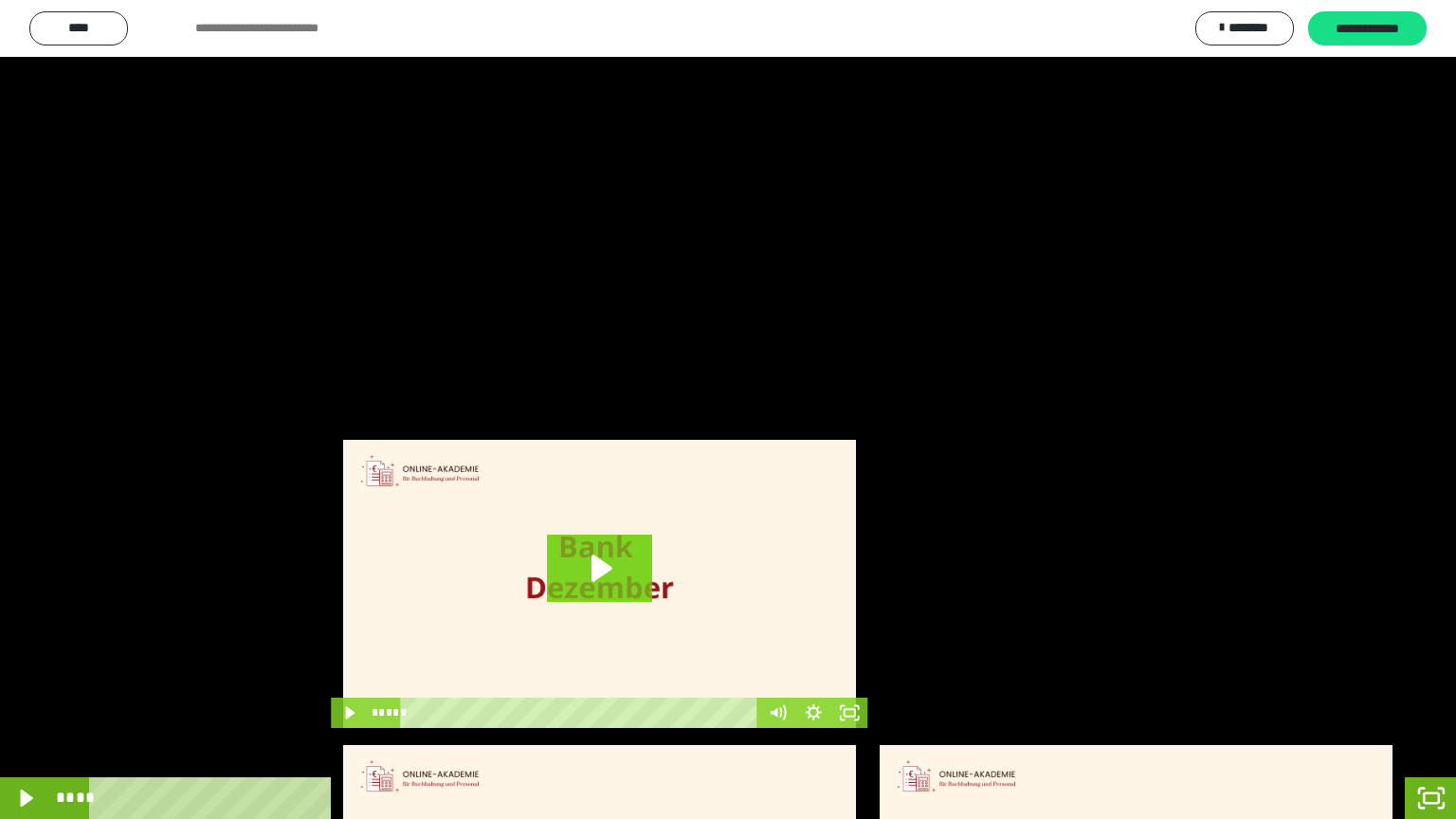 click at bounding box center [728, 410] 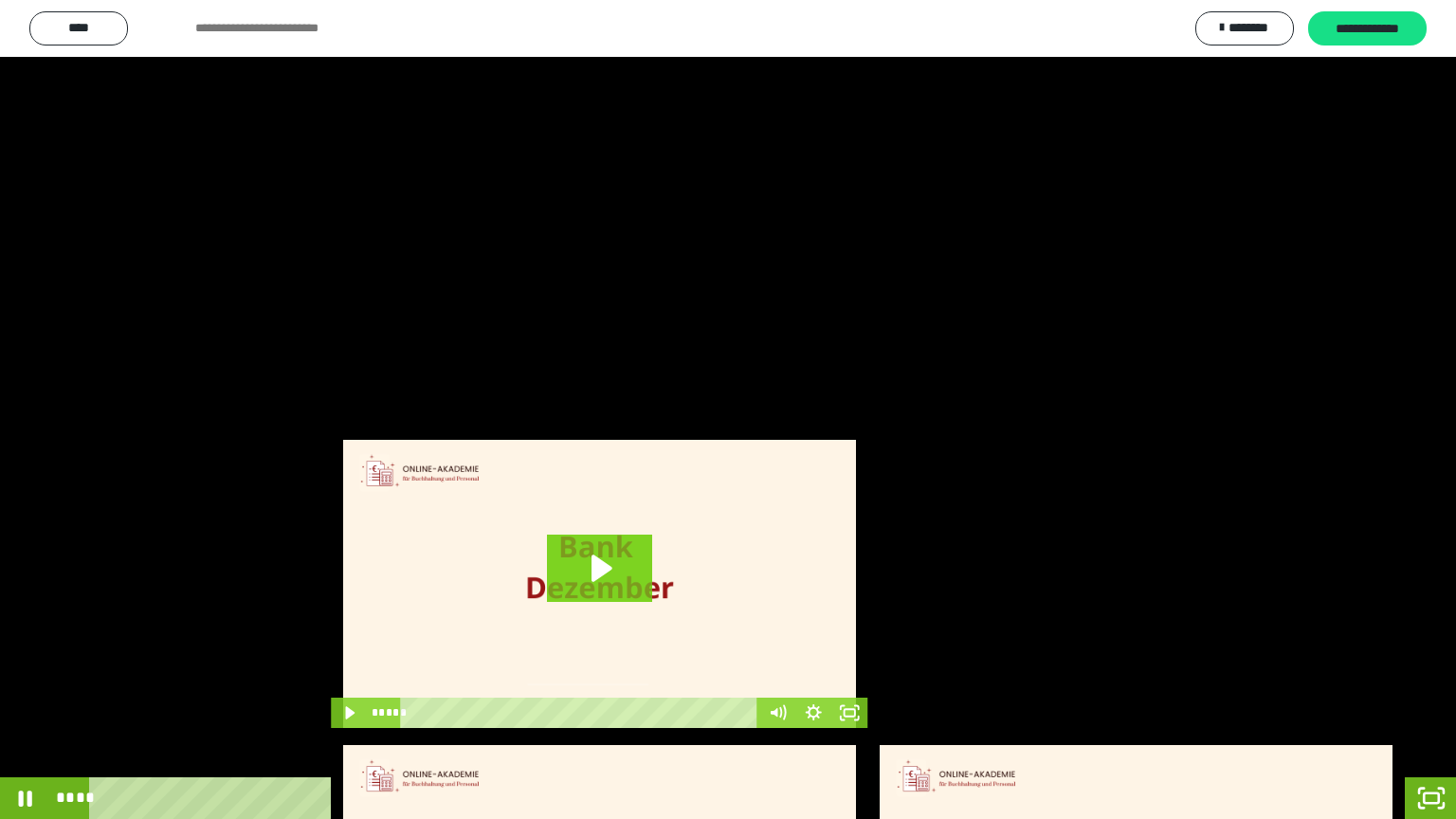 click at bounding box center [728, 410] 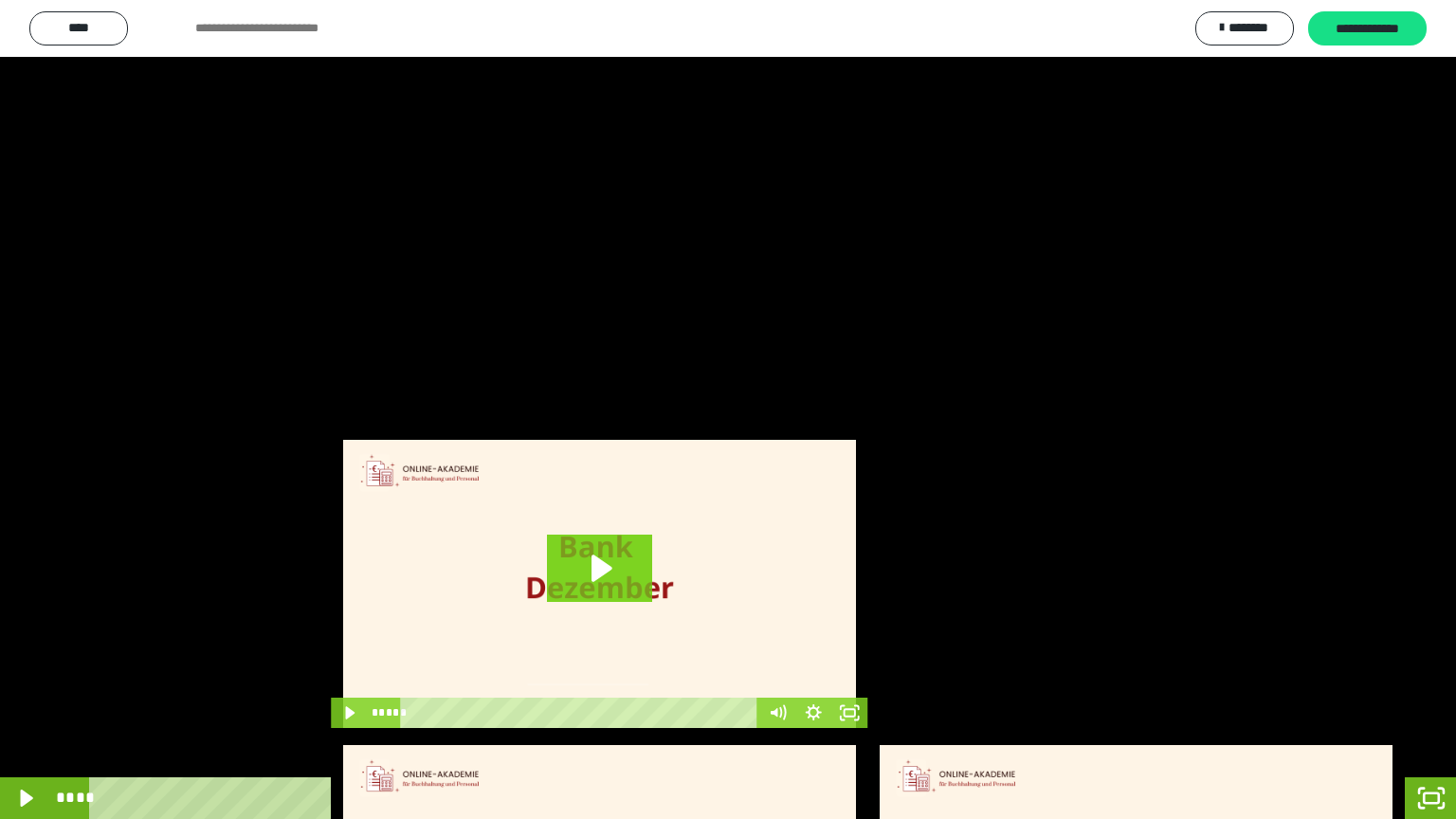 click at bounding box center [728, 410] 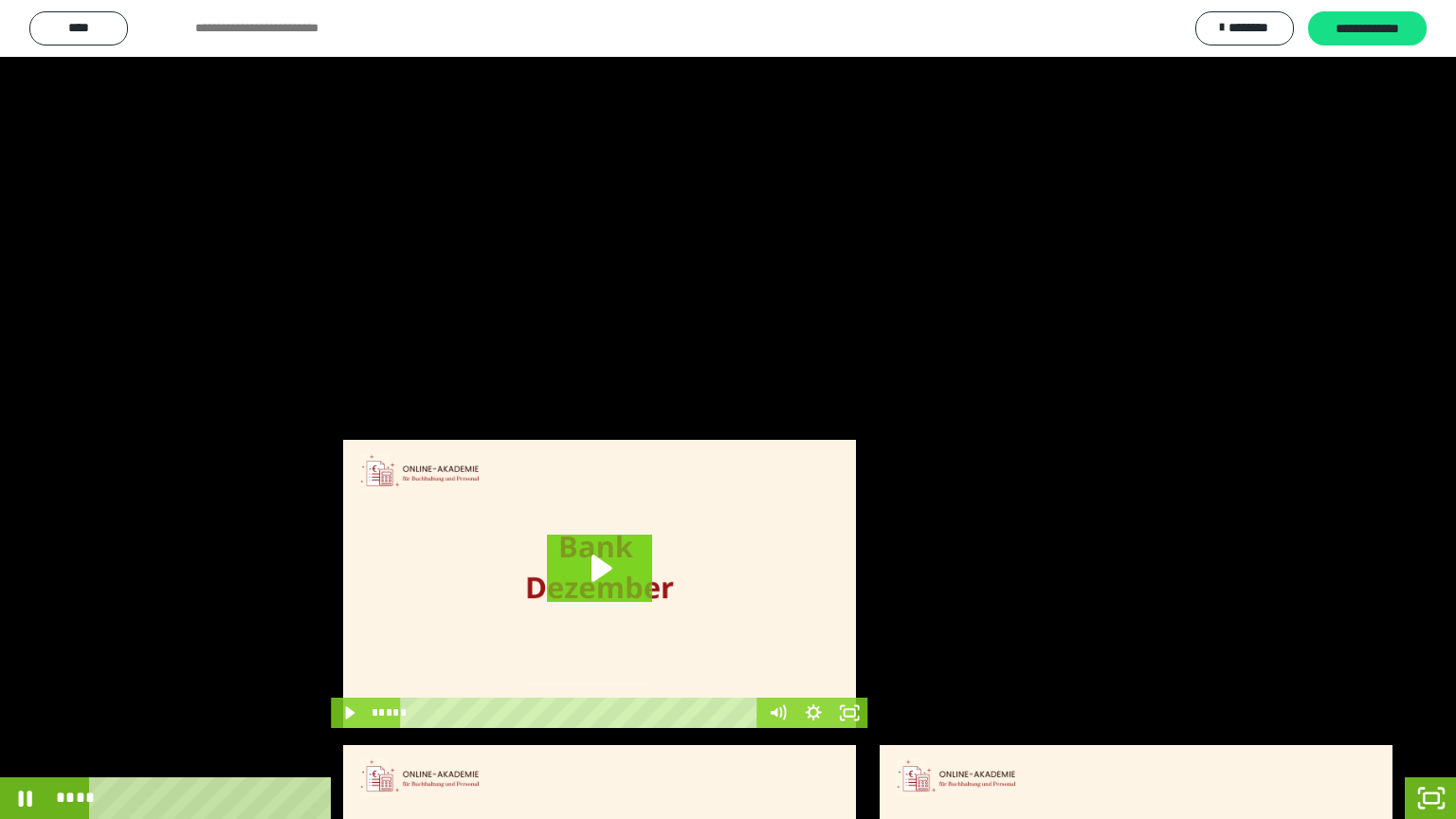 click at bounding box center [728, 410] 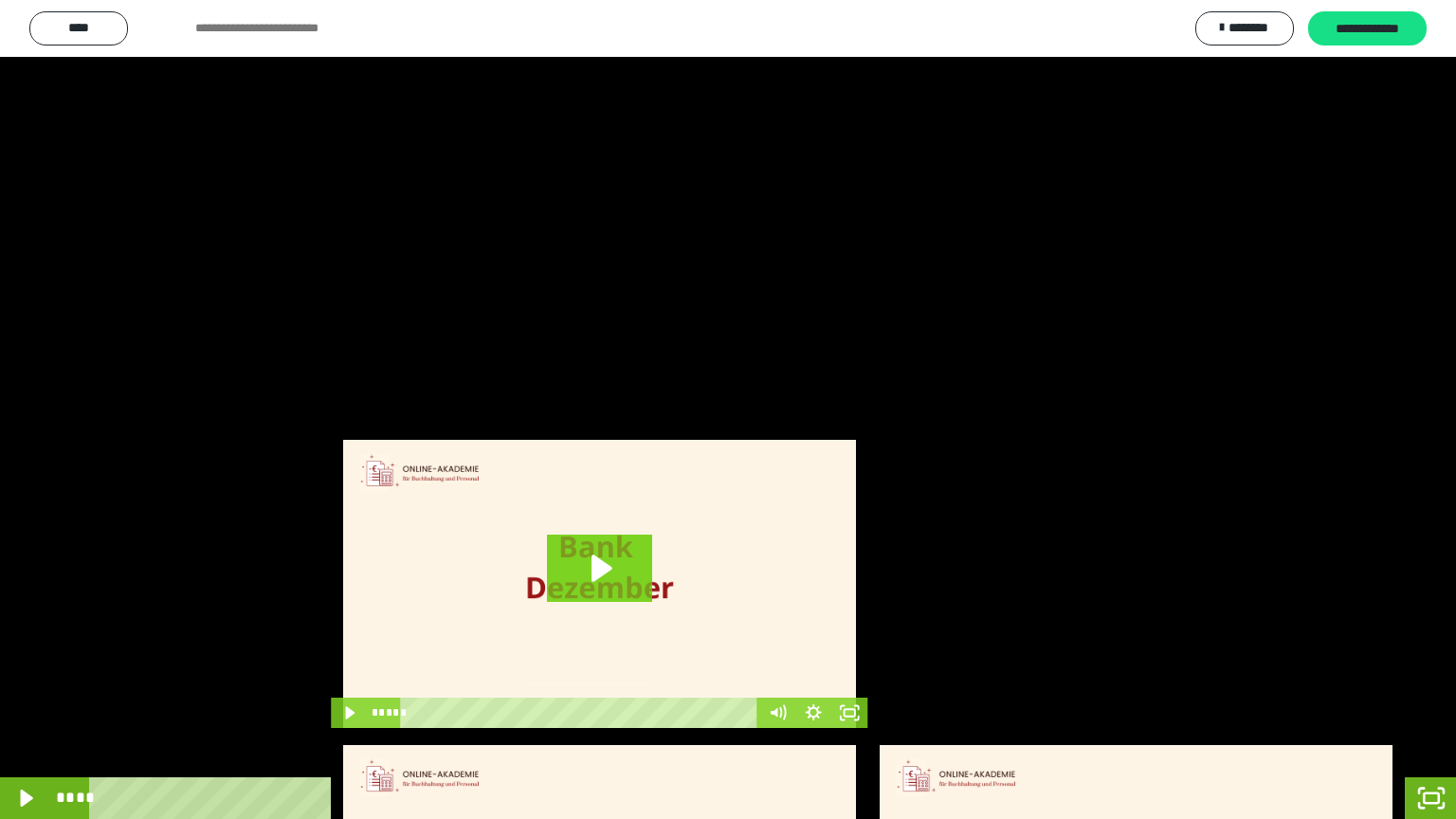 drag, startPoint x: 608, startPoint y: 454, endPoint x: 625, endPoint y: 389, distance: 67.18631 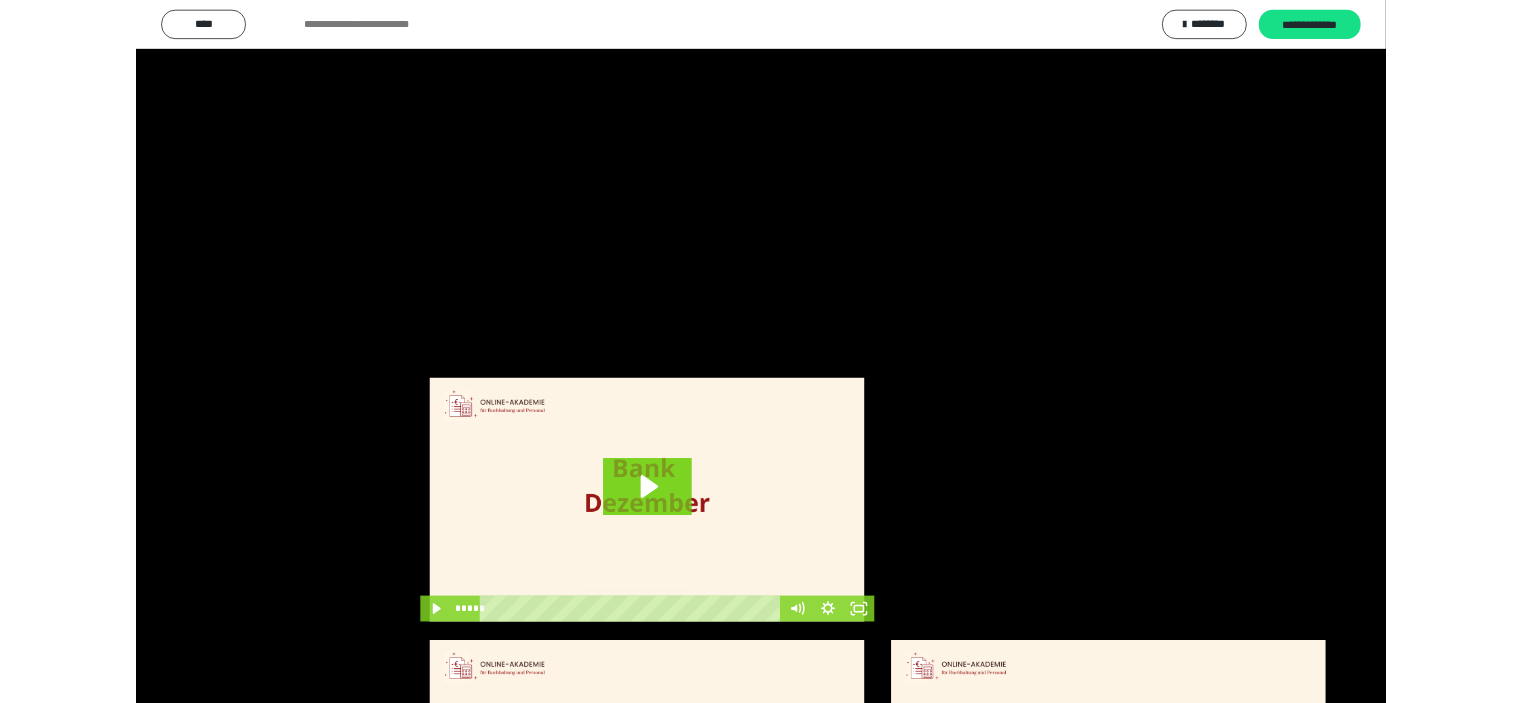 scroll, scrollTop: 4010, scrollLeft: 0, axis: vertical 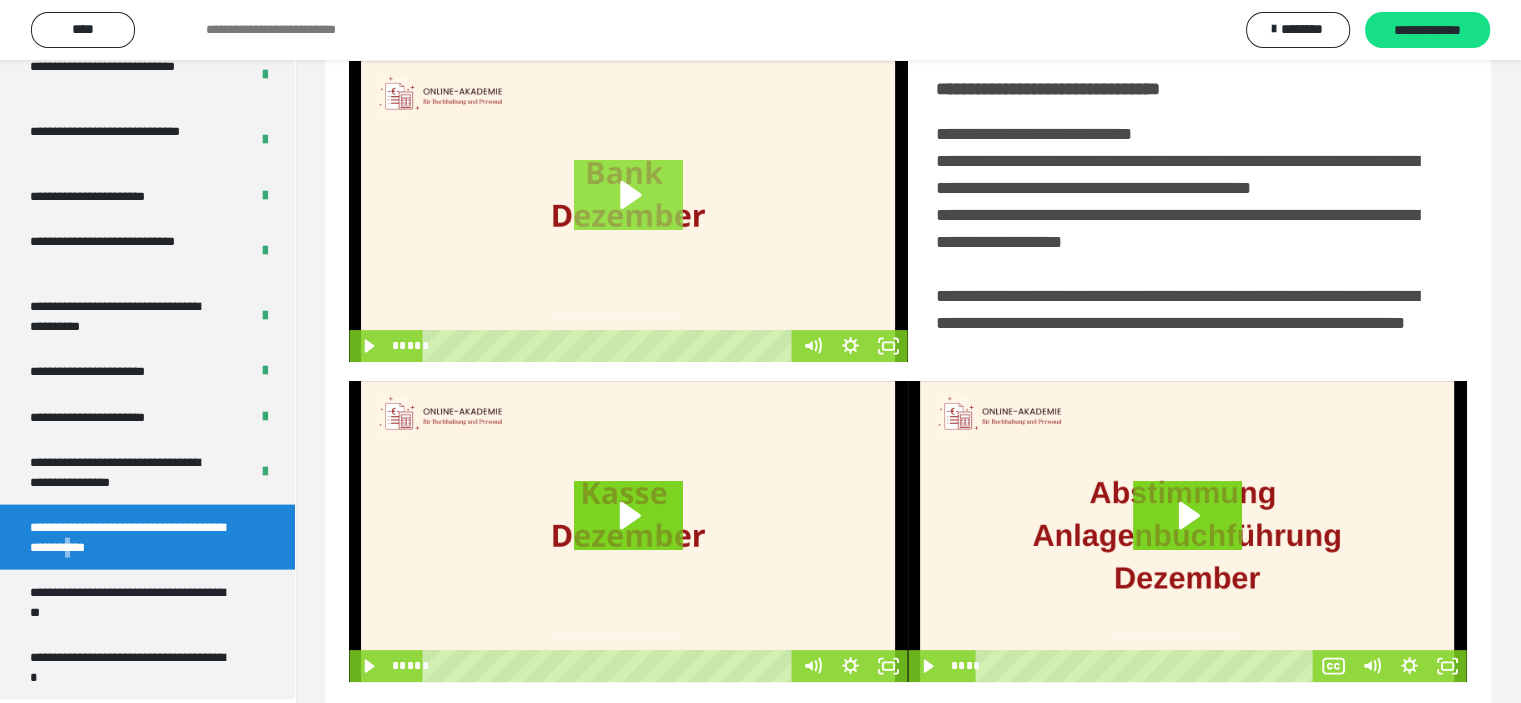 click 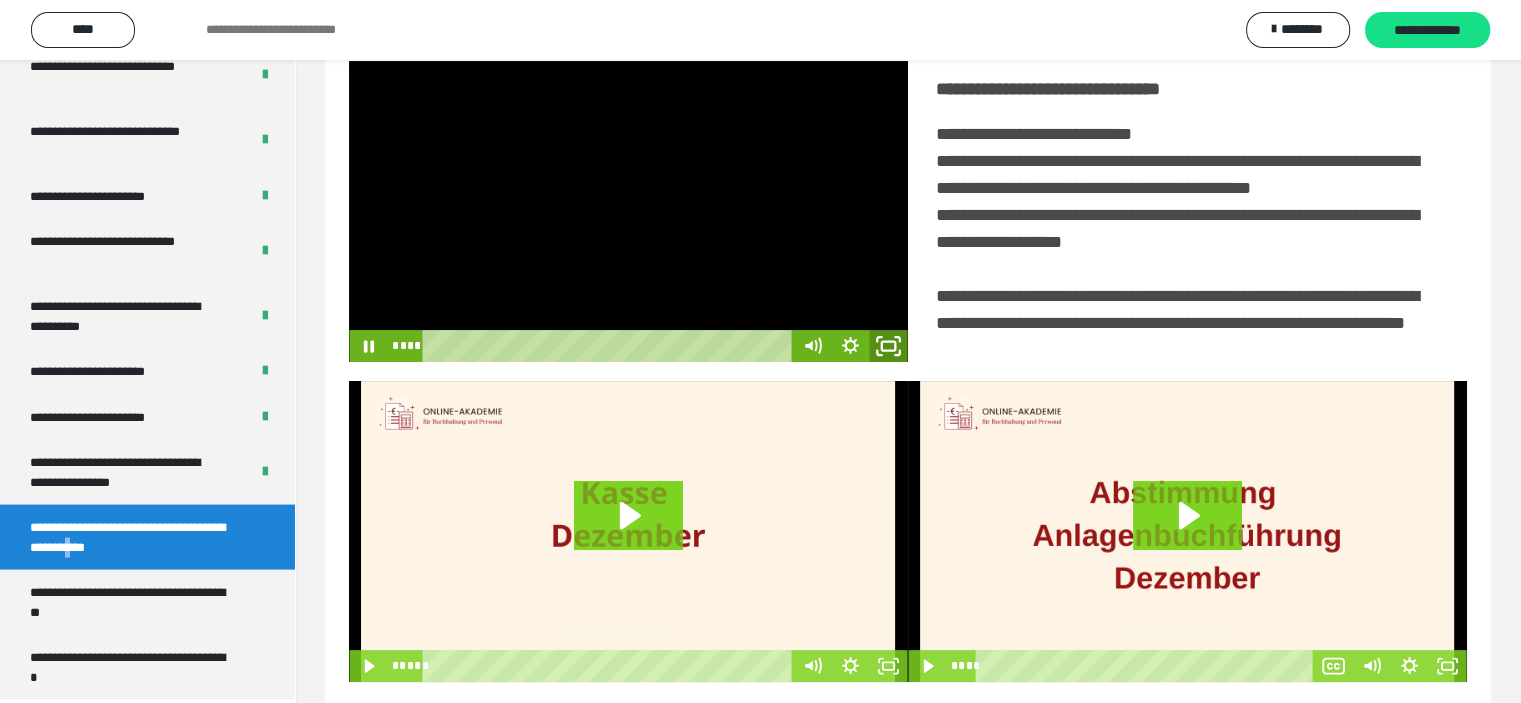 click 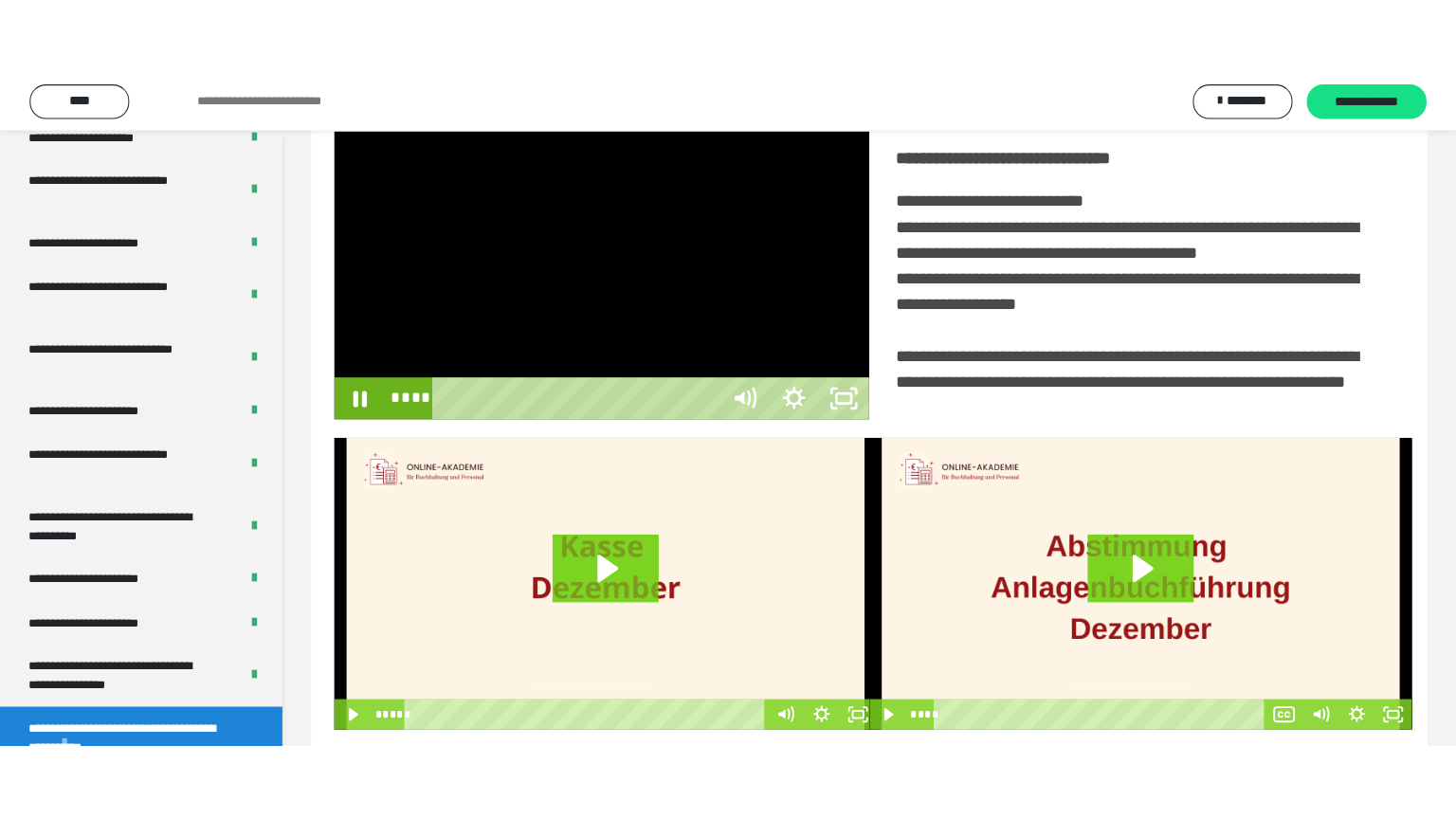 scroll, scrollTop: 317, scrollLeft: 0, axis: vertical 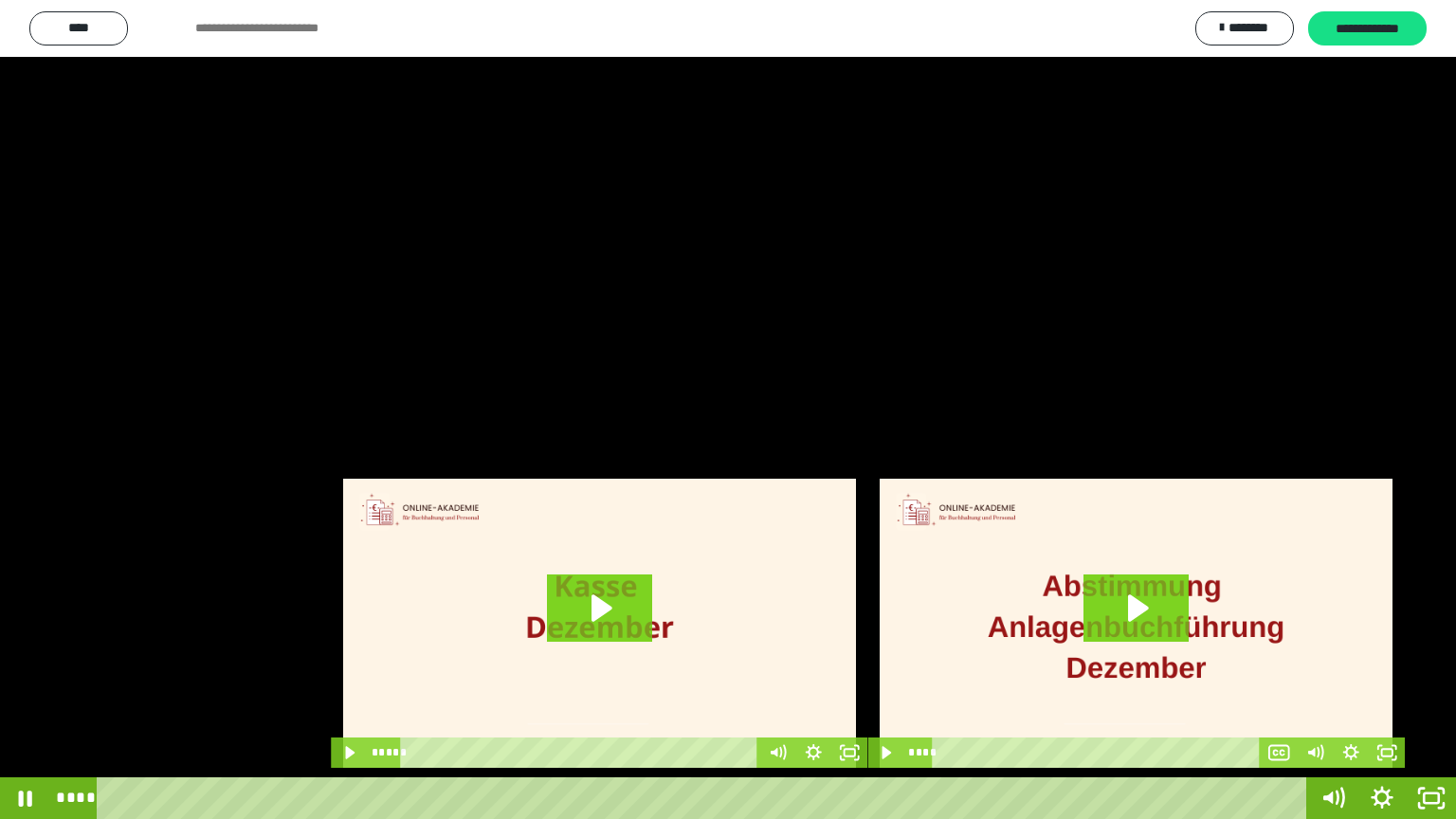 click at bounding box center (728, 410) 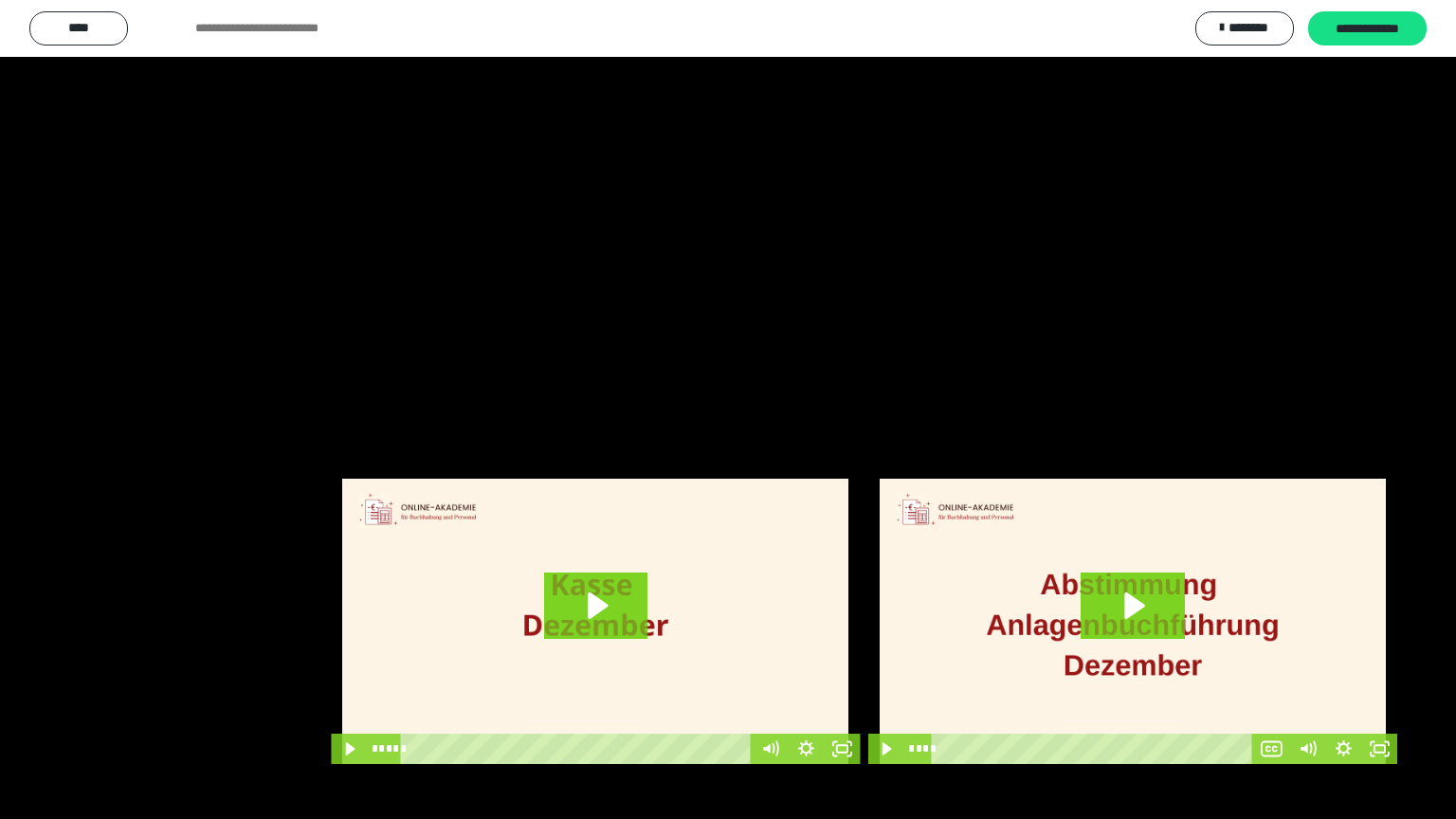 scroll, scrollTop: 3801, scrollLeft: 0, axis: vertical 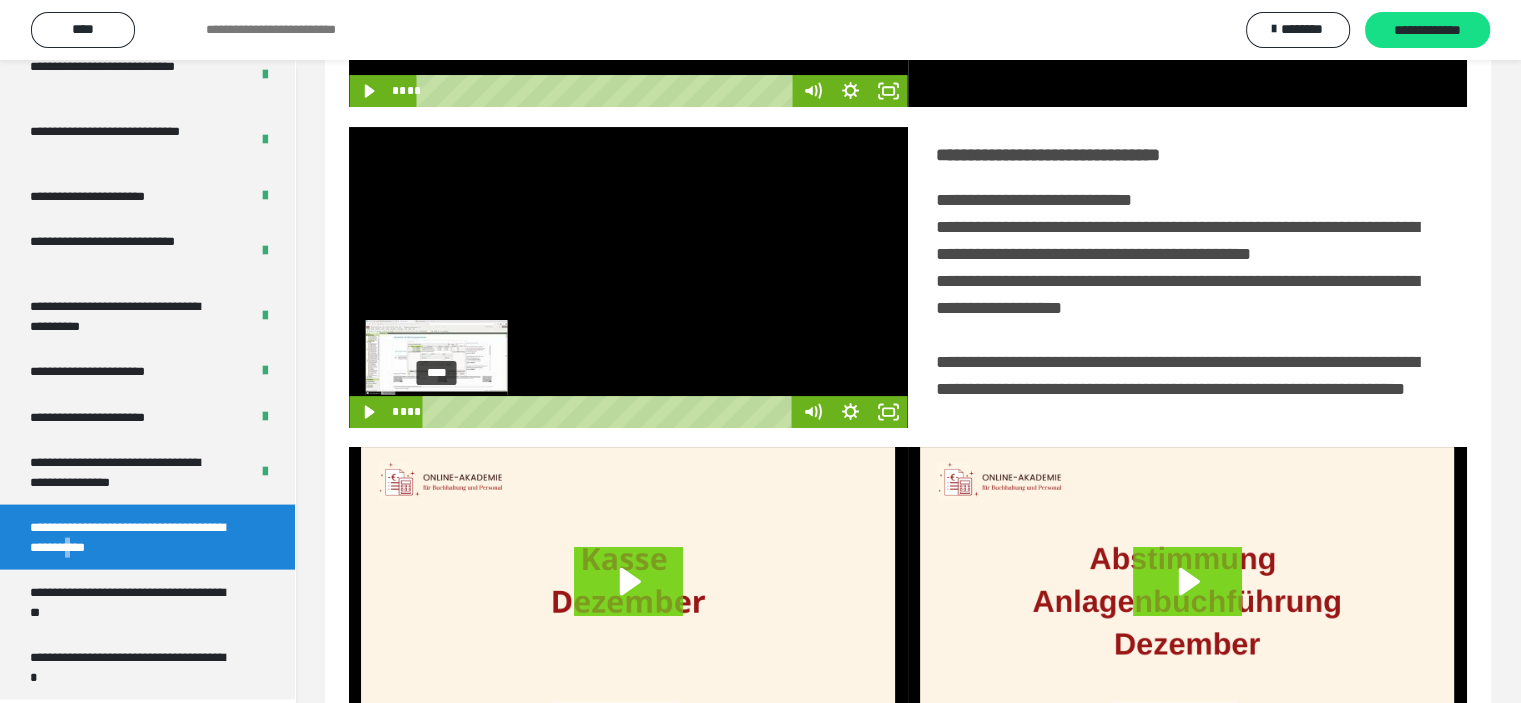 drag, startPoint x: 448, startPoint y: 441, endPoint x: 328, endPoint y: 466, distance: 122.57651 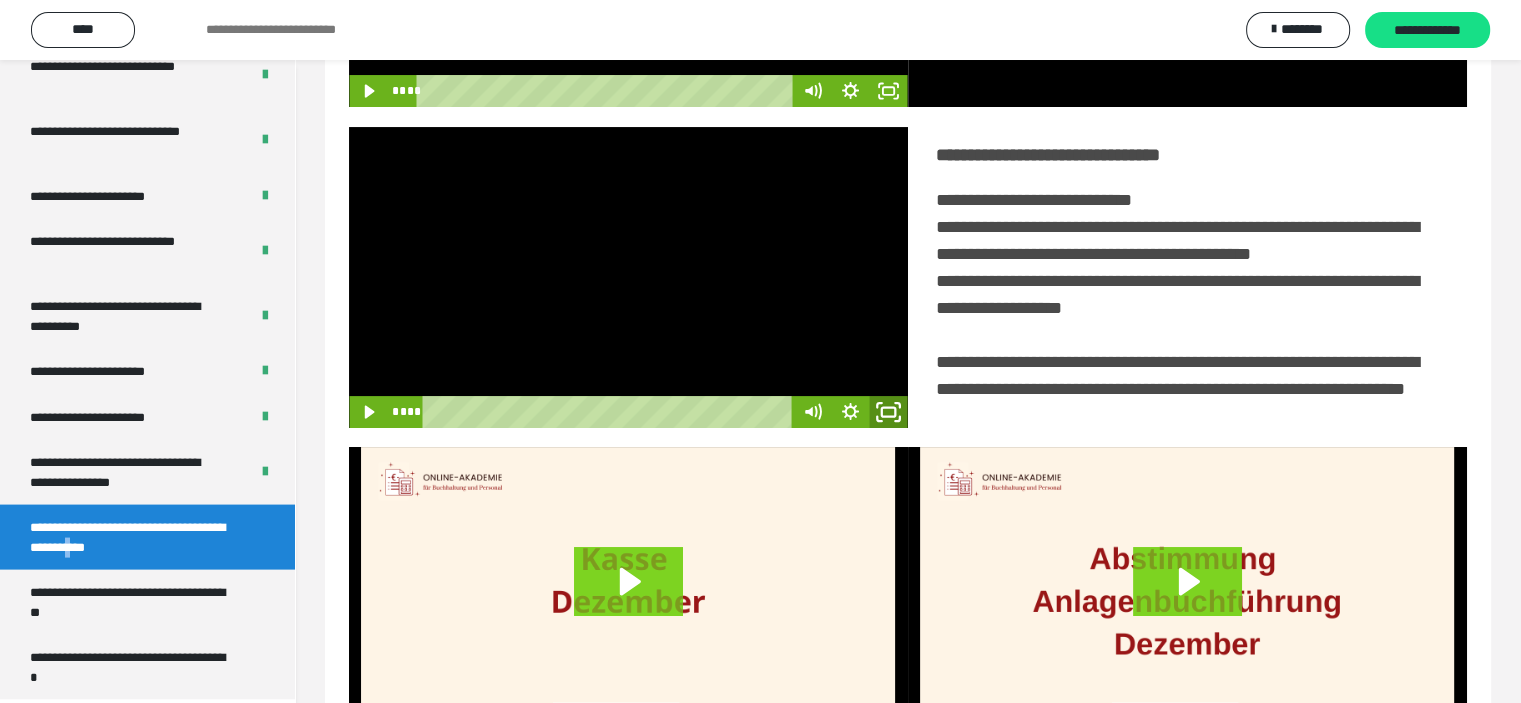click 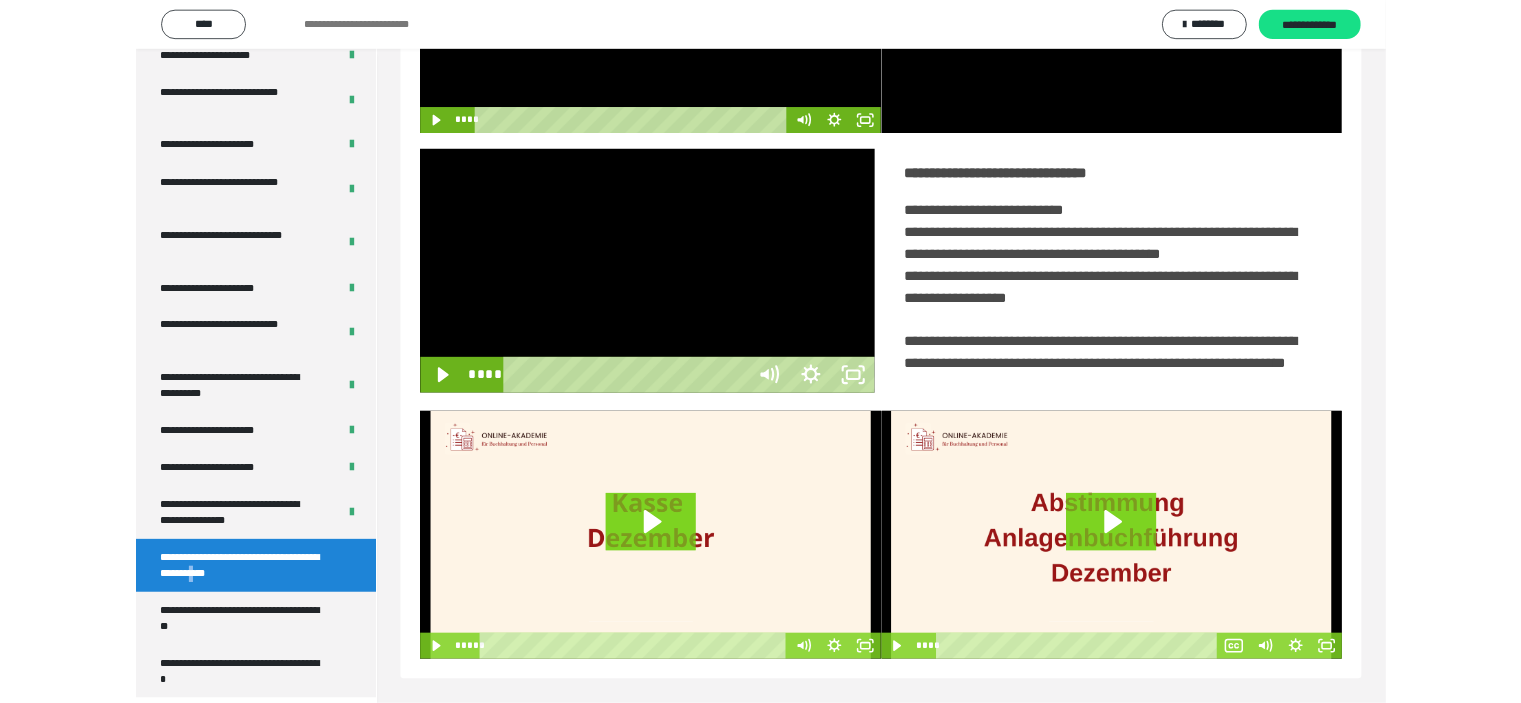 scroll, scrollTop: 3849, scrollLeft: 0, axis: vertical 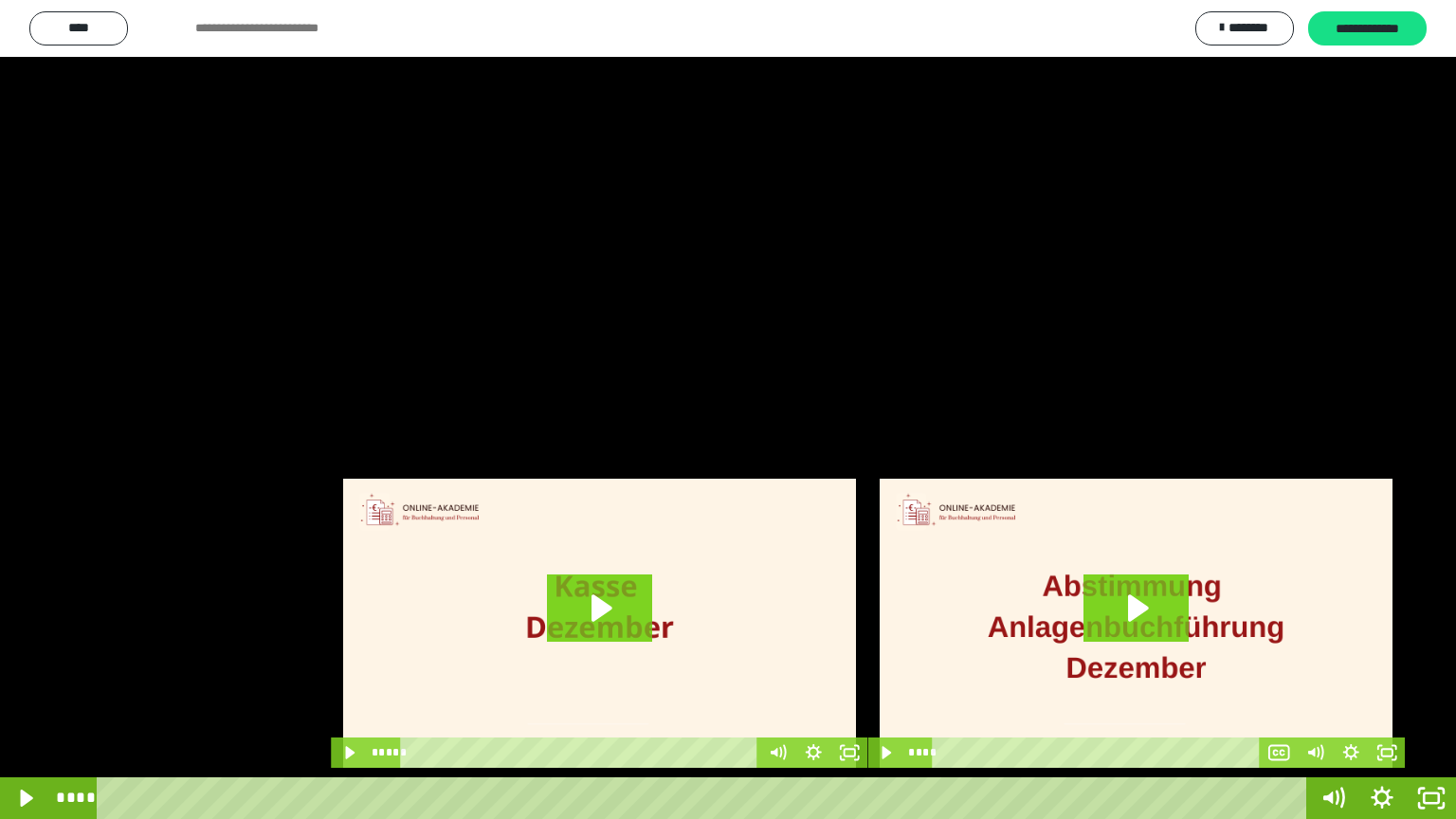 click at bounding box center (728, 410) 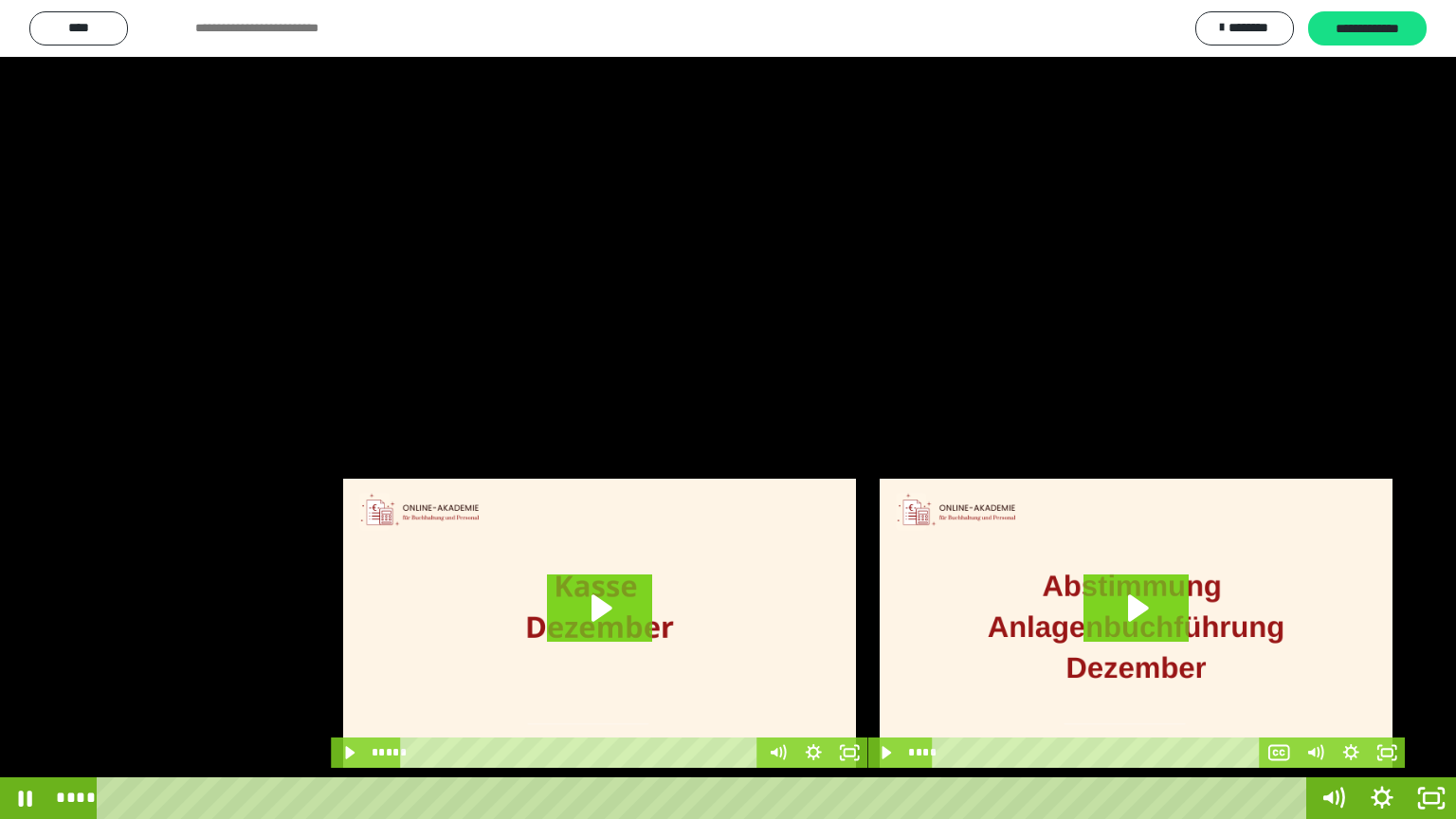 click at bounding box center [728, 410] 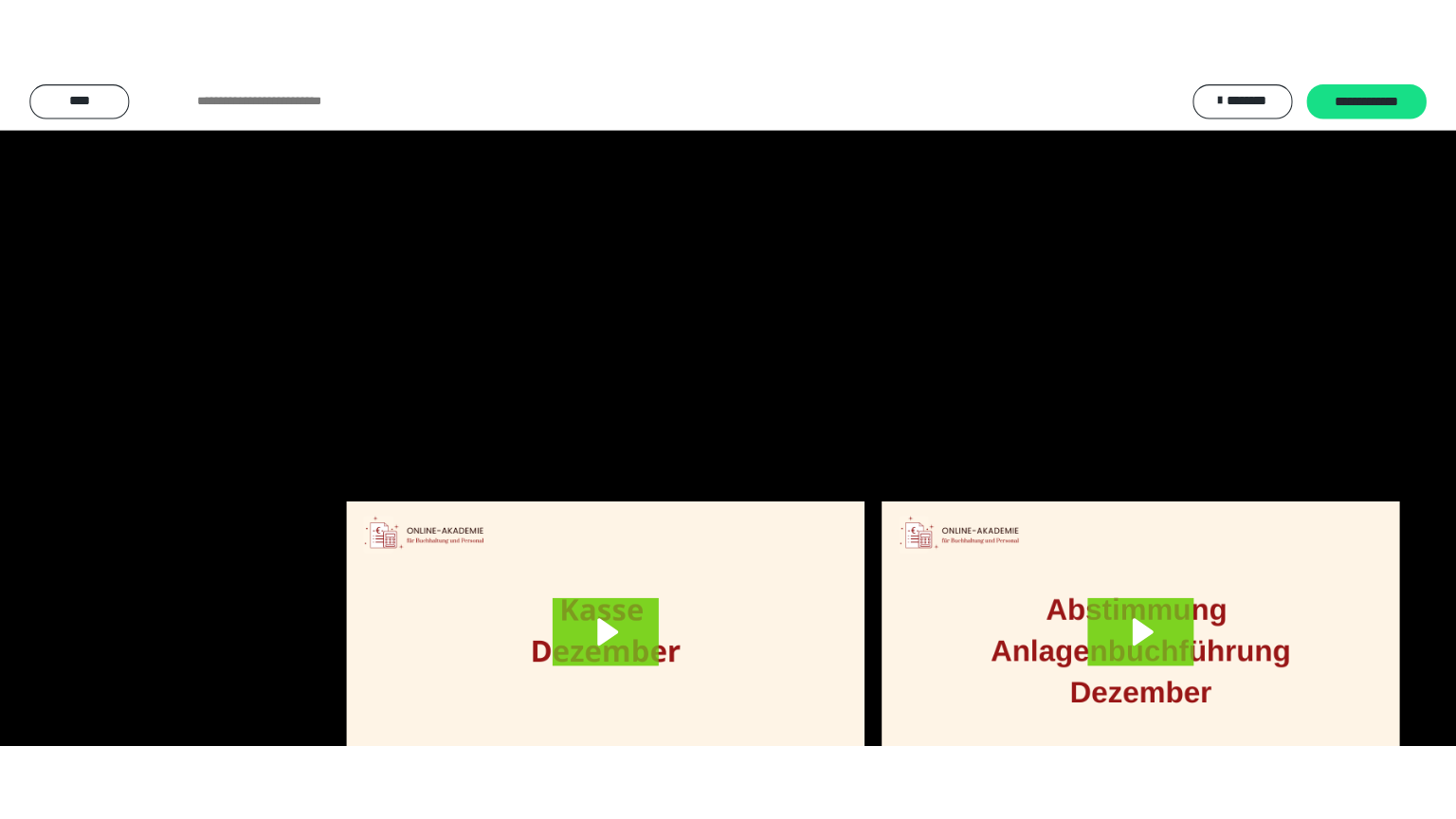 scroll, scrollTop: 3801, scrollLeft: 0, axis: vertical 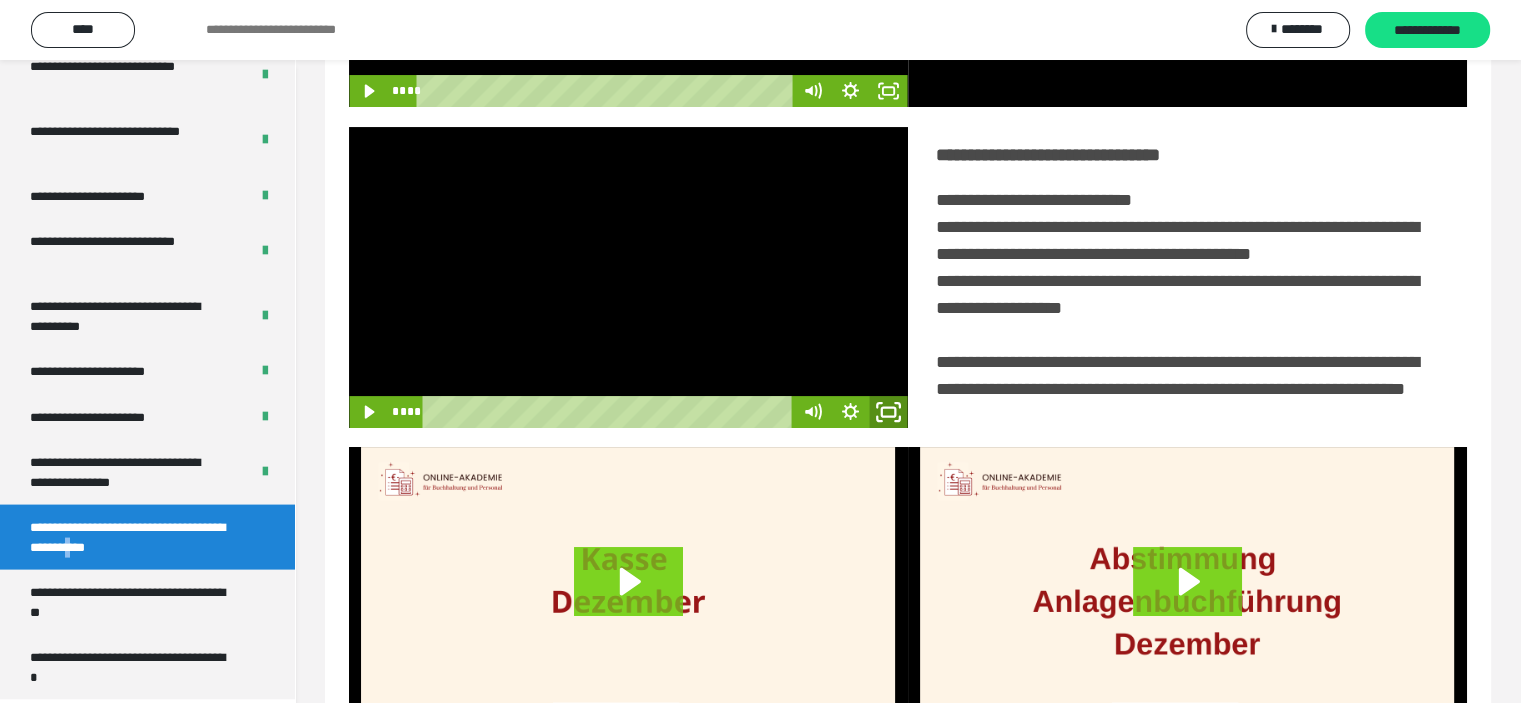 click 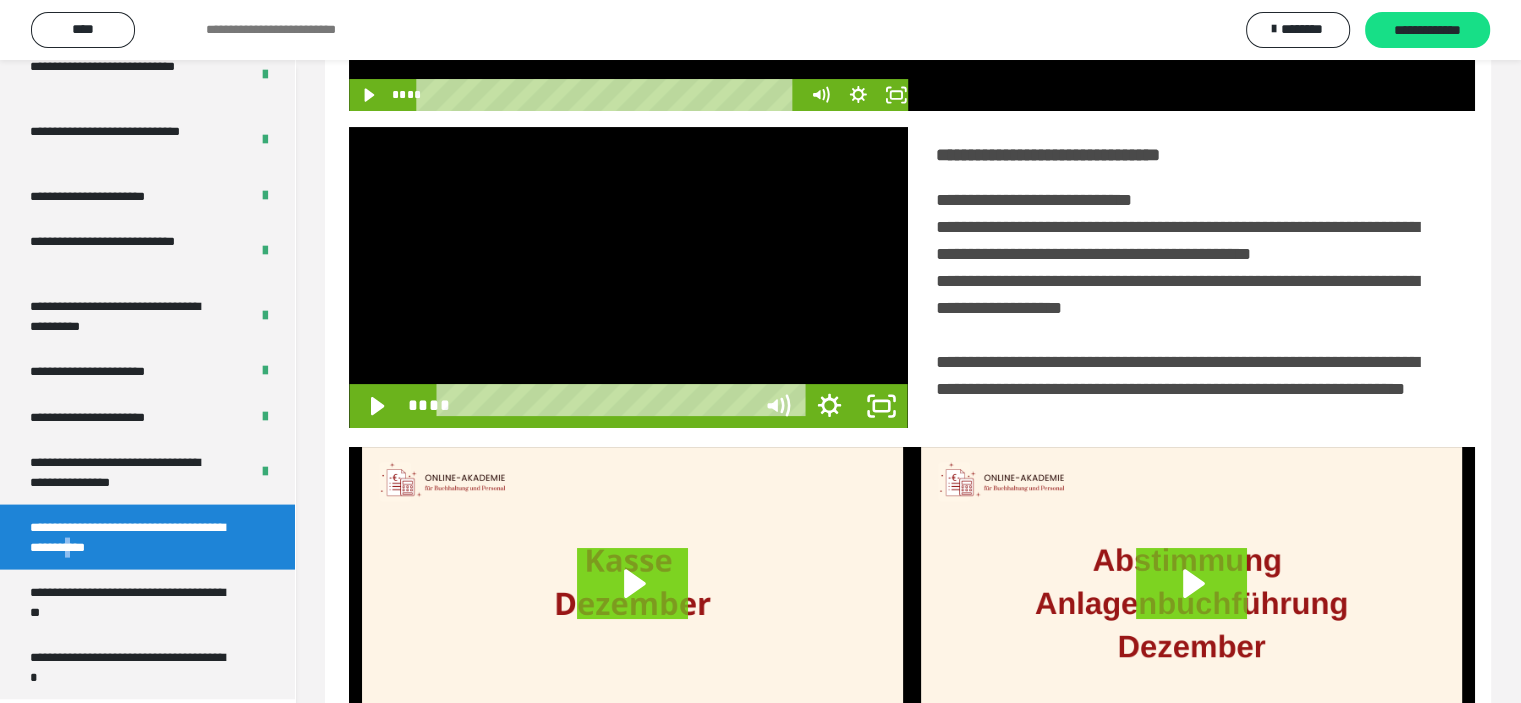 scroll, scrollTop: 3849, scrollLeft: 0, axis: vertical 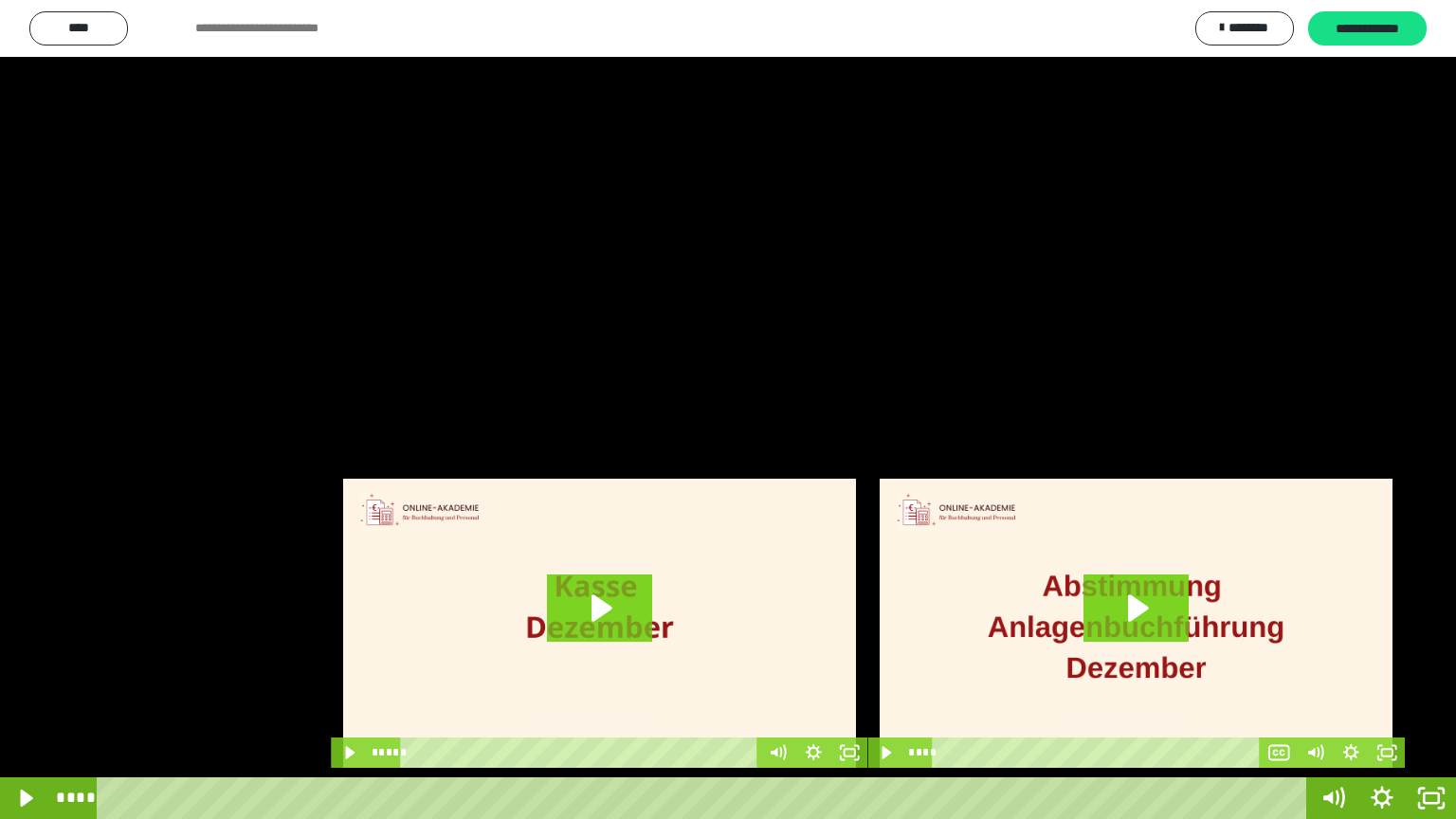 click at bounding box center [728, 410] 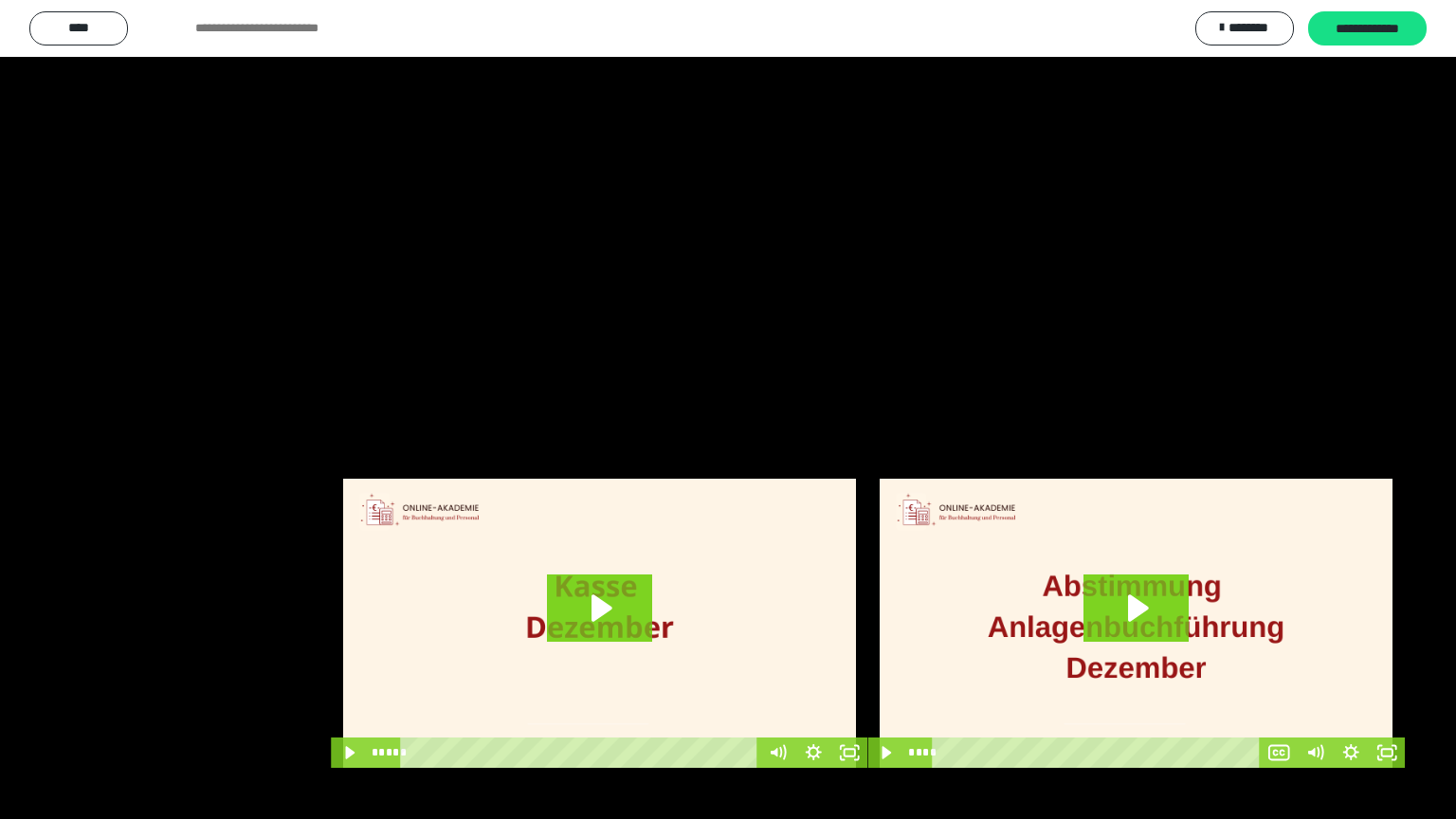 click at bounding box center [728, 410] 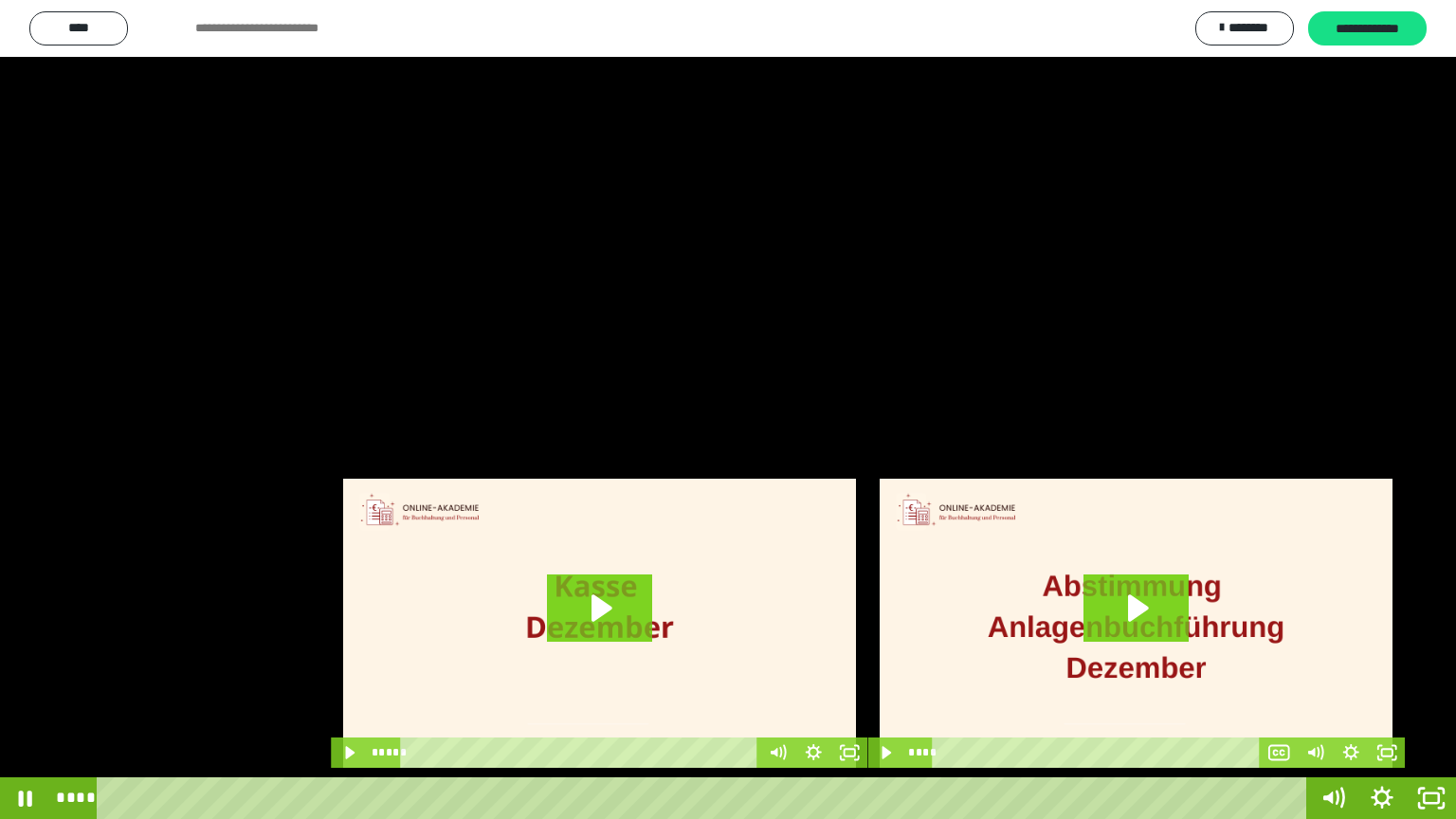 click at bounding box center (728, 410) 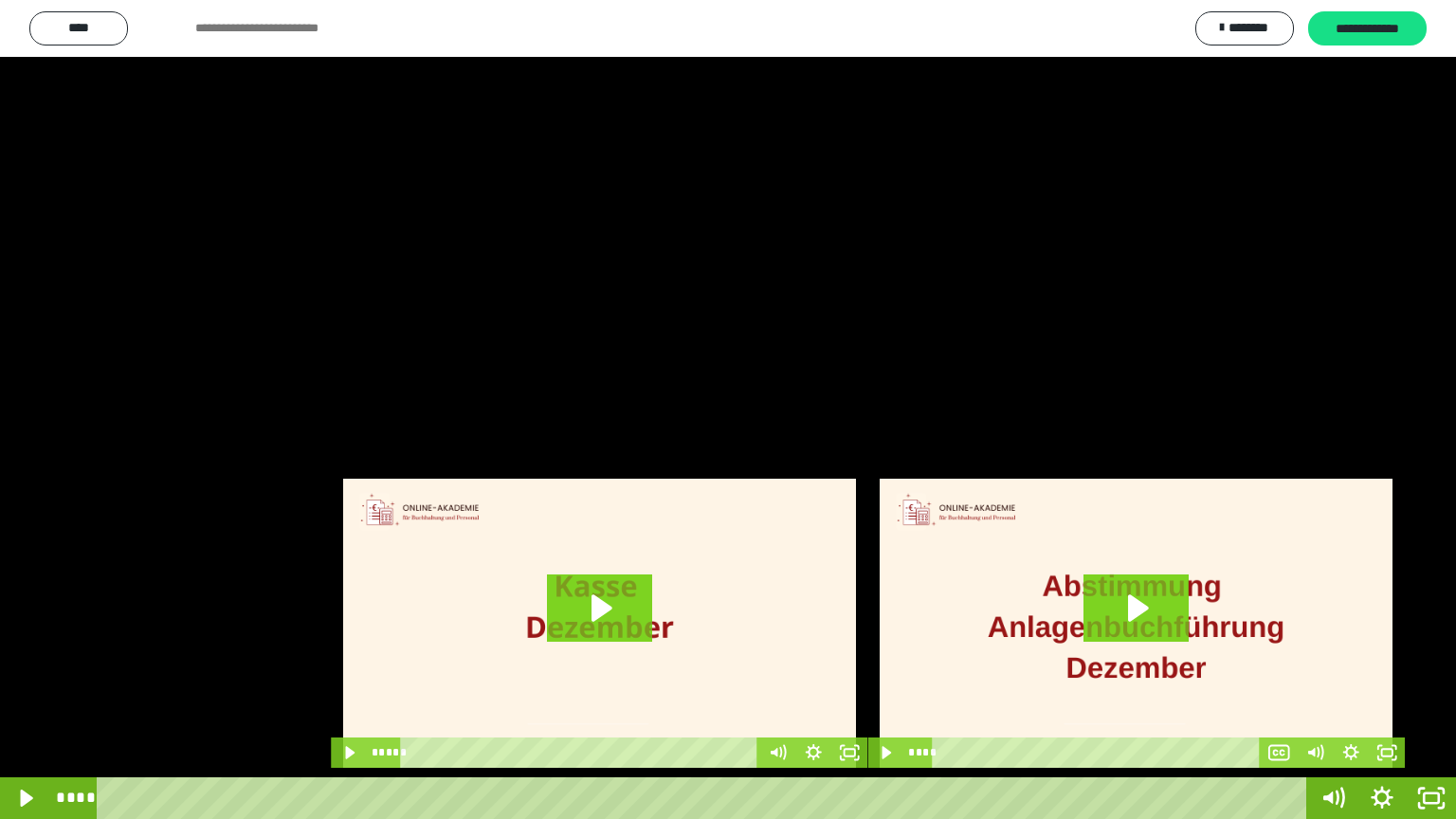 click at bounding box center (728, 410) 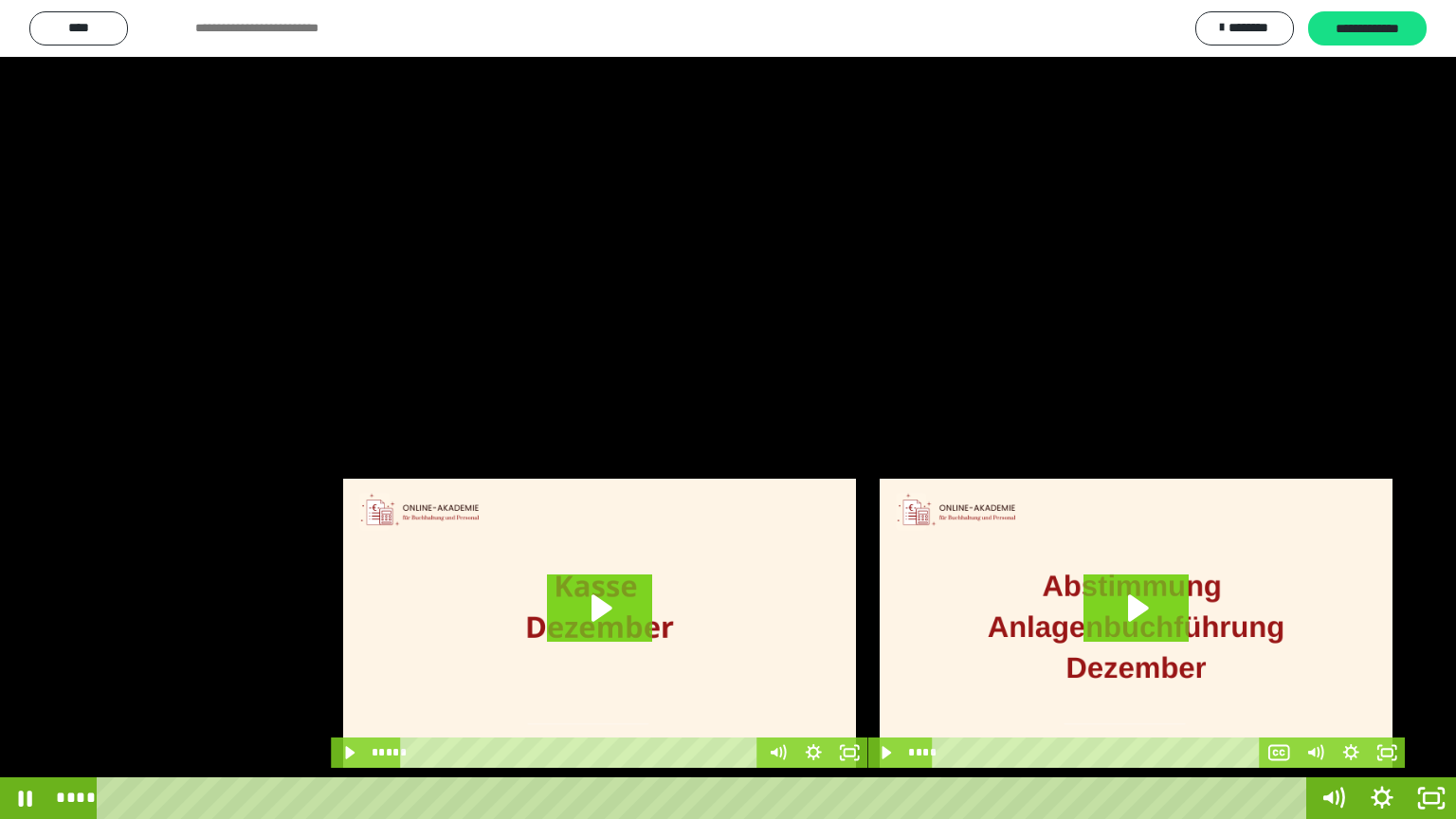 click at bounding box center [728, 410] 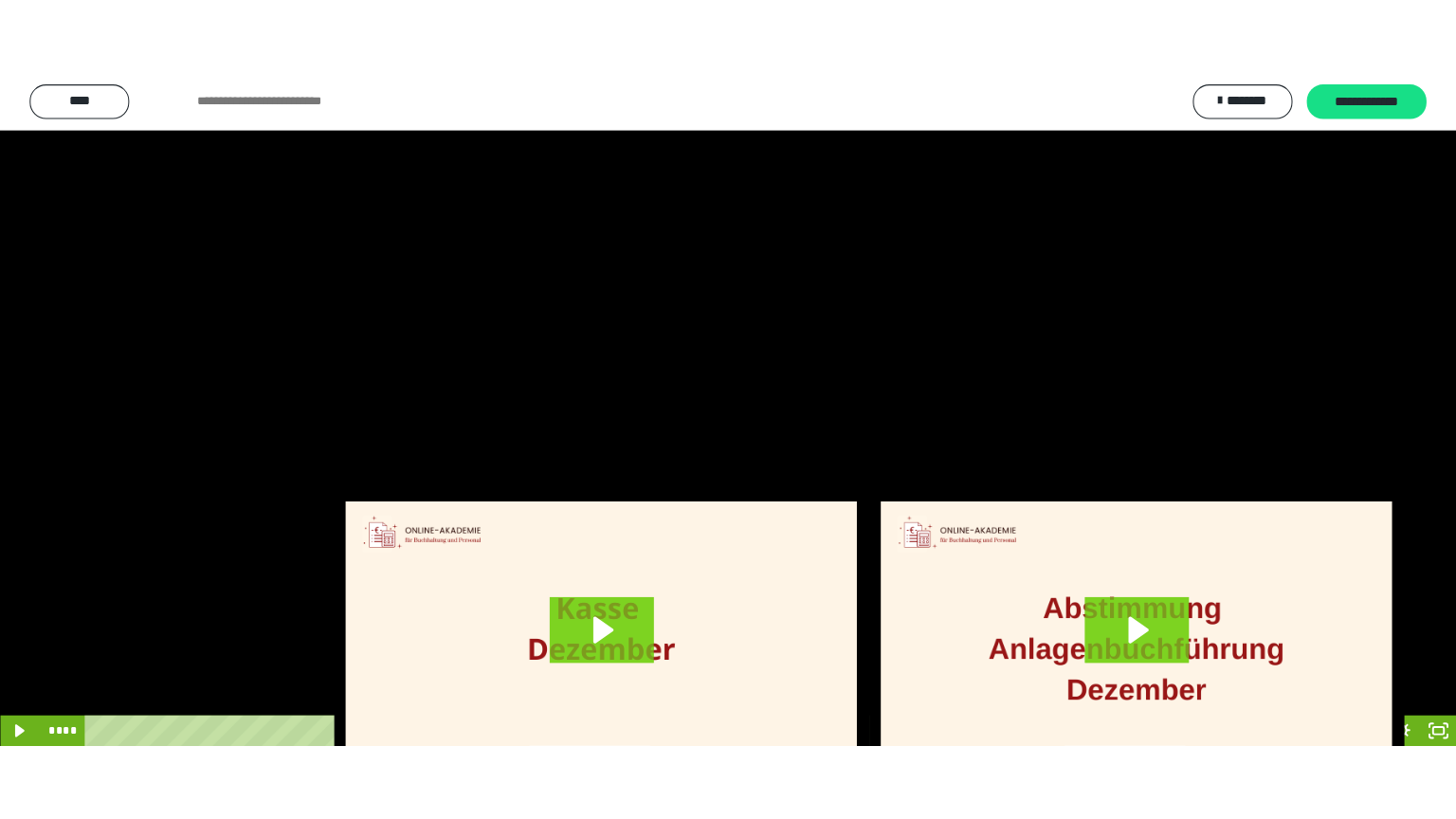 scroll, scrollTop: 3801, scrollLeft: 0, axis: vertical 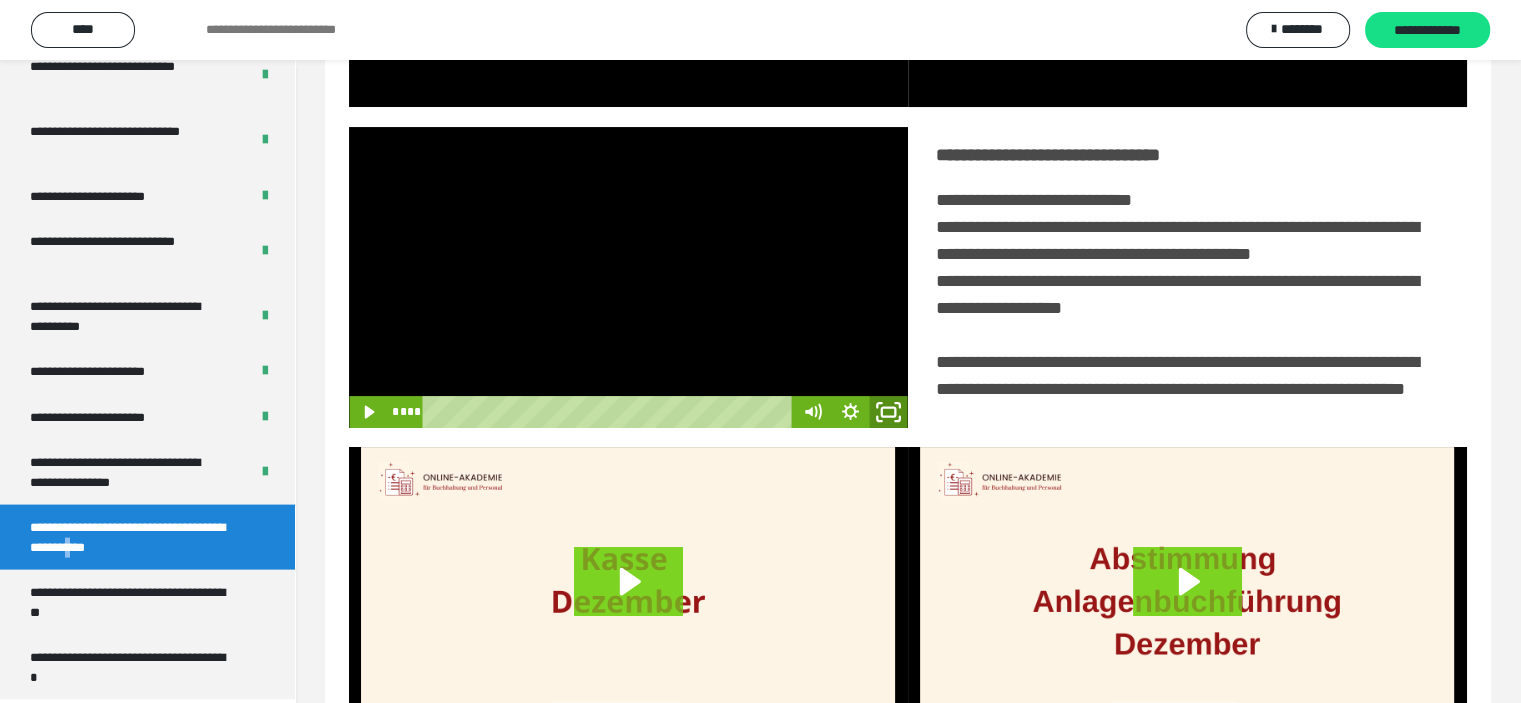 click 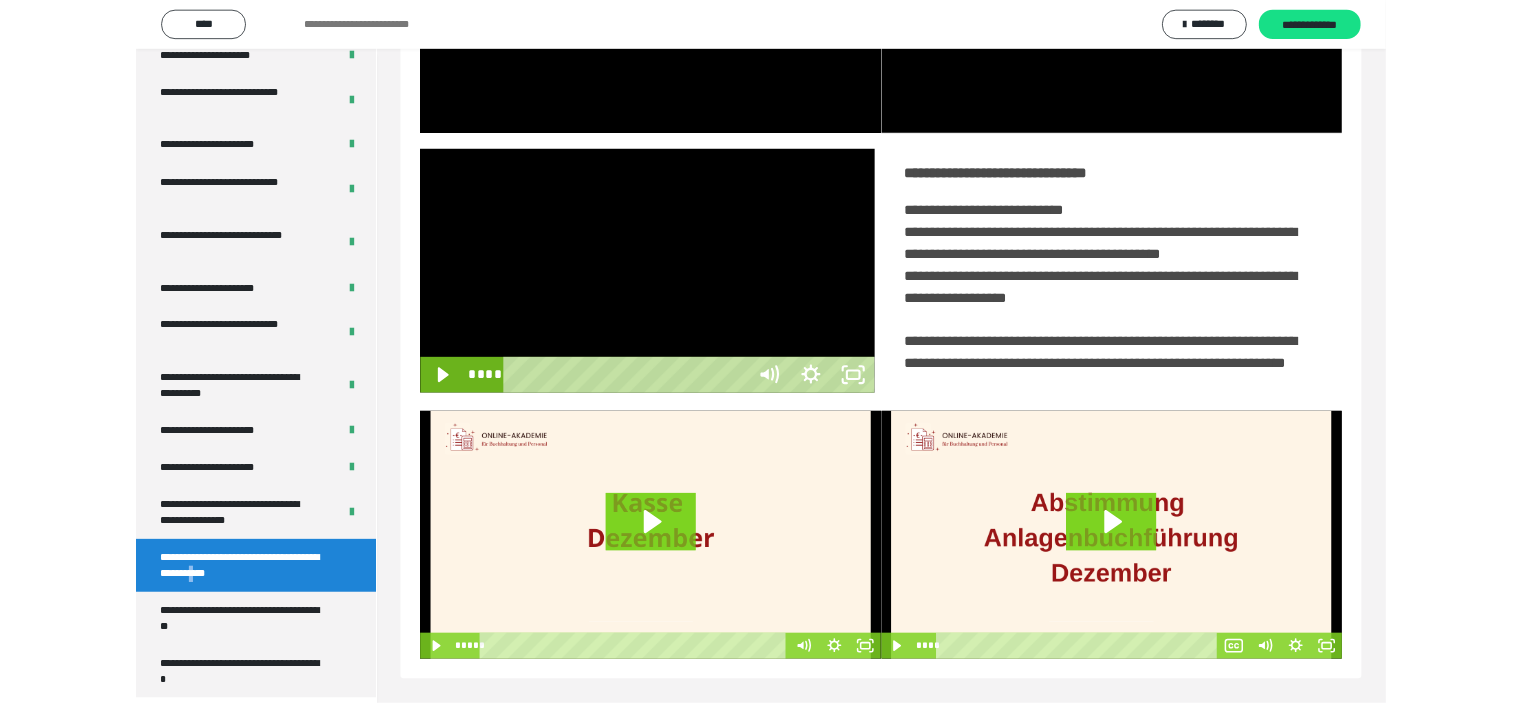 scroll, scrollTop: 3849, scrollLeft: 0, axis: vertical 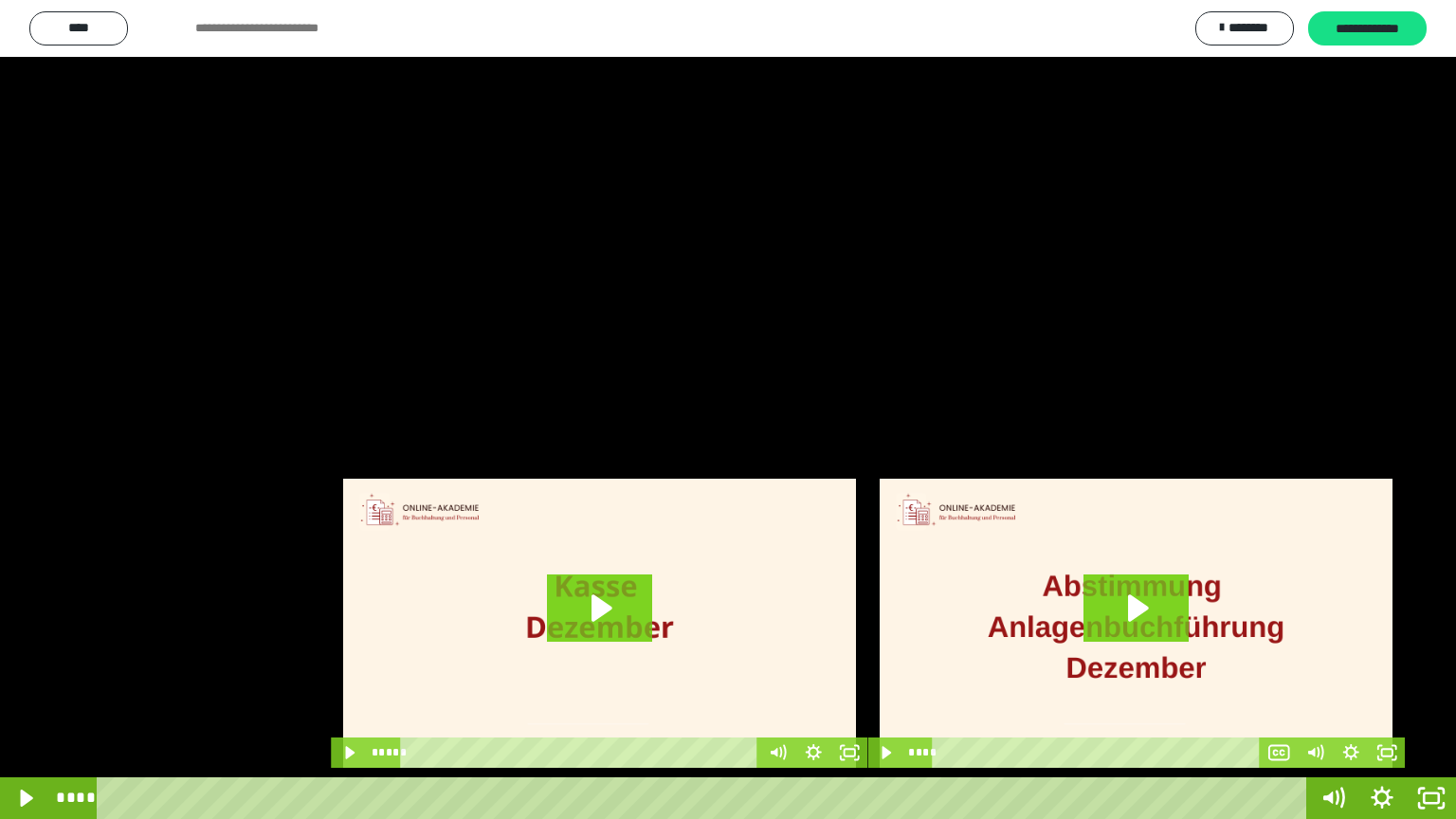 click at bounding box center [728, 410] 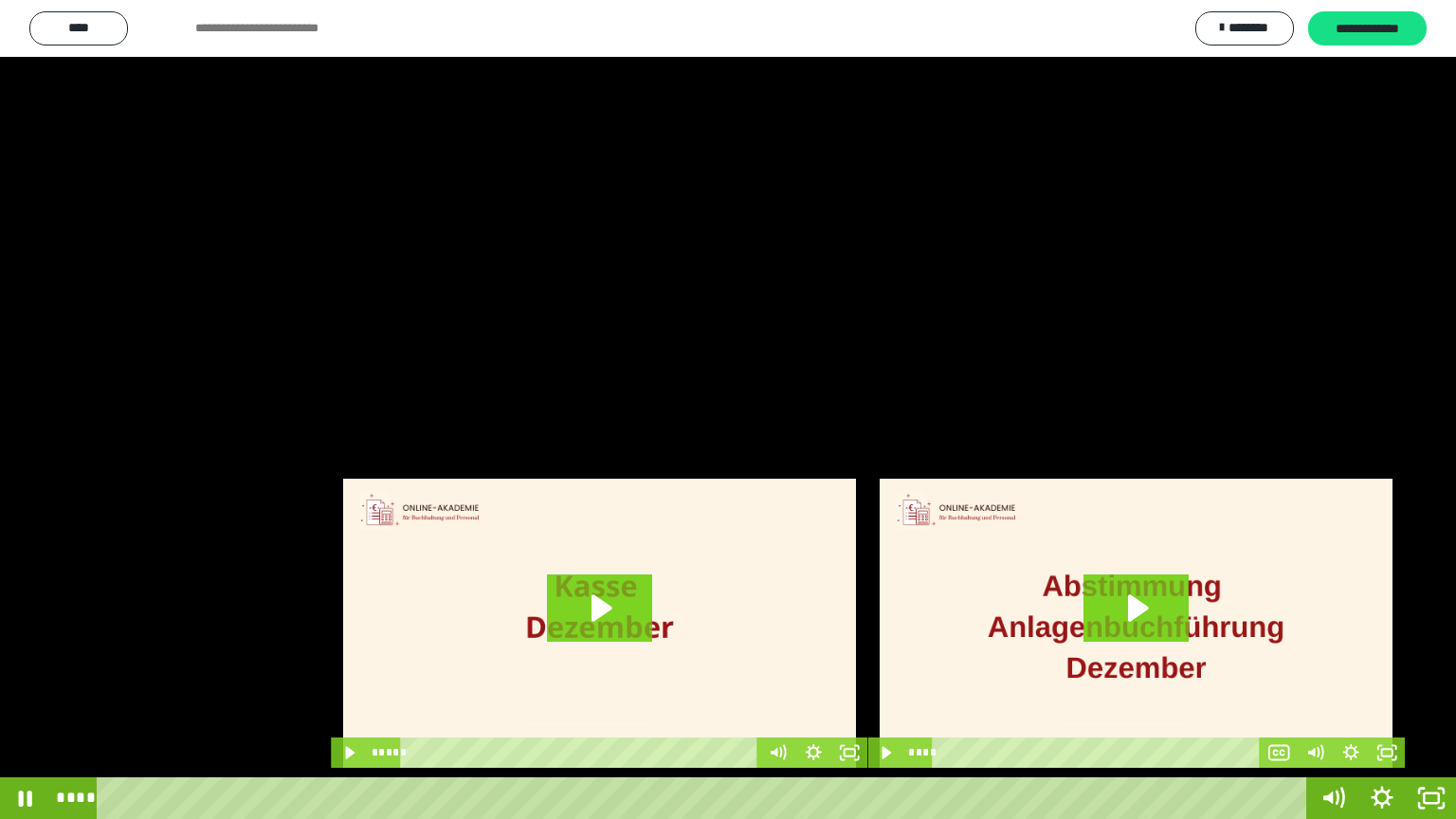click at bounding box center [728, 410] 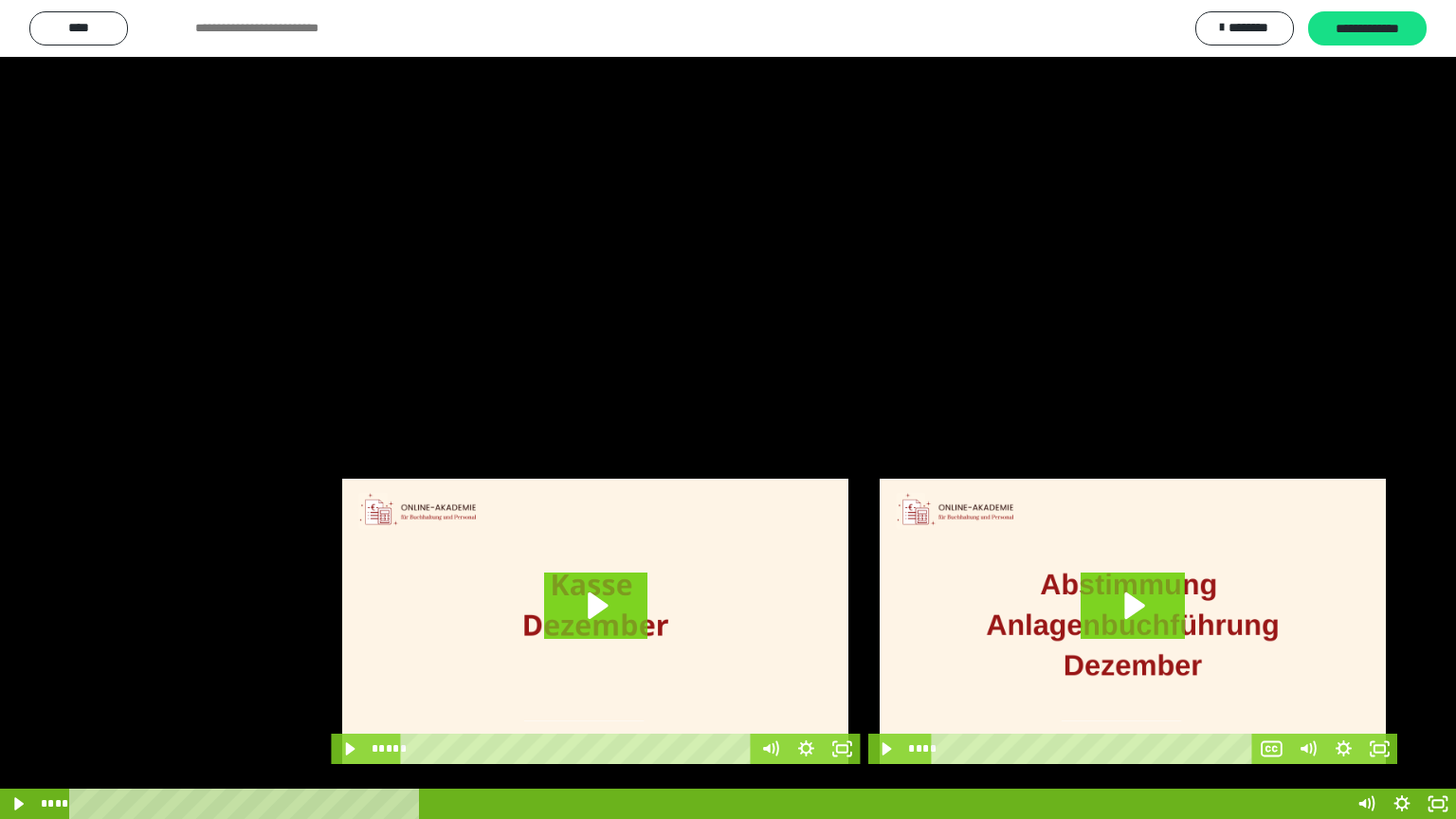 scroll, scrollTop: 3801, scrollLeft: 0, axis: vertical 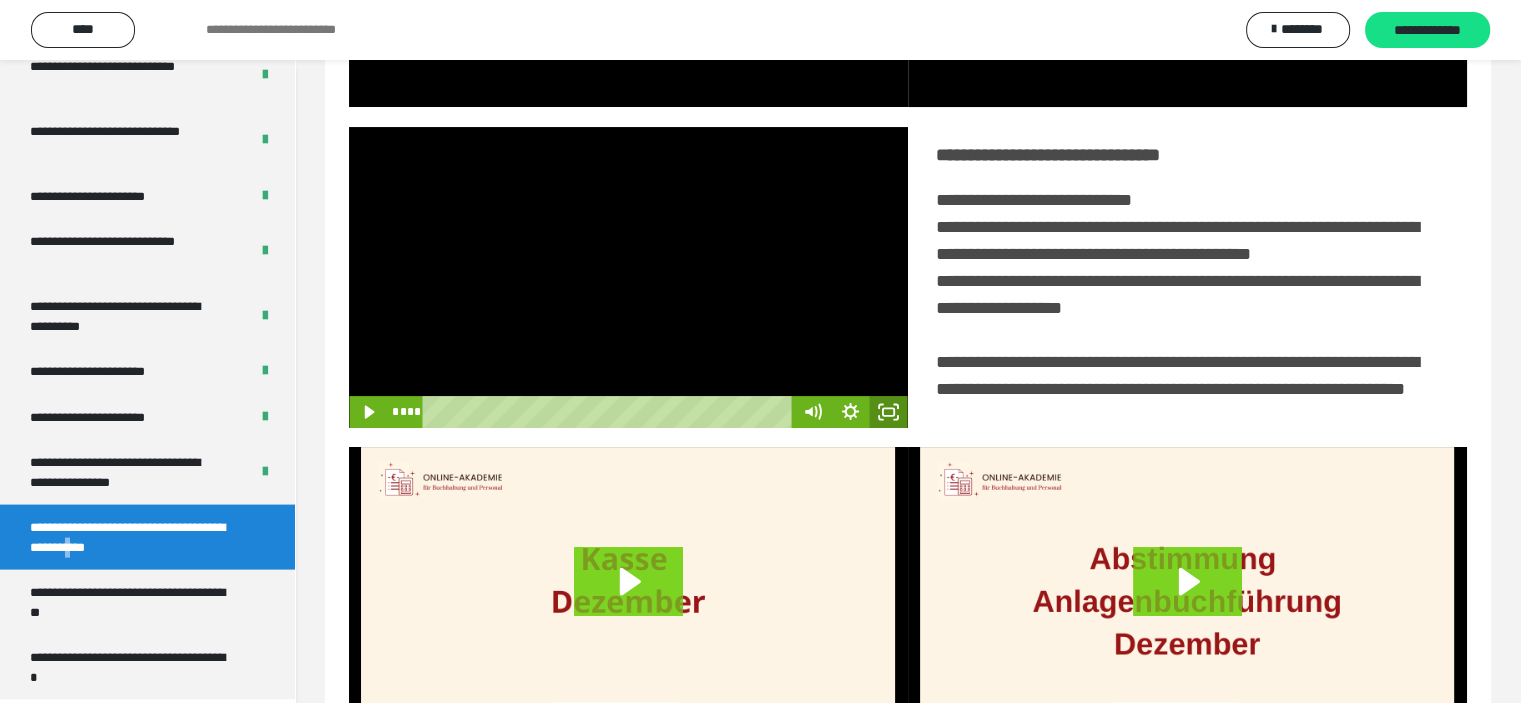 click 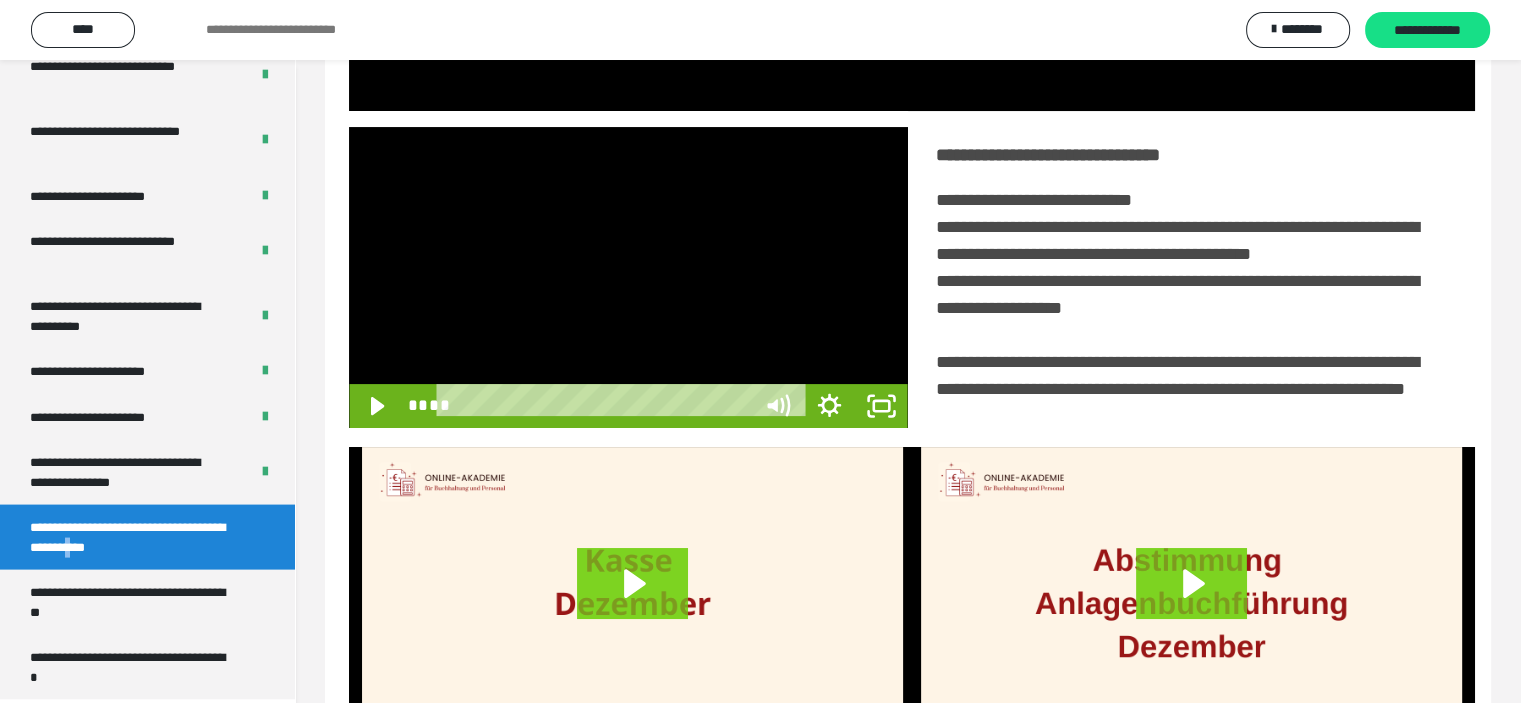 scroll, scrollTop: 3849, scrollLeft: 0, axis: vertical 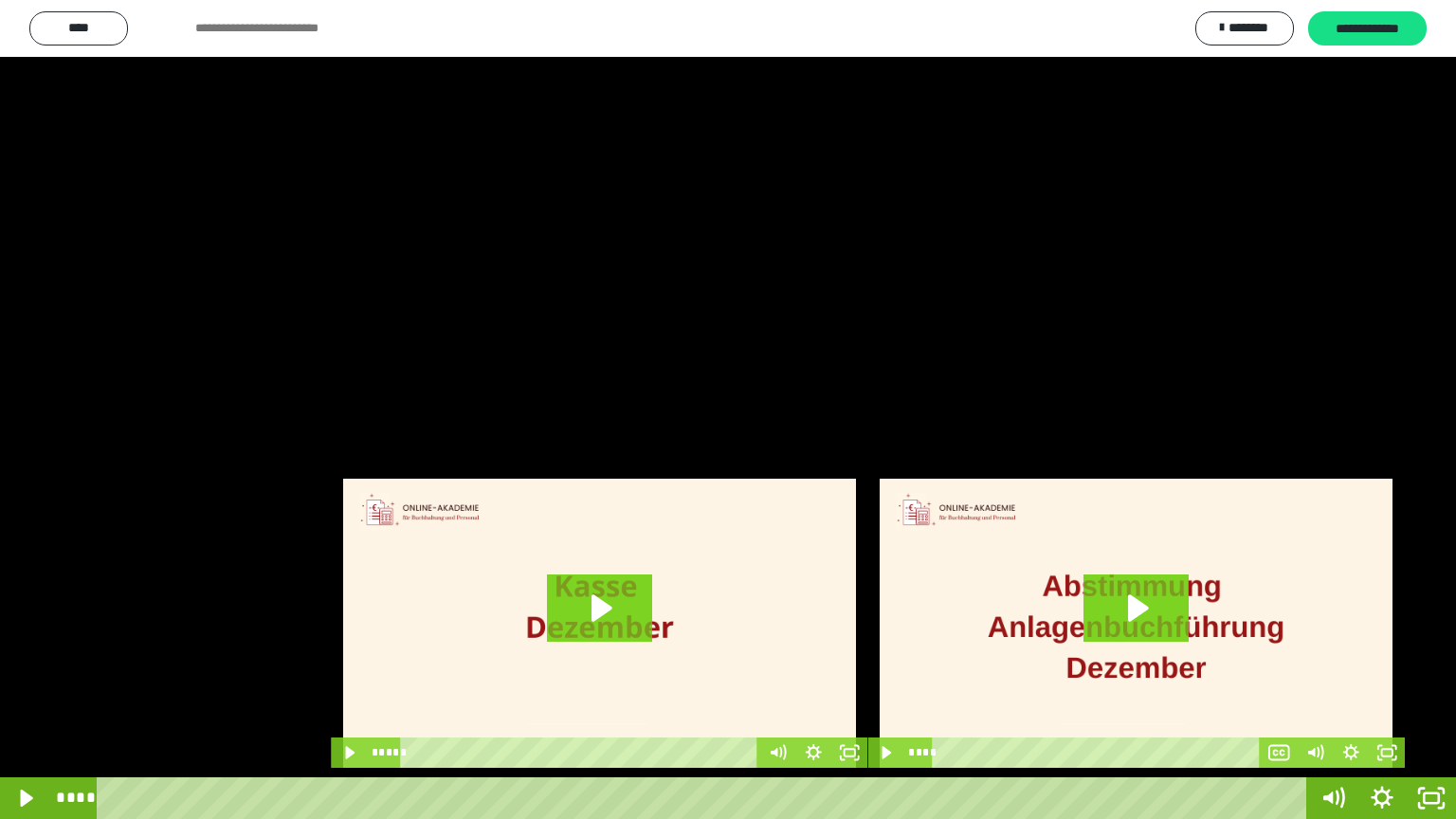 click at bounding box center [728, 410] 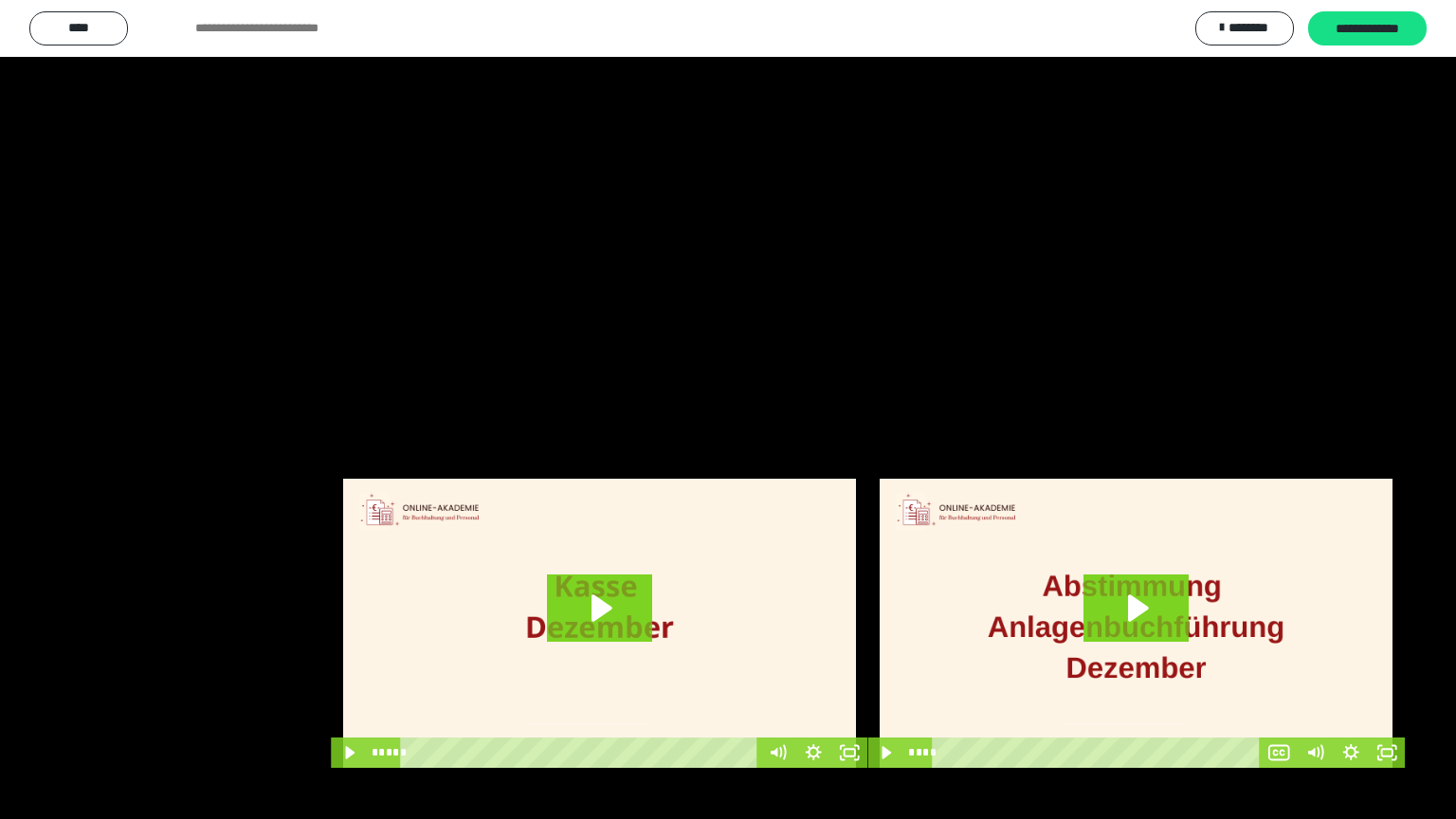 click at bounding box center (728, 410) 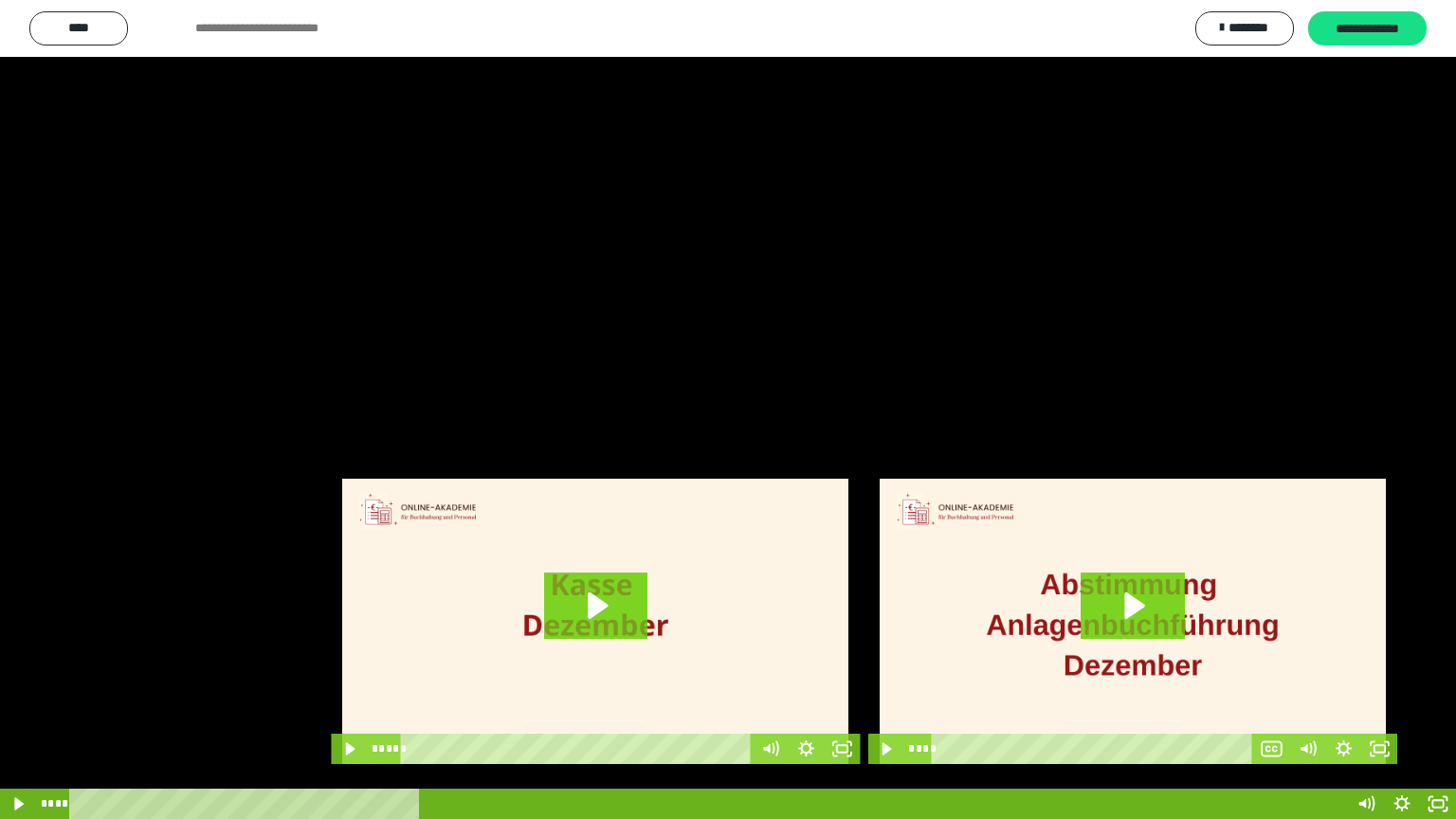scroll, scrollTop: 3801, scrollLeft: 0, axis: vertical 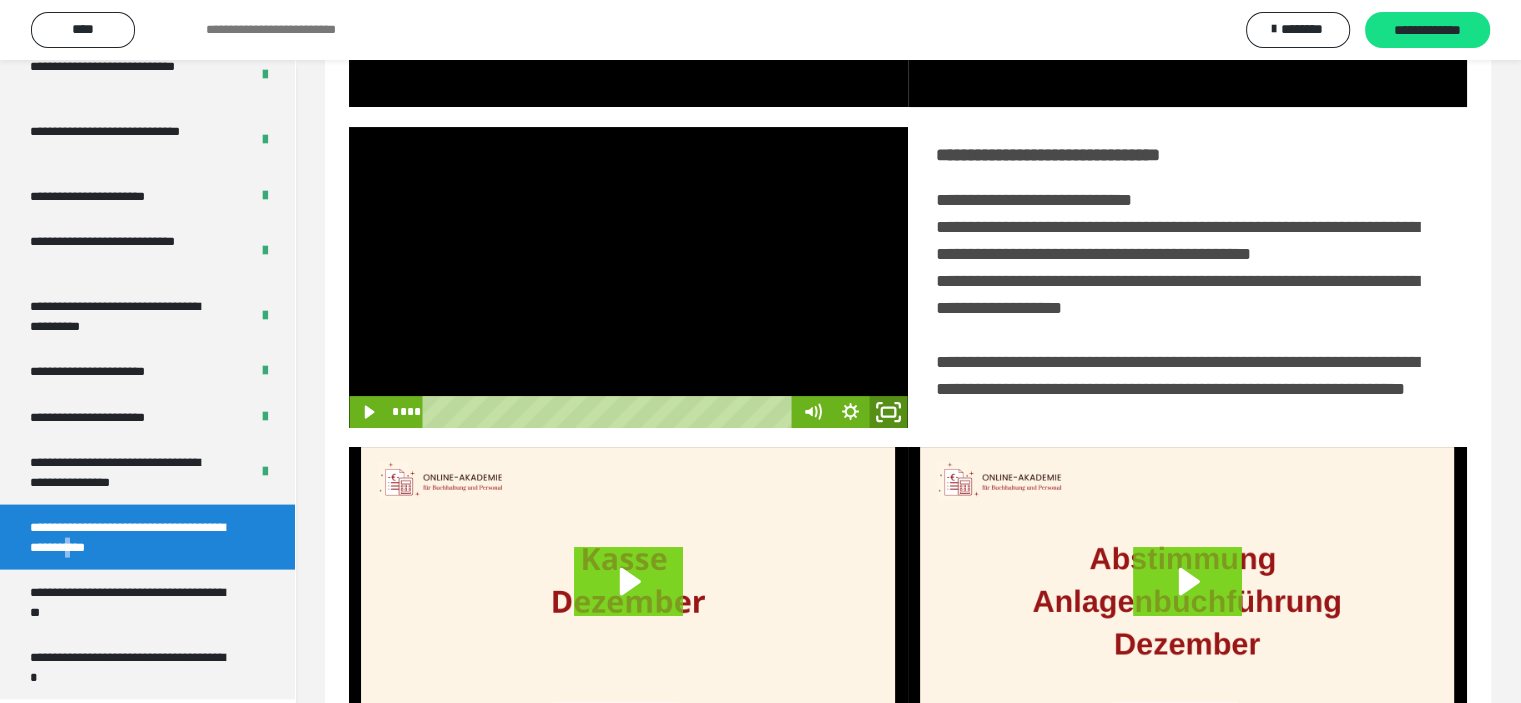 click 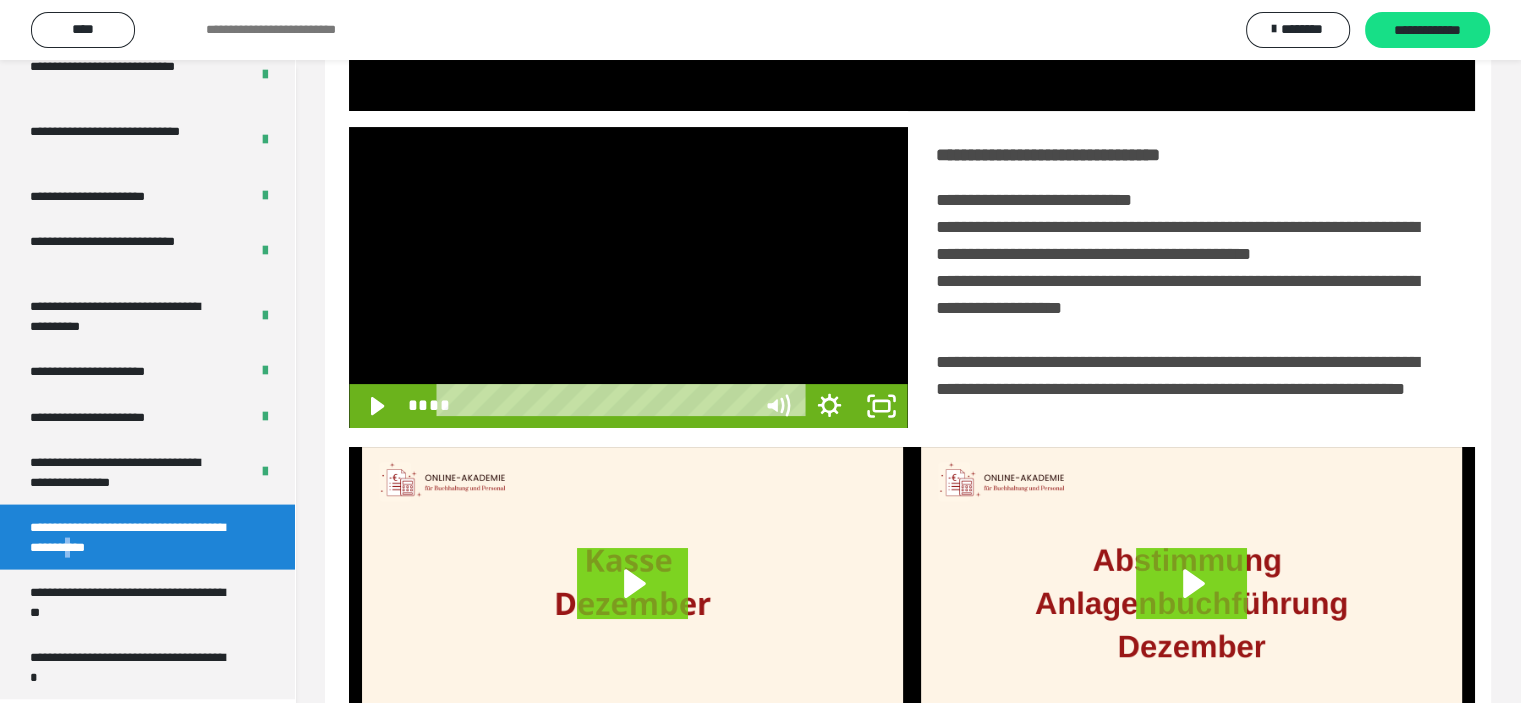 scroll, scrollTop: 3849, scrollLeft: 0, axis: vertical 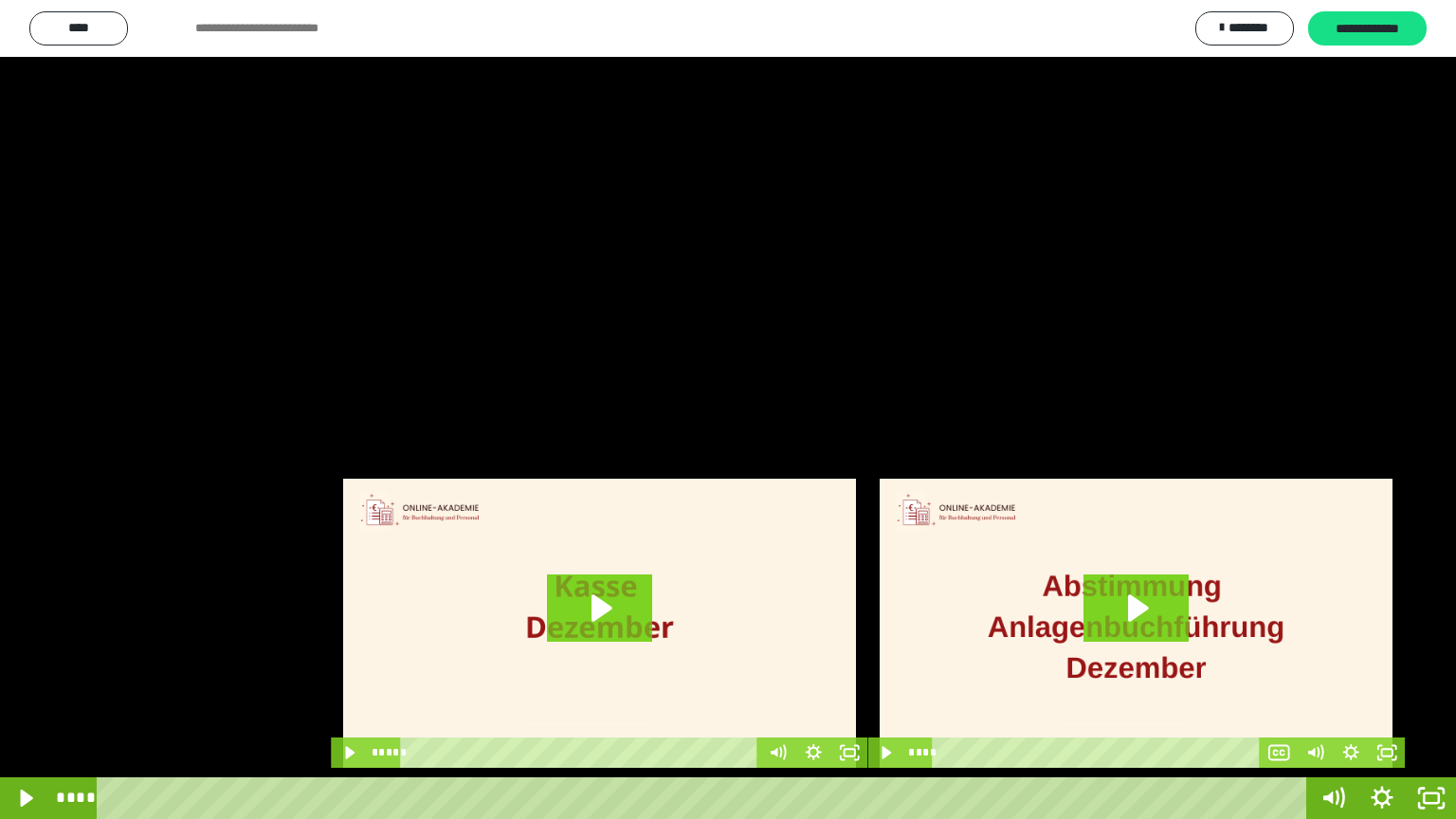 click at bounding box center [728, 410] 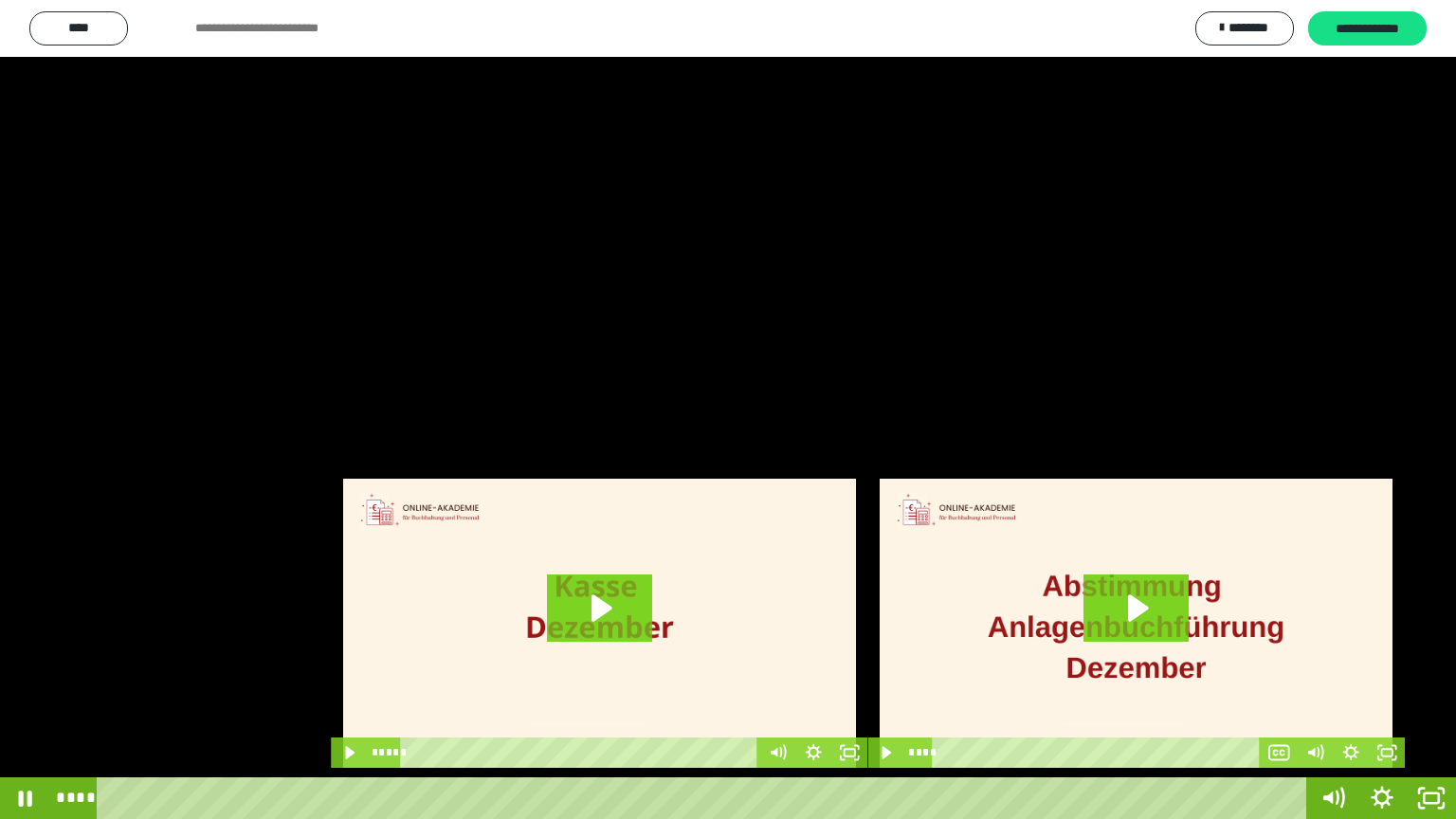 click at bounding box center [728, 410] 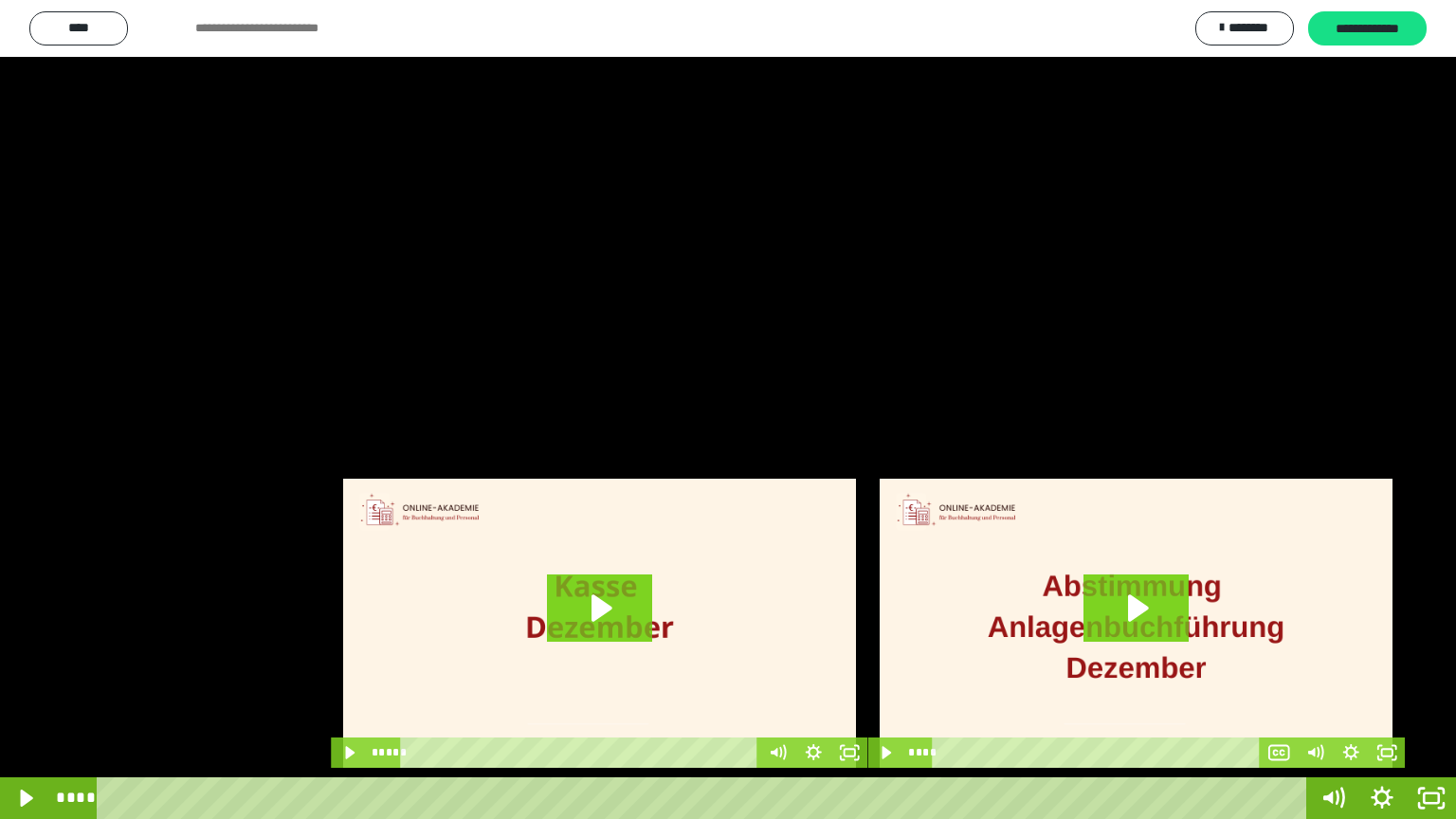 click at bounding box center (728, 410) 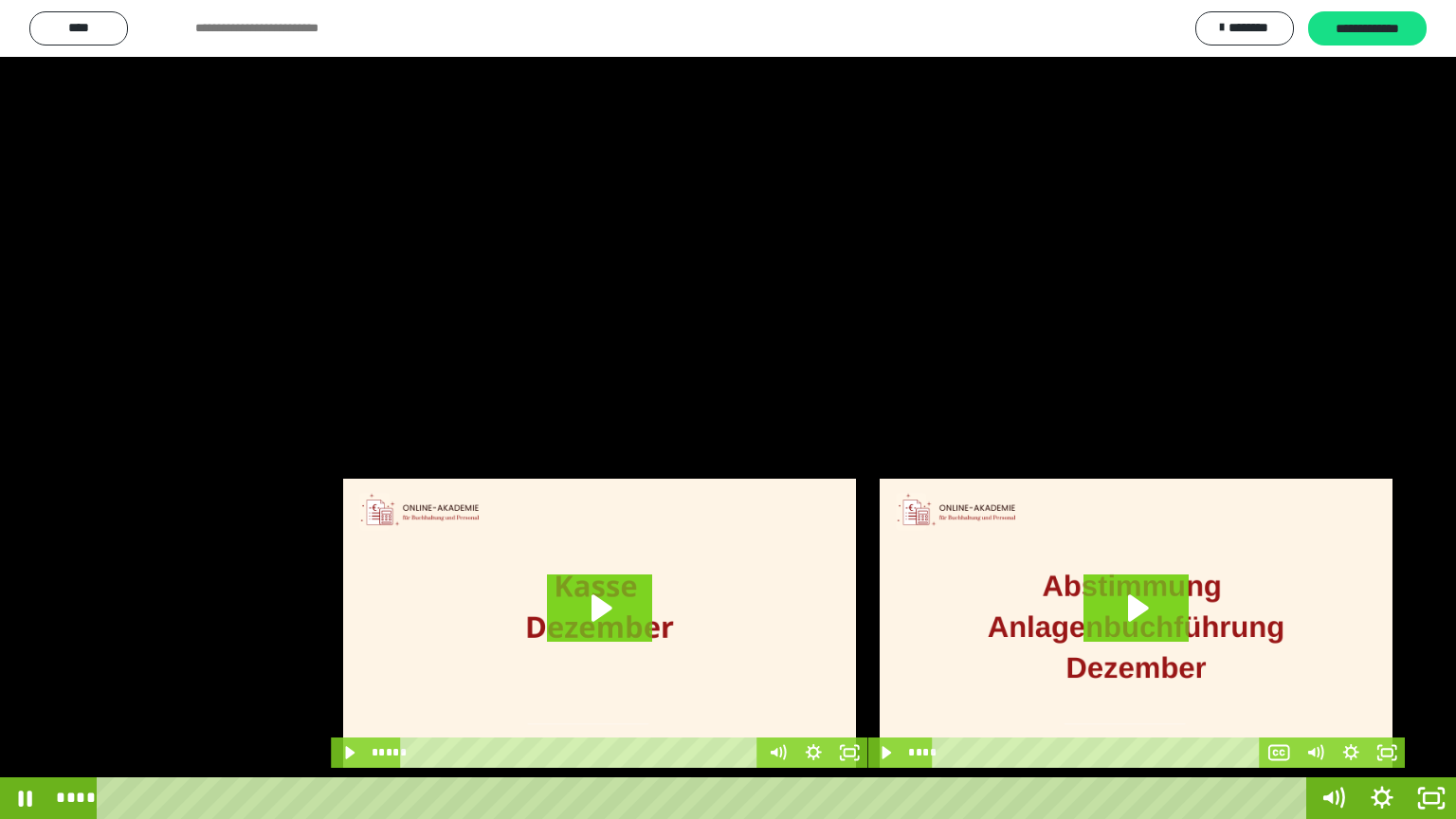 click at bounding box center [728, 410] 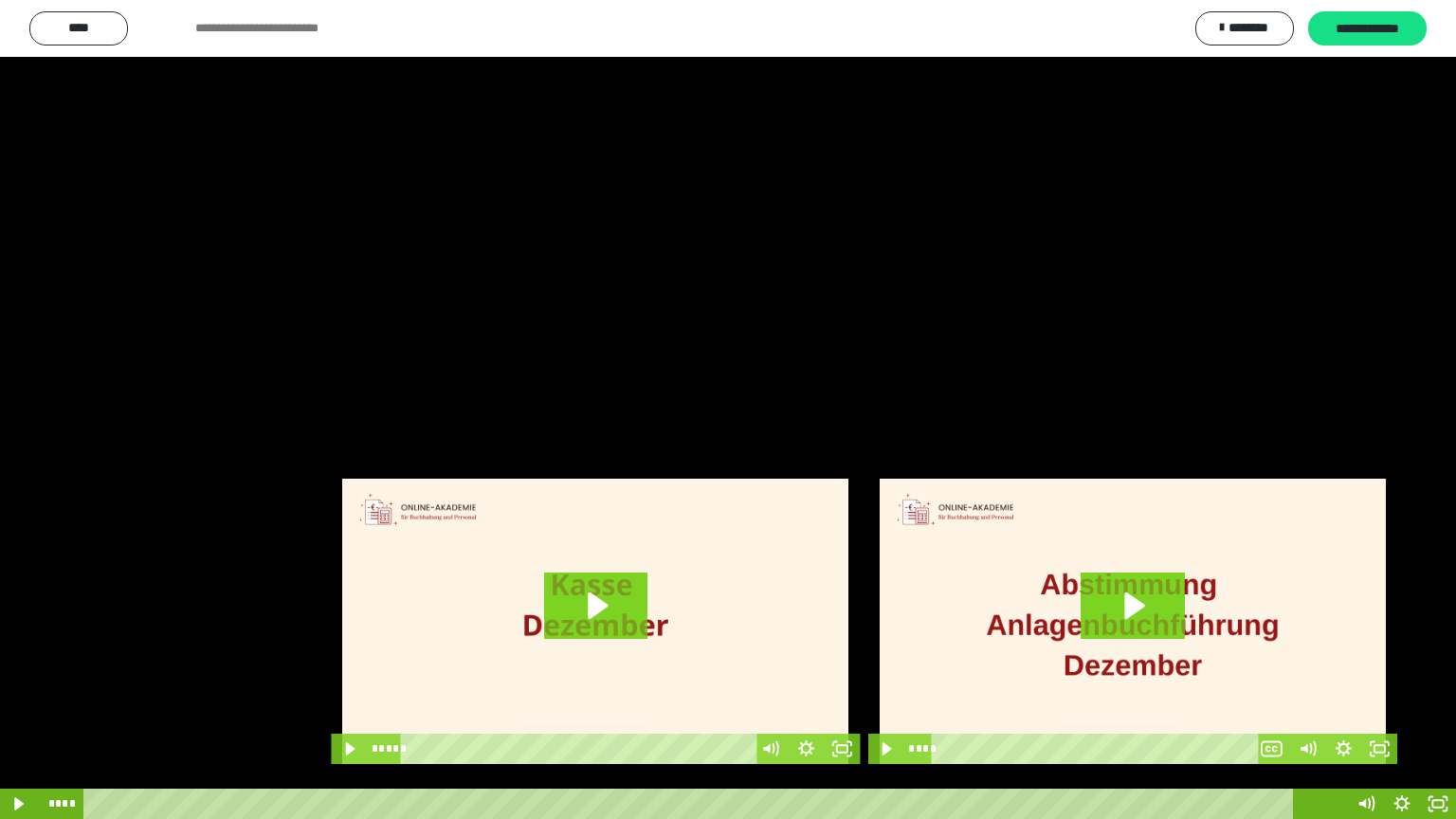 scroll, scrollTop: 3801, scrollLeft: 0, axis: vertical 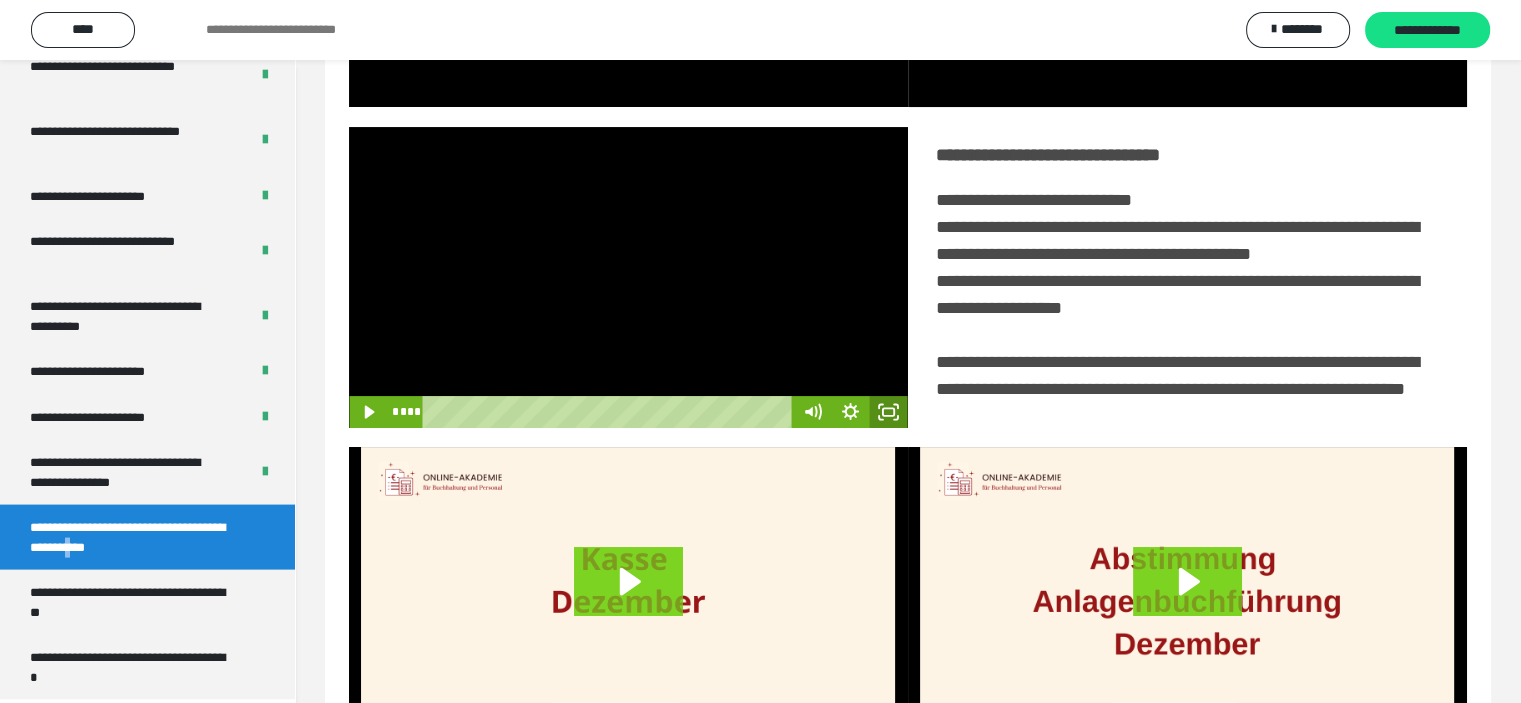 click 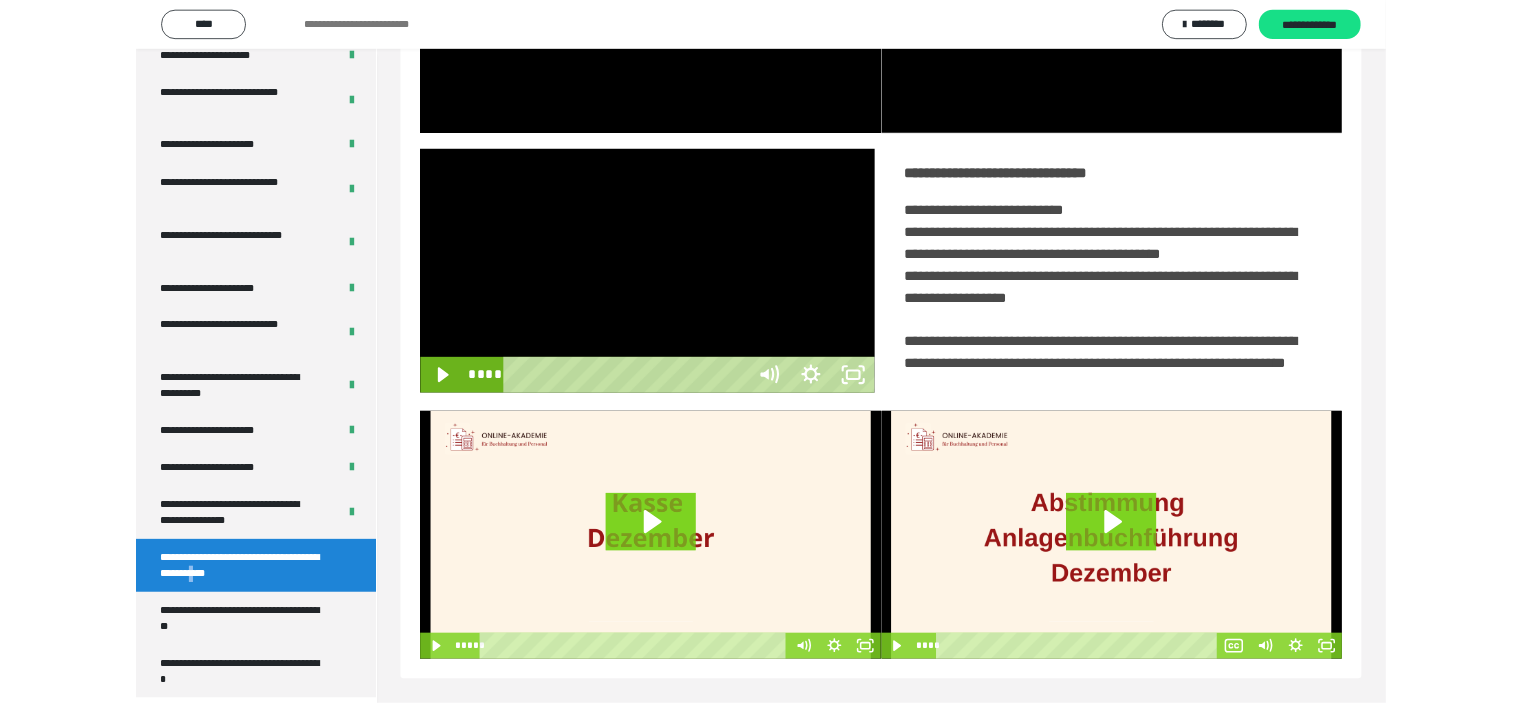 scroll, scrollTop: 3849, scrollLeft: 0, axis: vertical 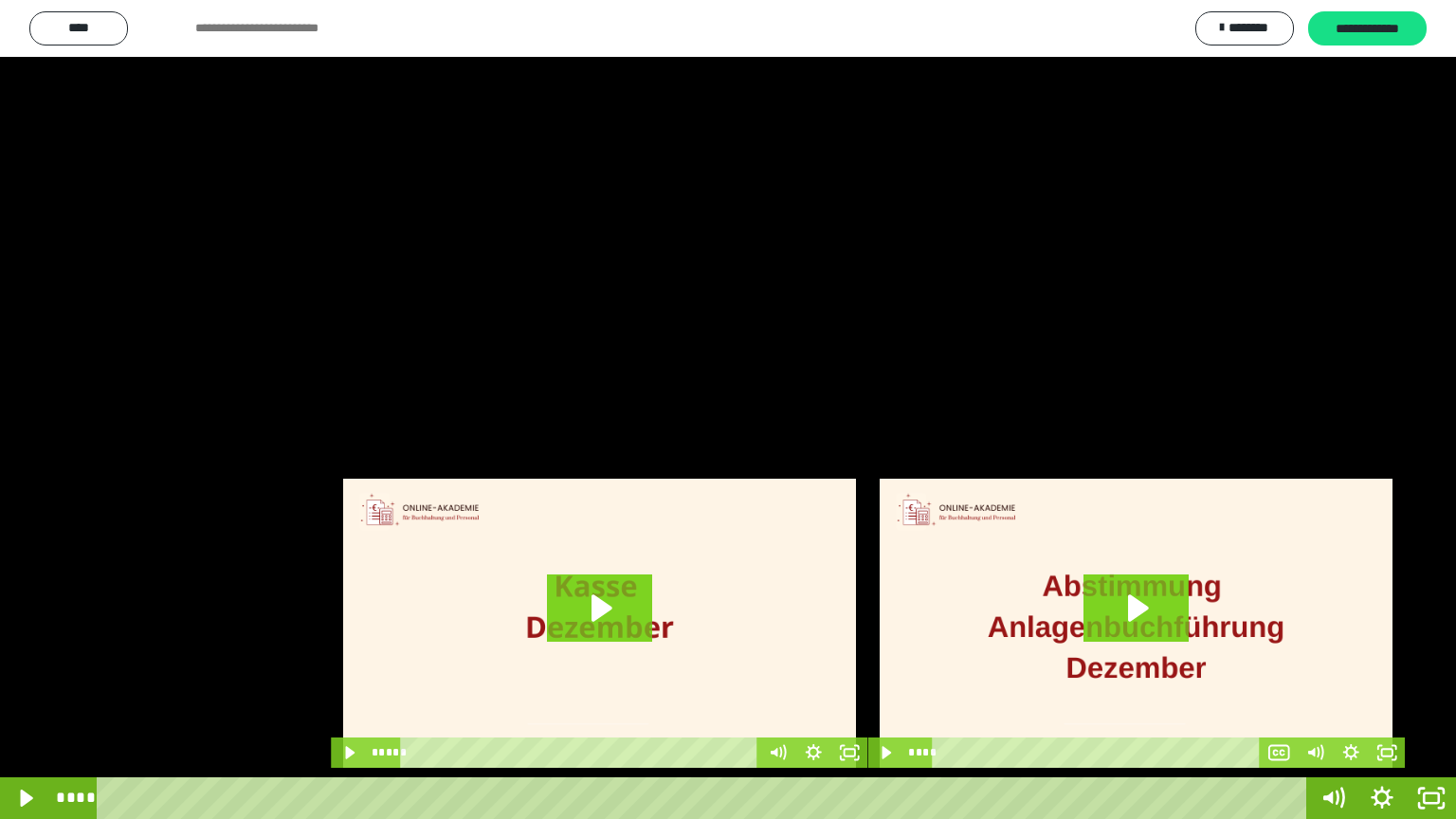 click at bounding box center [728, 410] 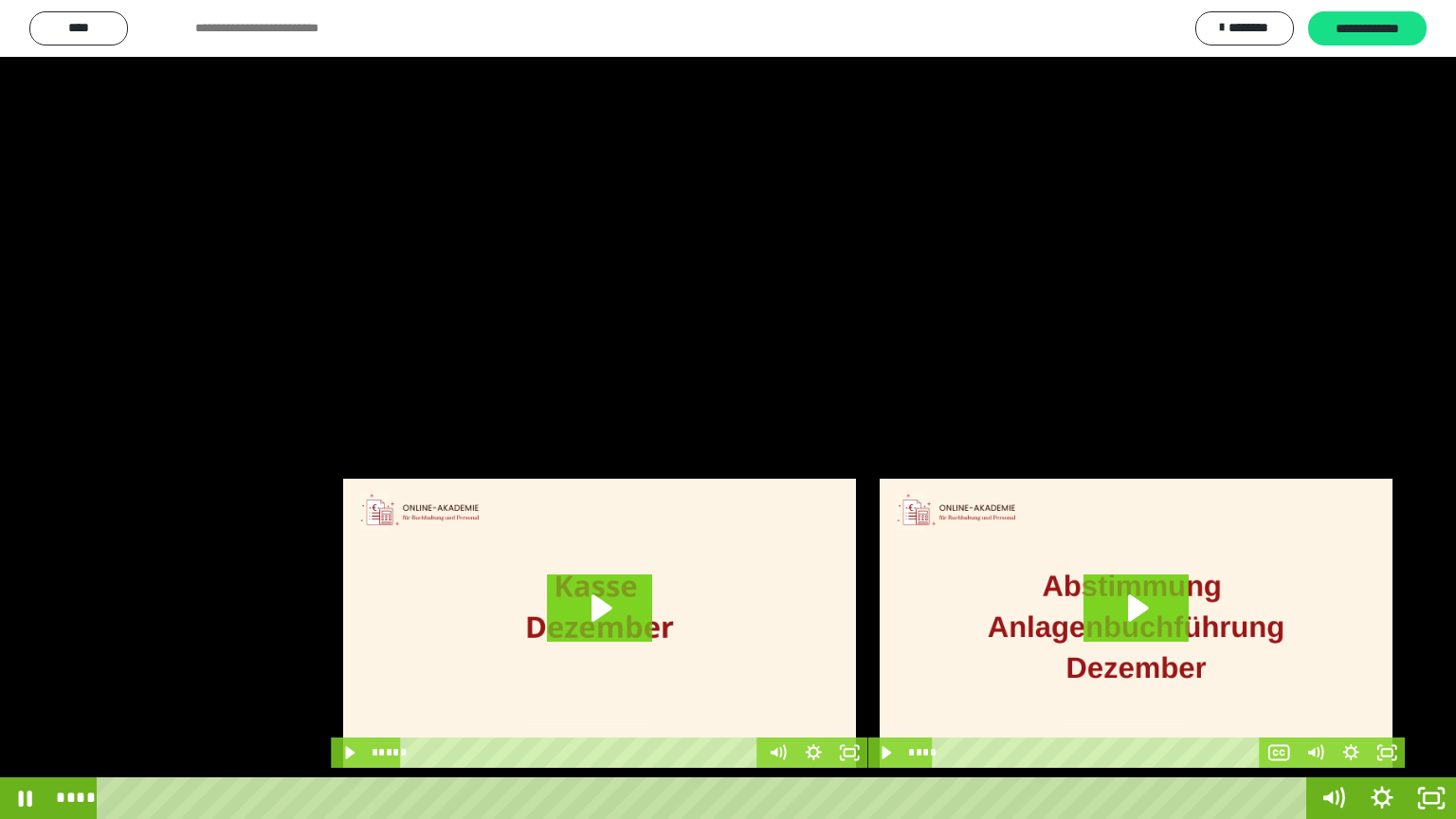 click at bounding box center (728, 410) 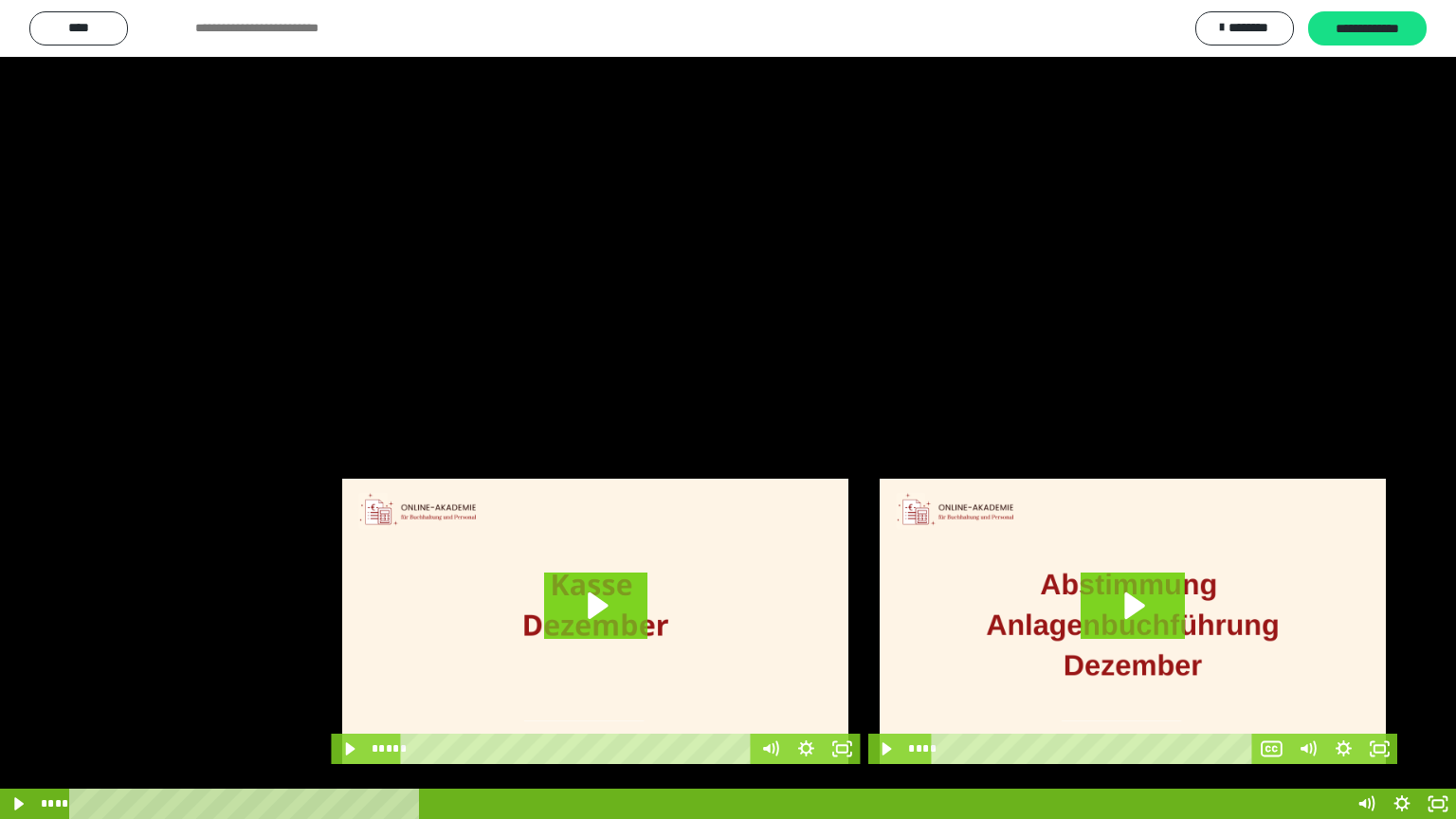 scroll, scrollTop: 3801, scrollLeft: 0, axis: vertical 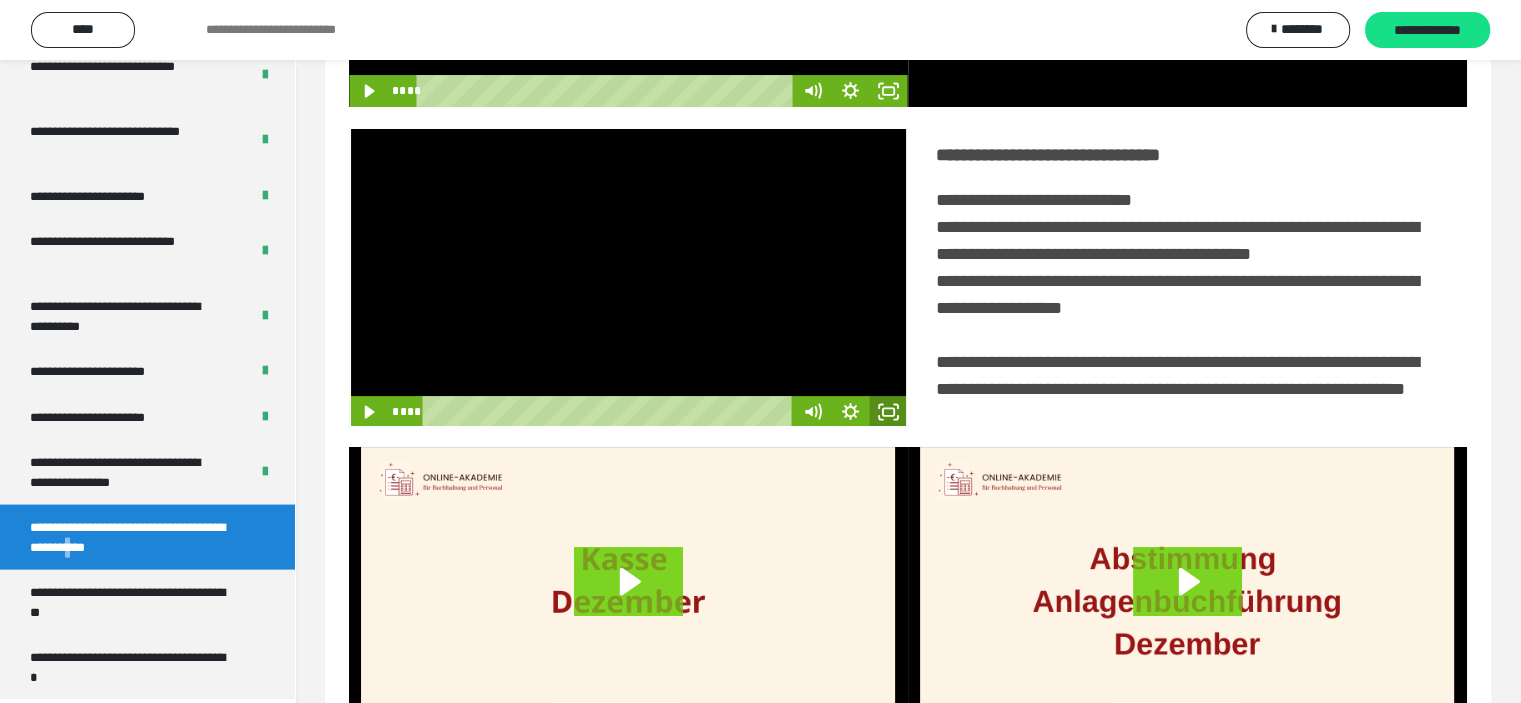 drag, startPoint x: 886, startPoint y: 442, endPoint x: 885, endPoint y: 561, distance: 119.0042 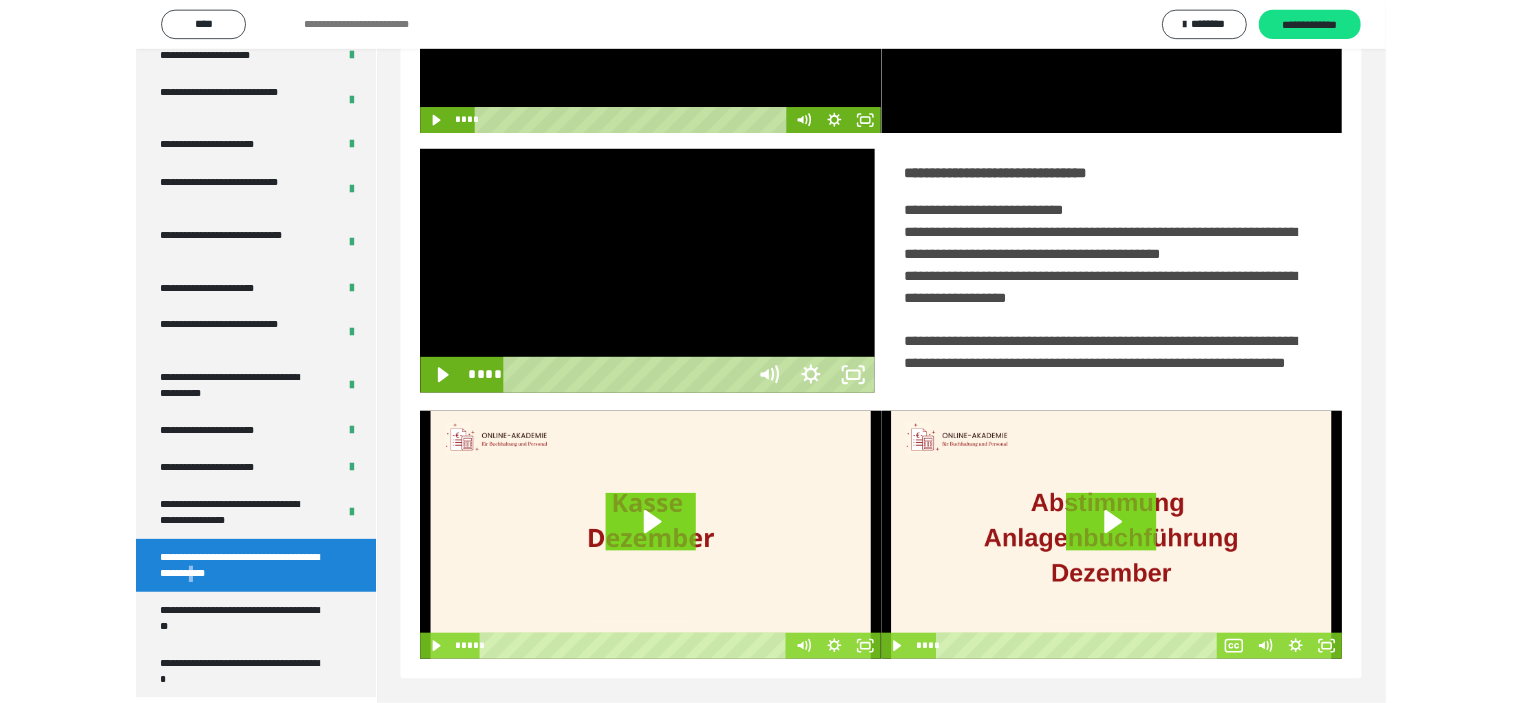 scroll, scrollTop: 3849, scrollLeft: 0, axis: vertical 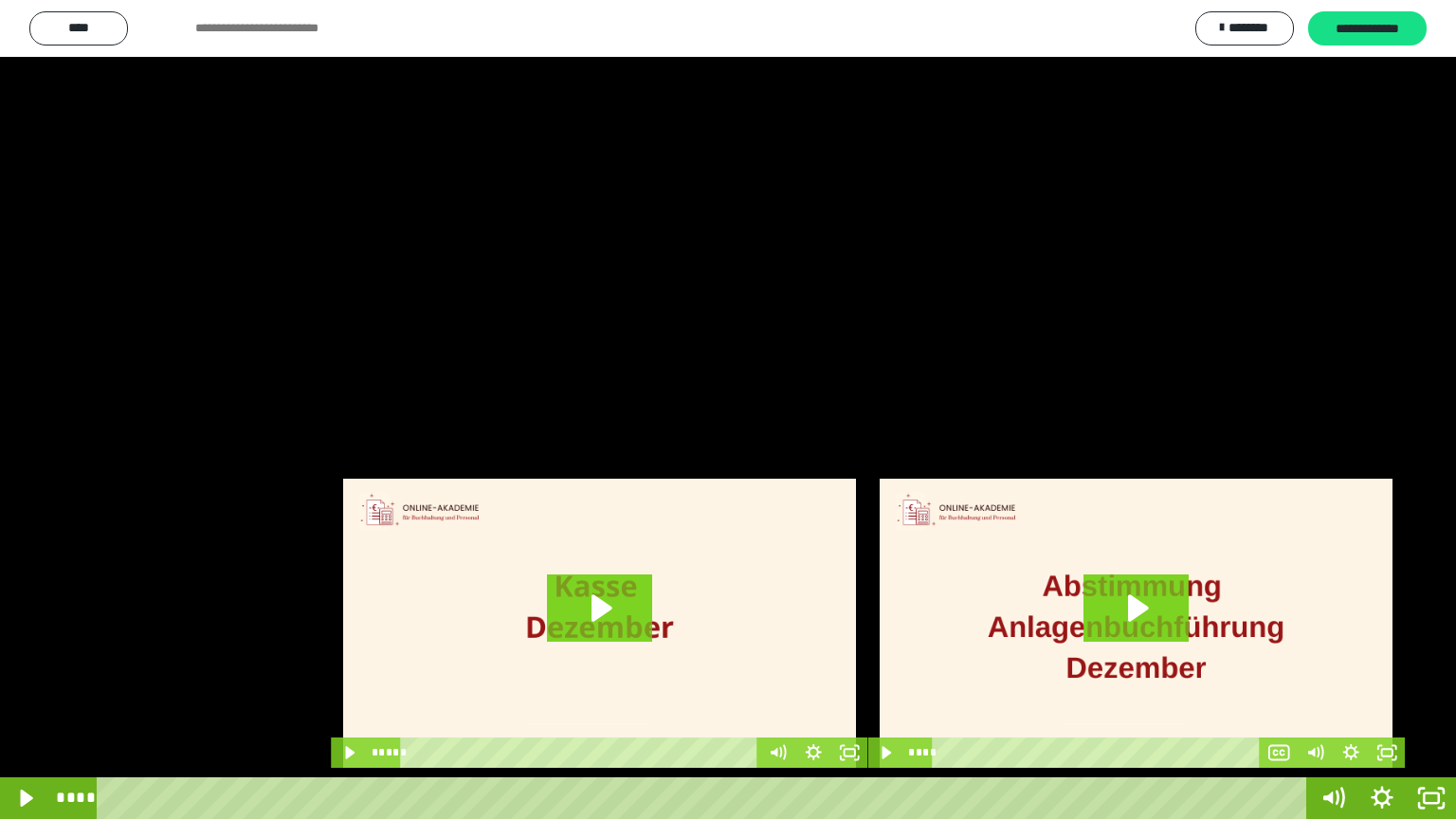 click at bounding box center (728, 410) 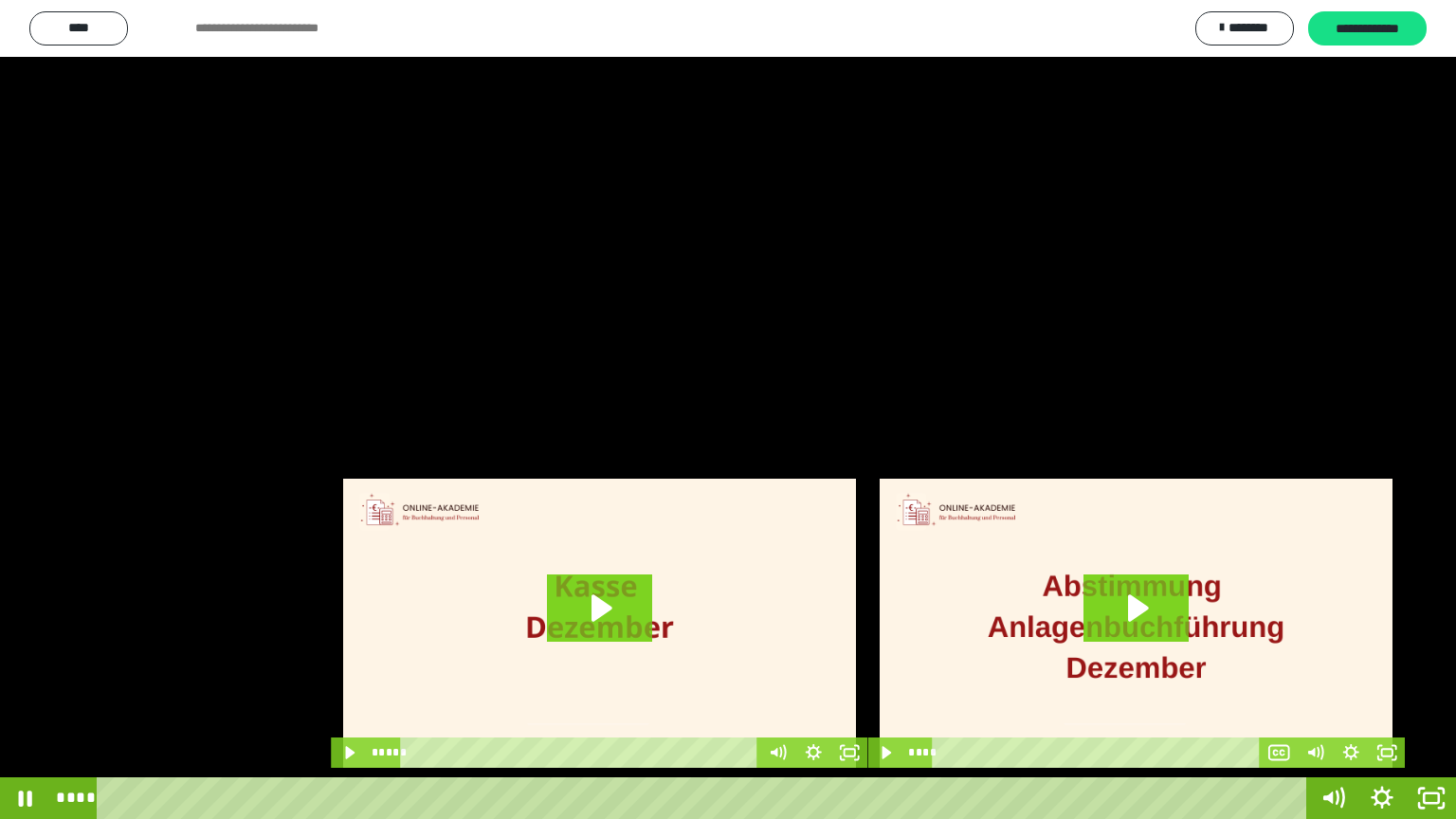 click at bounding box center [728, 410] 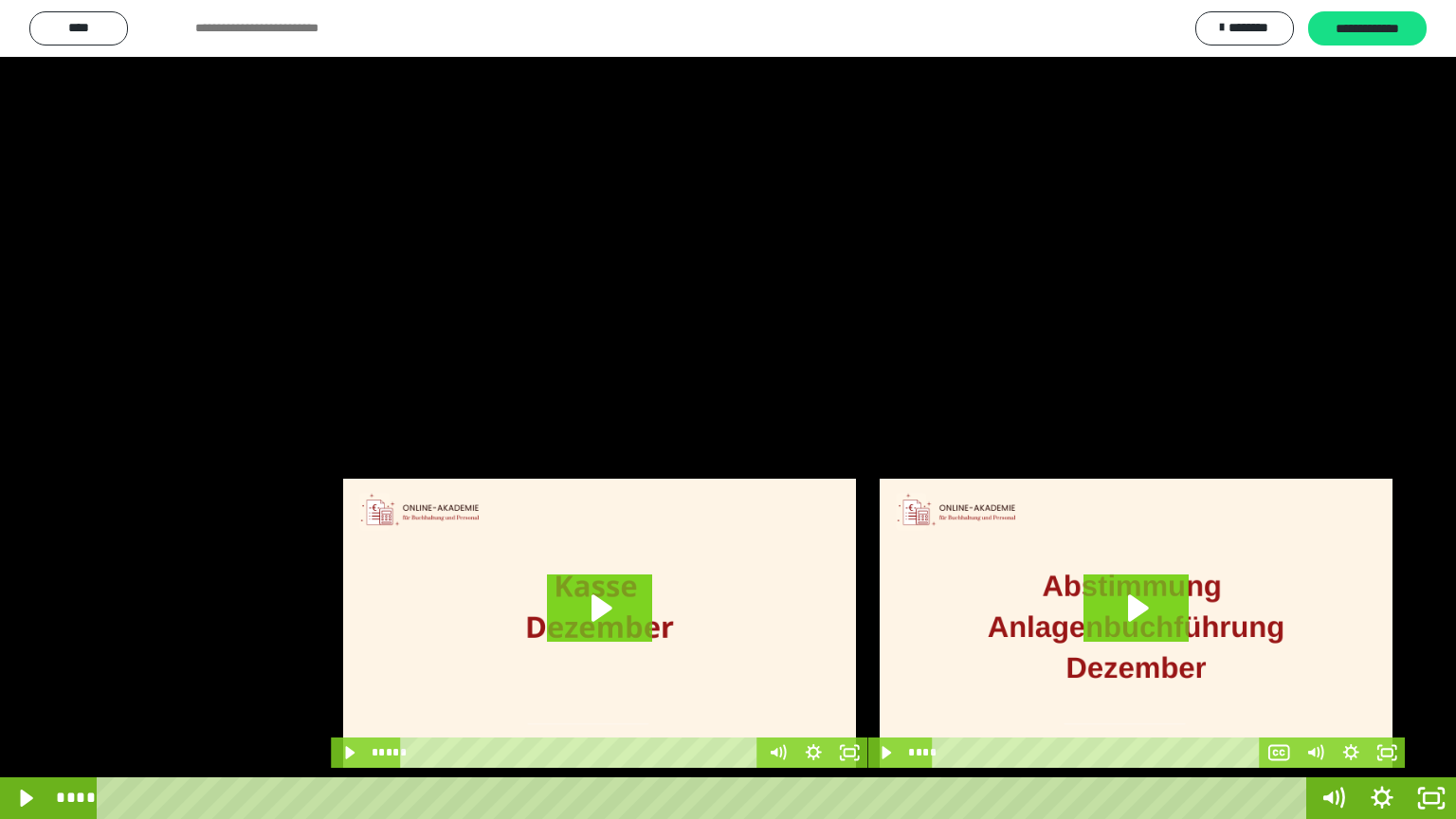 click at bounding box center (728, 410) 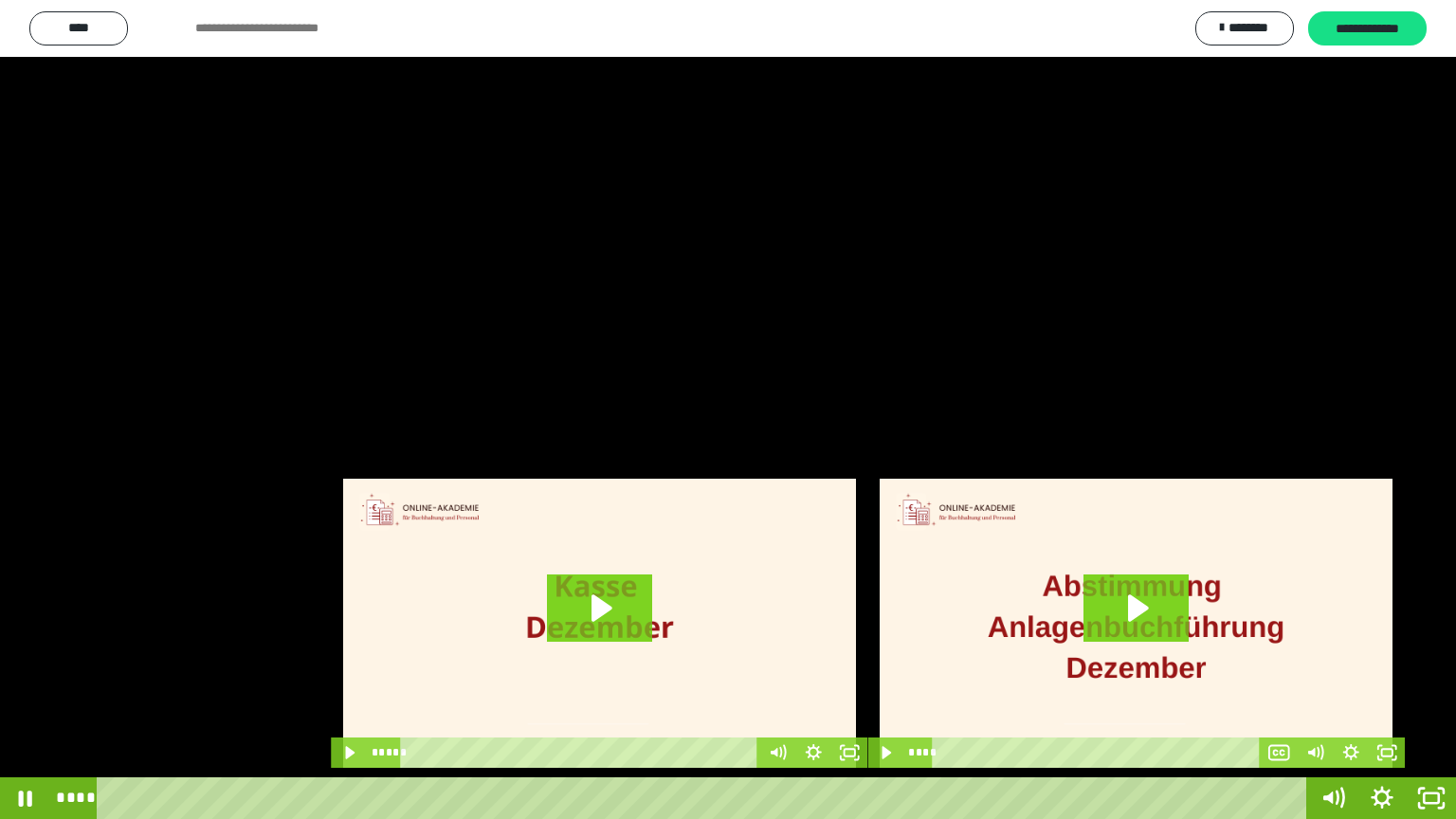 click at bounding box center [728, 410] 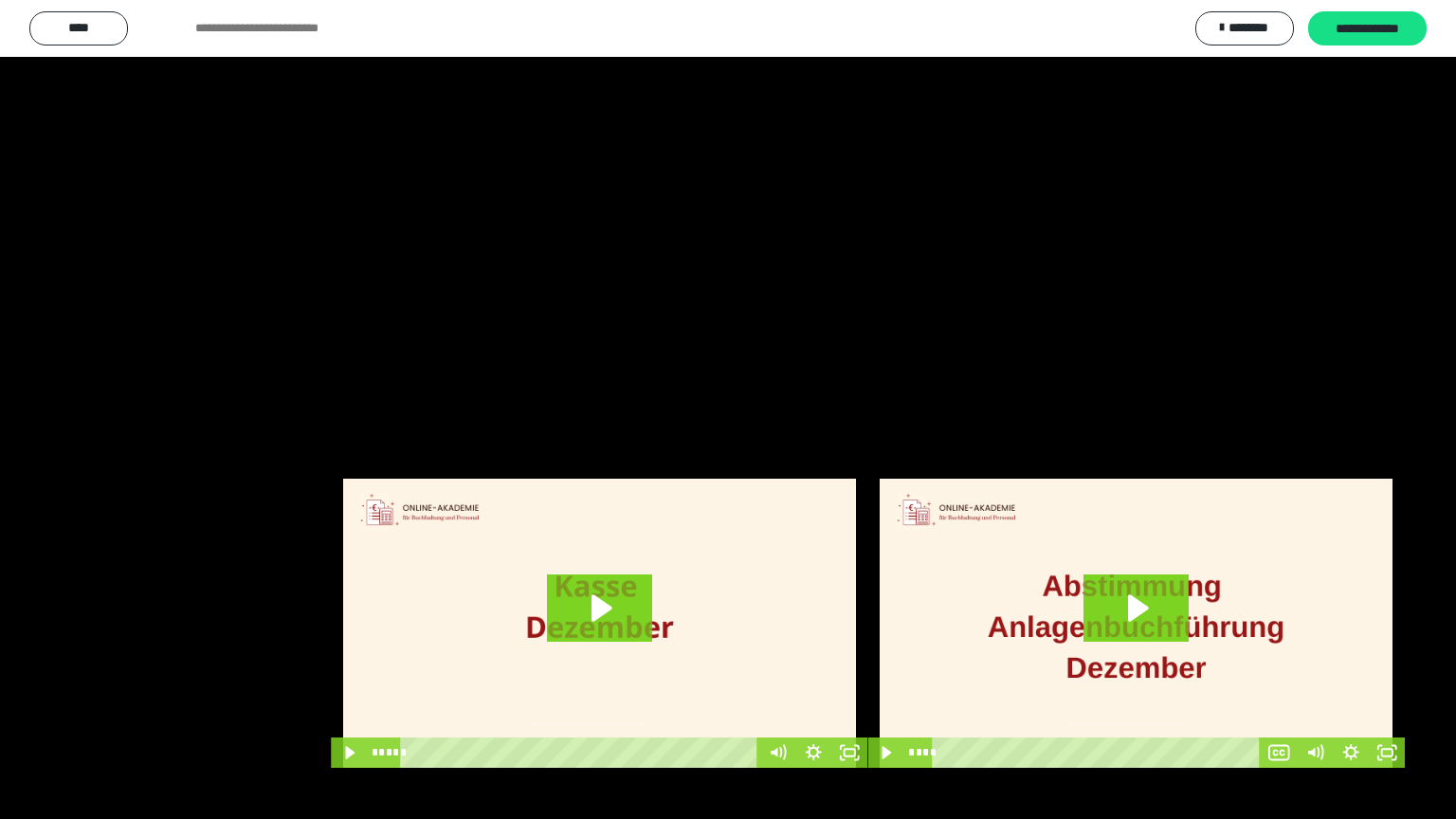 click at bounding box center [728, 410] 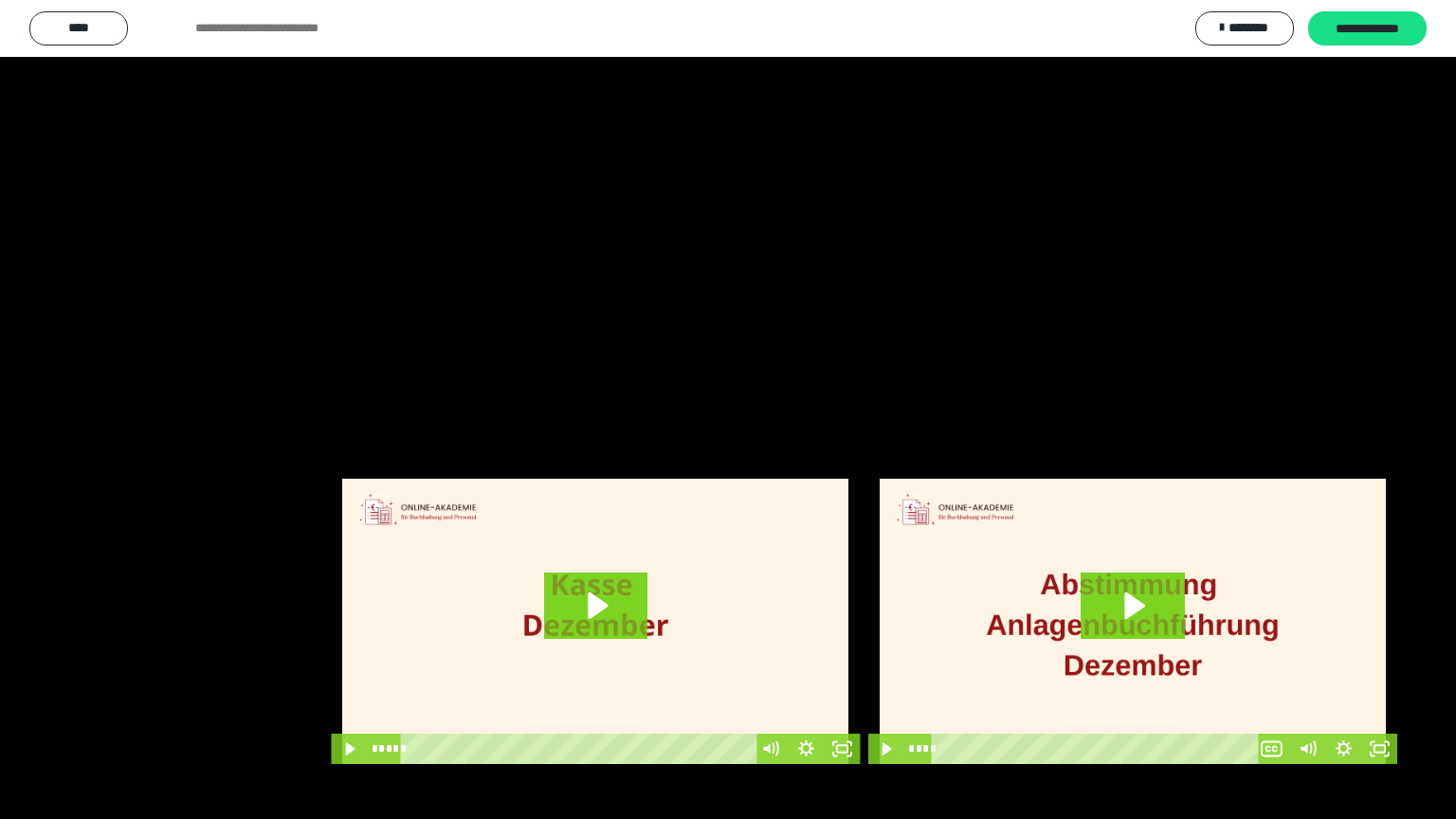 scroll, scrollTop: 3801, scrollLeft: 0, axis: vertical 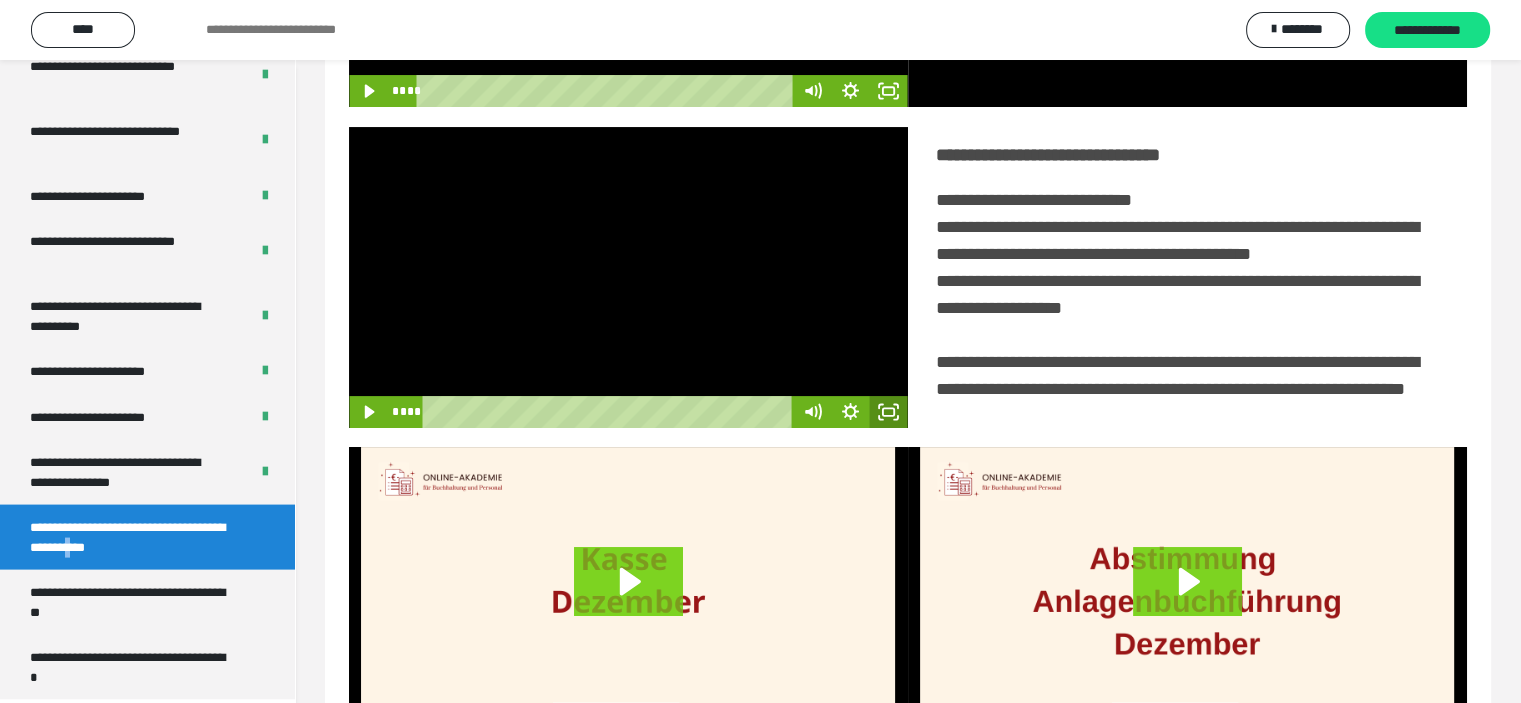click 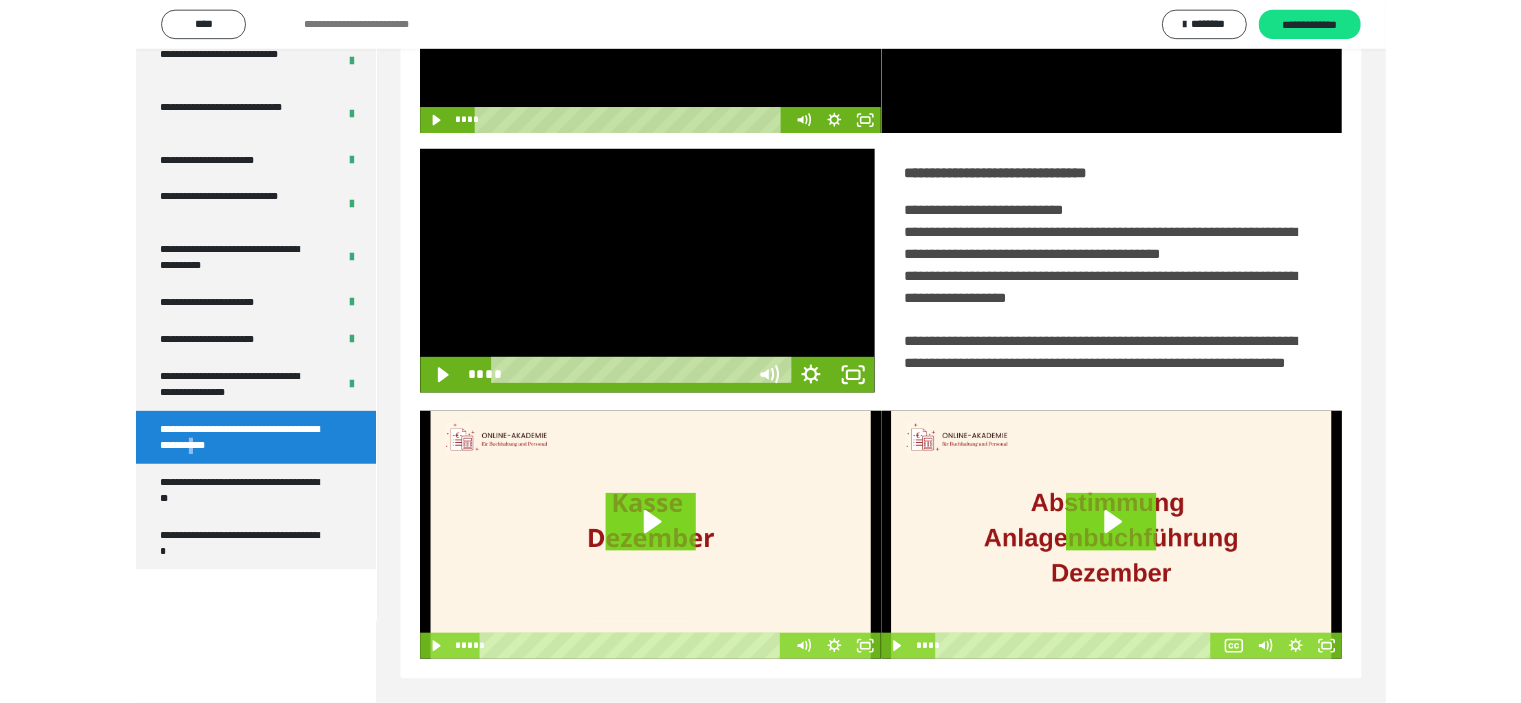 scroll, scrollTop: 3849, scrollLeft: 0, axis: vertical 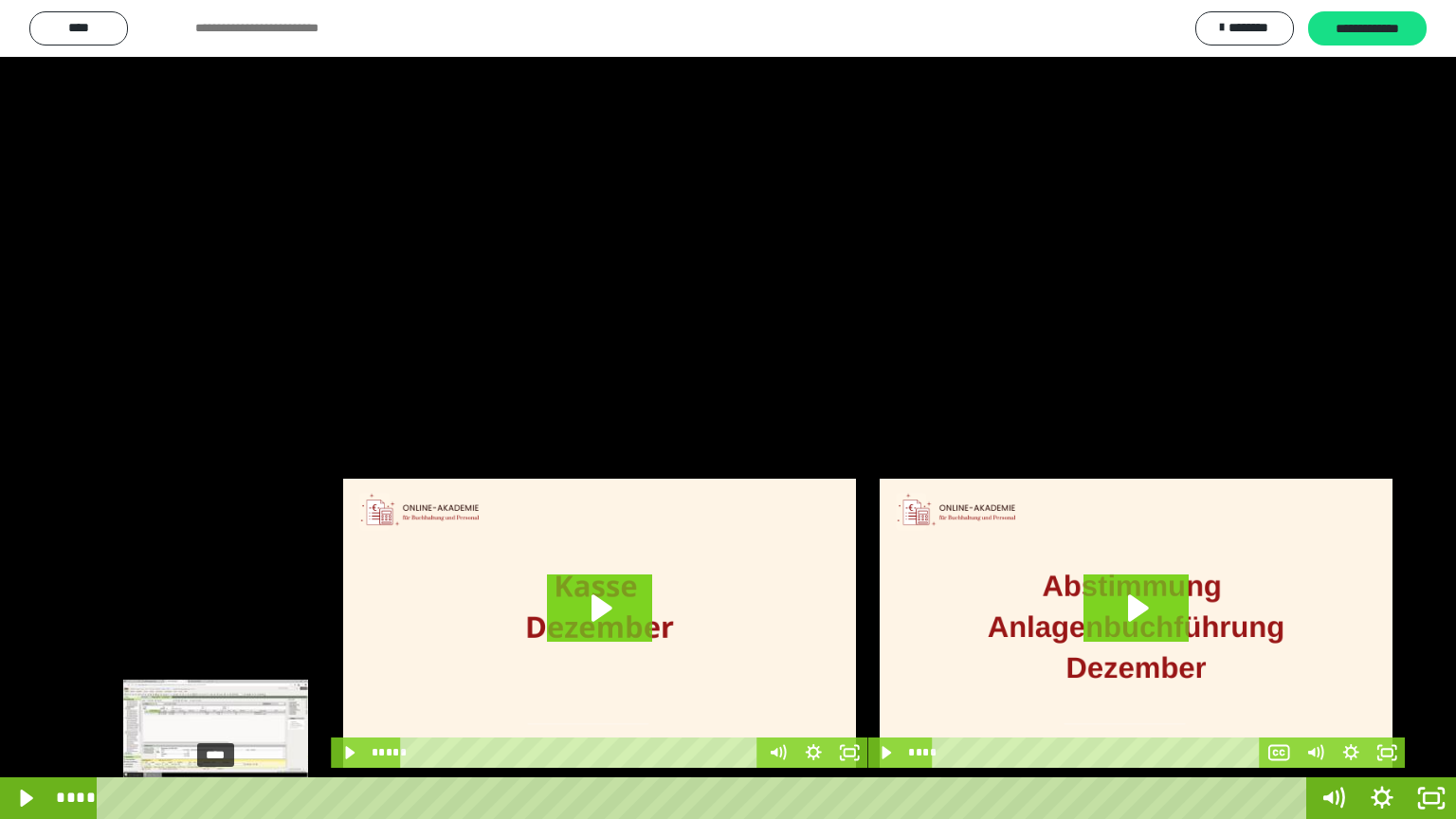 click on "****" at bounding box center [705, 798] 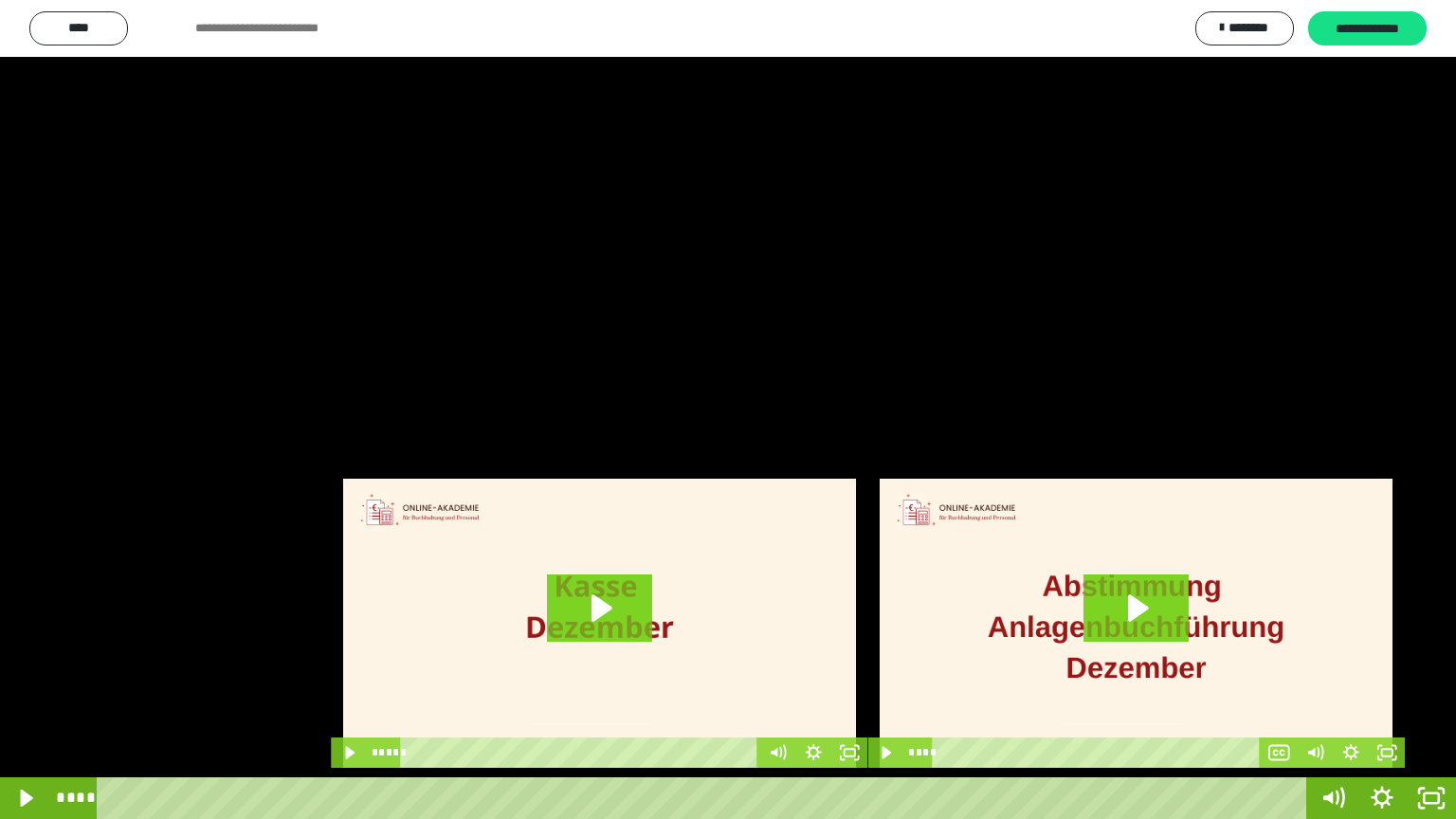 click at bounding box center (728, 410) 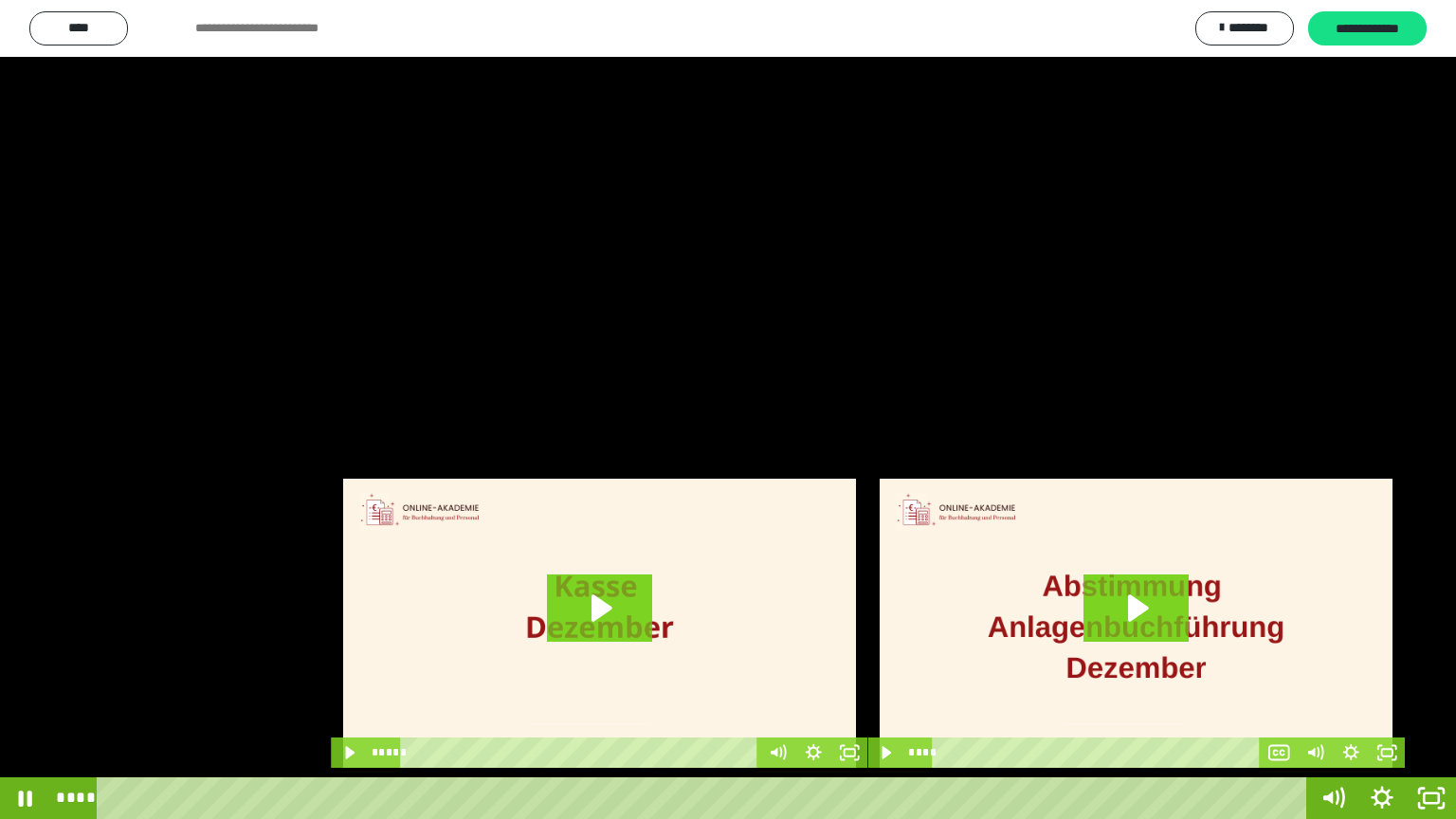 click at bounding box center (728, 410) 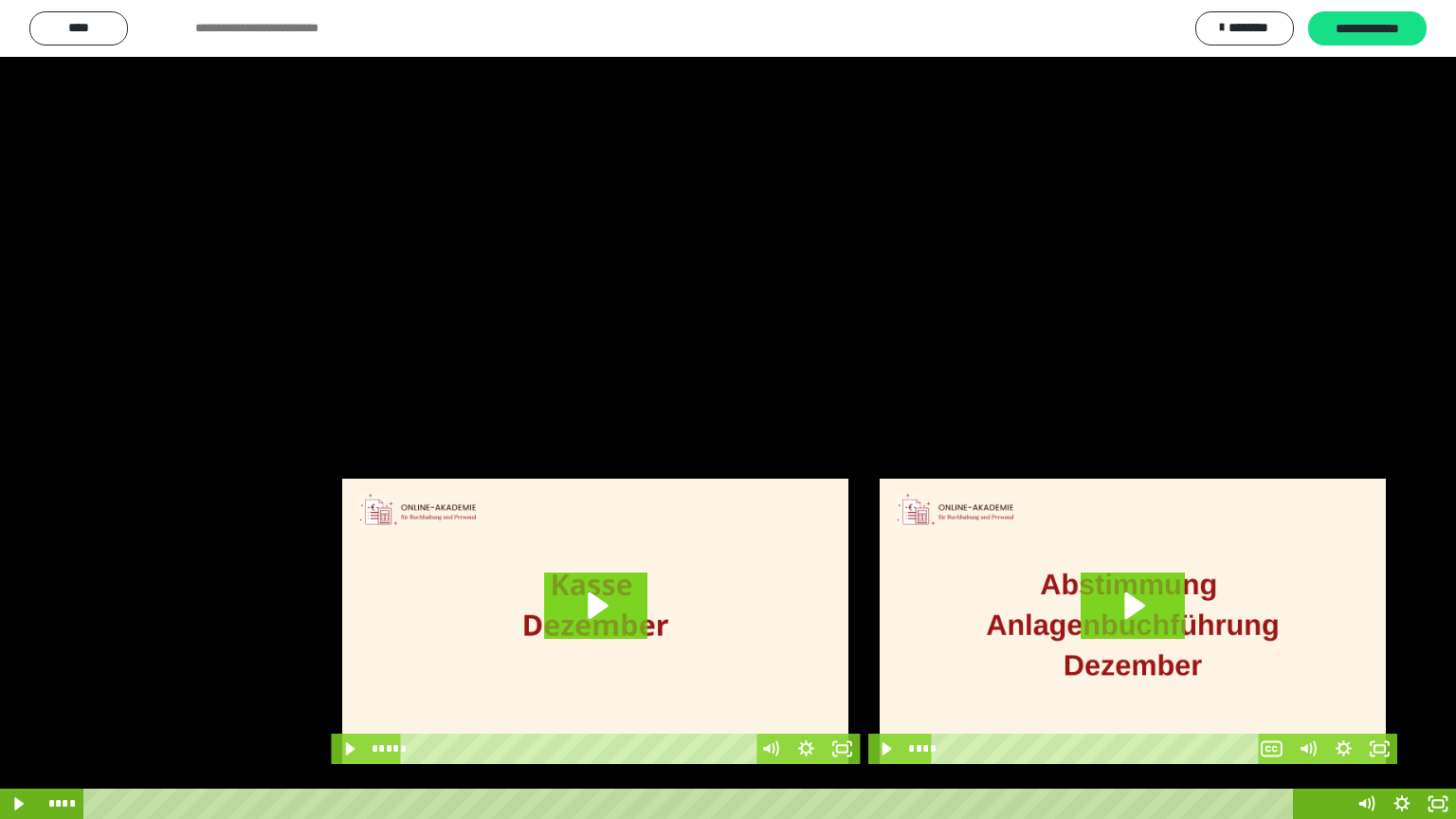 scroll, scrollTop: 3801, scrollLeft: 0, axis: vertical 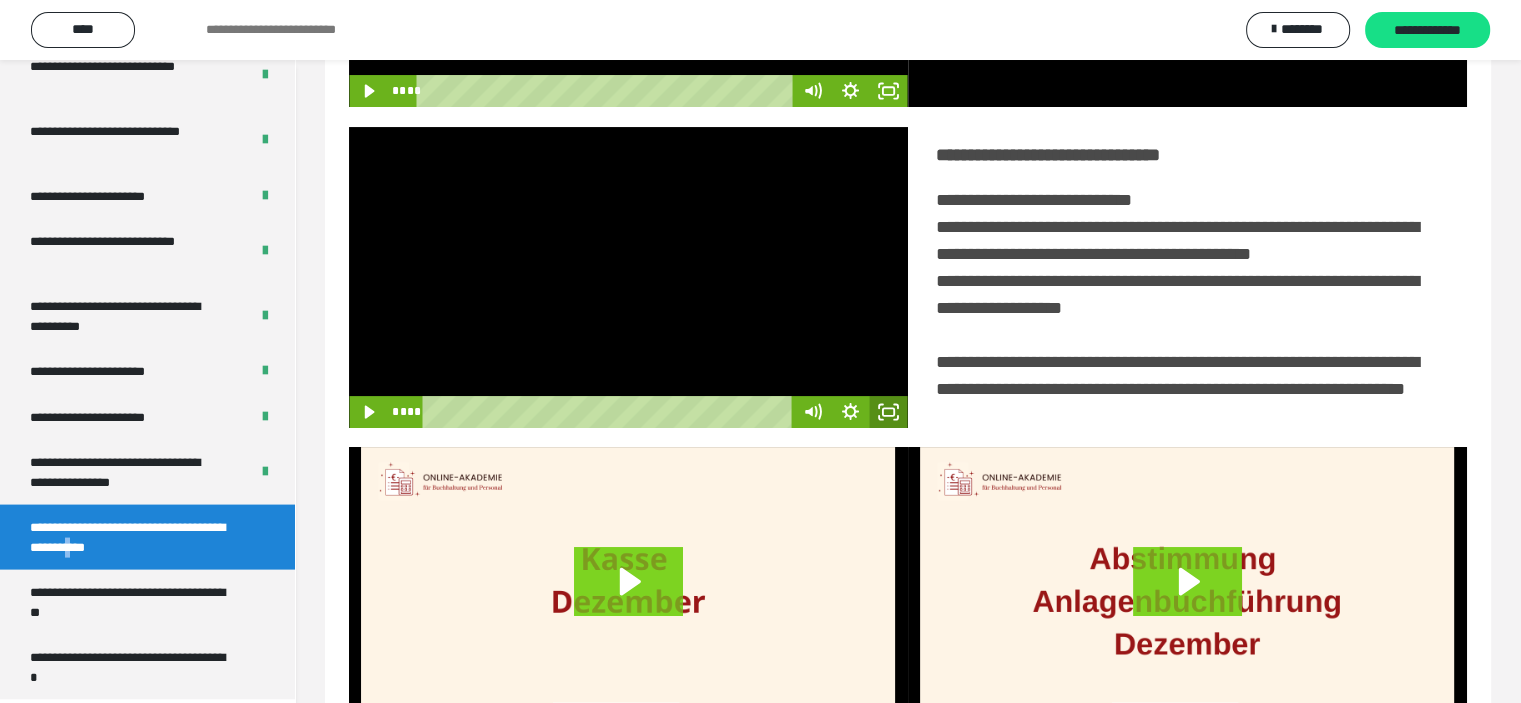 click 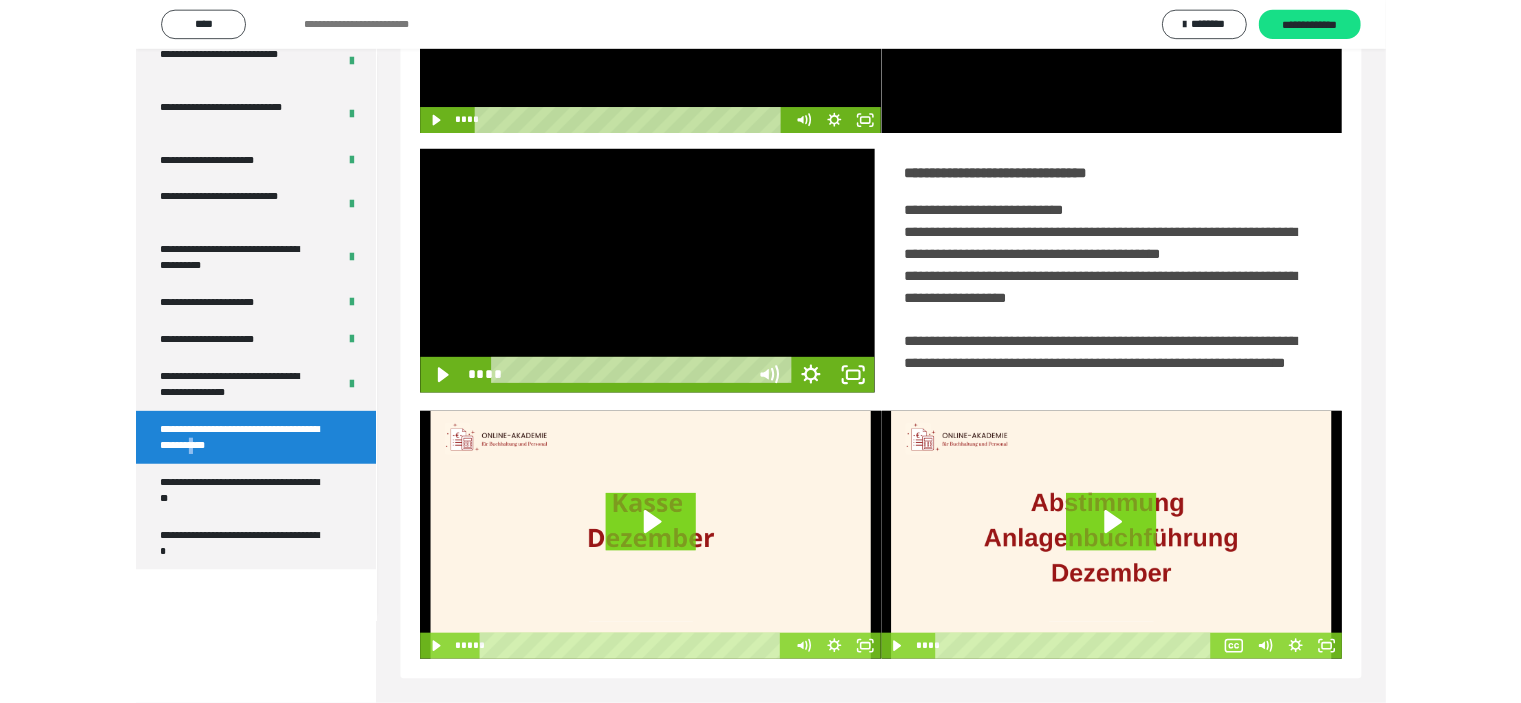 scroll, scrollTop: 3849, scrollLeft: 0, axis: vertical 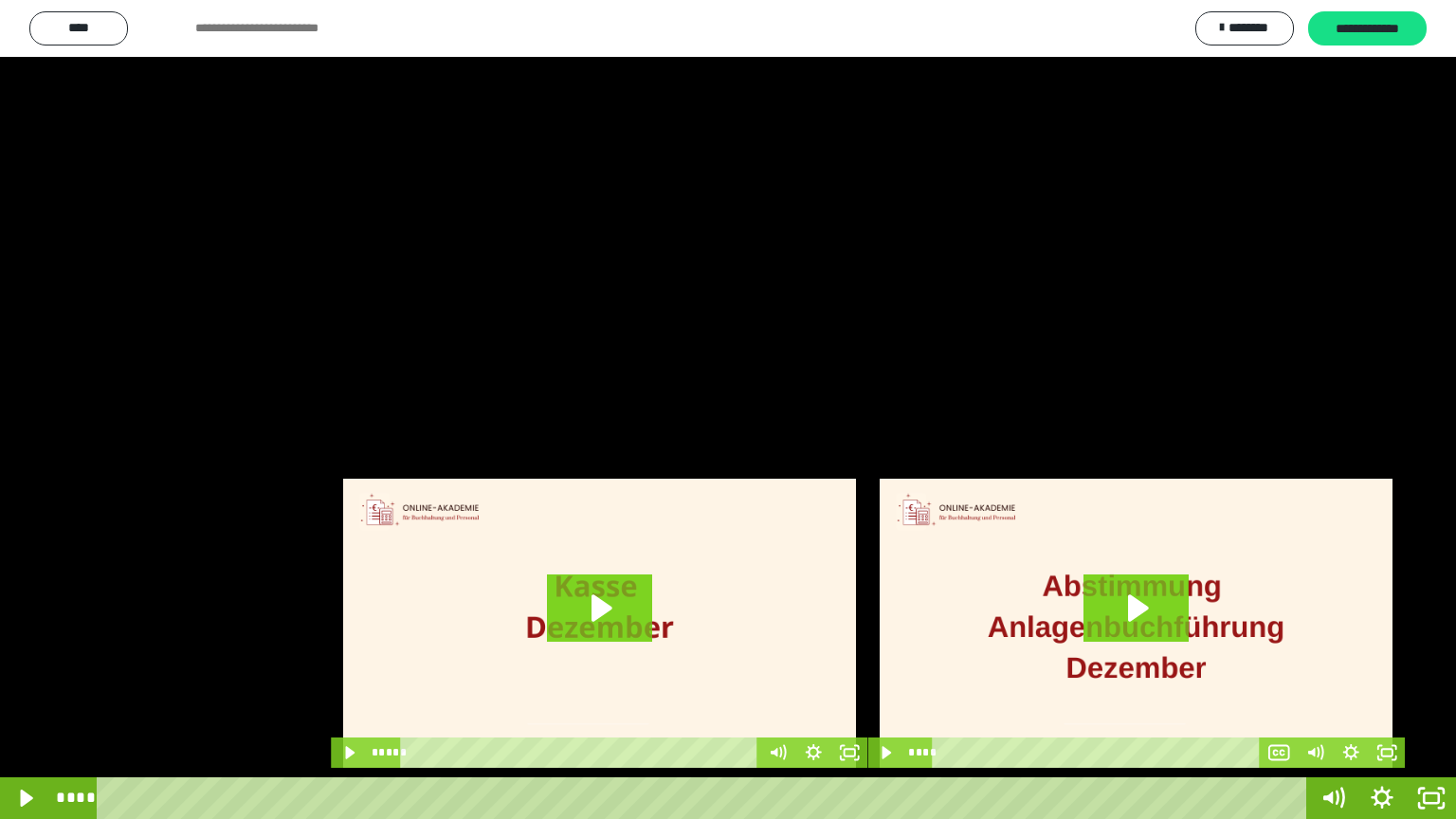 click at bounding box center [728, 410] 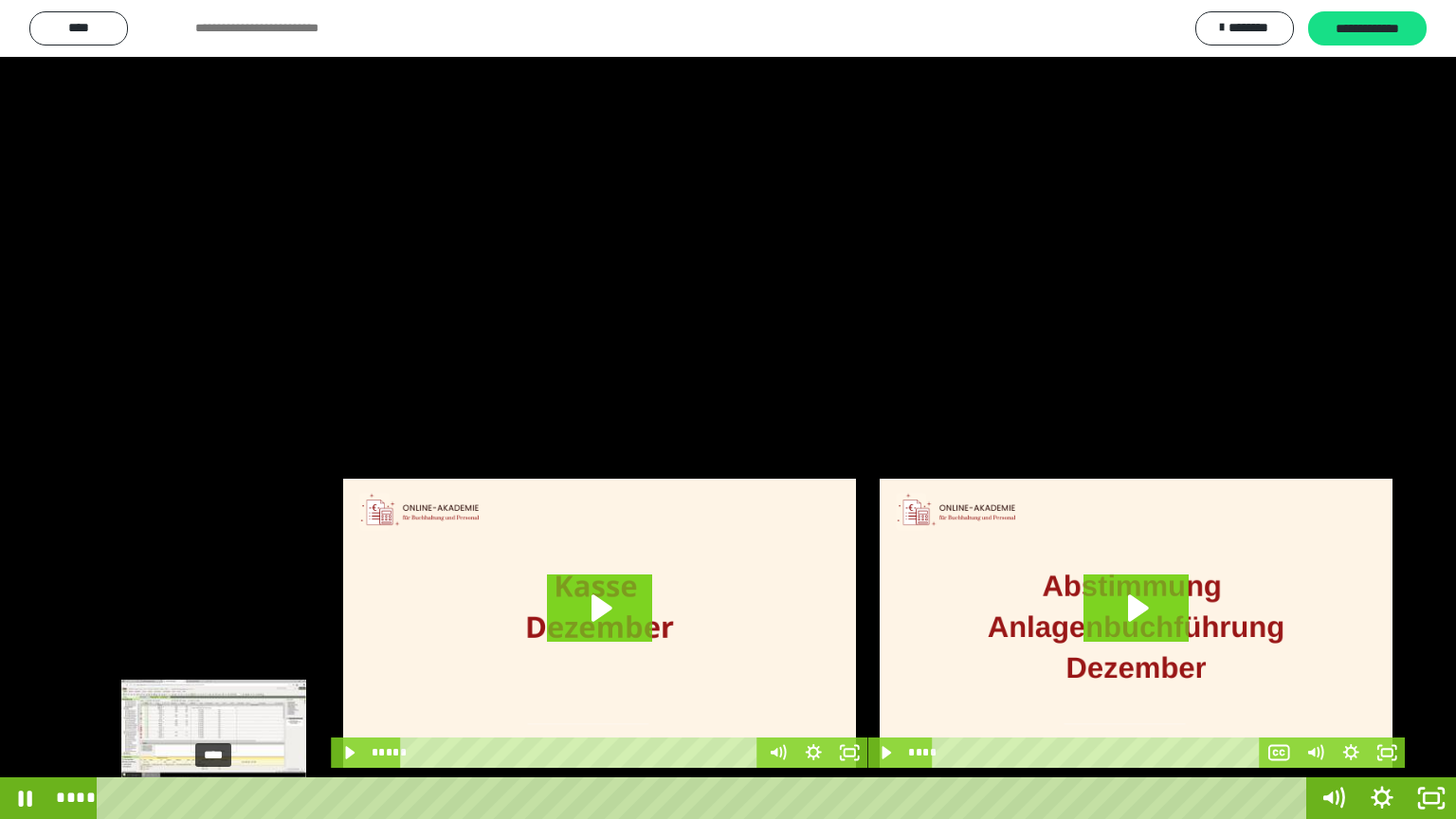 click on "****" at bounding box center [705, 798] 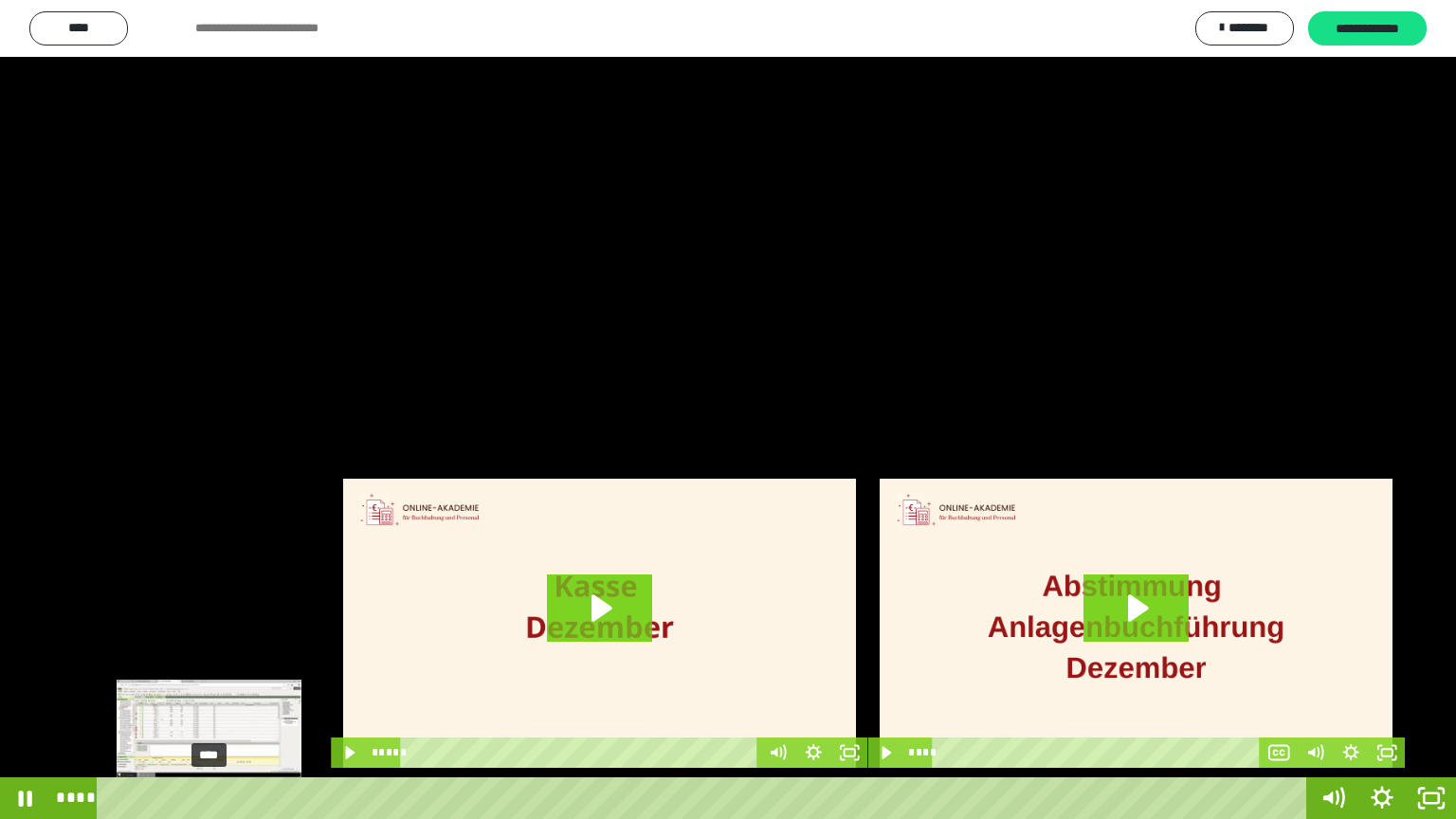 click on "****" at bounding box center (705, 798) 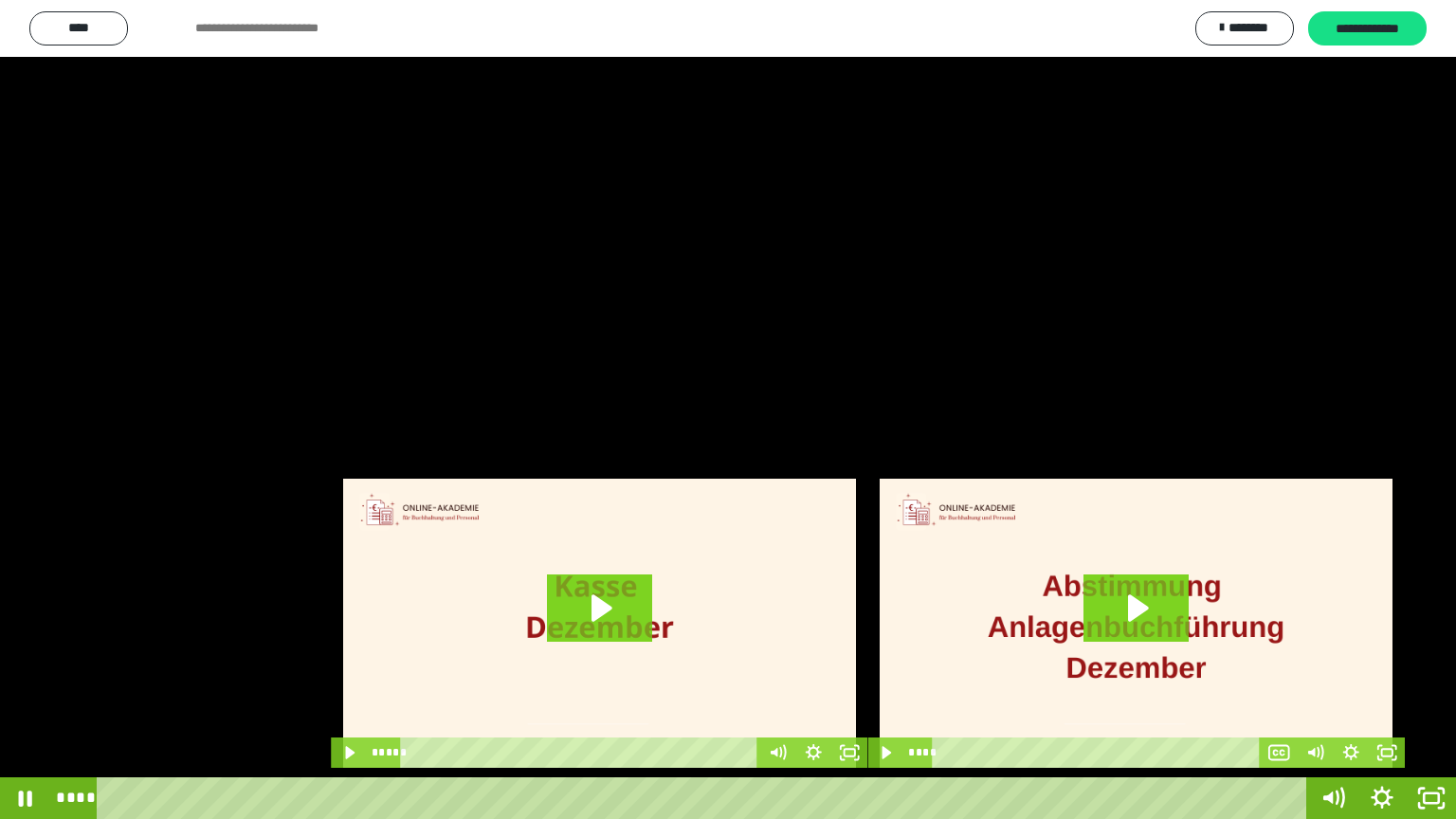click at bounding box center (728, 410) 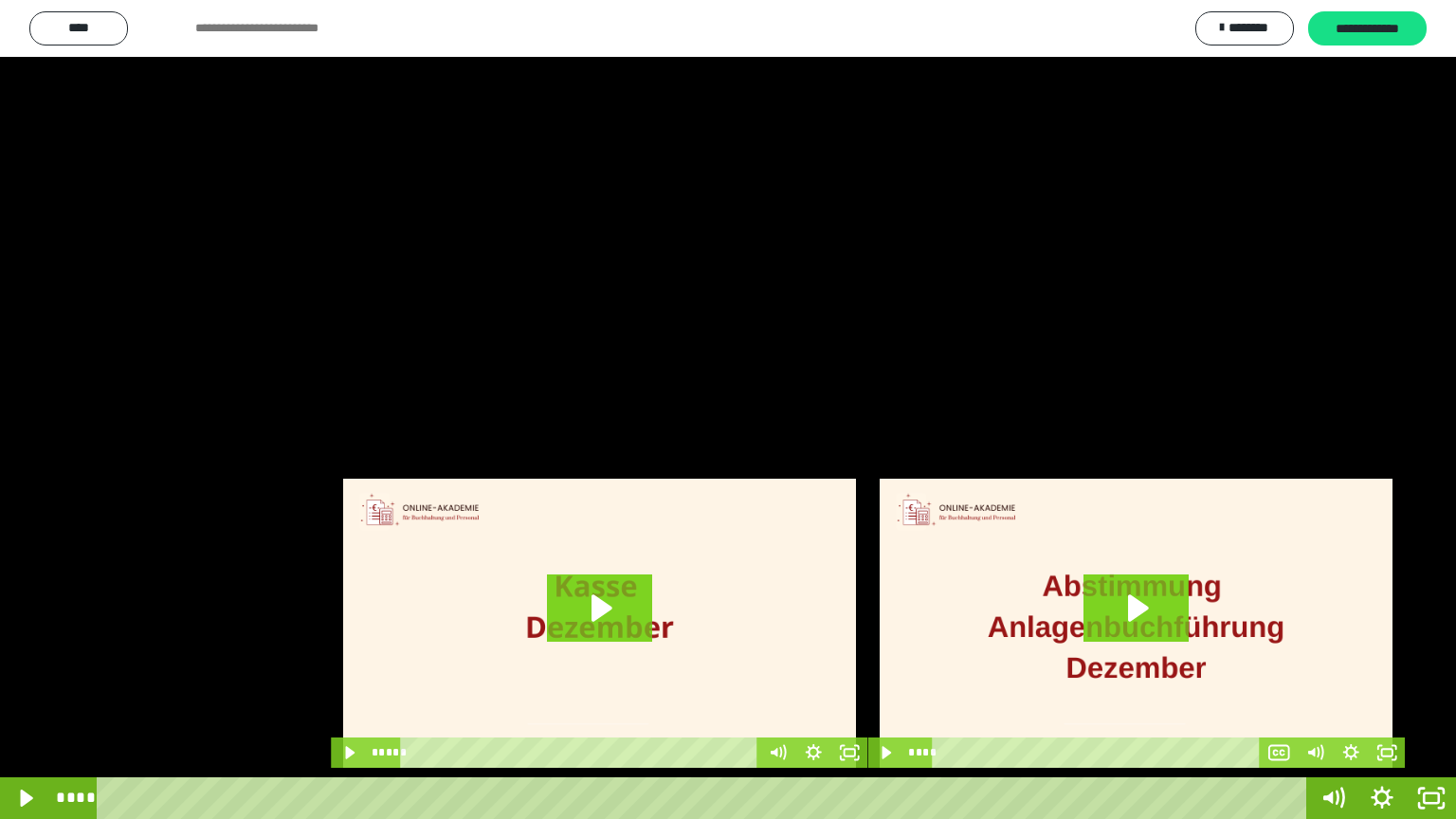 click at bounding box center (728, 410) 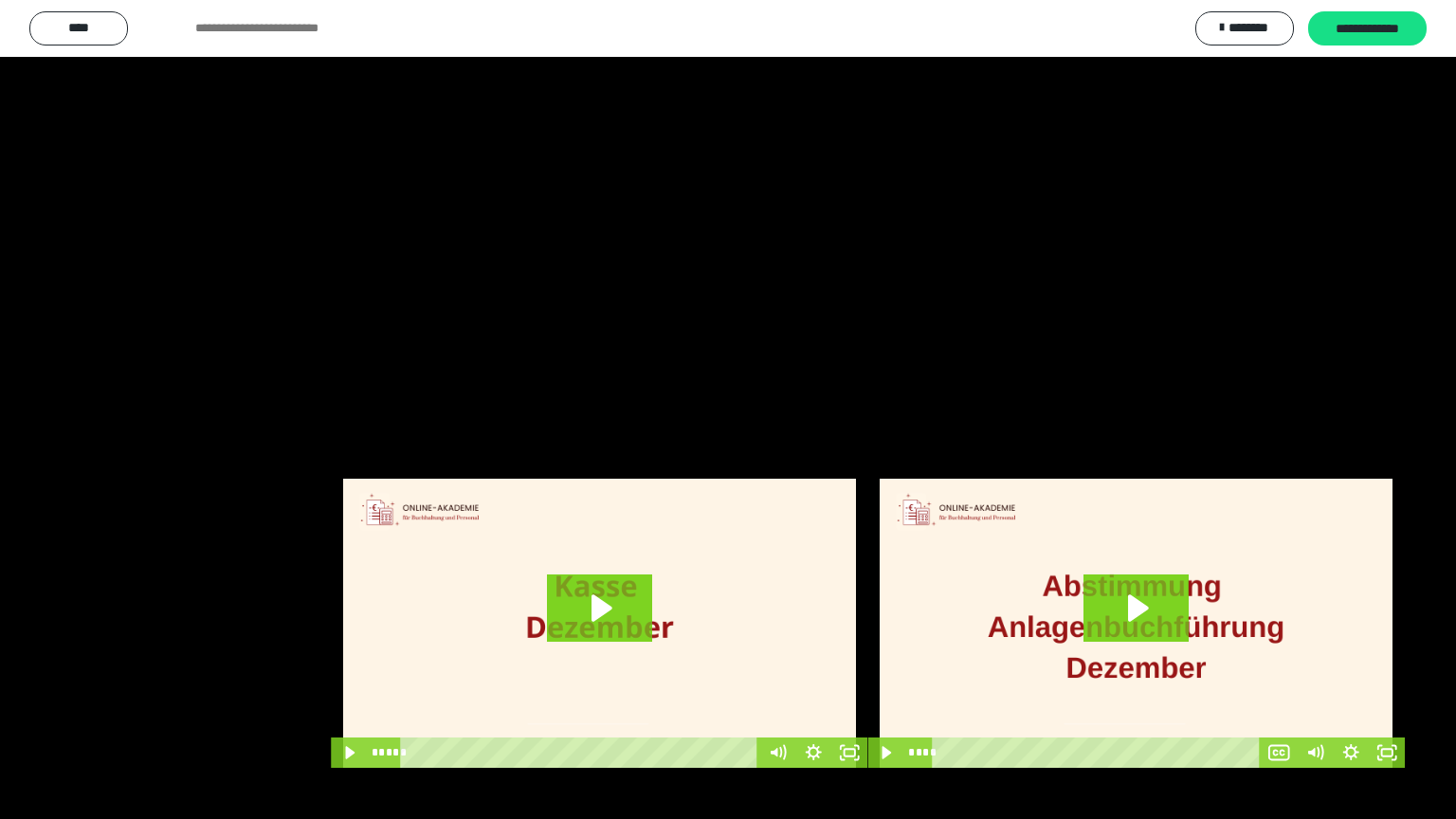 click at bounding box center [728, 410] 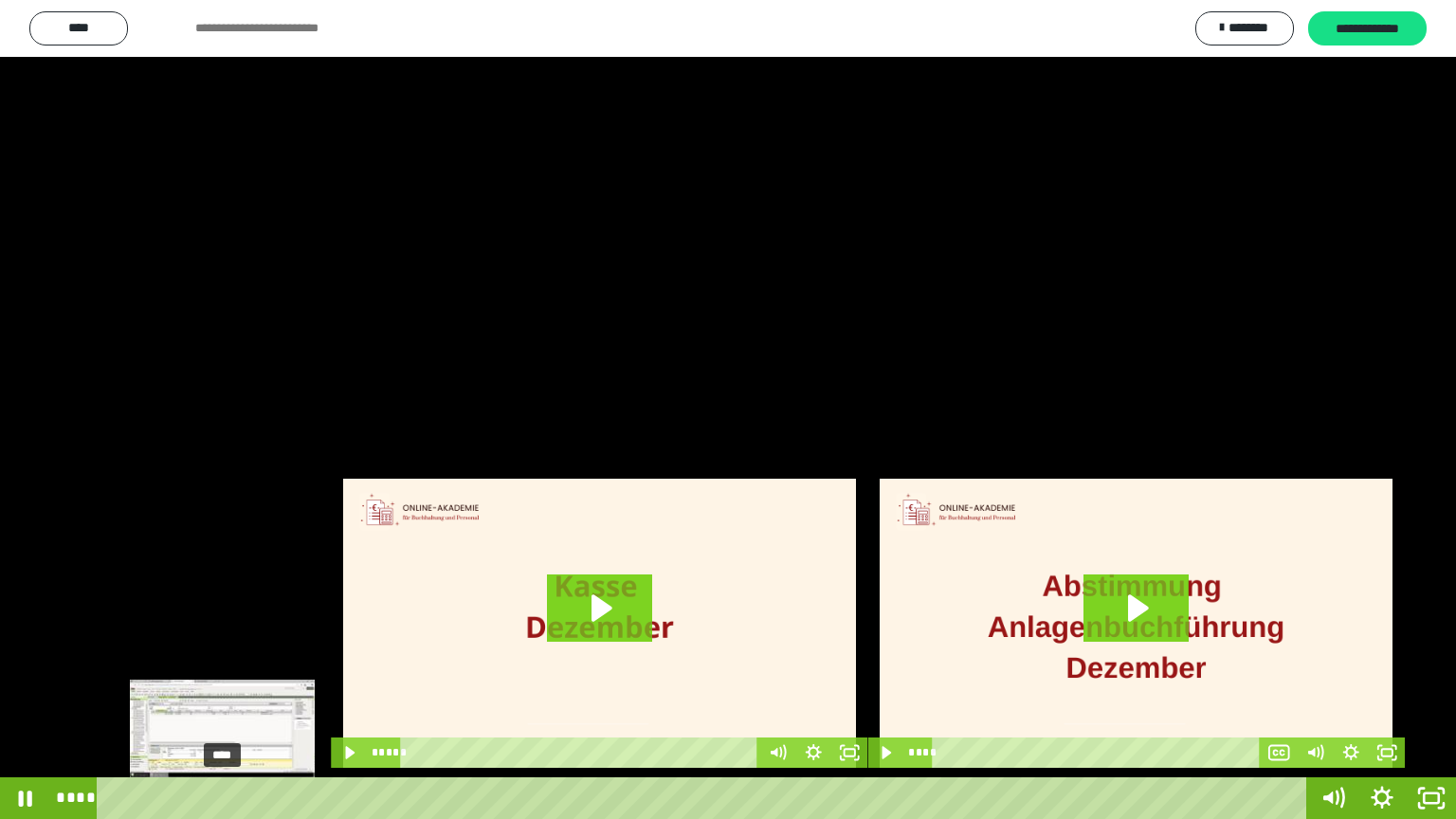 click on "****" at bounding box center (705, 798) 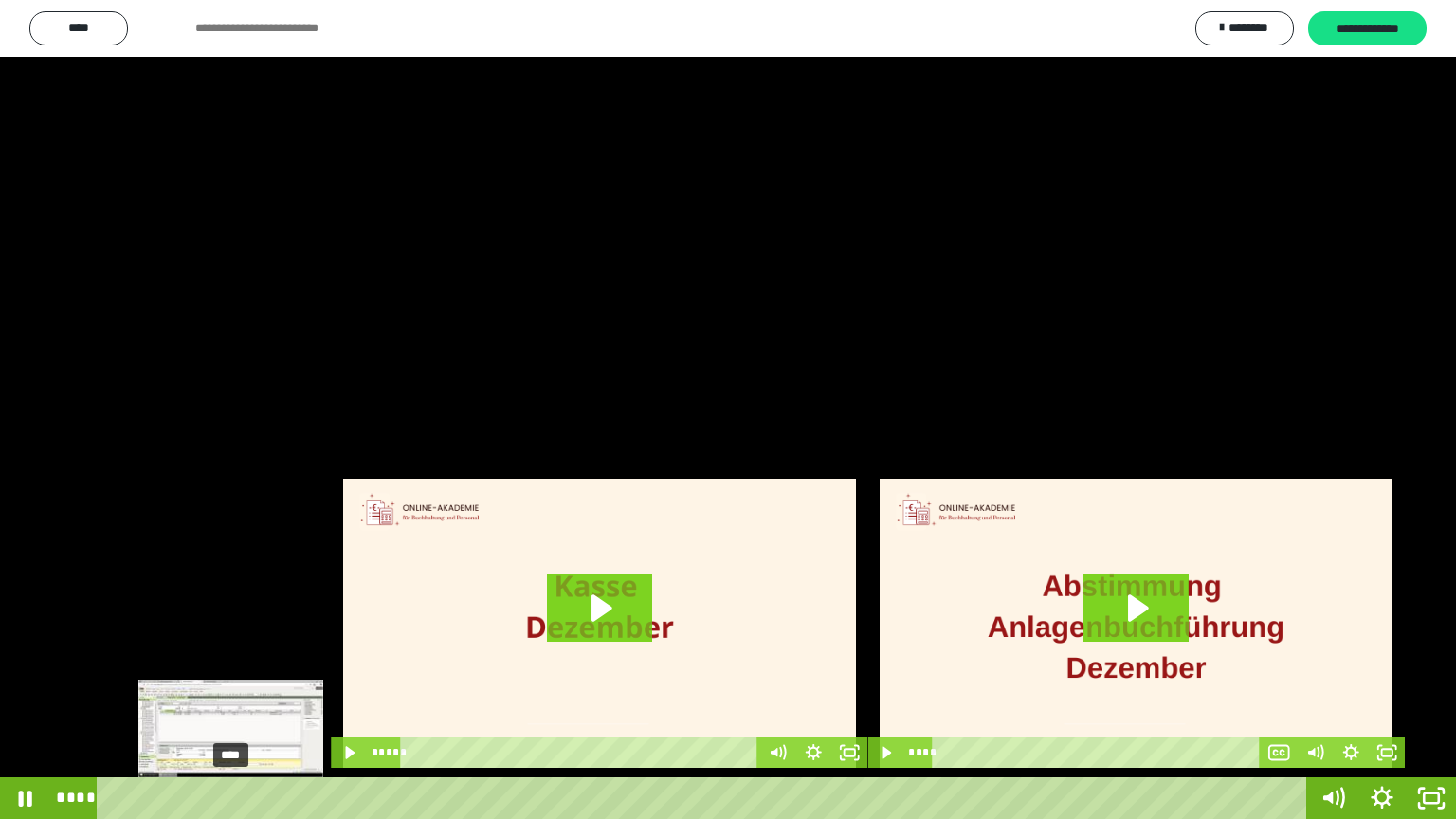 click on "****" at bounding box center [705, 798] 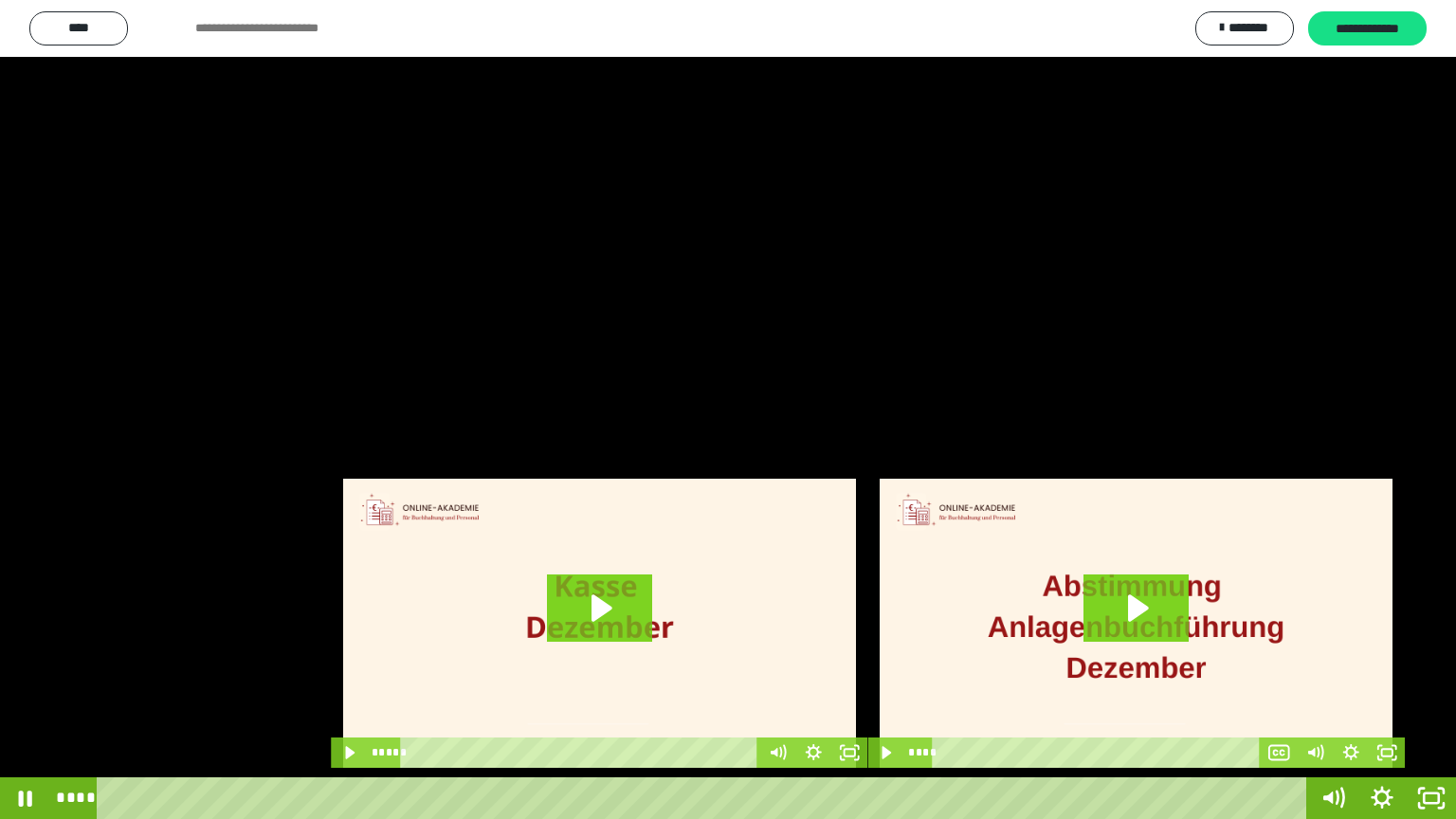 click at bounding box center [728, 410] 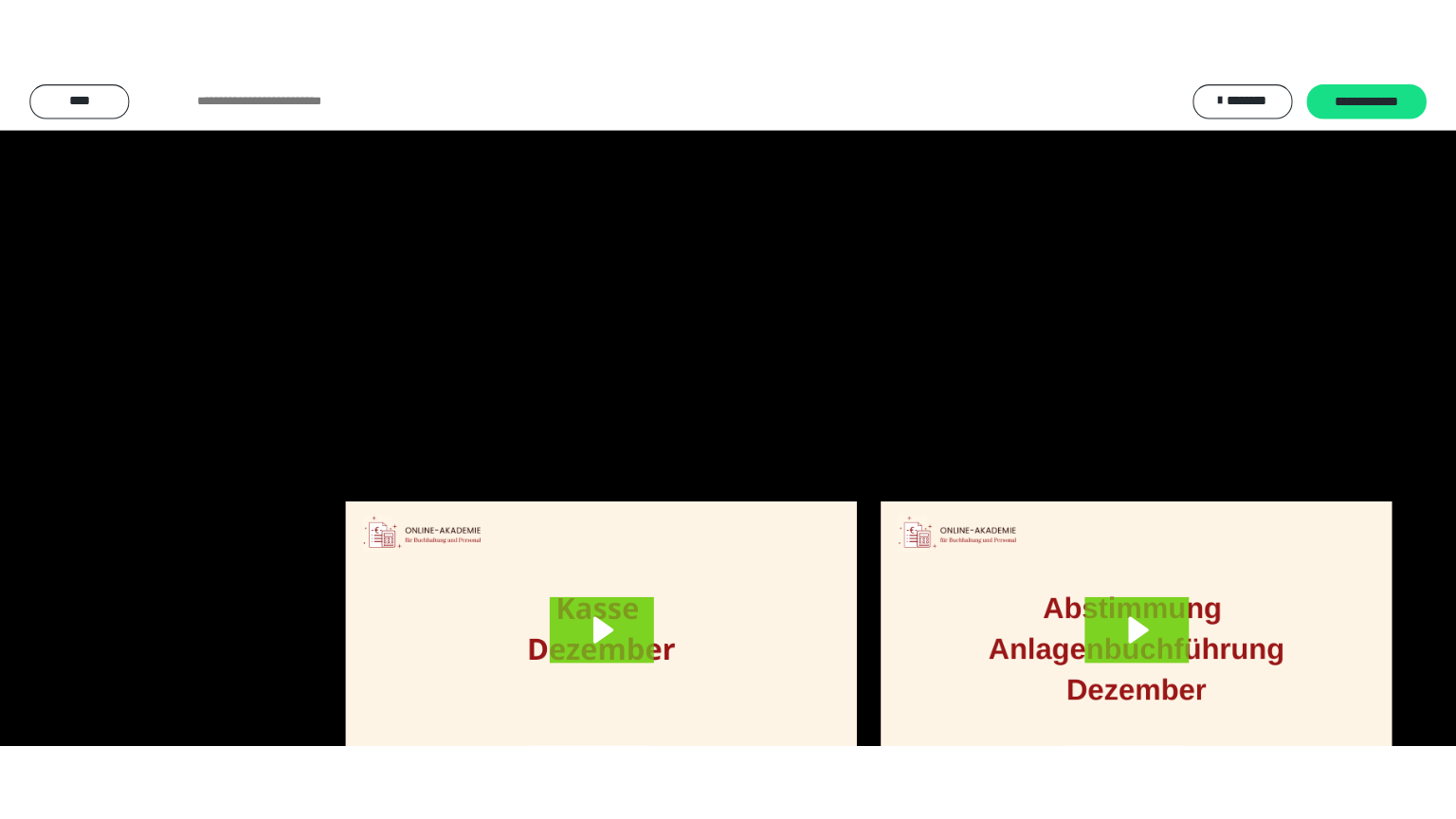 scroll, scrollTop: 3801, scrollLeft: 0, axis: vertical 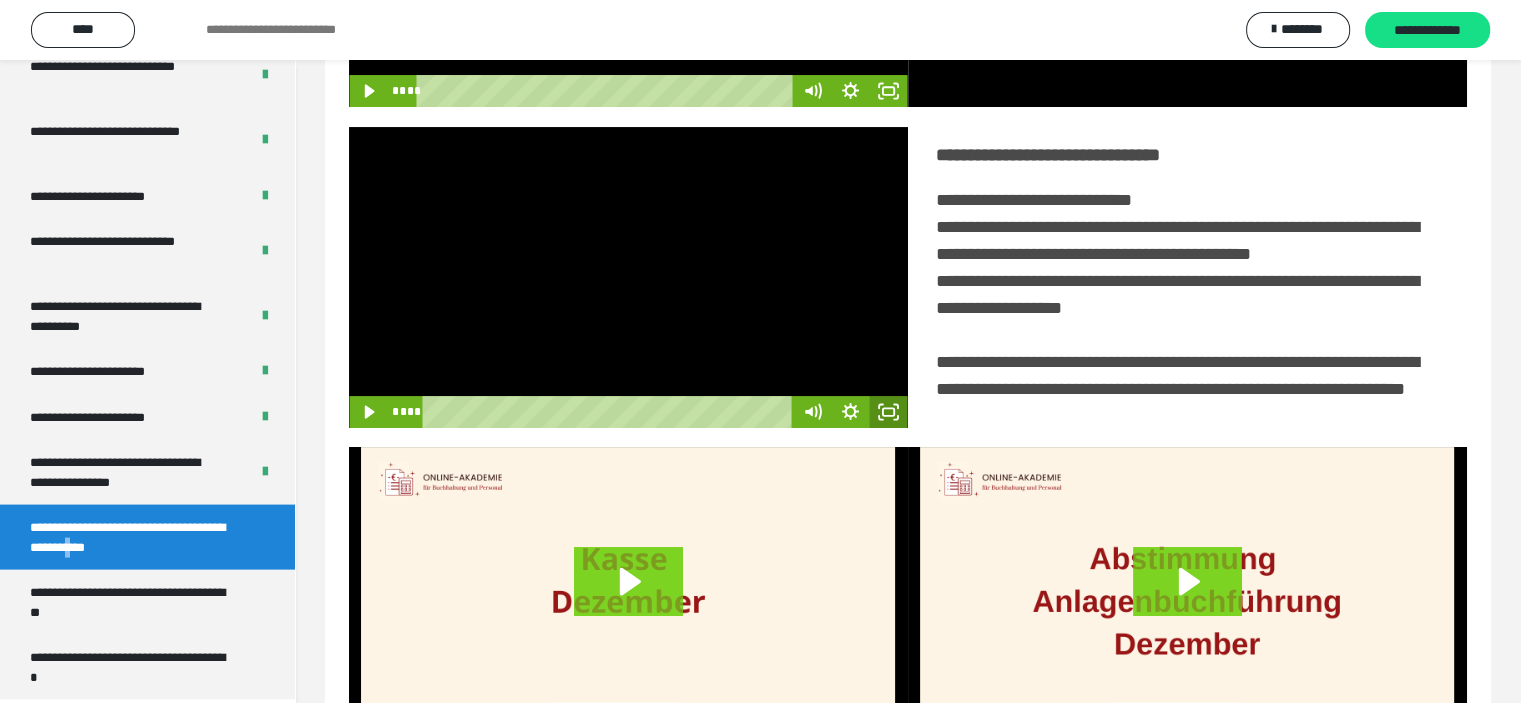 click 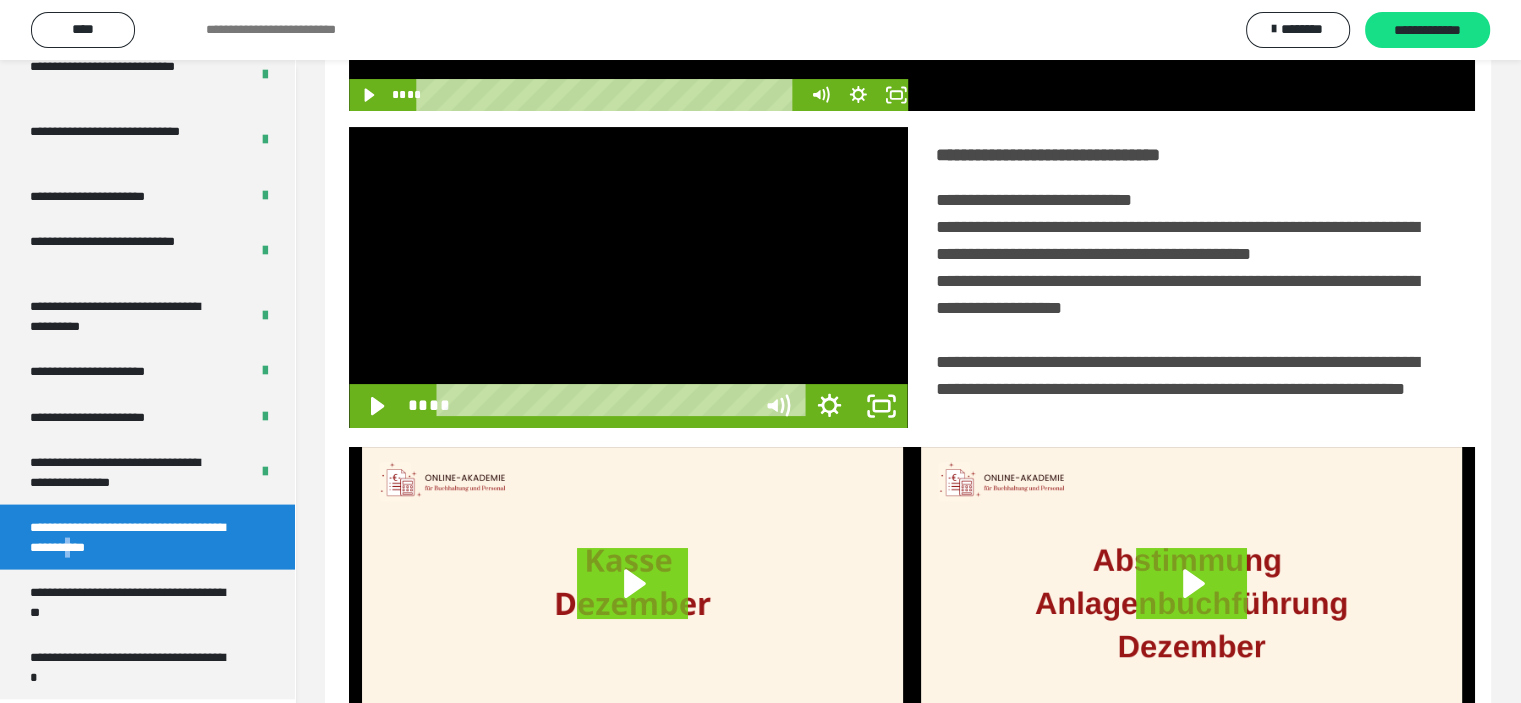 scroll, scrollTop: 3849, scrollLeft: 0, axis: vertical 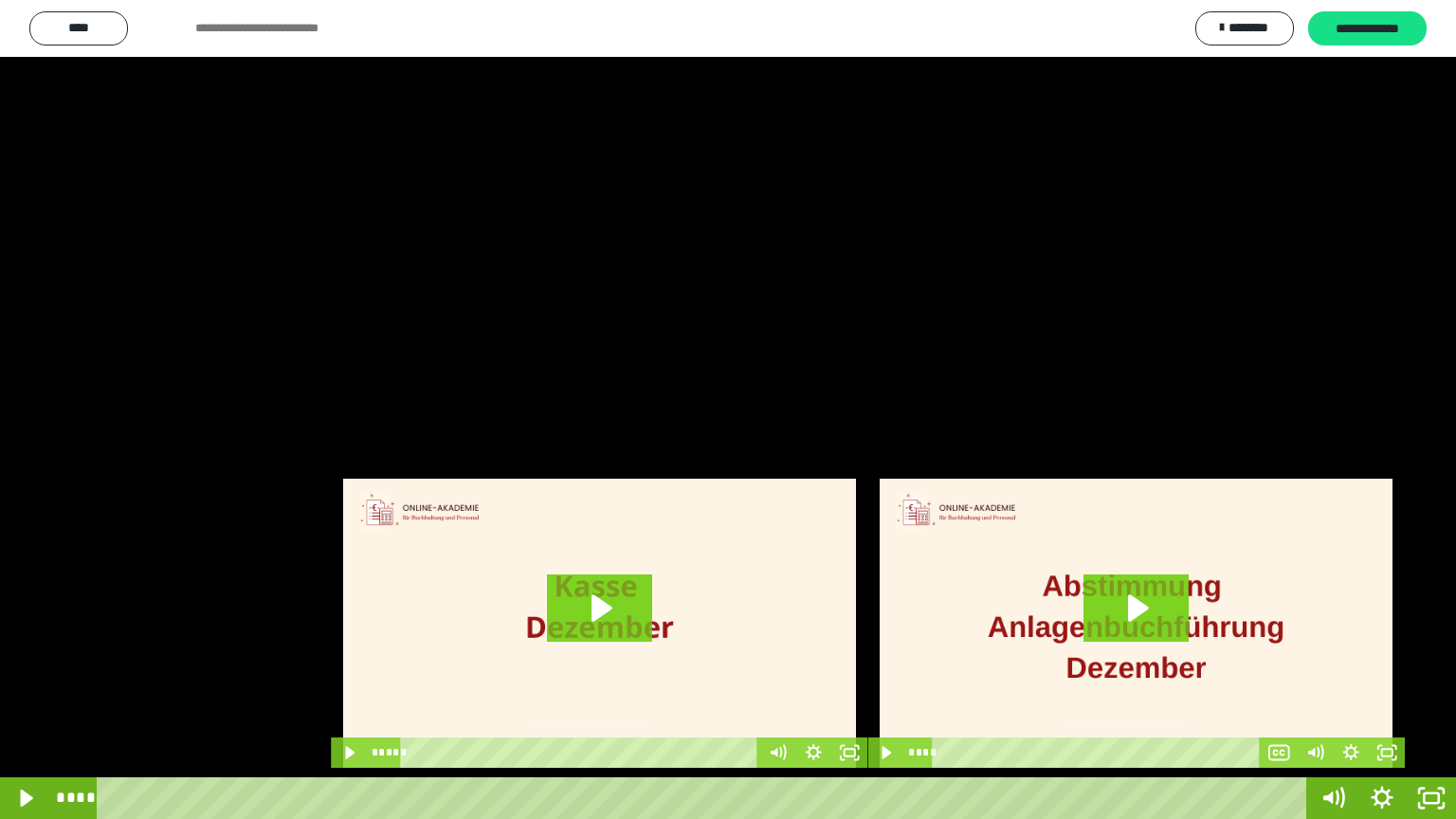 click at bounding box center [728, 410] 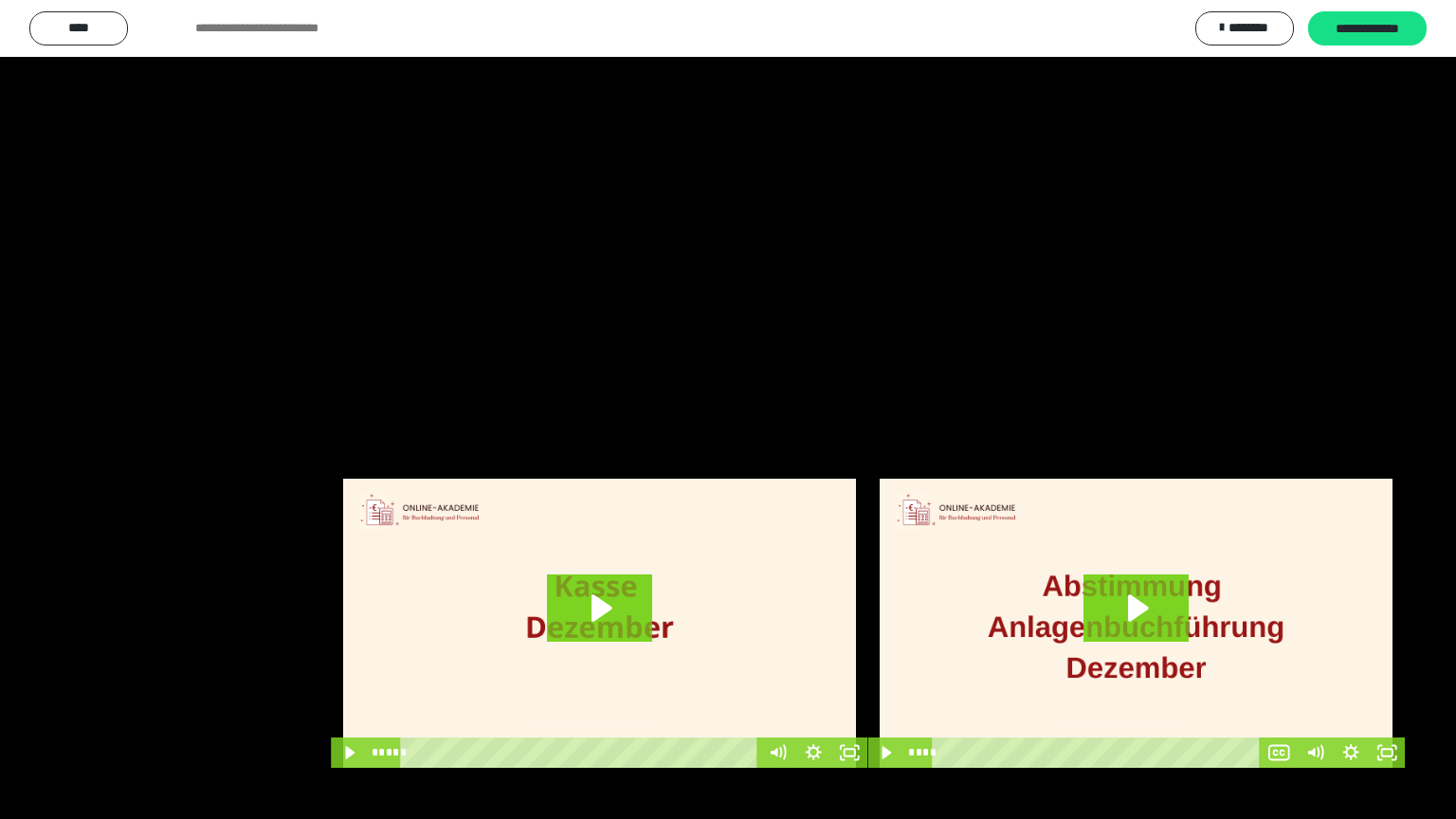 click at bounding box center [728, 410] 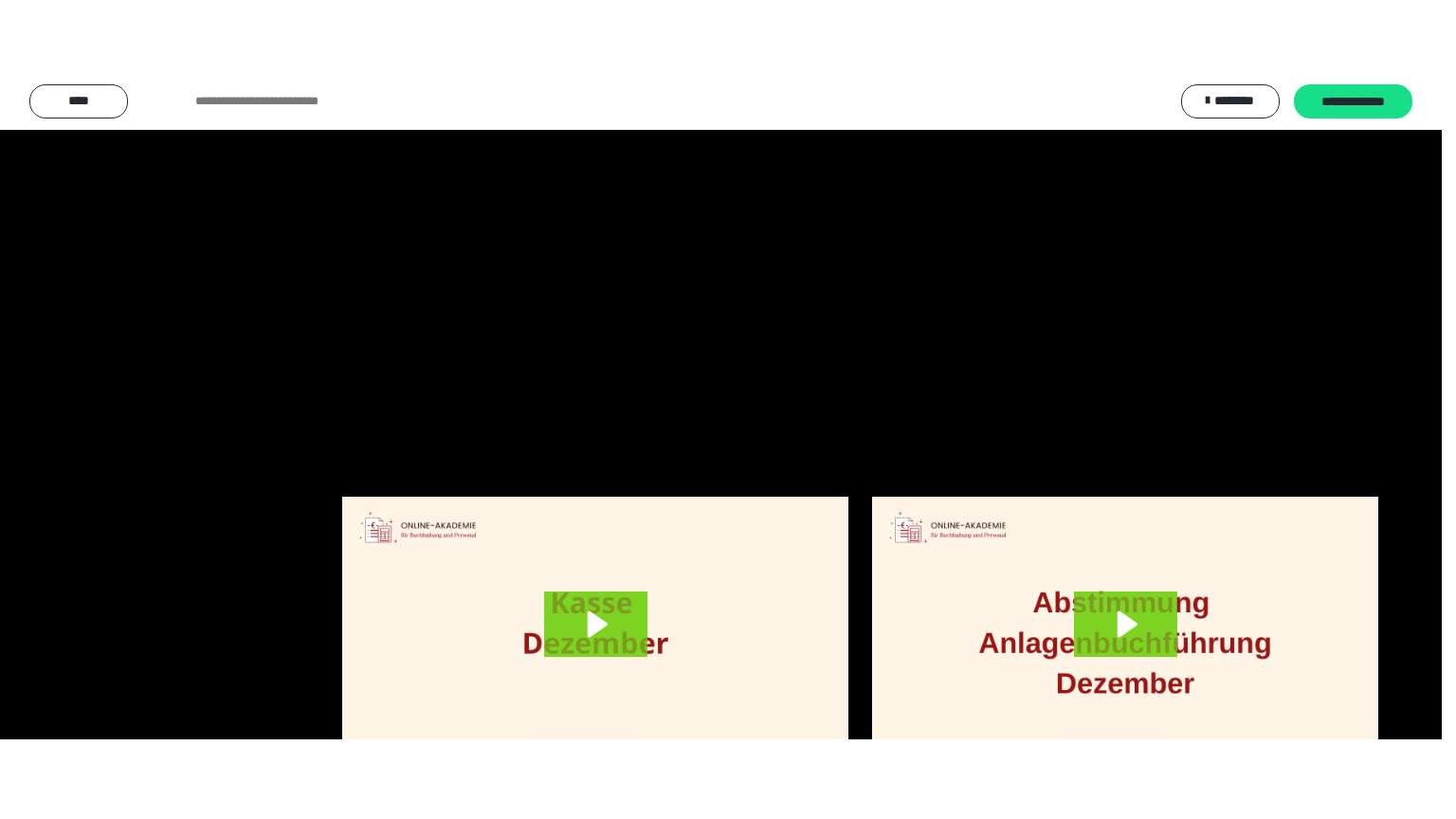 scroll, scrollTop: 3801, scrollLeft: 0, axis: vertical 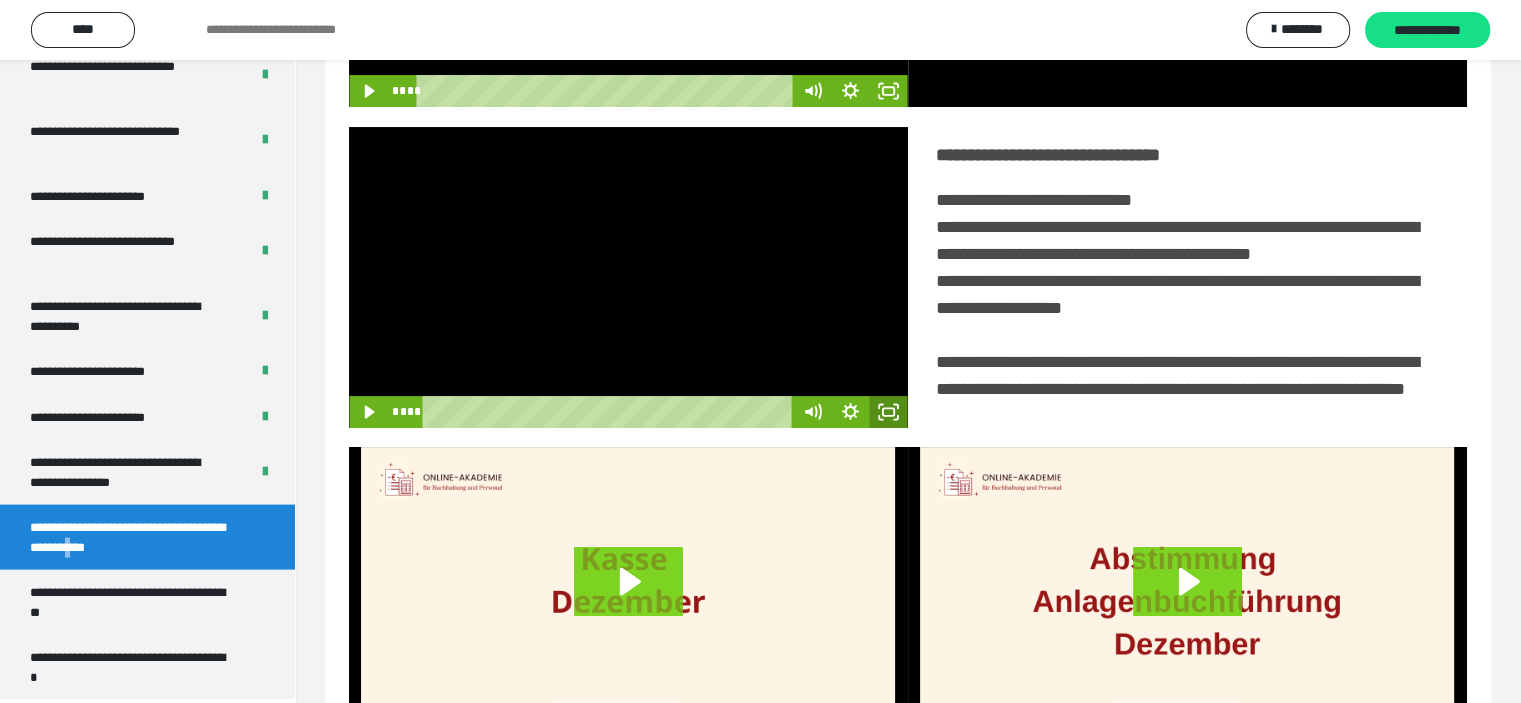 click 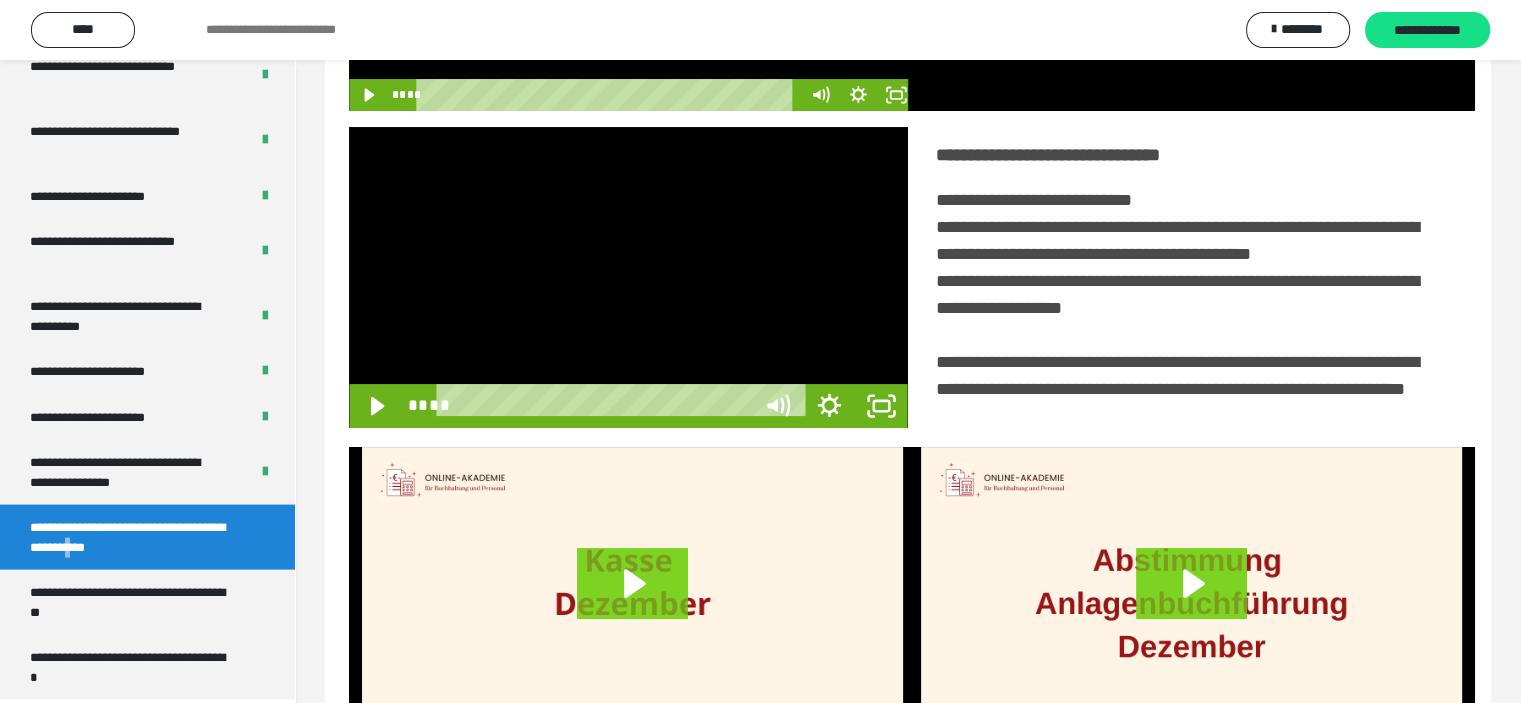 scroll, scrollTop: 3849, scrollLeft: 0, axis: vertical 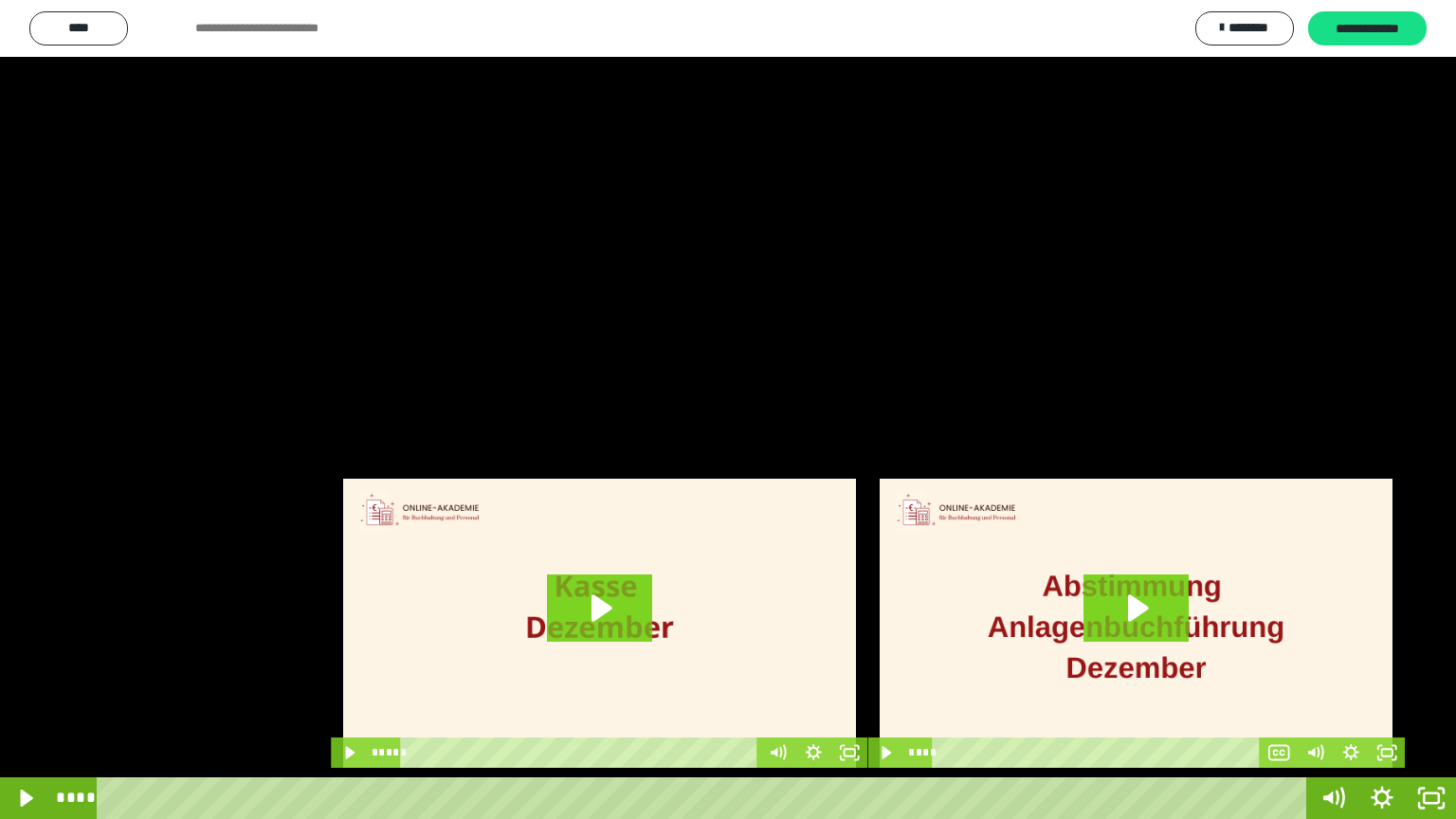 click at bounding box center [728, 410] 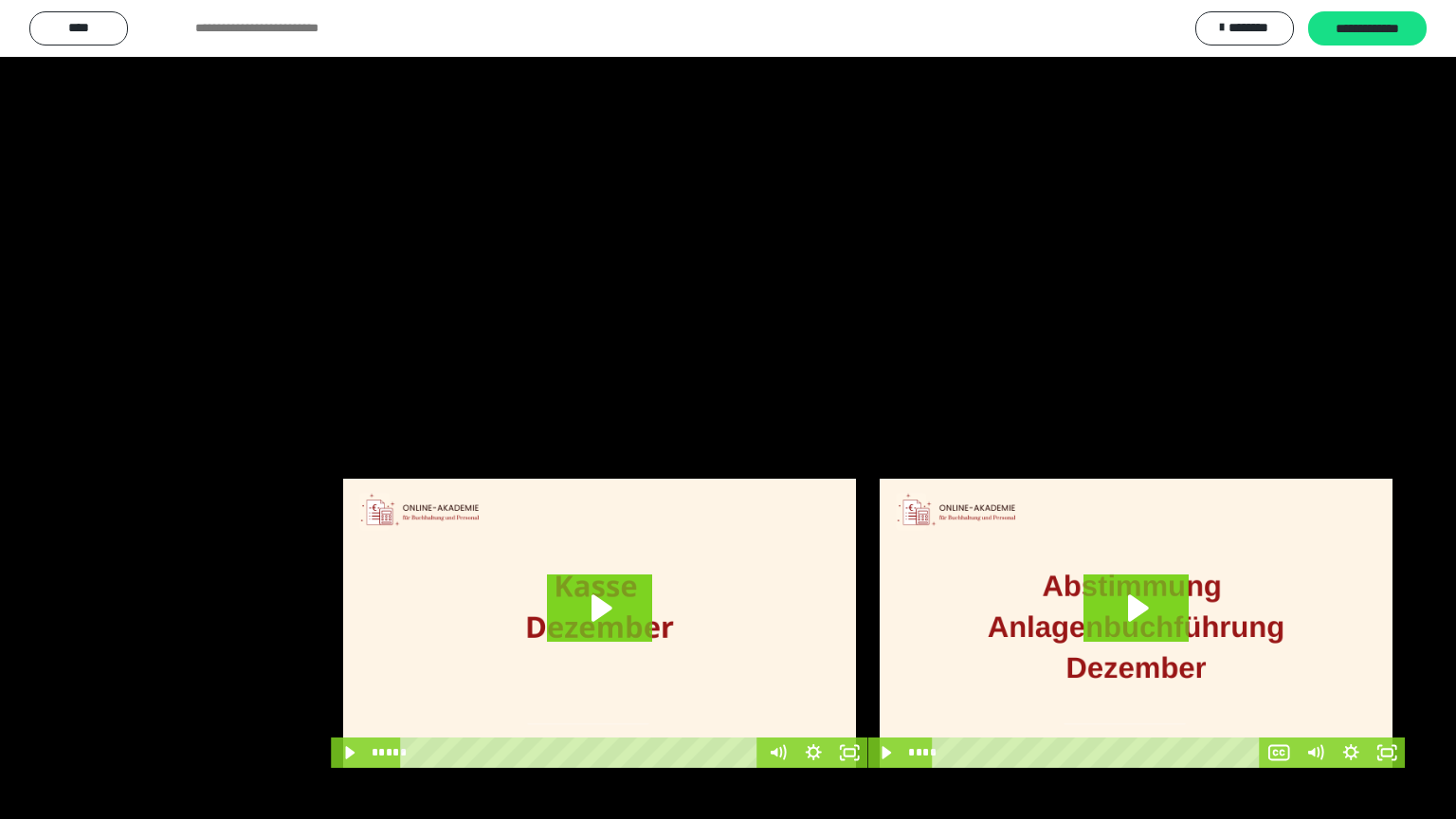 click at bounding box center (728, 410) 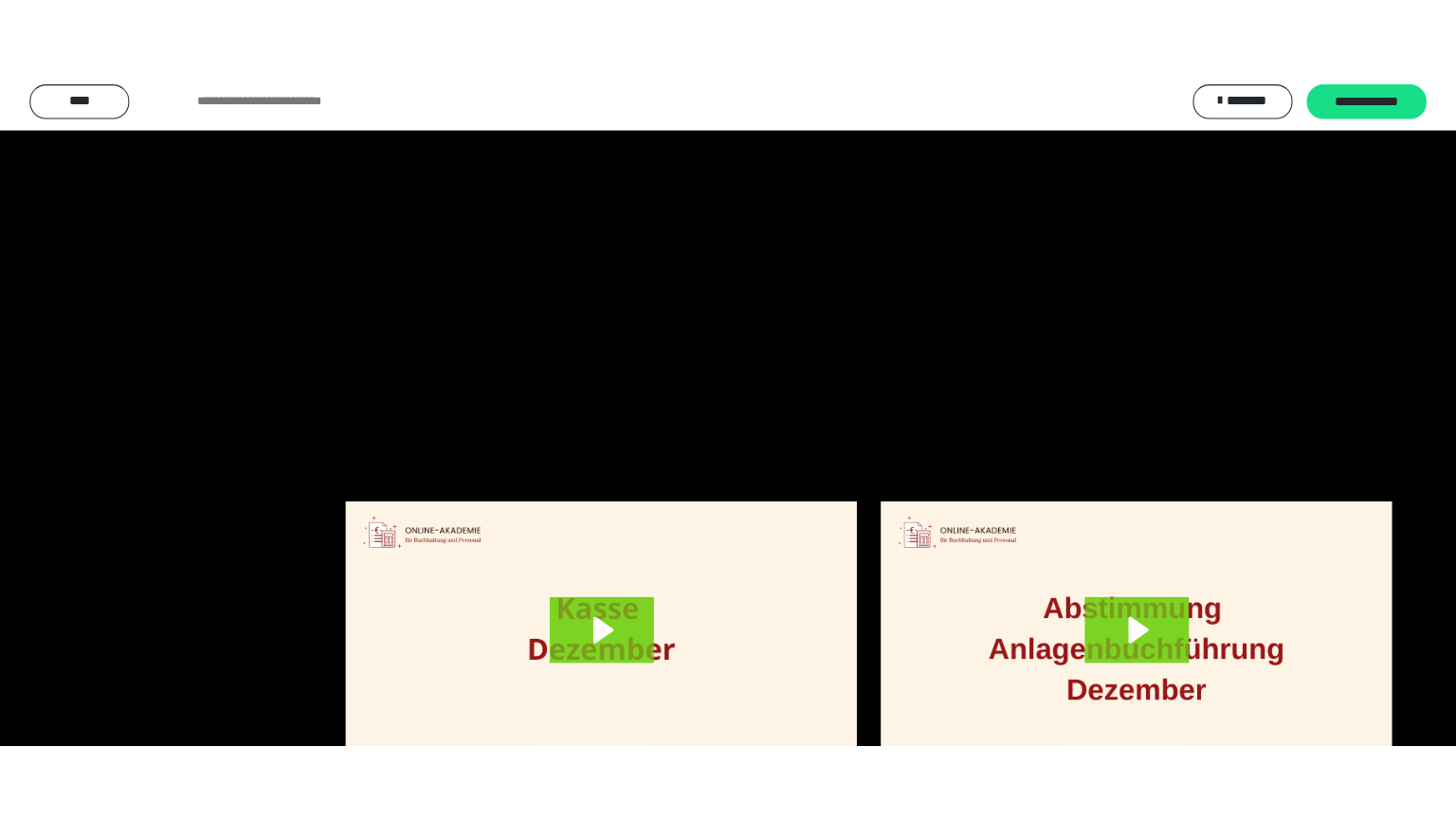 scroll, scrollTop: 3801, scrollLeft: 0, axis: vertical 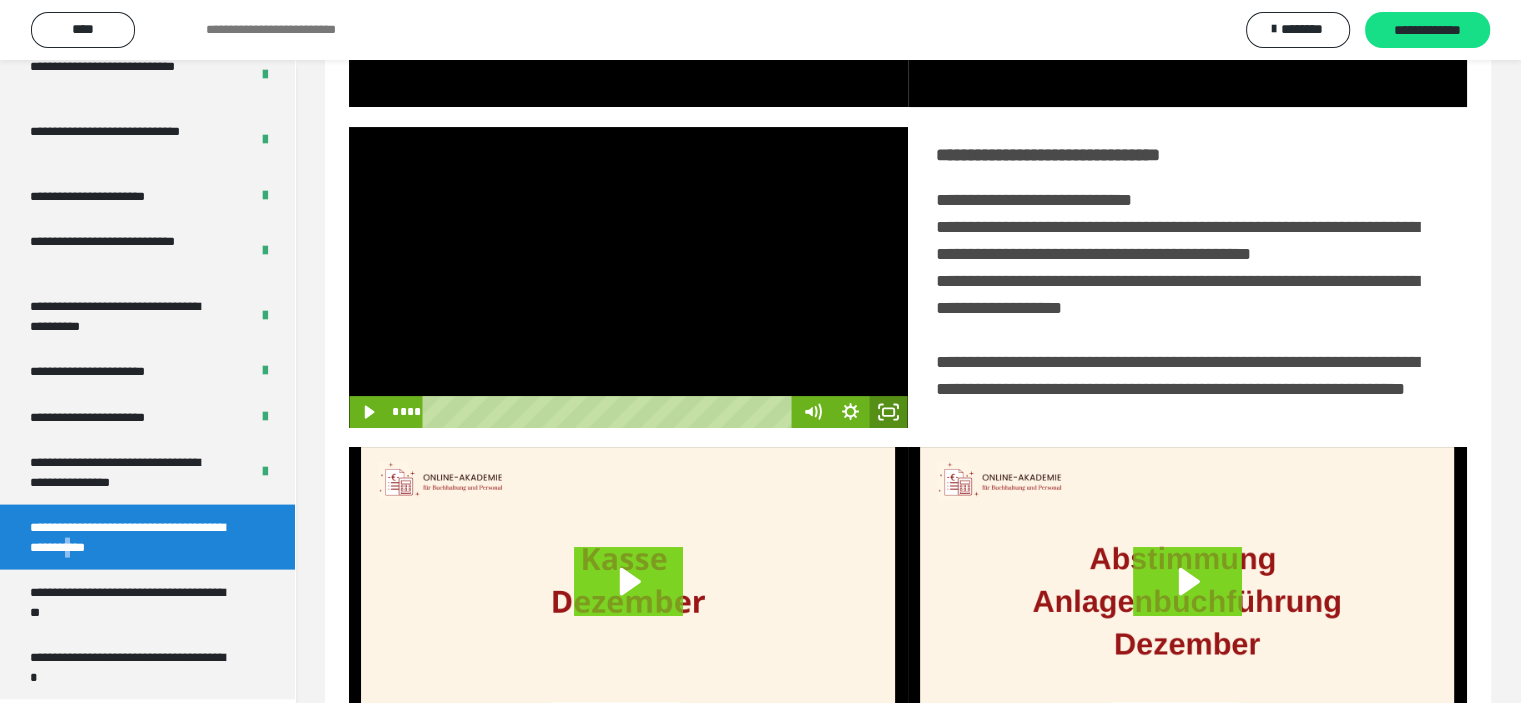 click 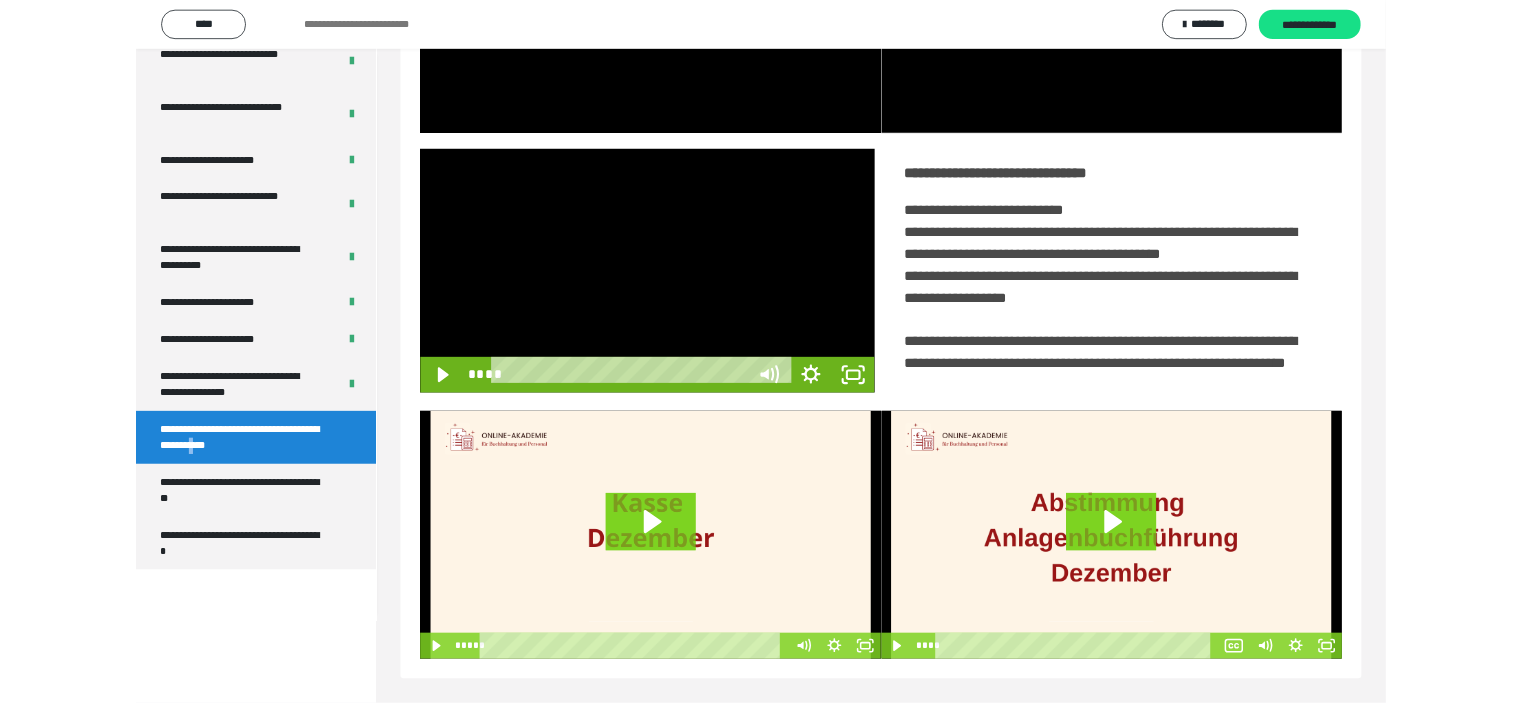 scroll, scrollTop: 3849, scrollLeft: 0, axis: vertical 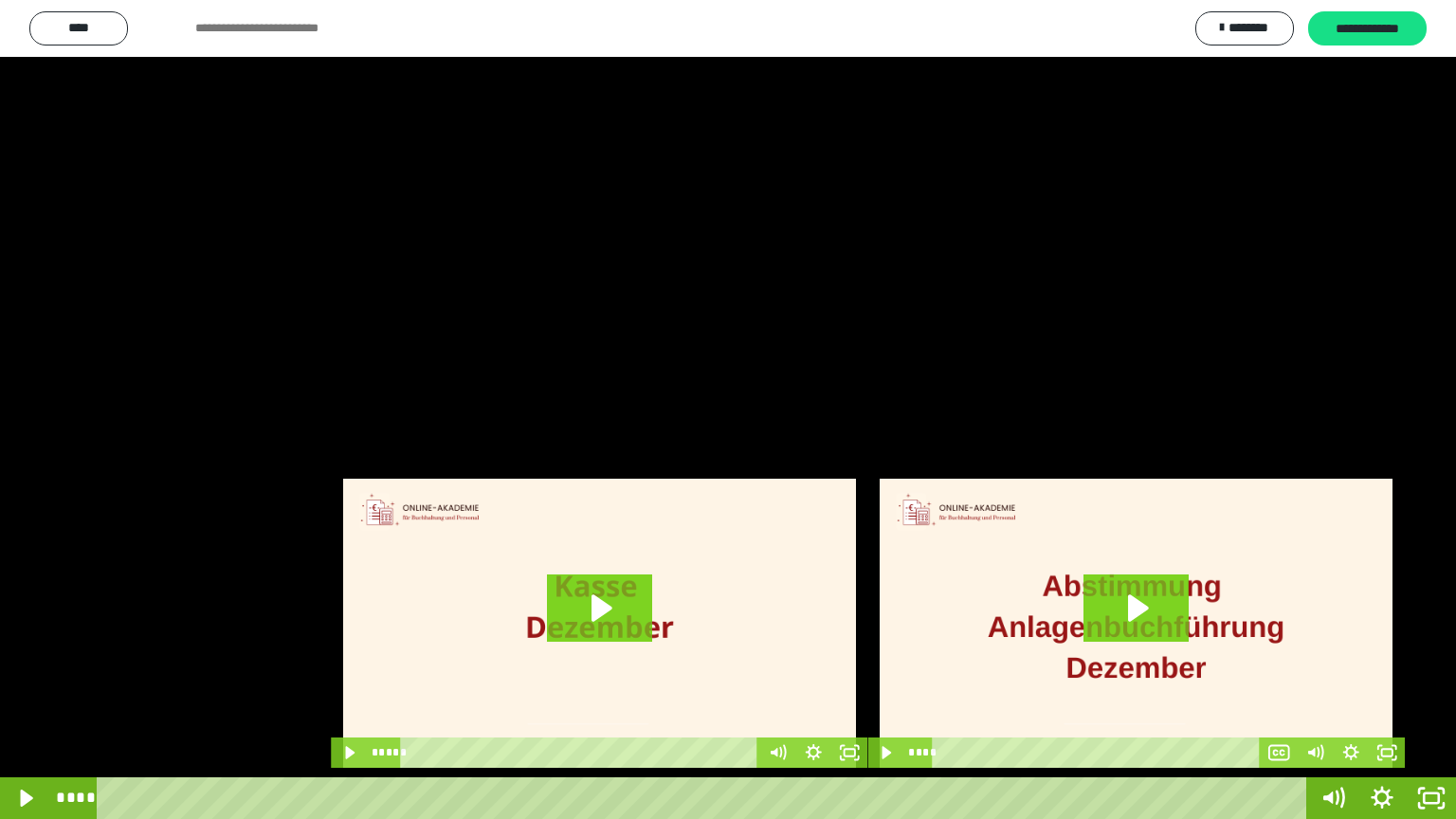 click at bounding box center [728, 410] 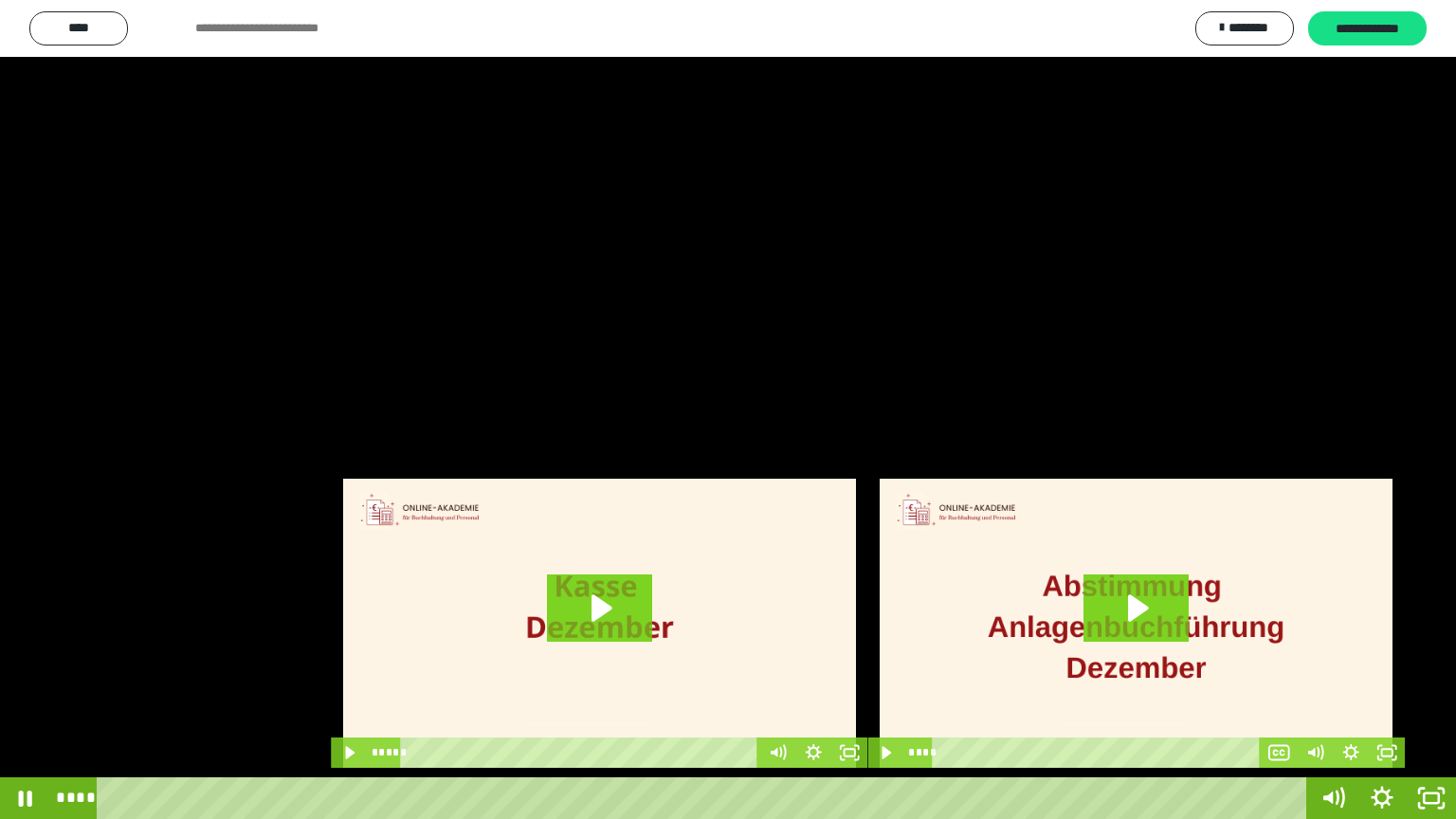 click at bounding box center (728, 410) 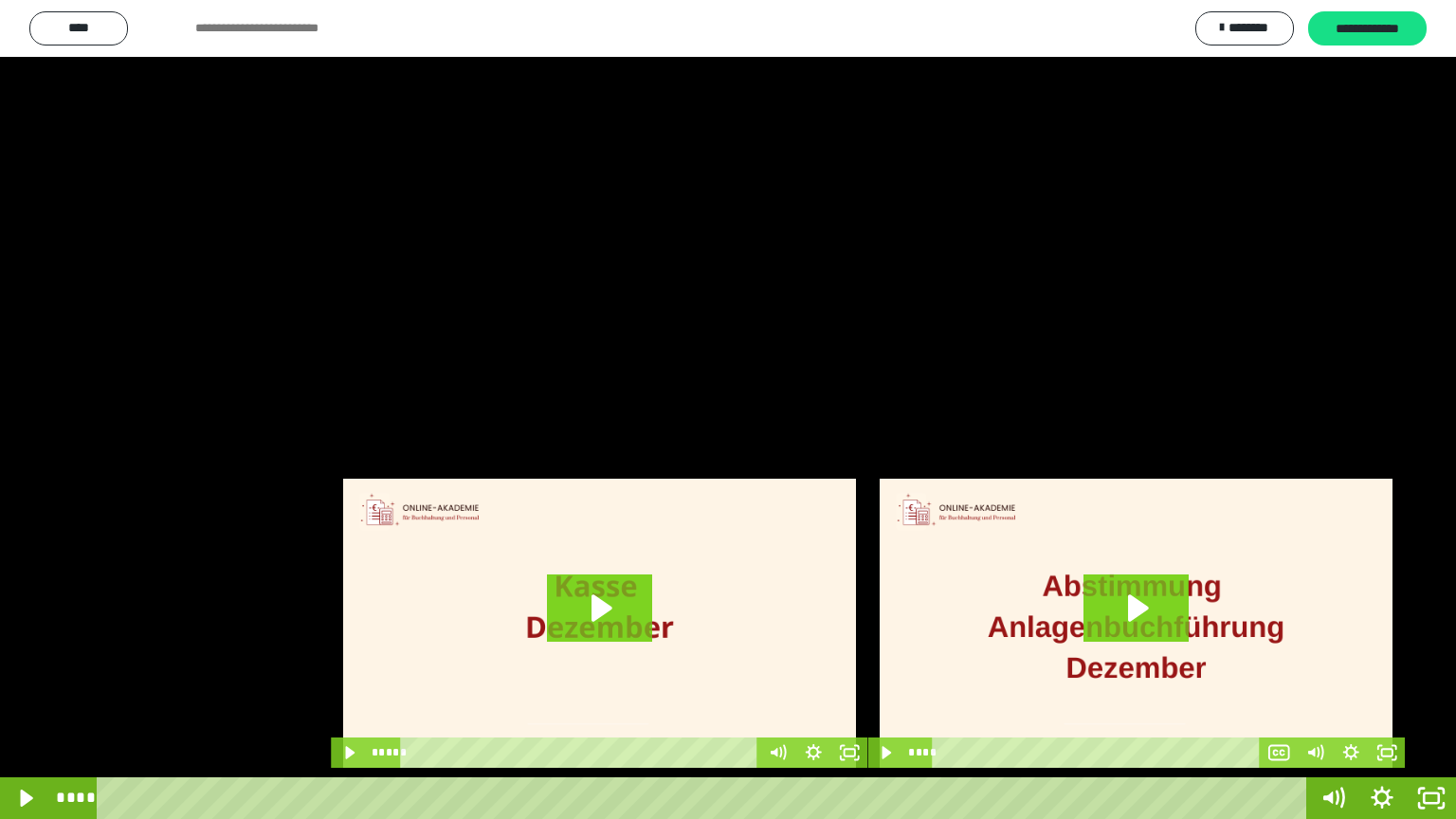 click at bounding box center (728, 410) 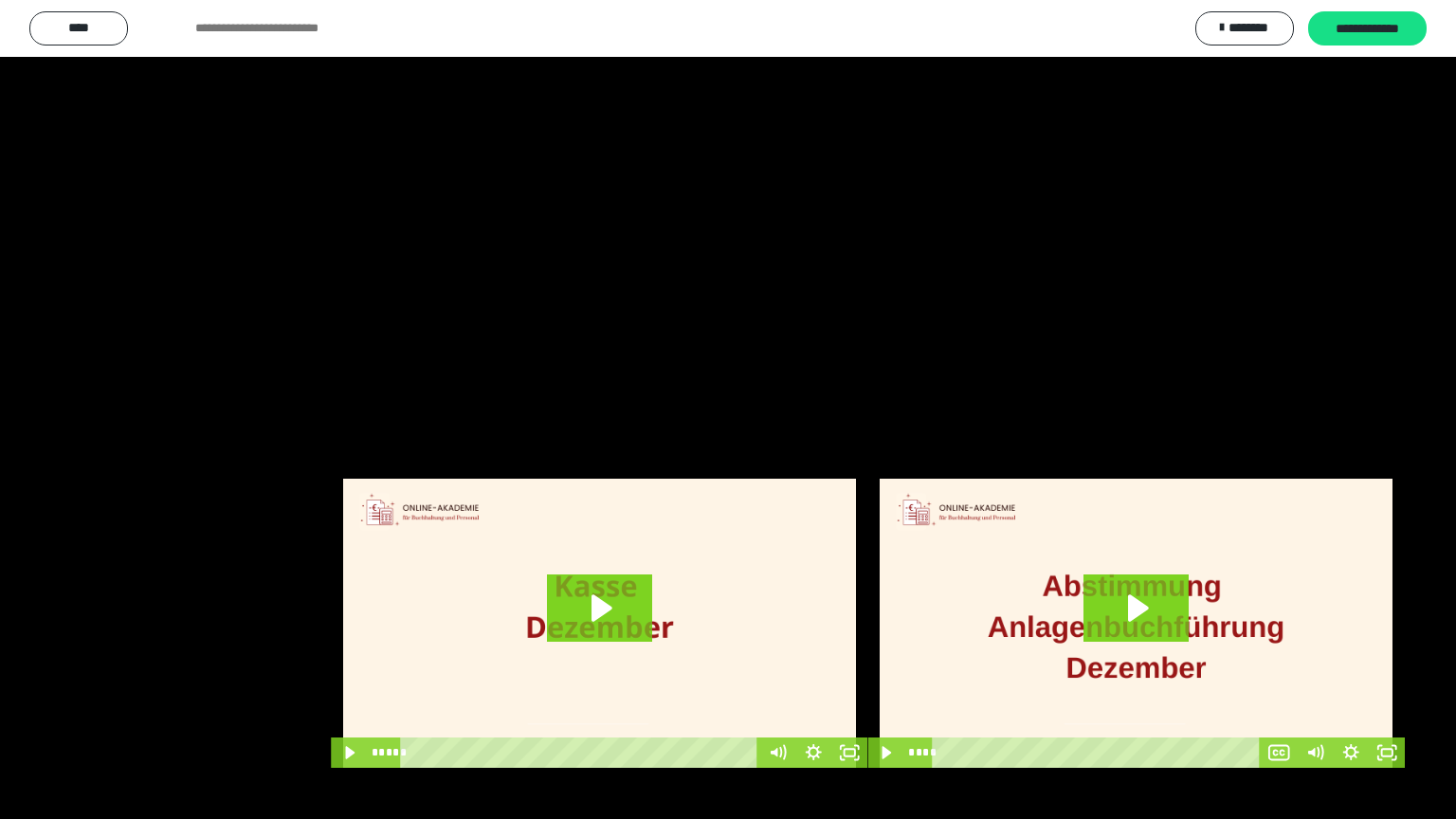 click at bounding box center [728, 410] 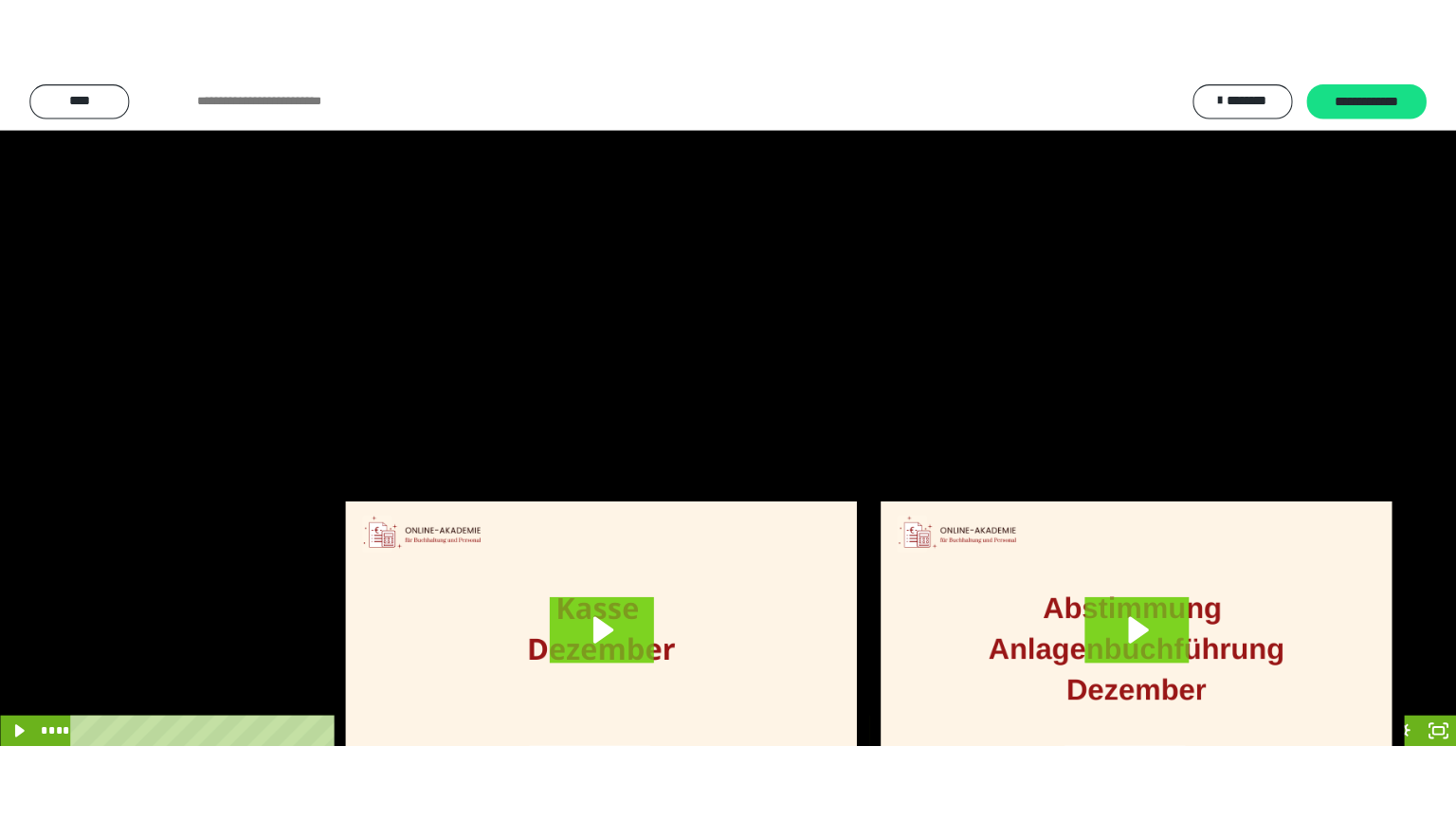 scroll, scrollTop: 3801, scrollLeft: 0, axis: vertical 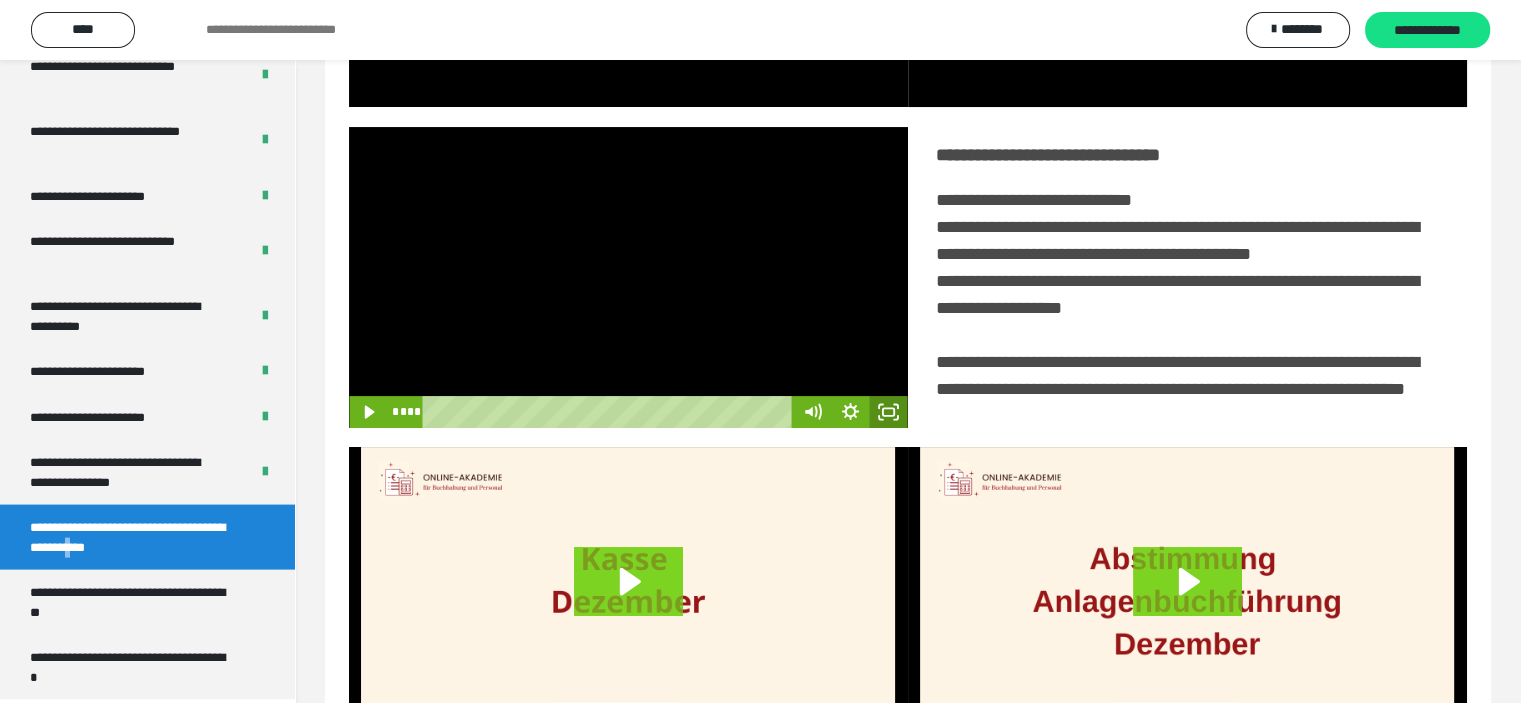 click 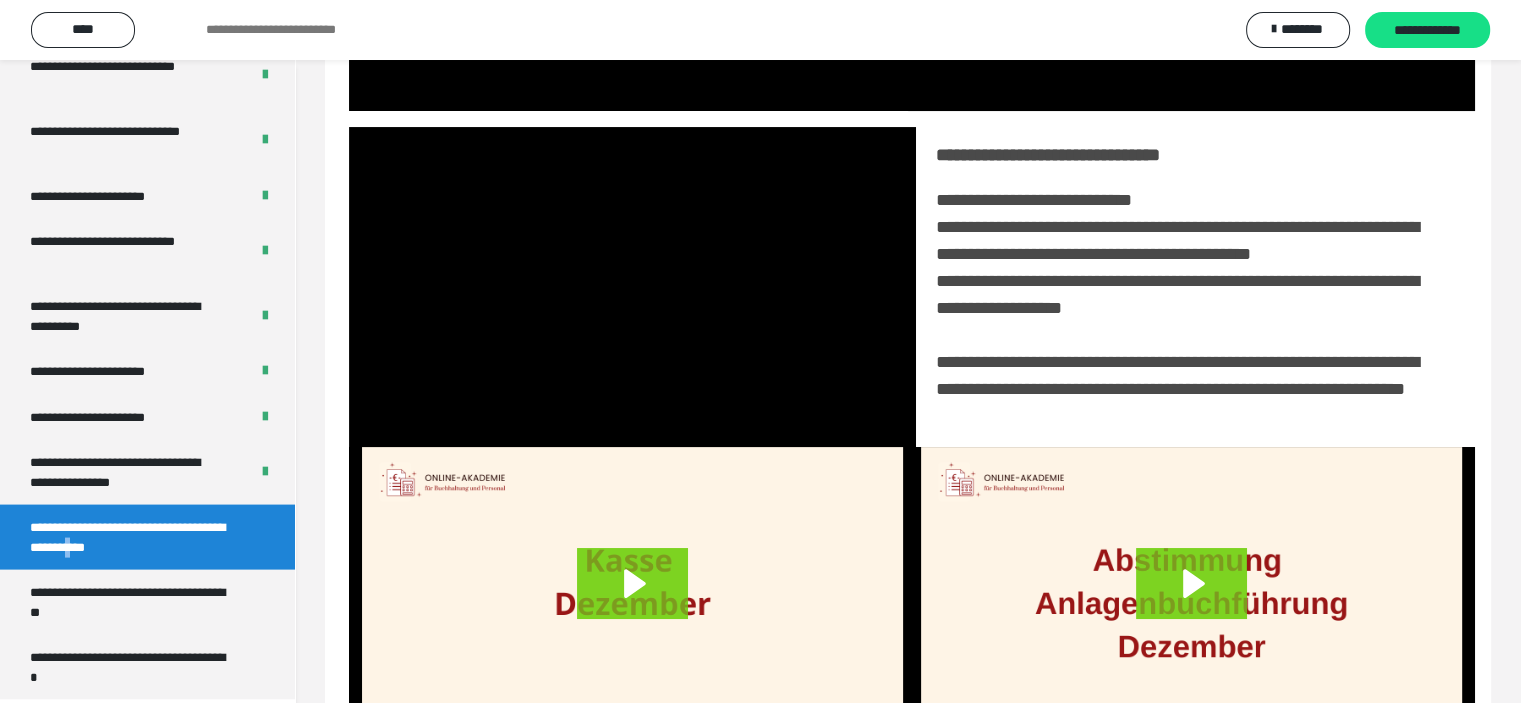 scroll, scrollTop: 3849, scrollLeft: 0, axis: vertical 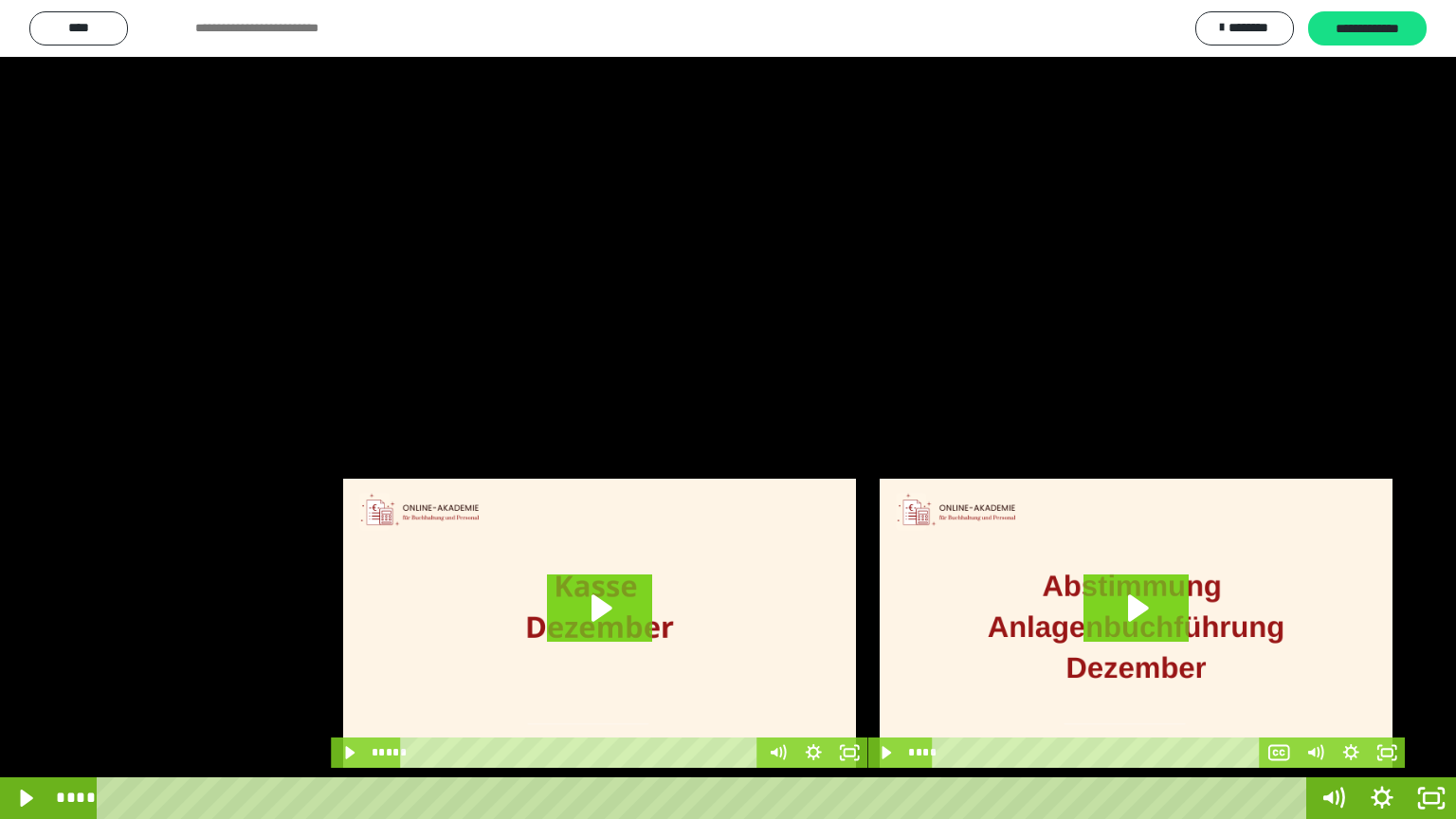 click at bounding box center [728, 410] 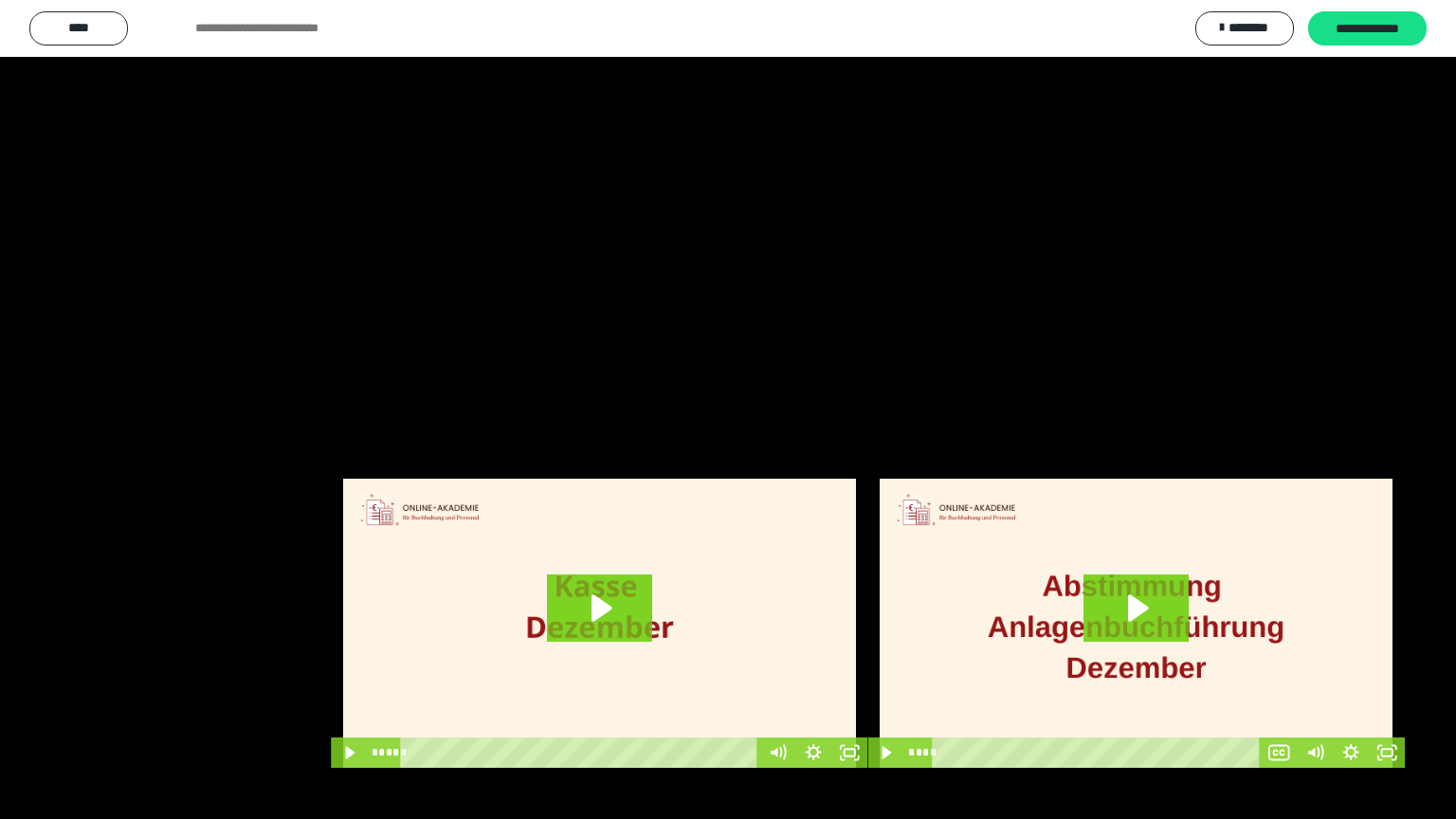 click at bounding box center [728, 410] 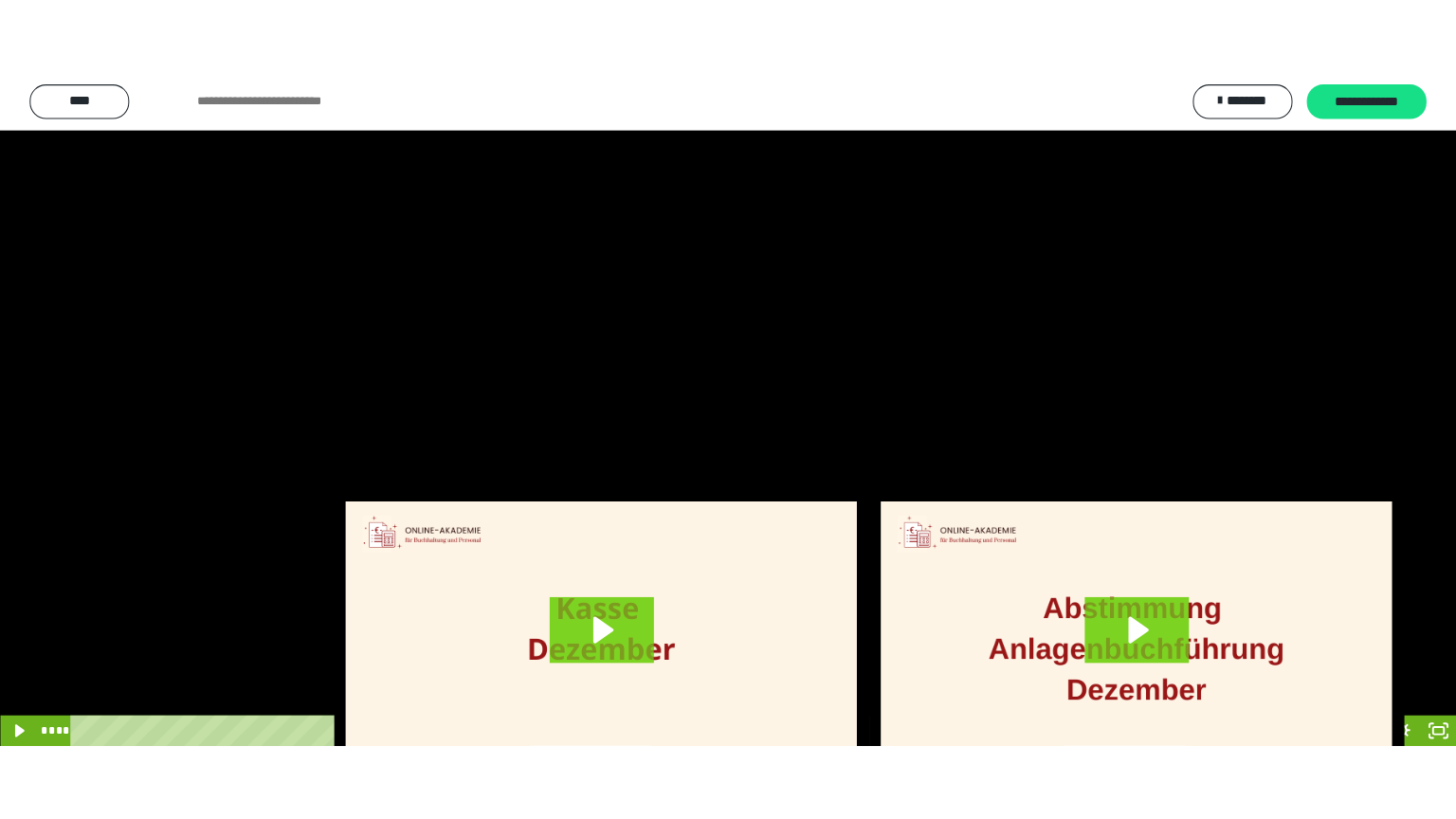 scroll, scrollTop: 3801, scrollLeft: 0, axis: vertical 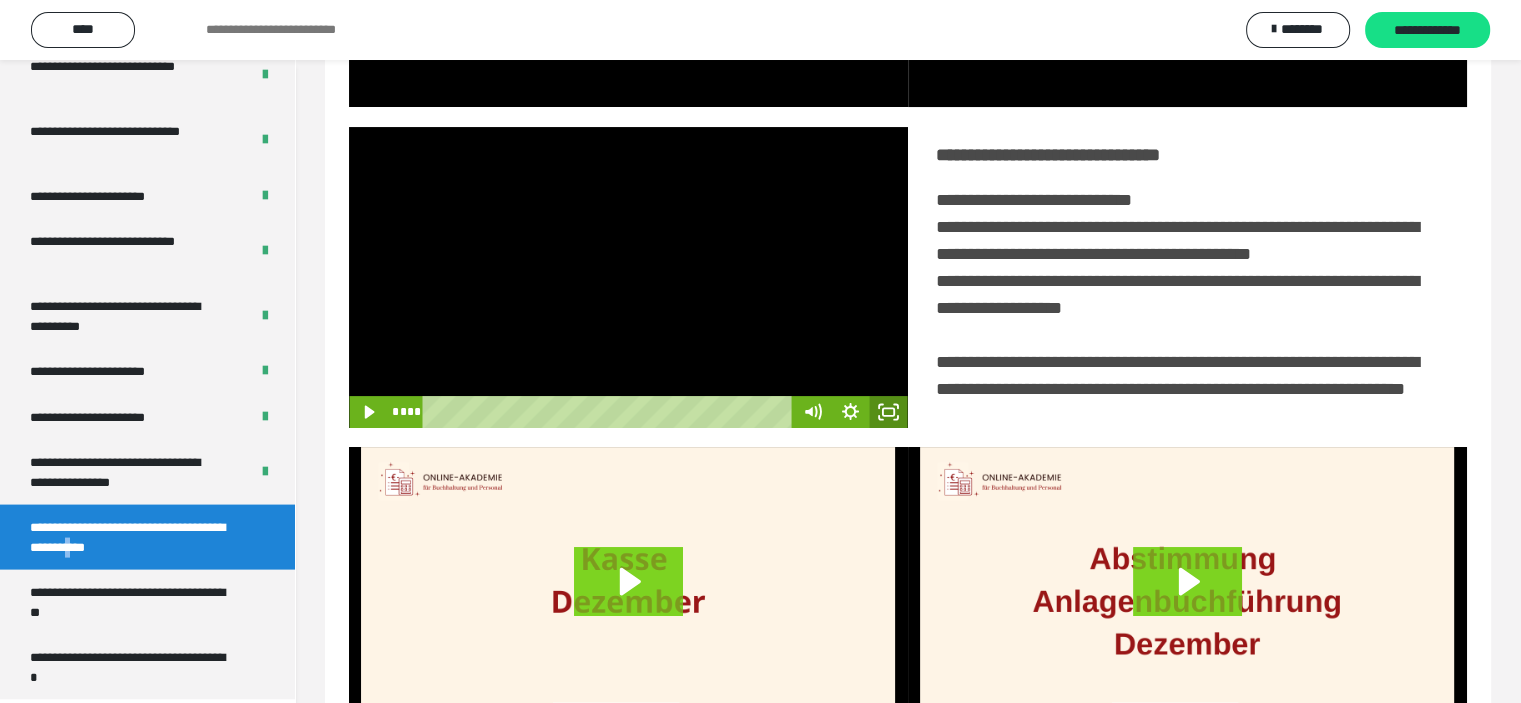 click 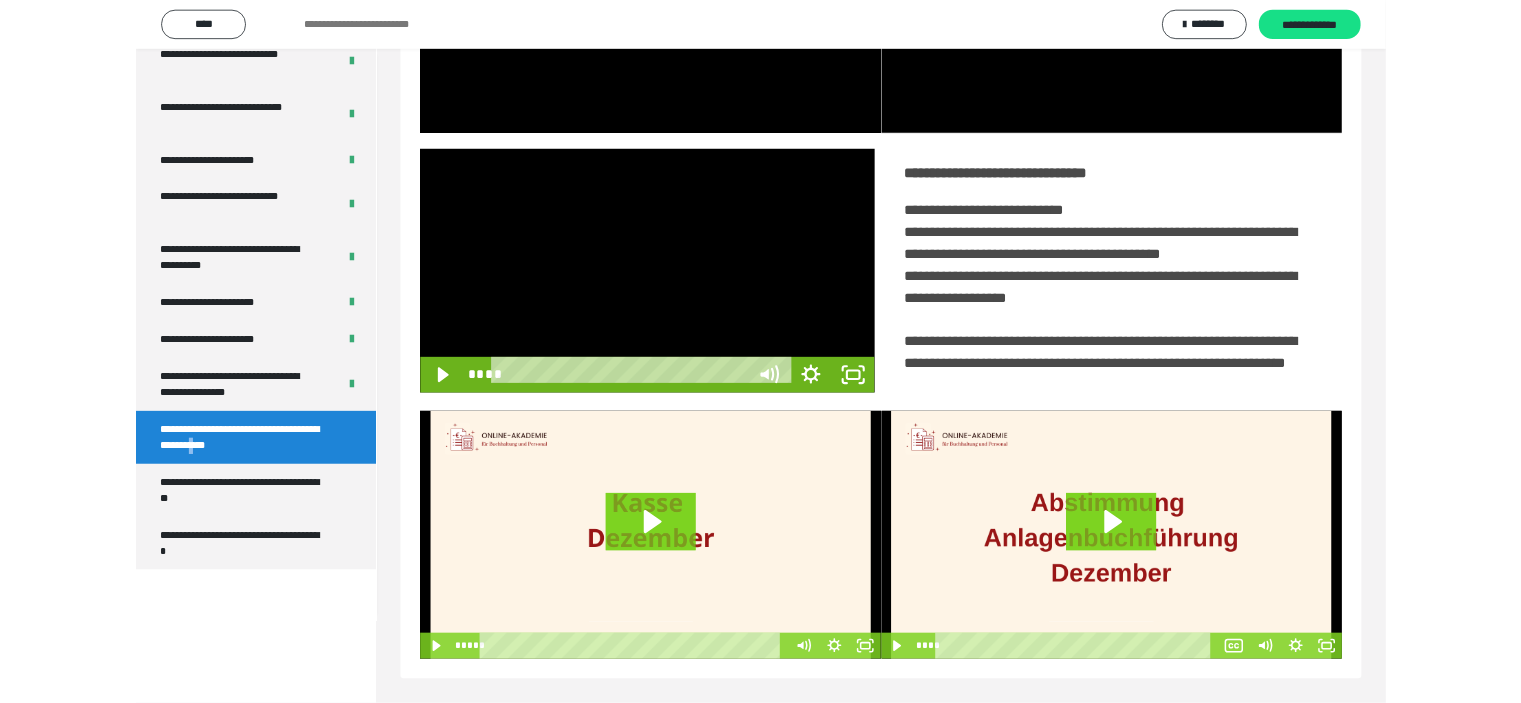 scroll, scrollTop: 3849, scrollLeft: 0, axis: vertical 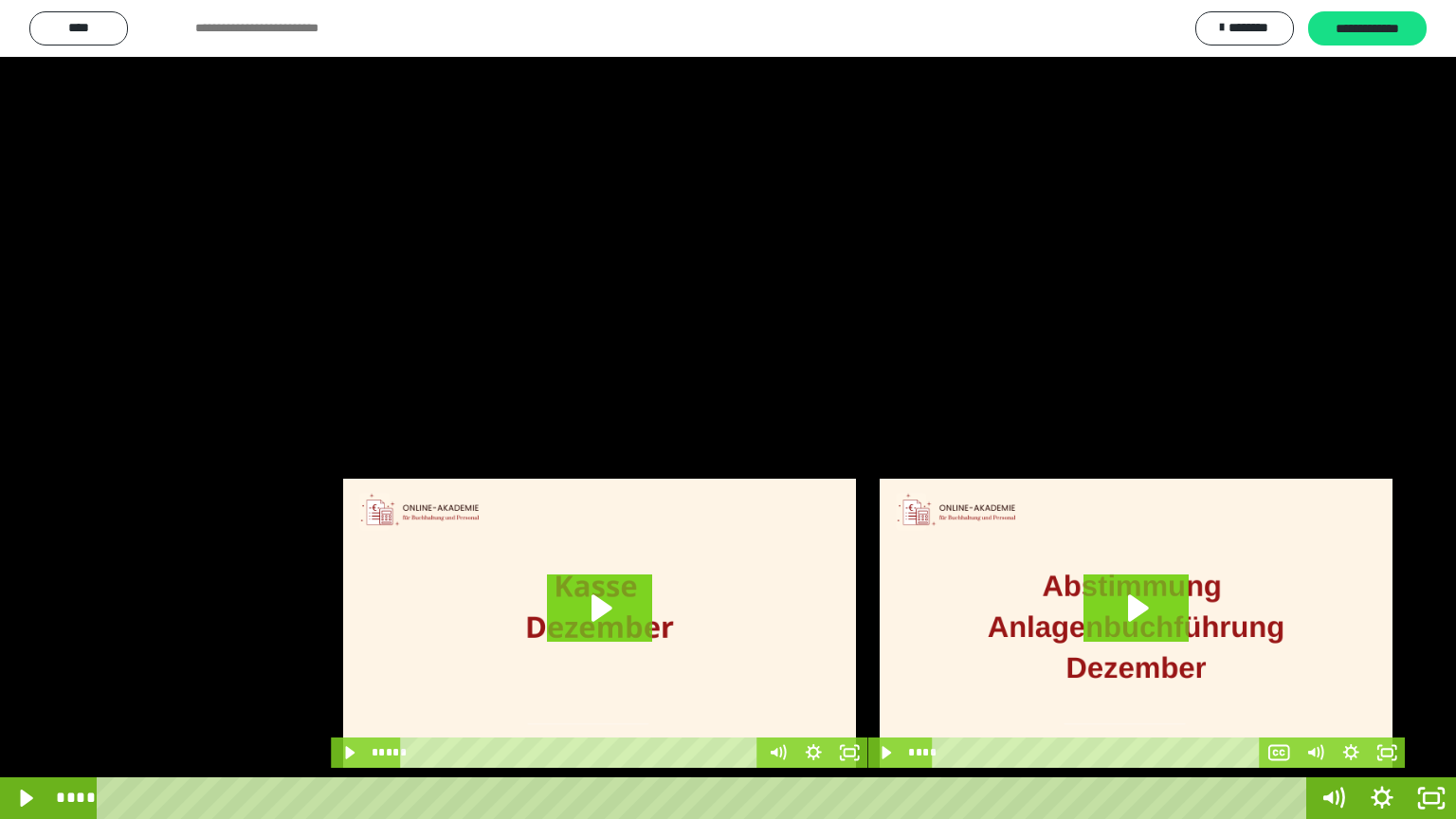 click at bounding box center (728, 410) 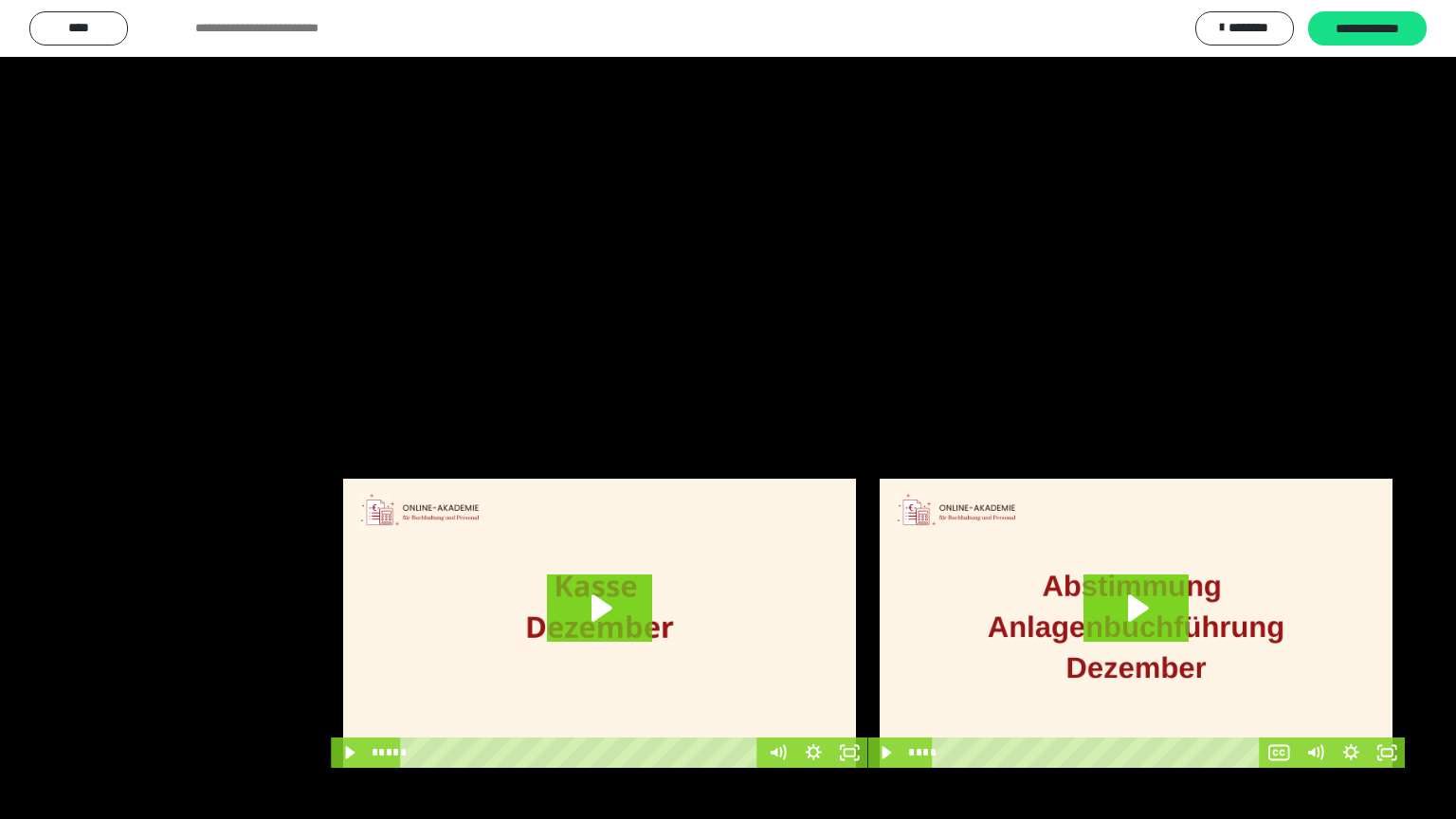 click at bounding box center (728, 410) 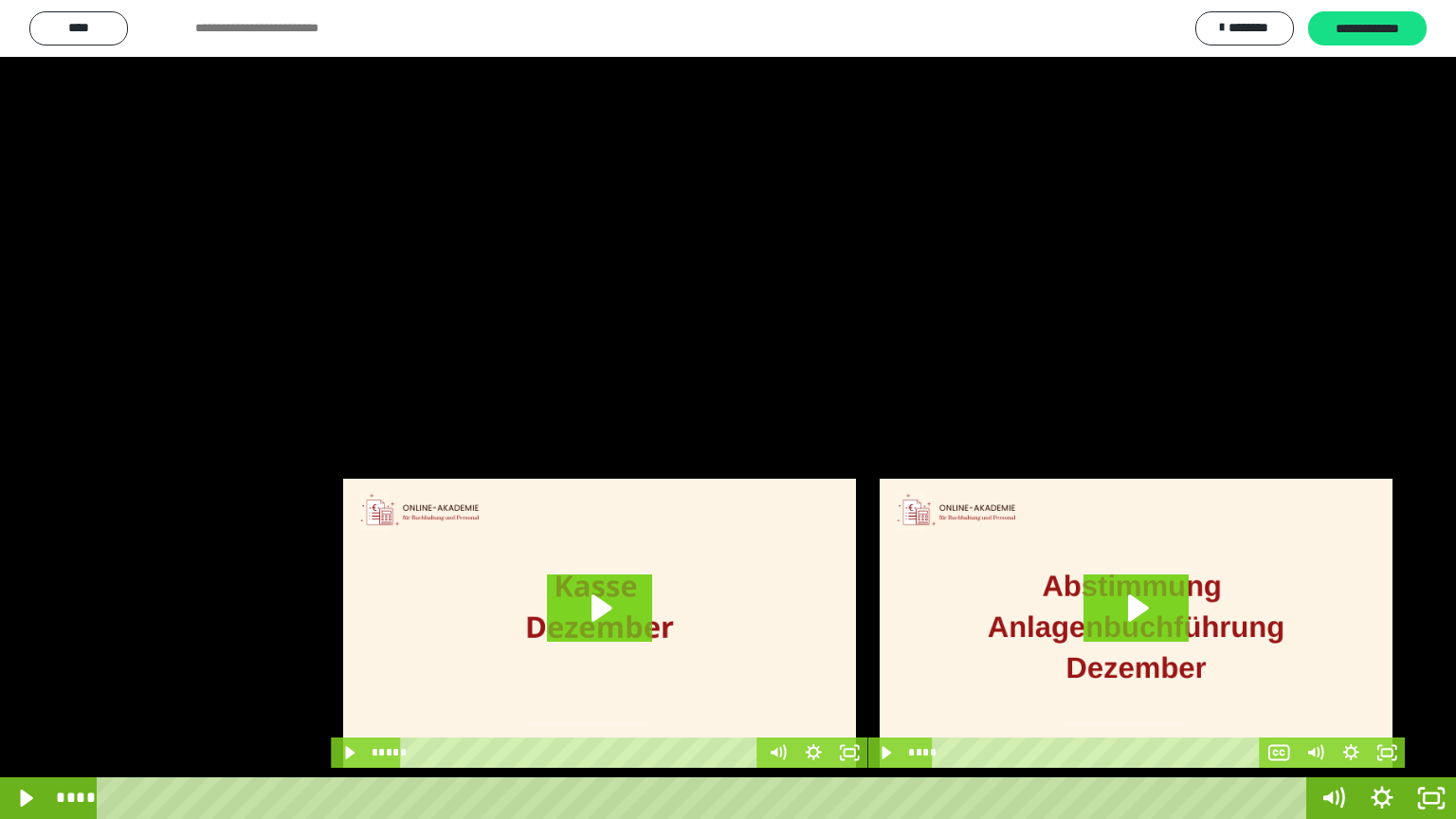 click at bounding box center (728, 410) 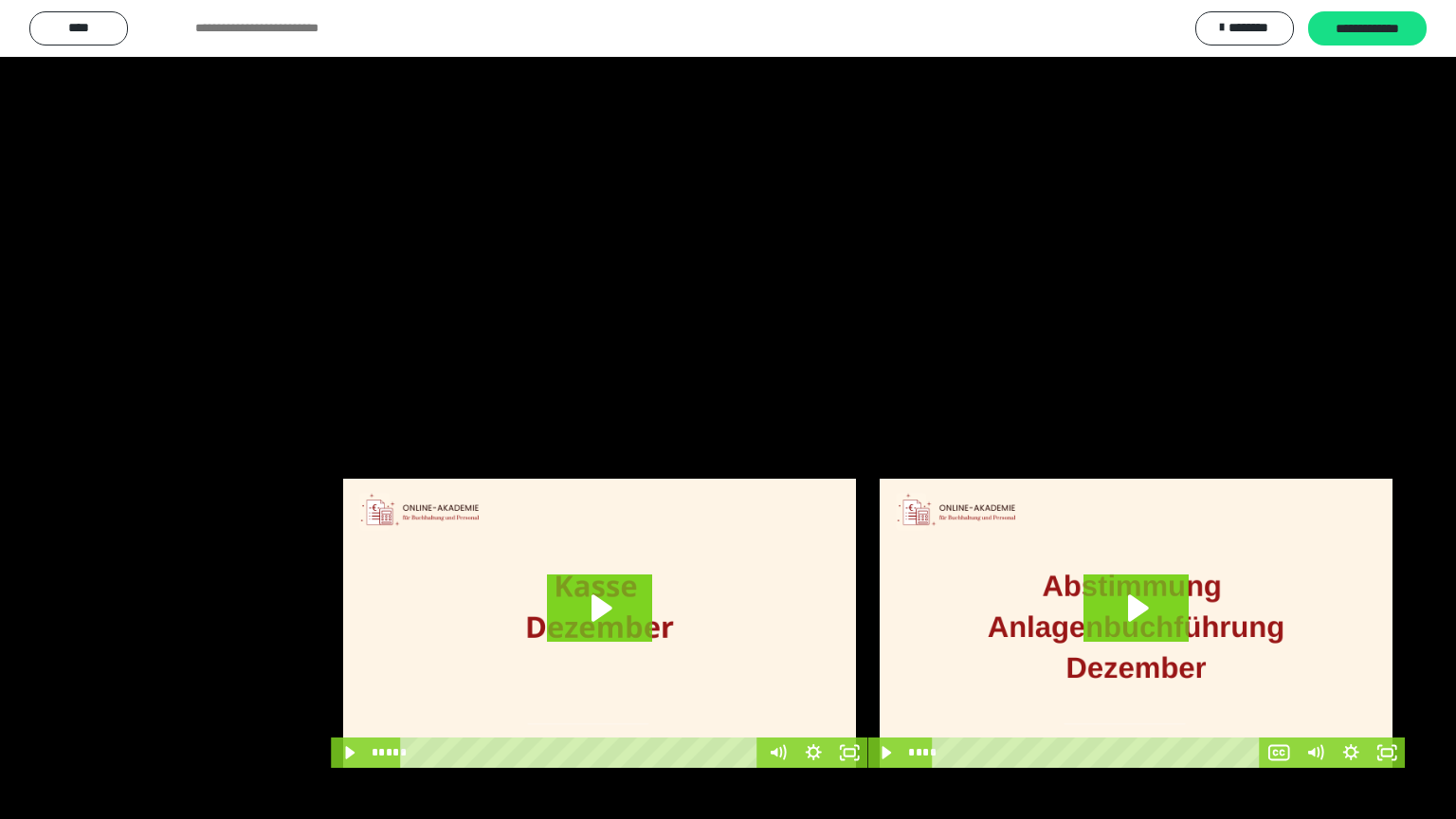 click at bounding box center (728, 410) 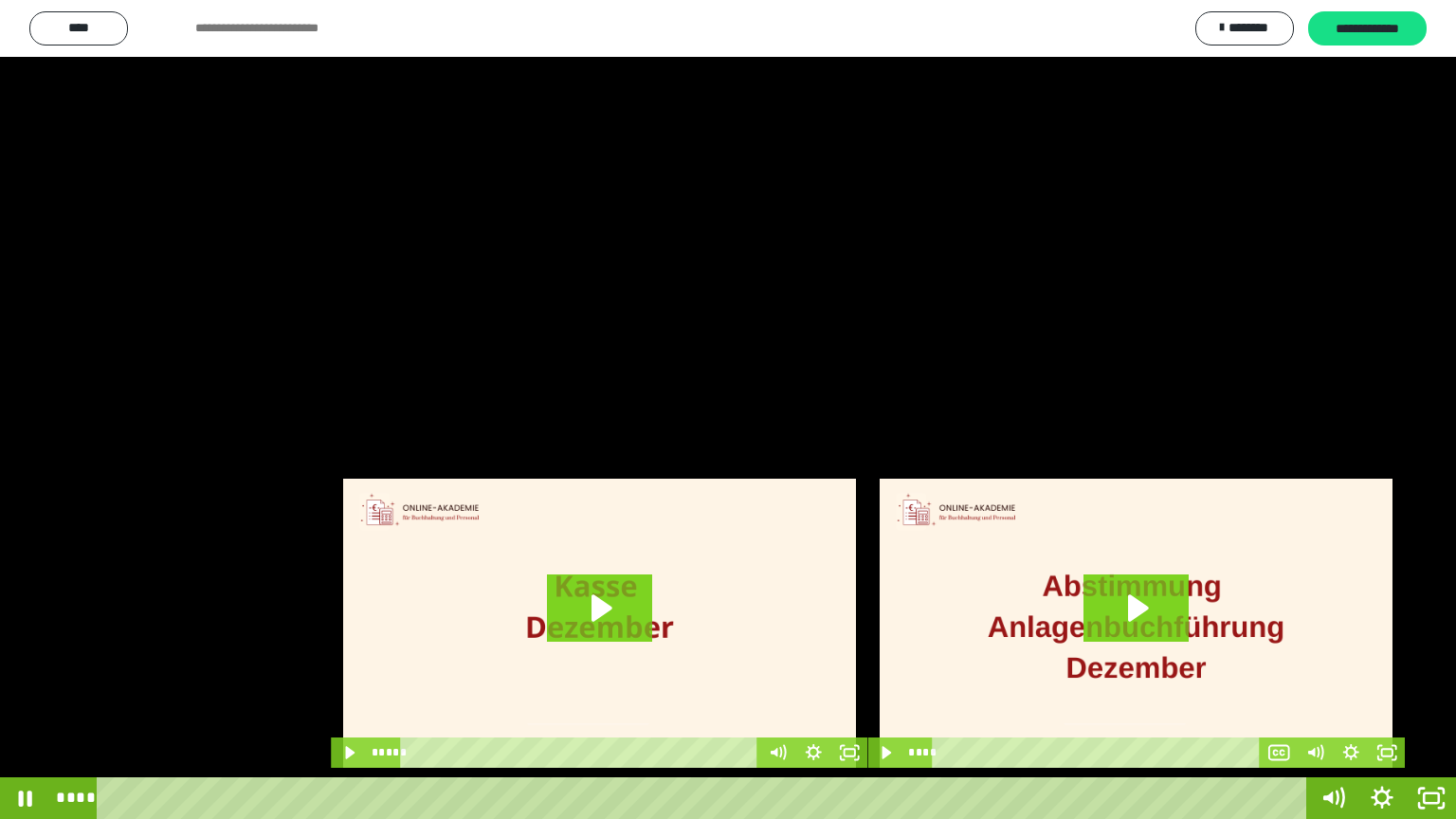 click at bounding box center [728, 410] 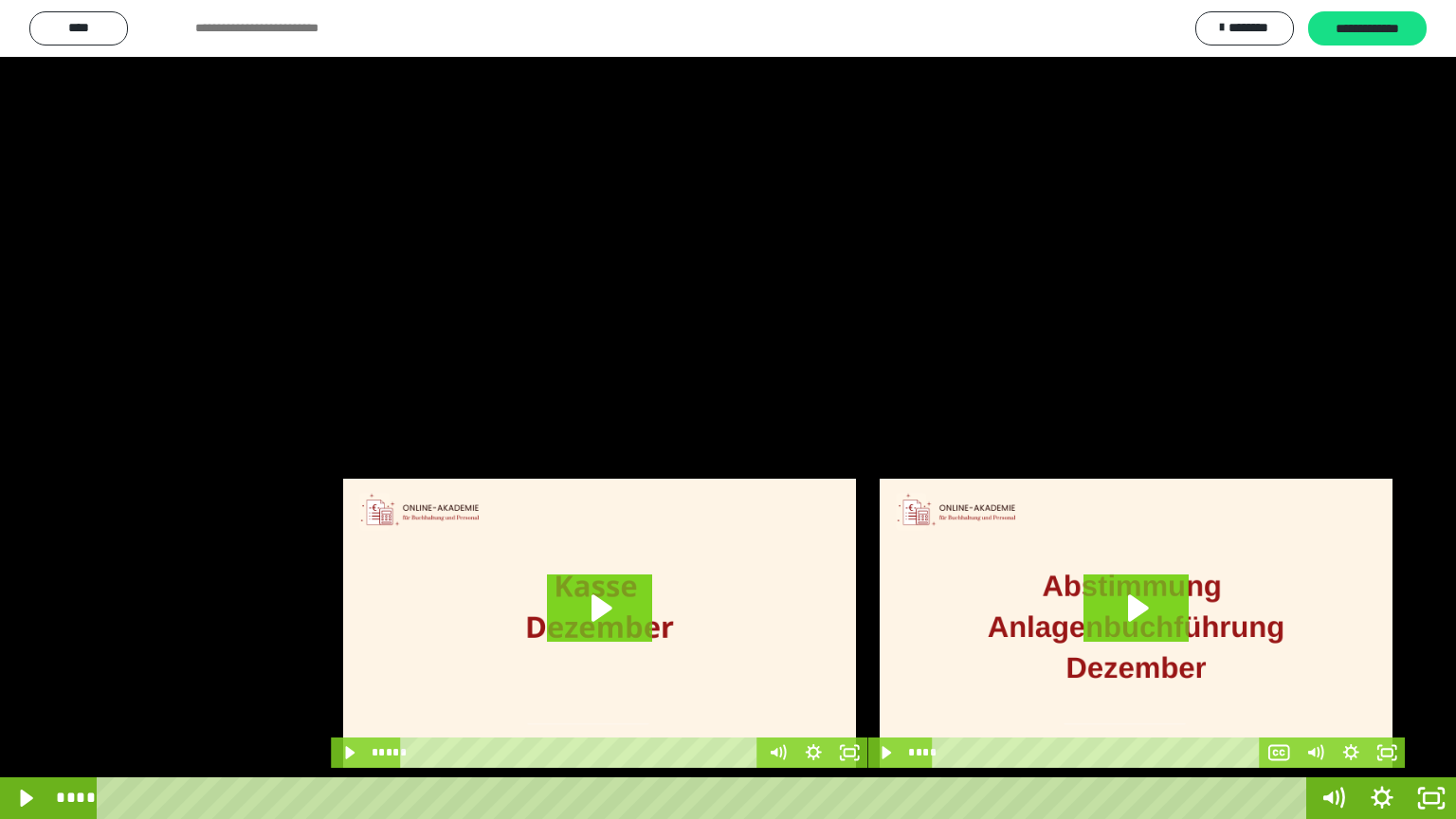 click at bounding box center (728, 410) 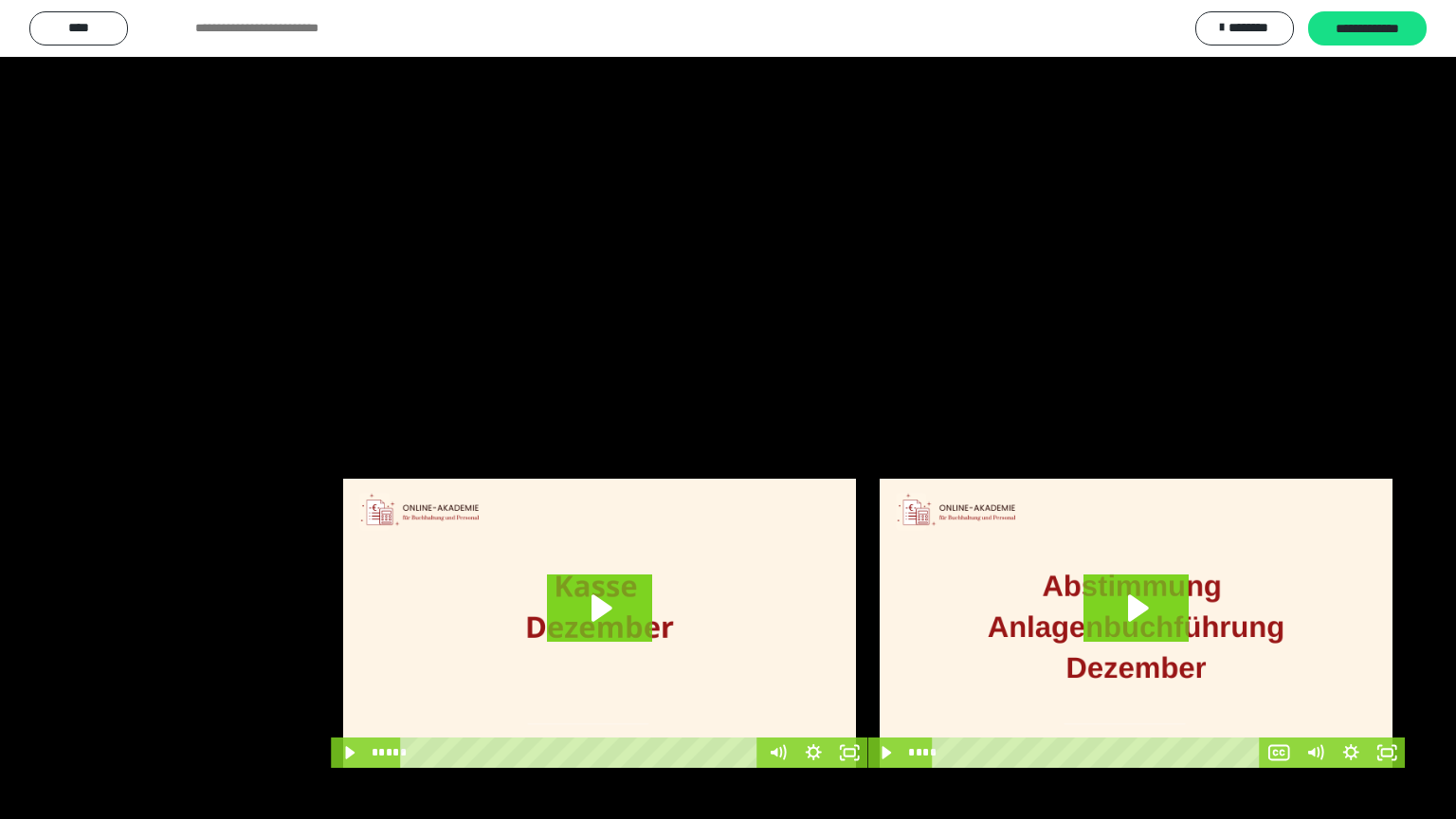 click at bounding box center [728, 410] 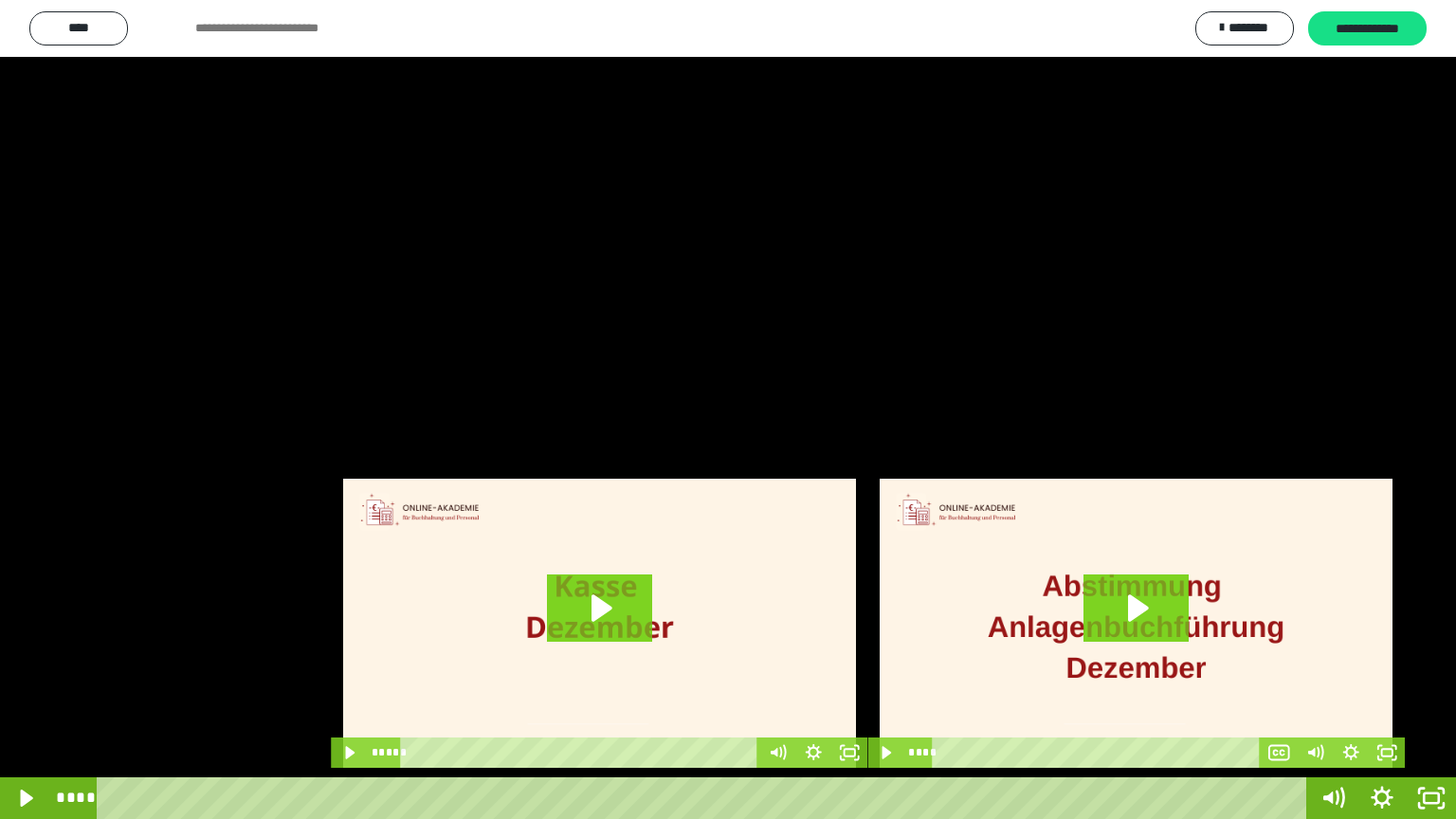 click at bounding box center (728, 410) 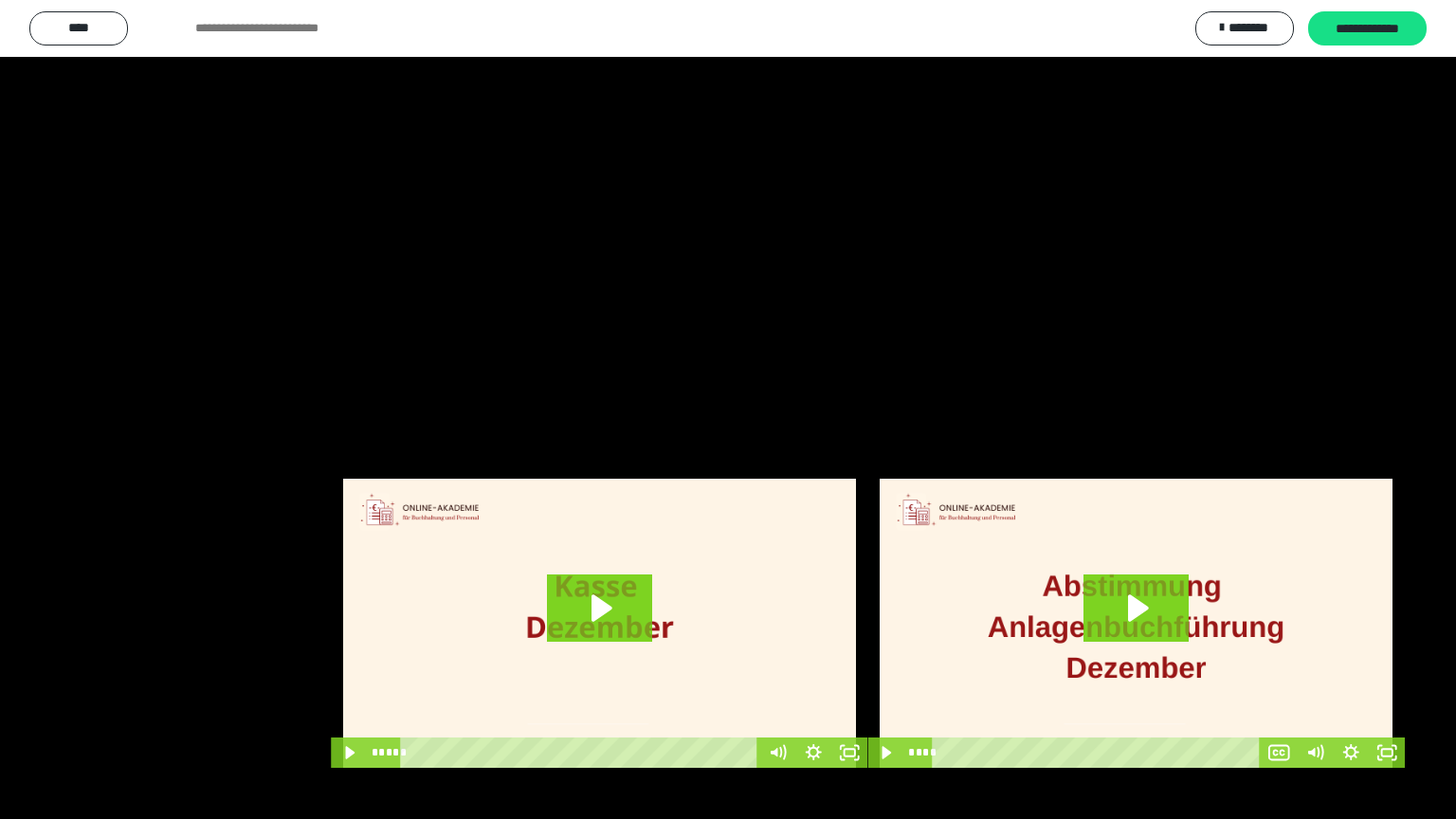 click at bounding box center [728, 410] 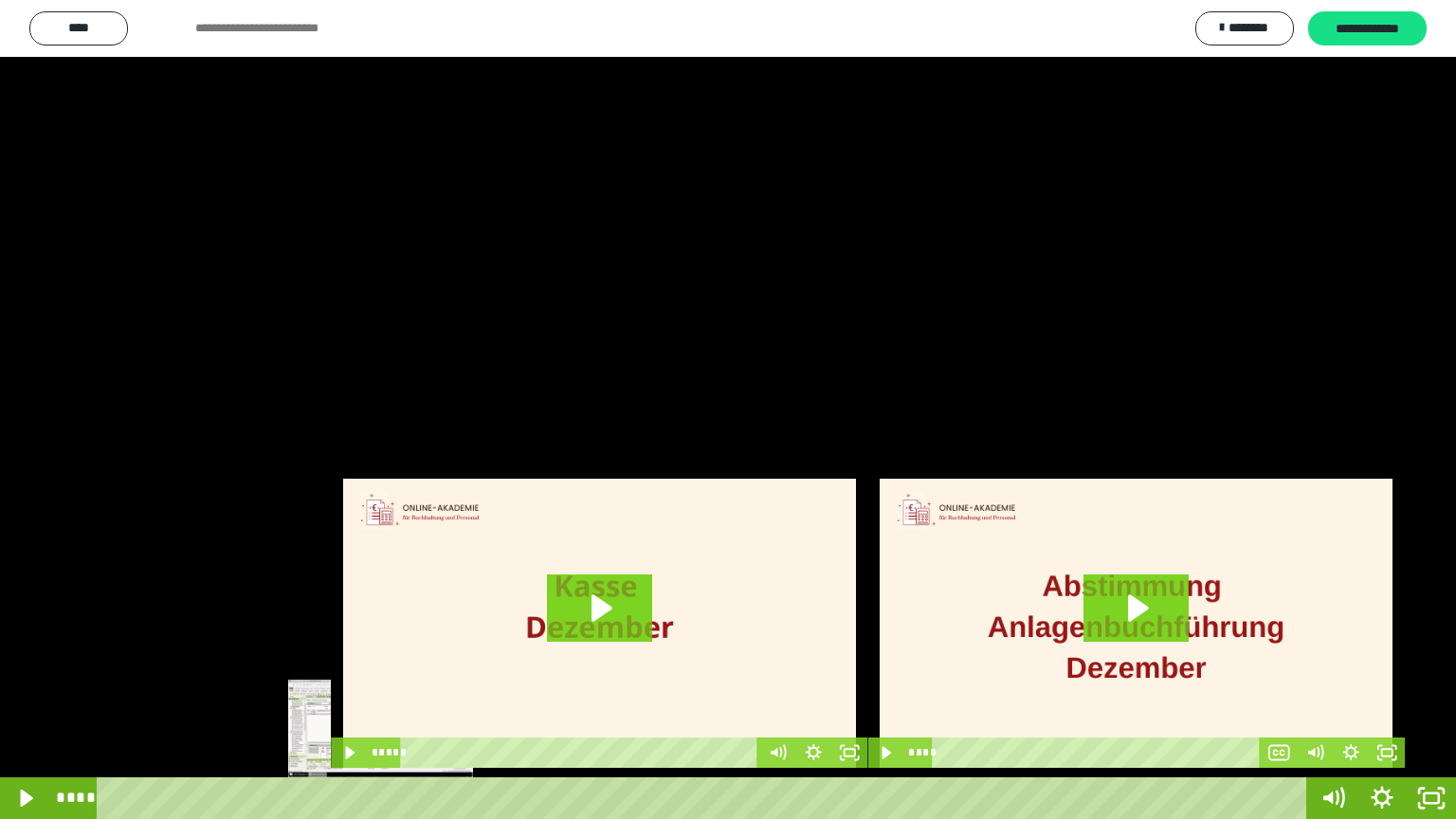 click at bounding box center [380, 798] 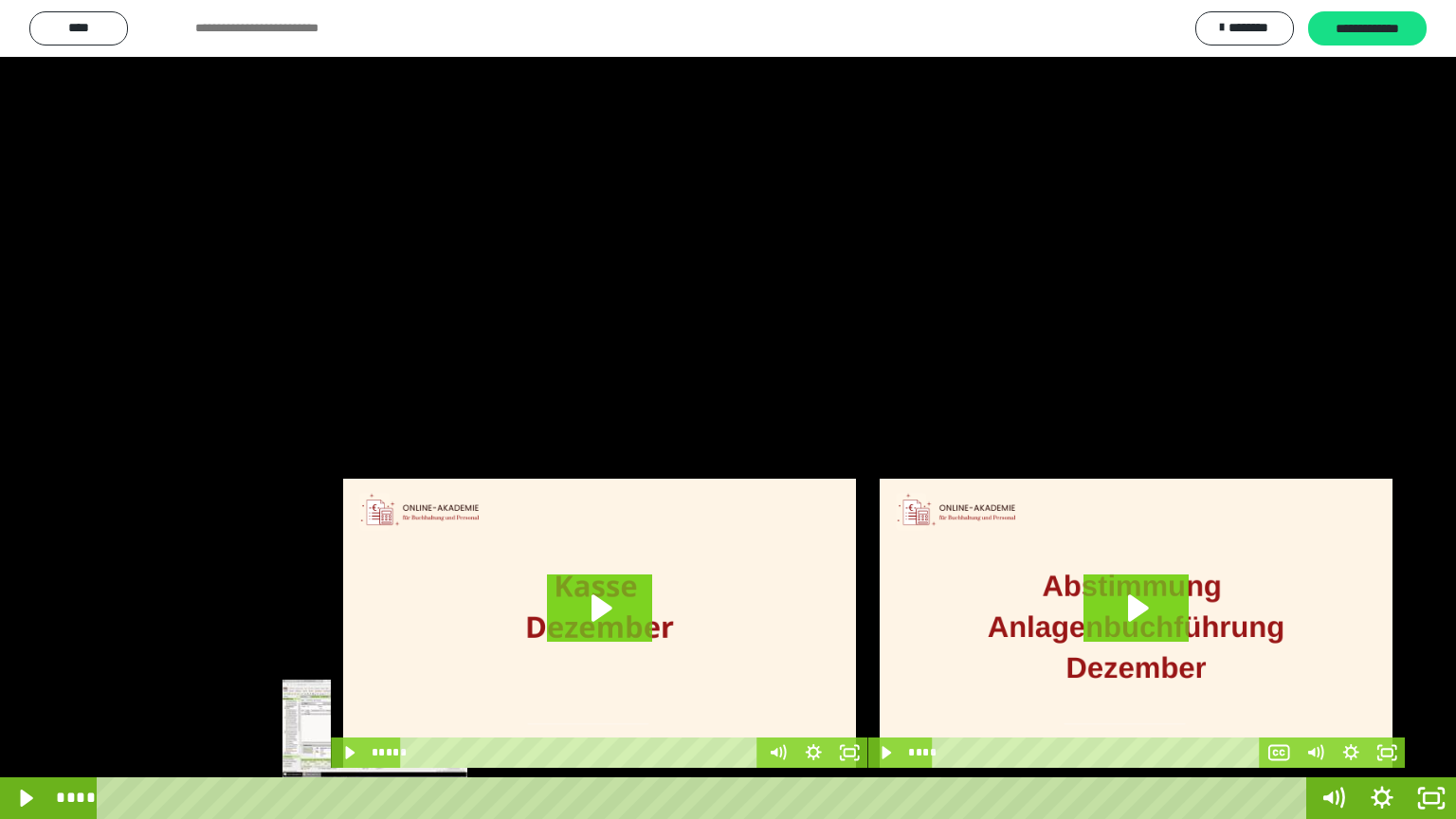 click at bounding box center (380, 798) 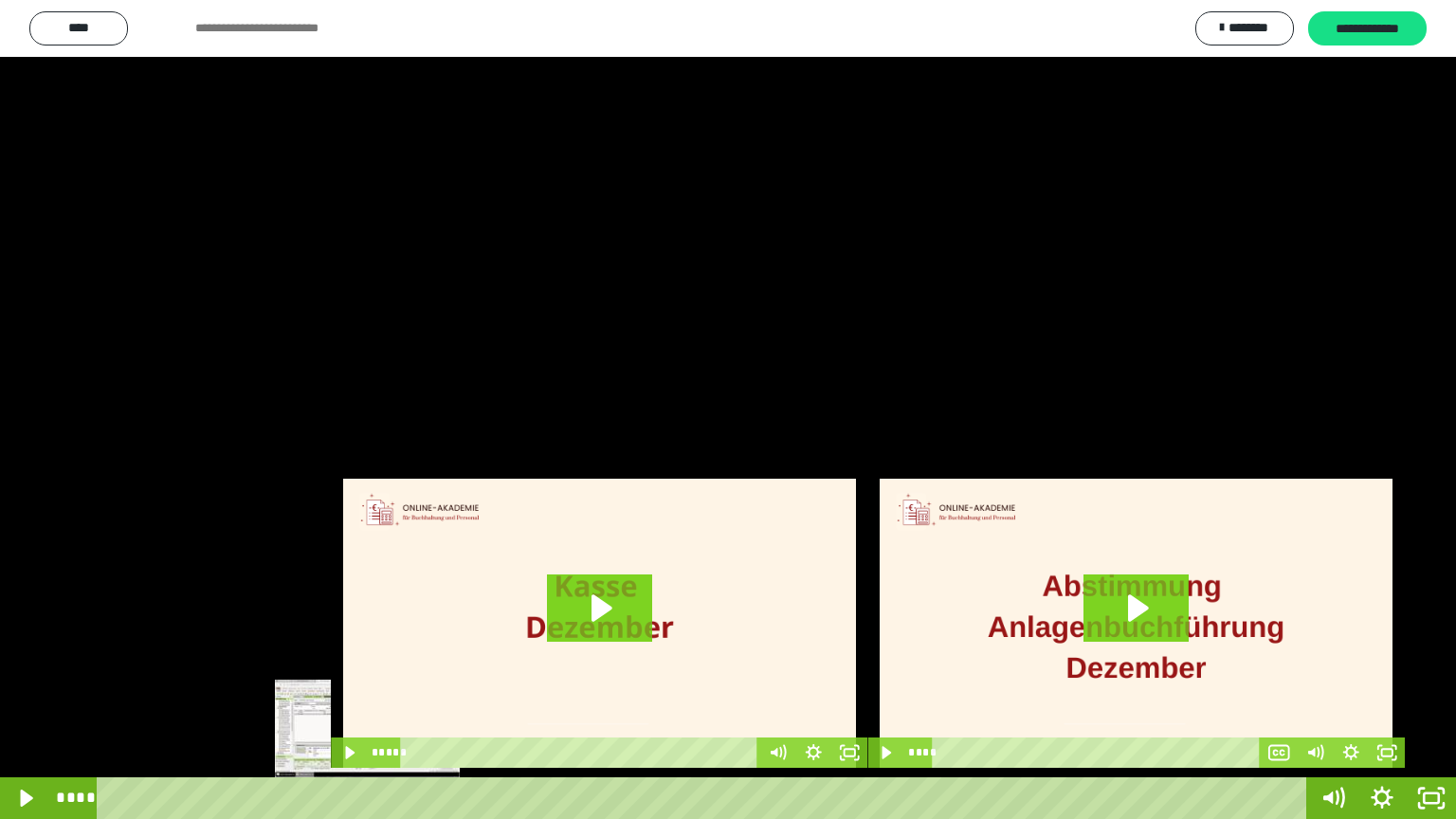 click on "****" at bounding box center [705, 798] 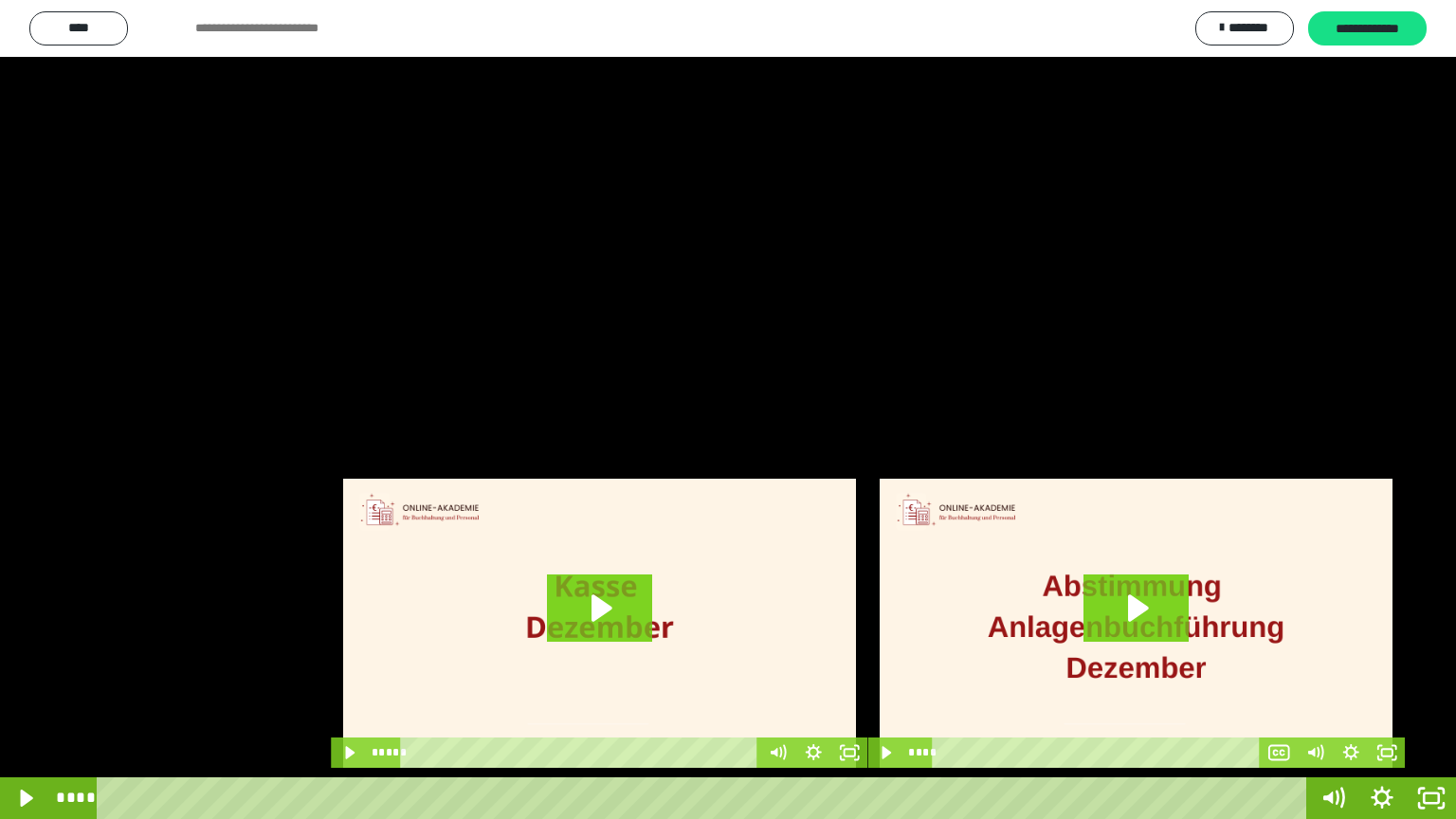 click at bounding box center [728, 410] 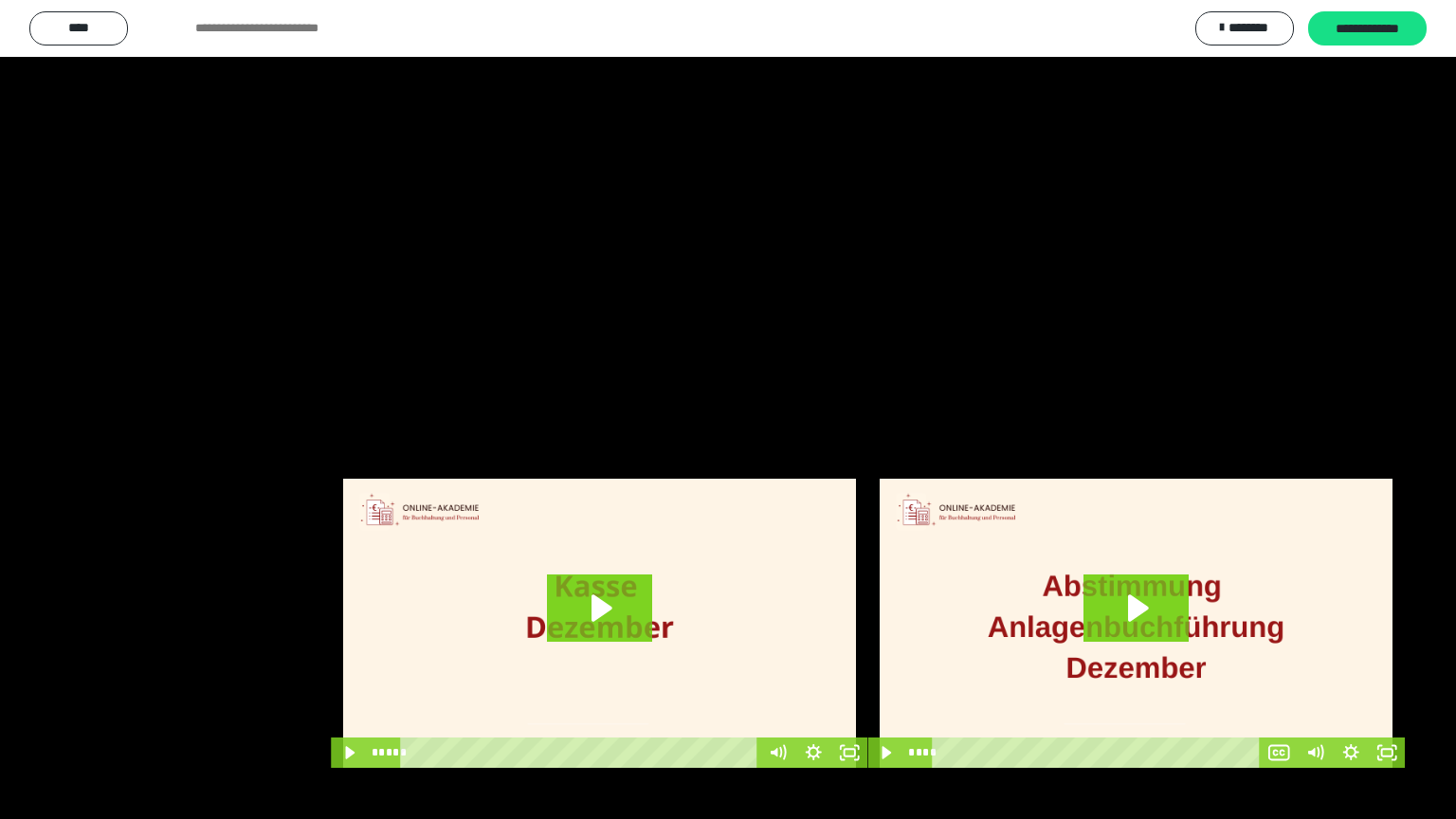 click at bounding box center (728, 410) 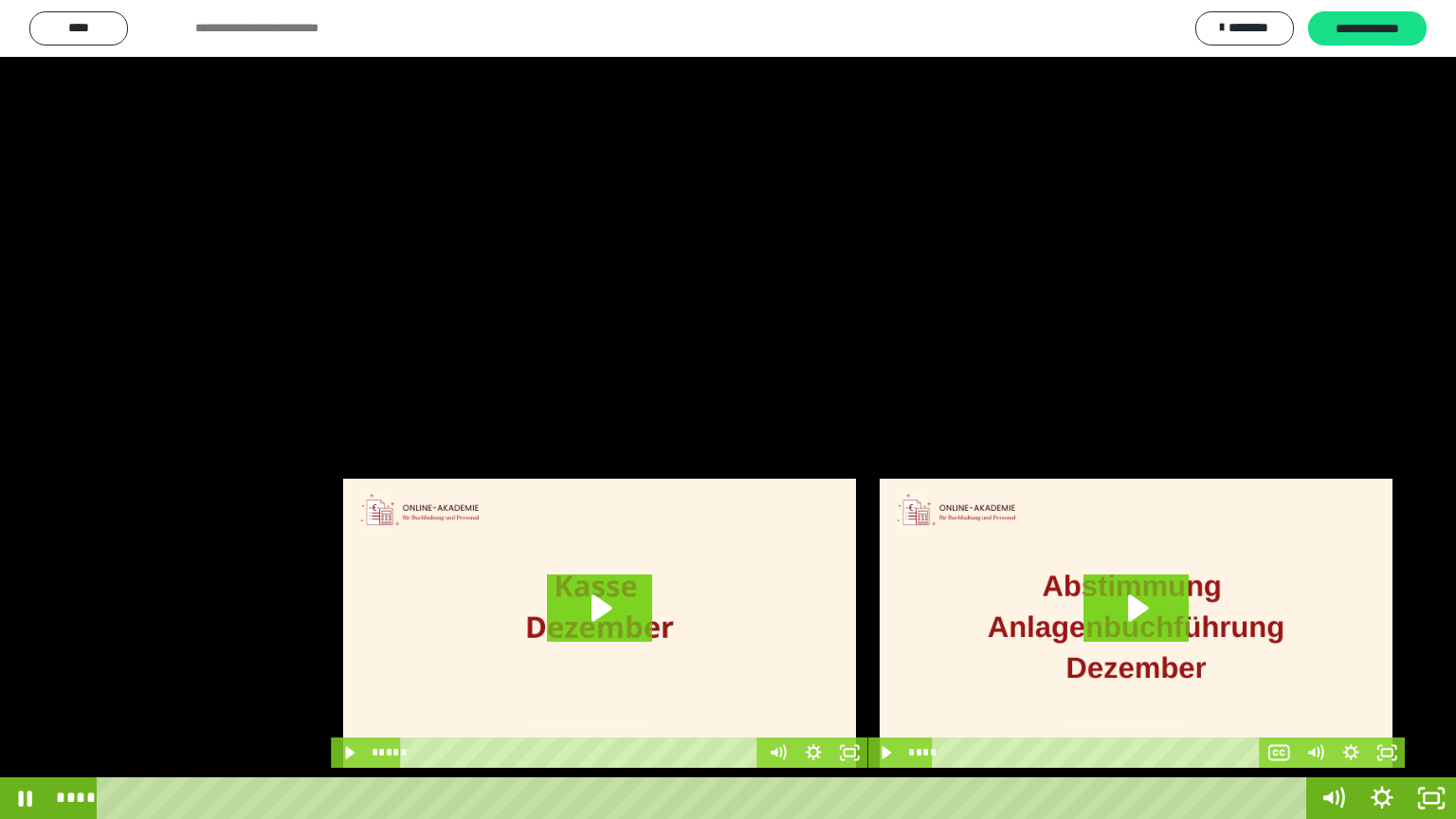 click at bounding box center [728, 410] 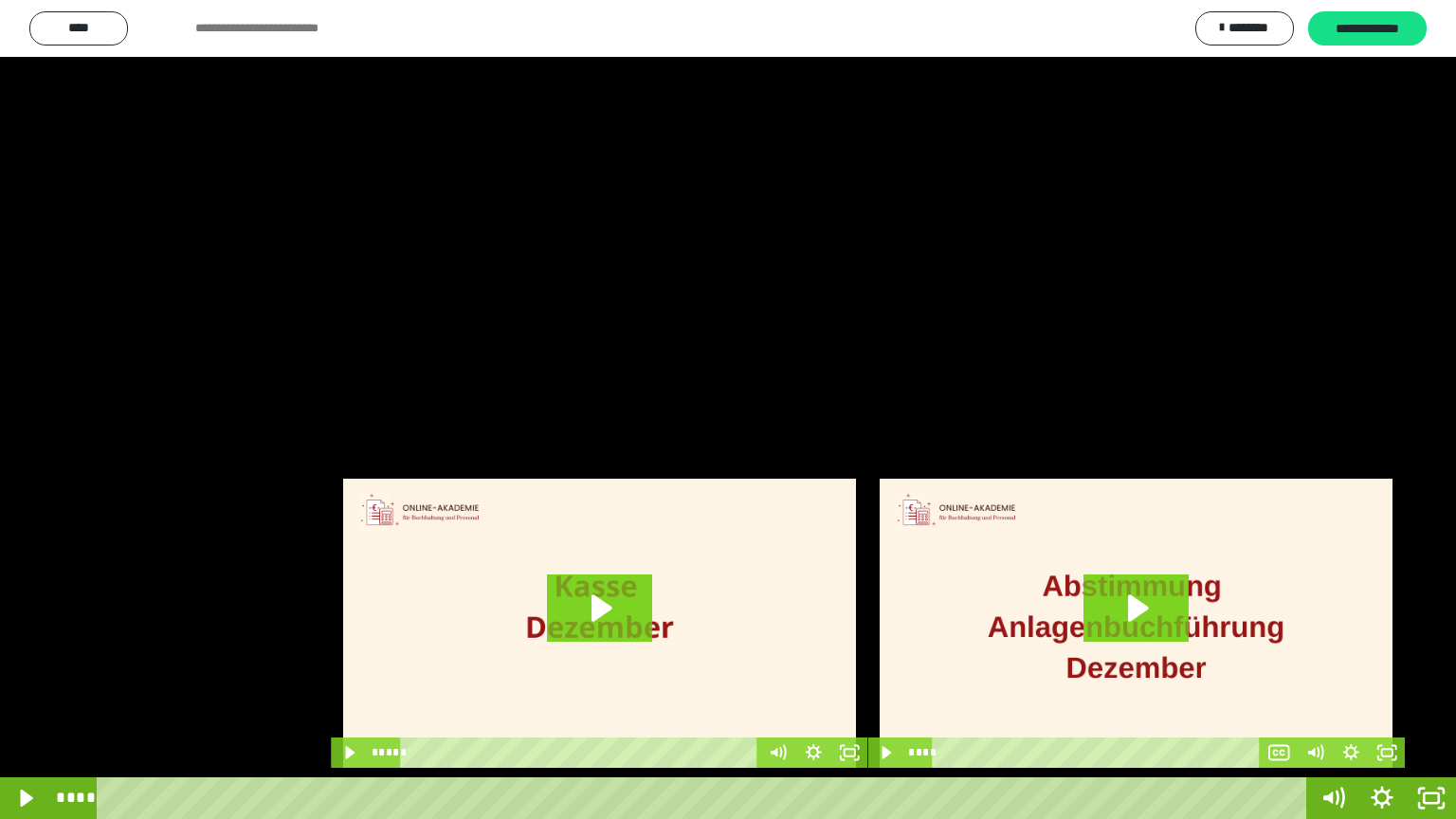 click at bounding box center [728, 410] 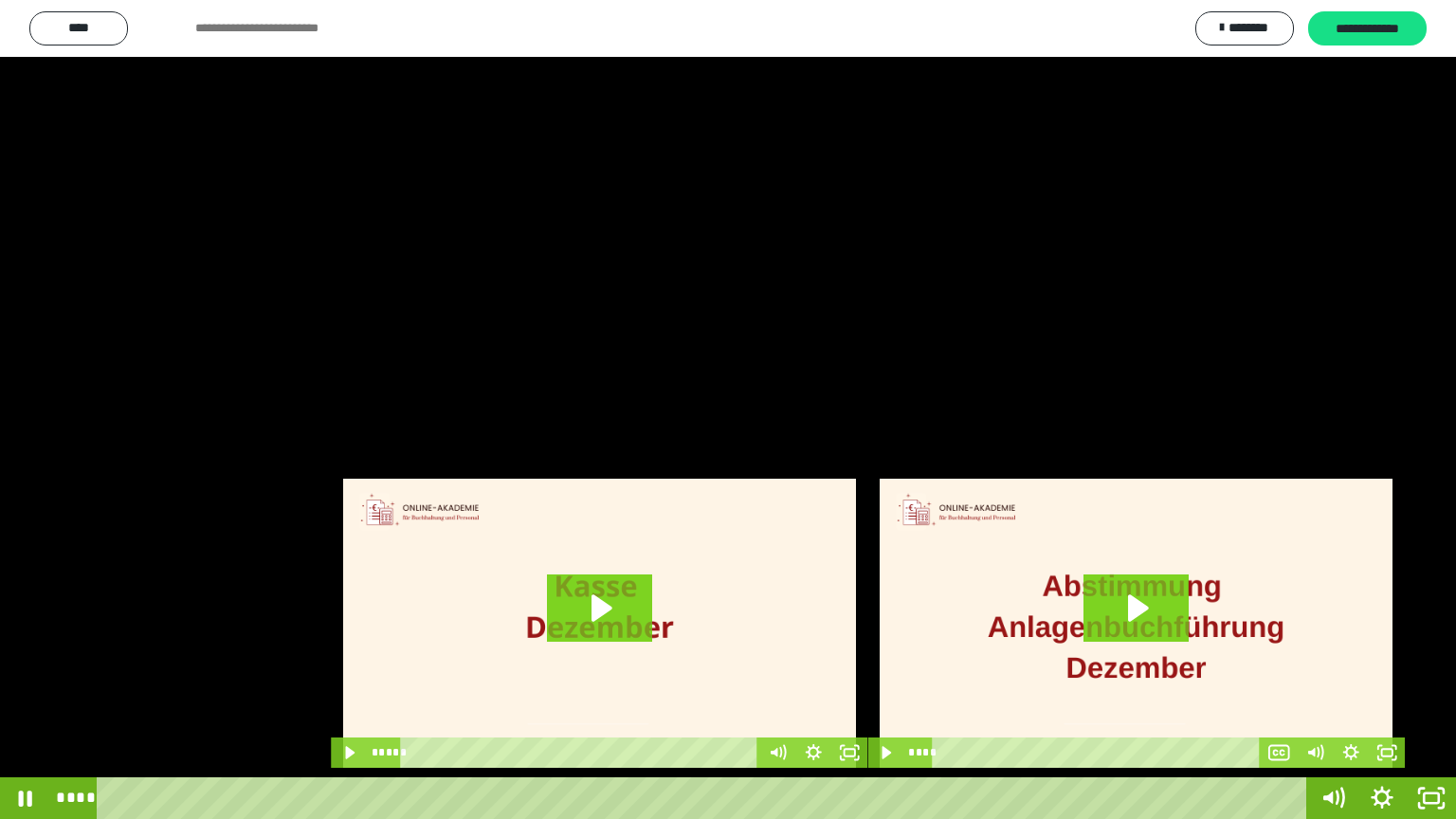 click at bounding box center [728, 410] 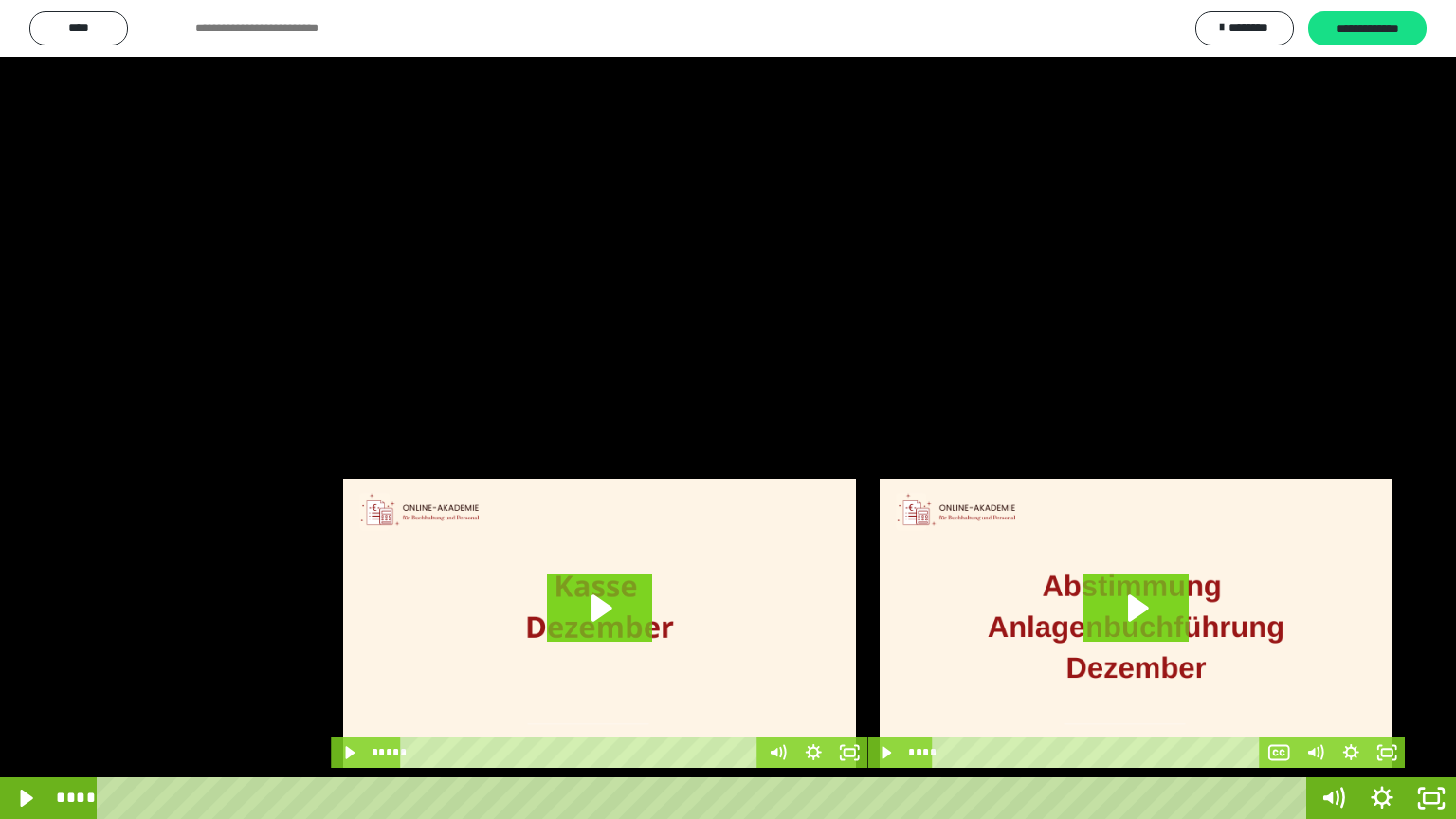 click at bounding box center [728, 410] 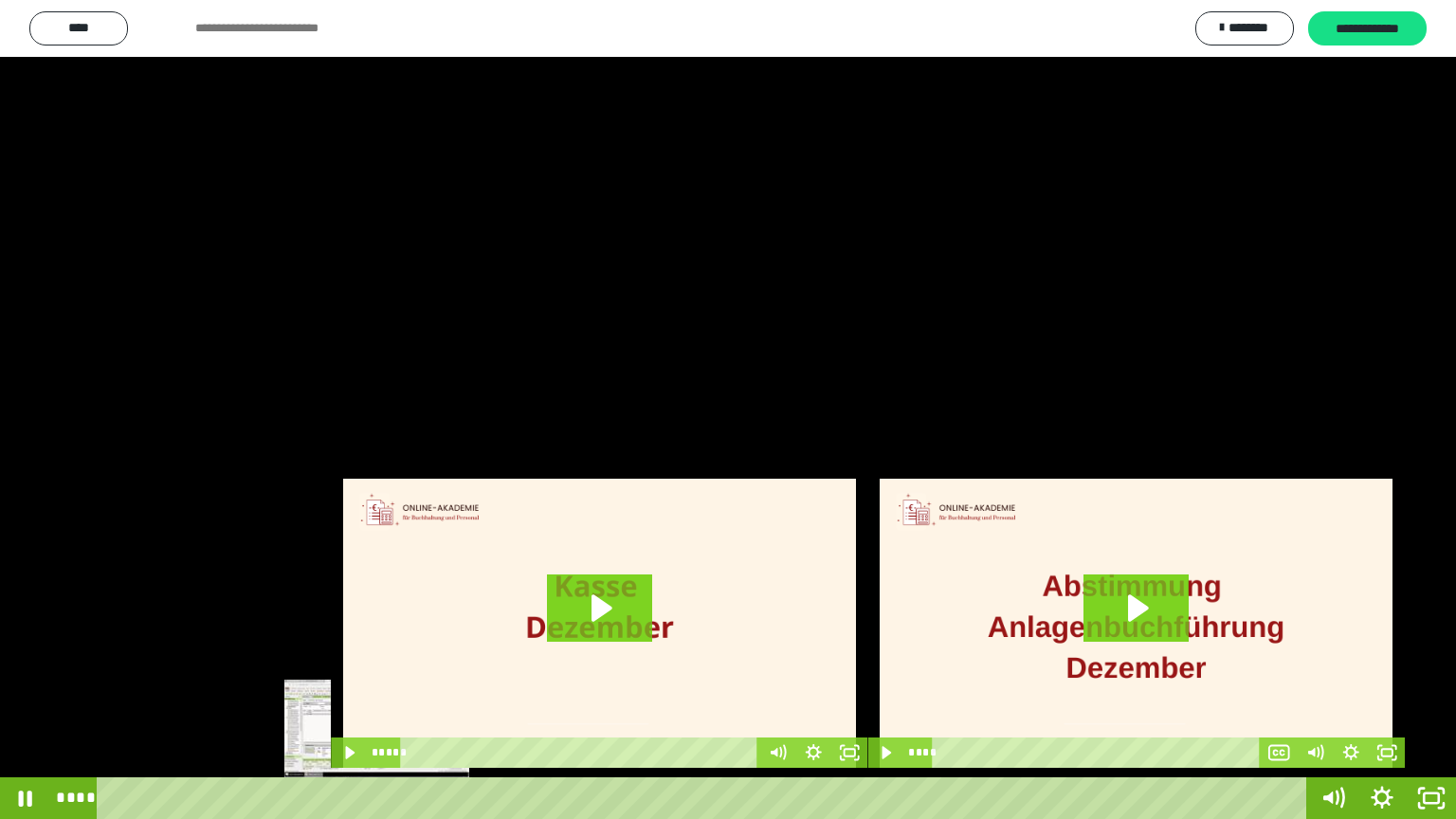 click on "****" at bounding box center (705, 798) 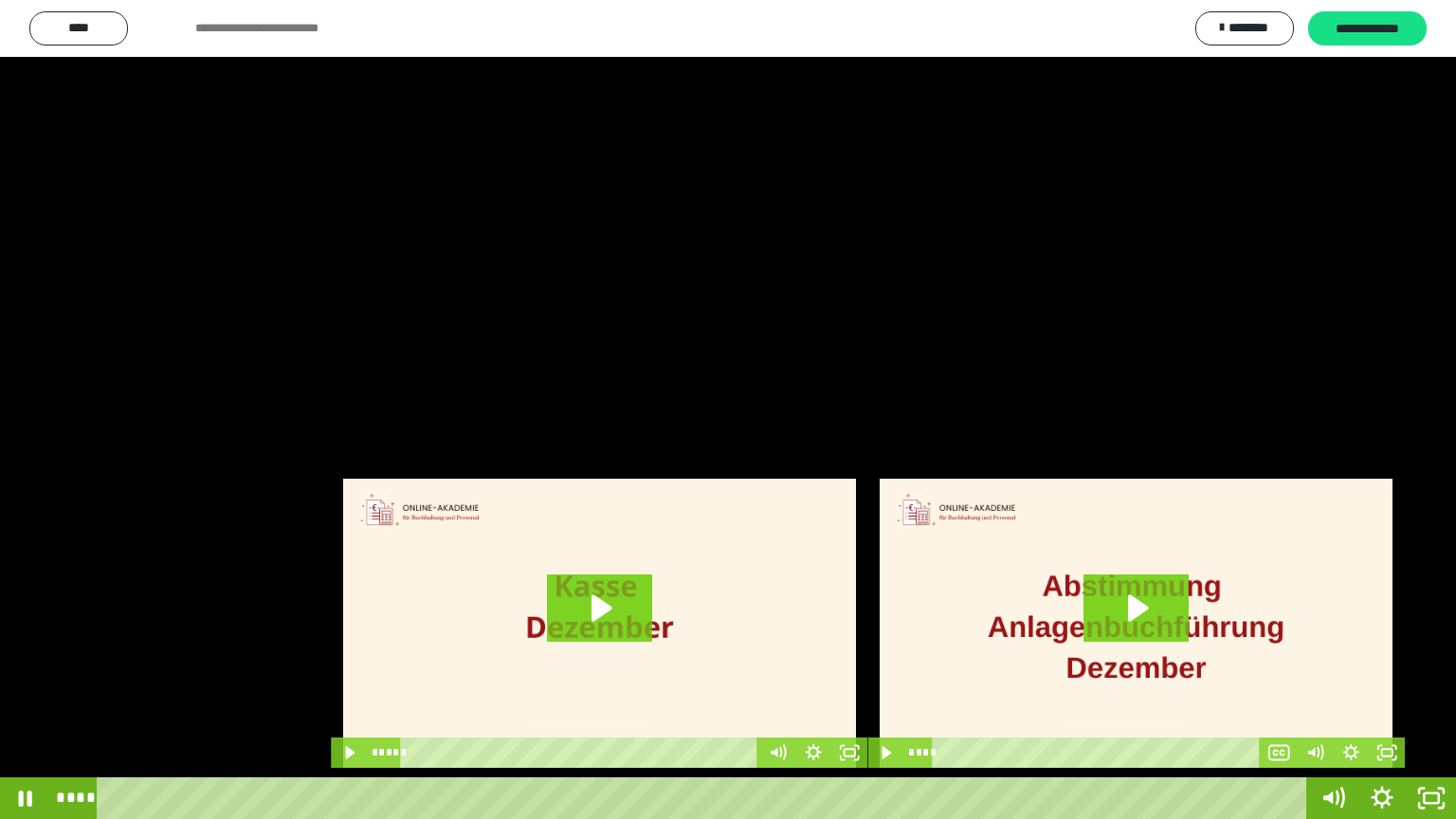 click at bounding box center (728, 410) 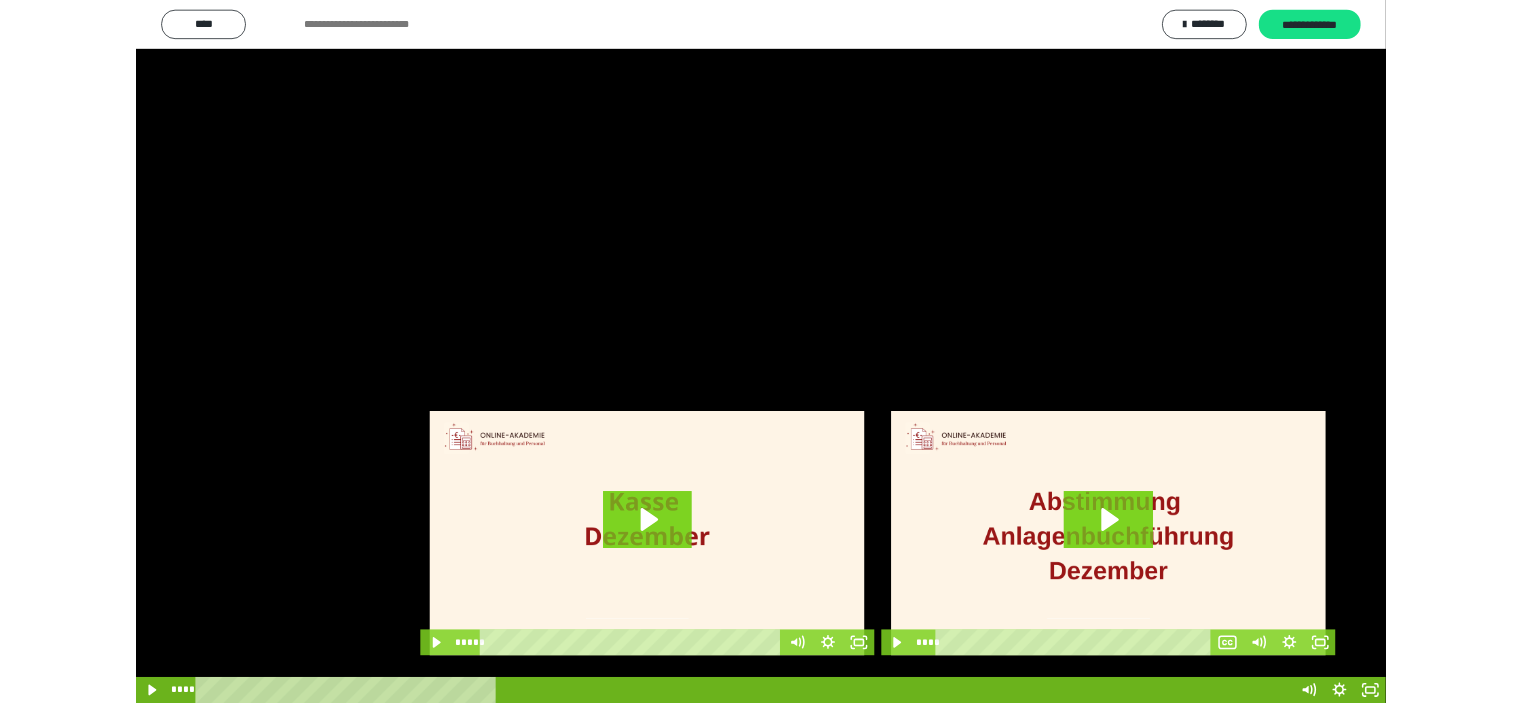 scroll, scrollTop: 4010, scrollLeft: 0, axis: vertical 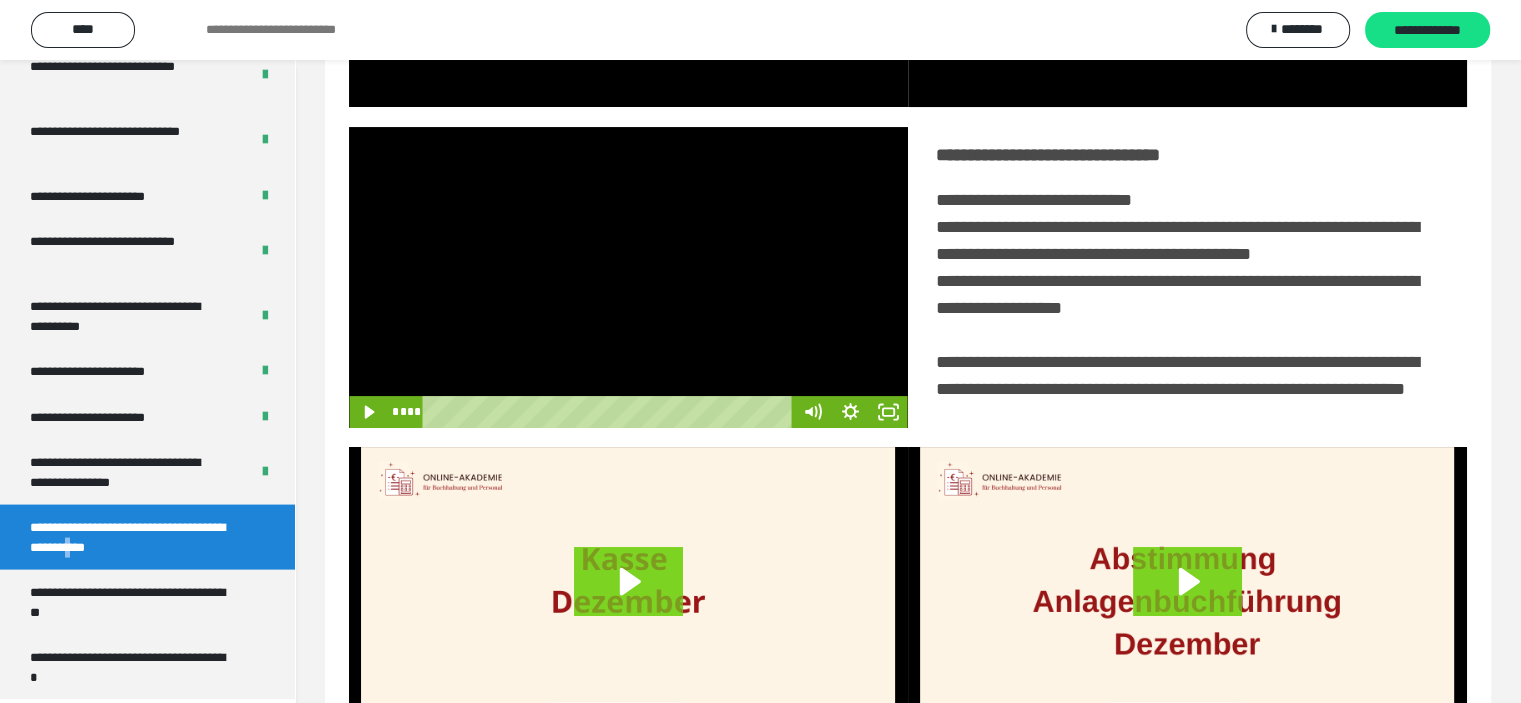 click at bounding box center [628, 277] 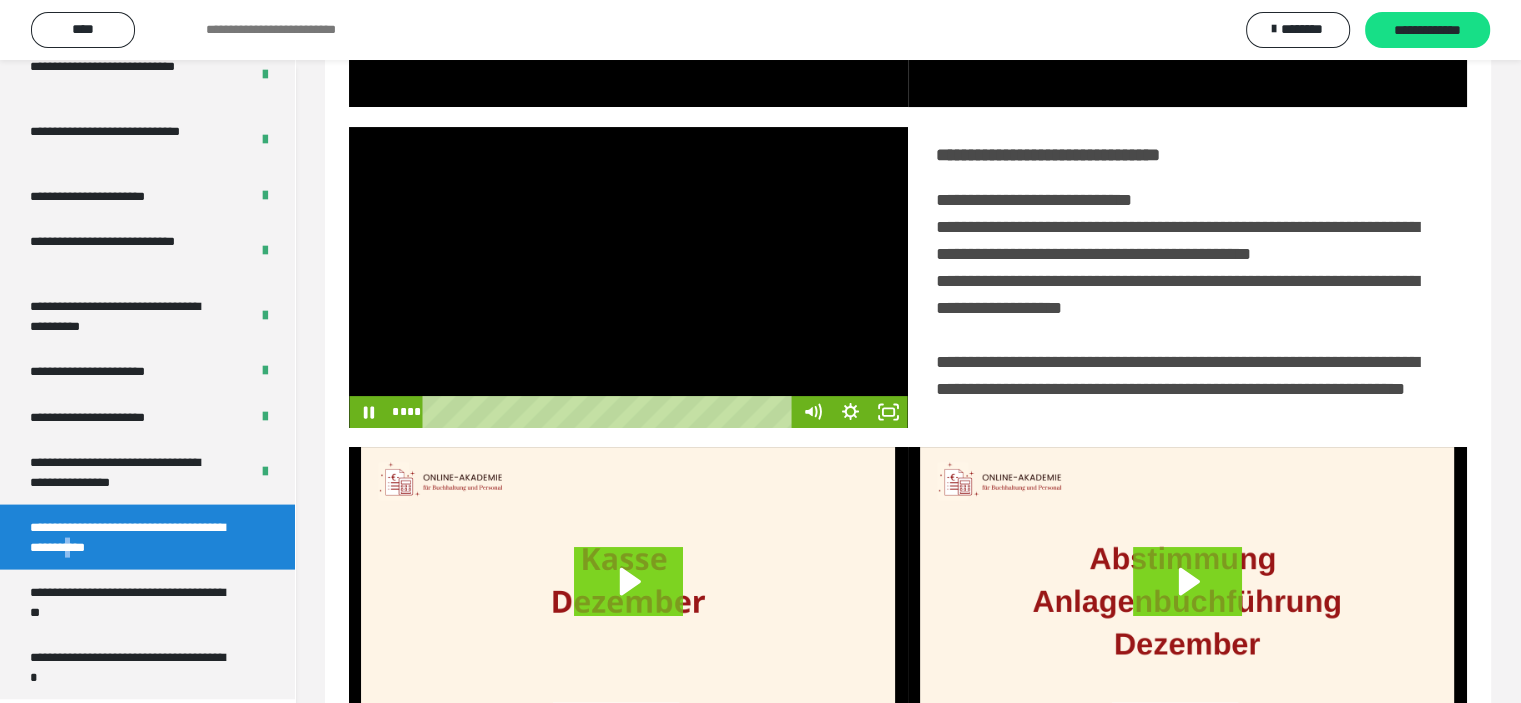 click at bounding box center (628, 277) 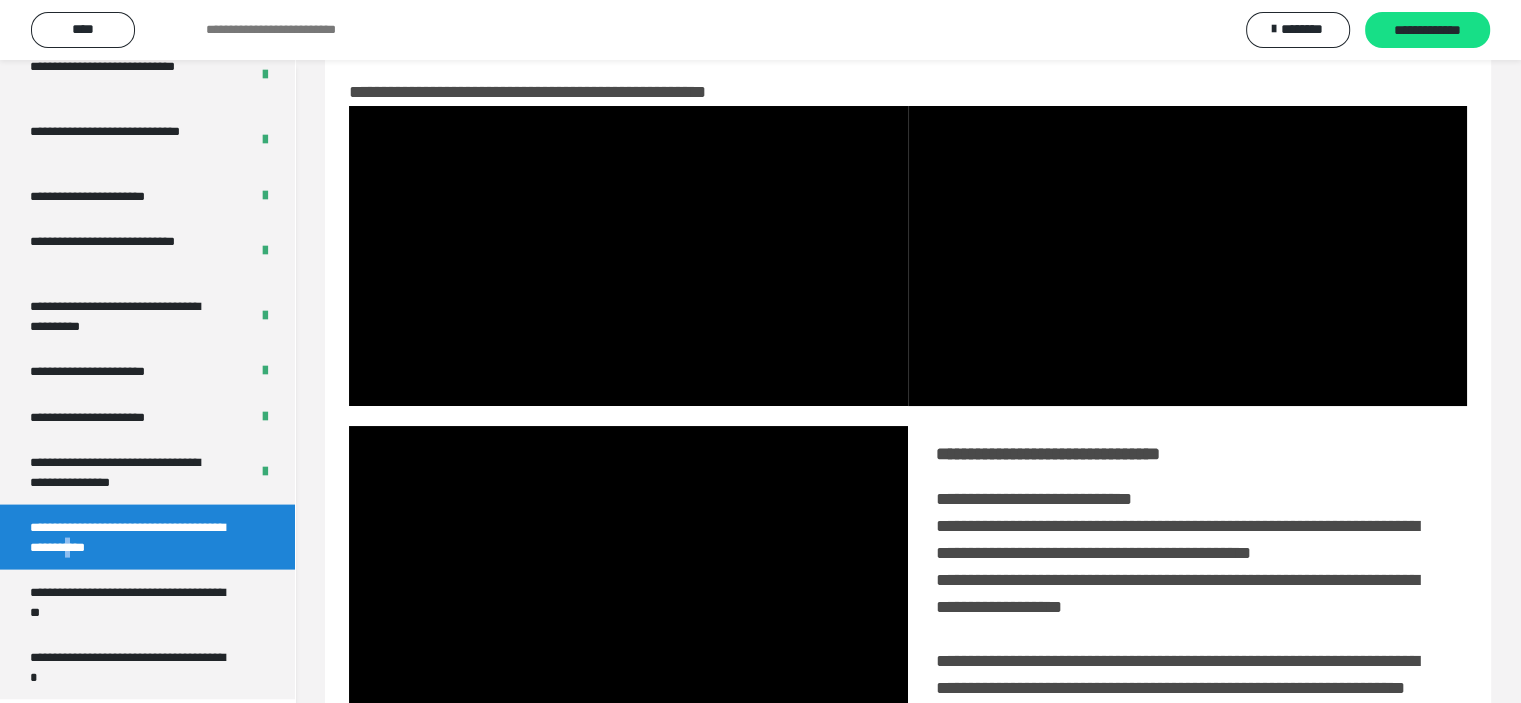 scroll, scrollTop: 34, scrollLeft: 0, axis: vertical 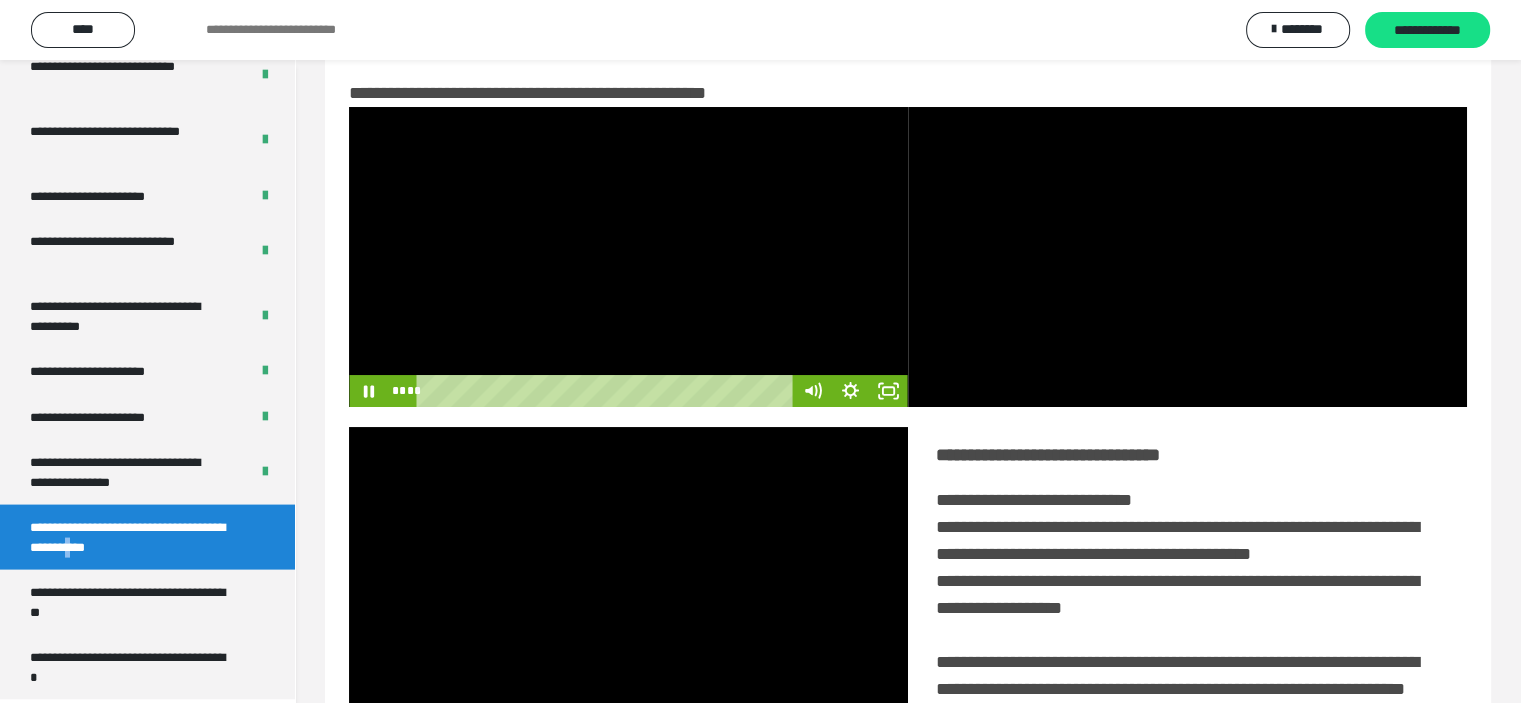 click at bounding box center (628, 257) 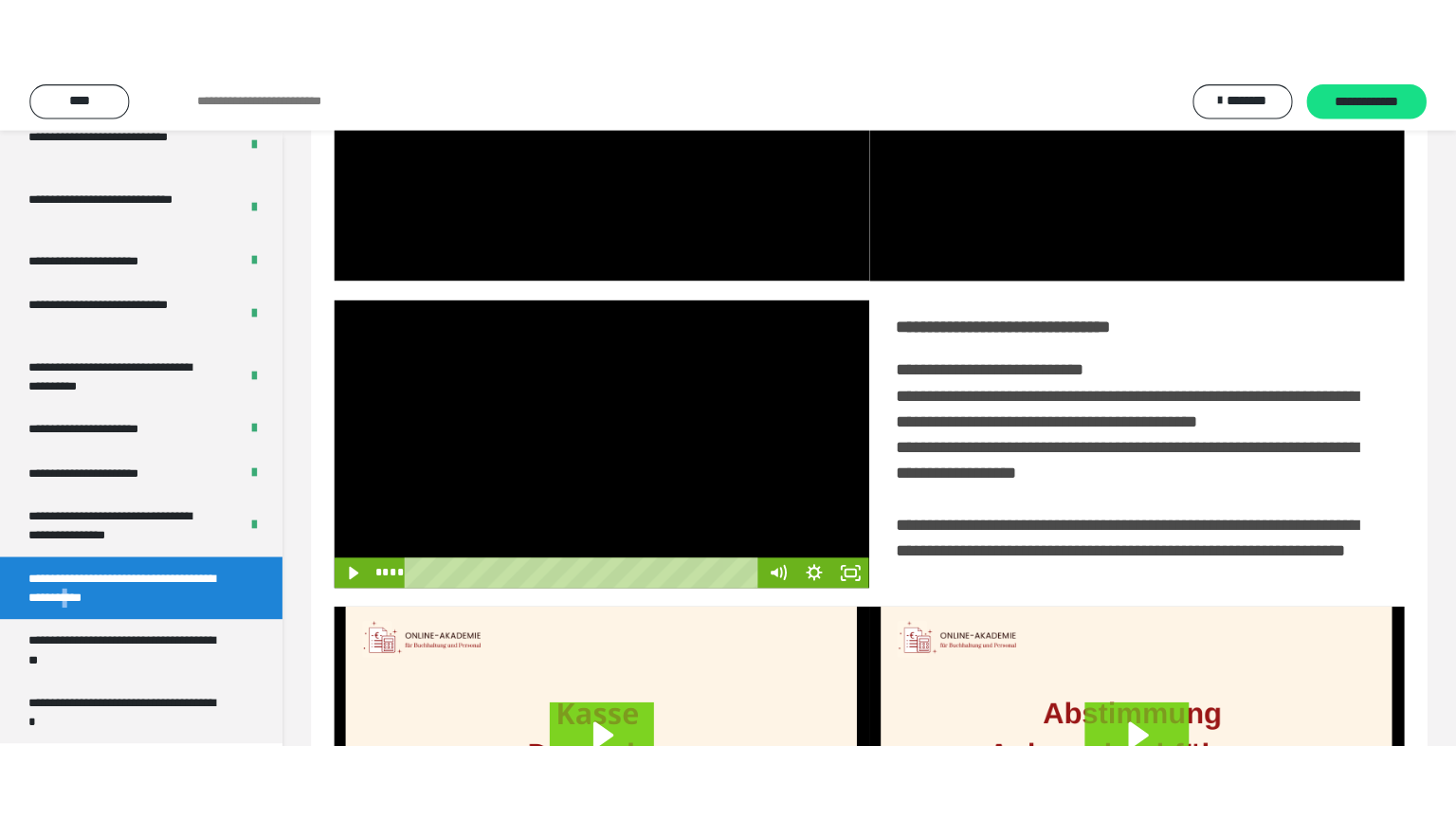 scroll, scrollTop: 222, scrollLeft: 0, axis: vertical 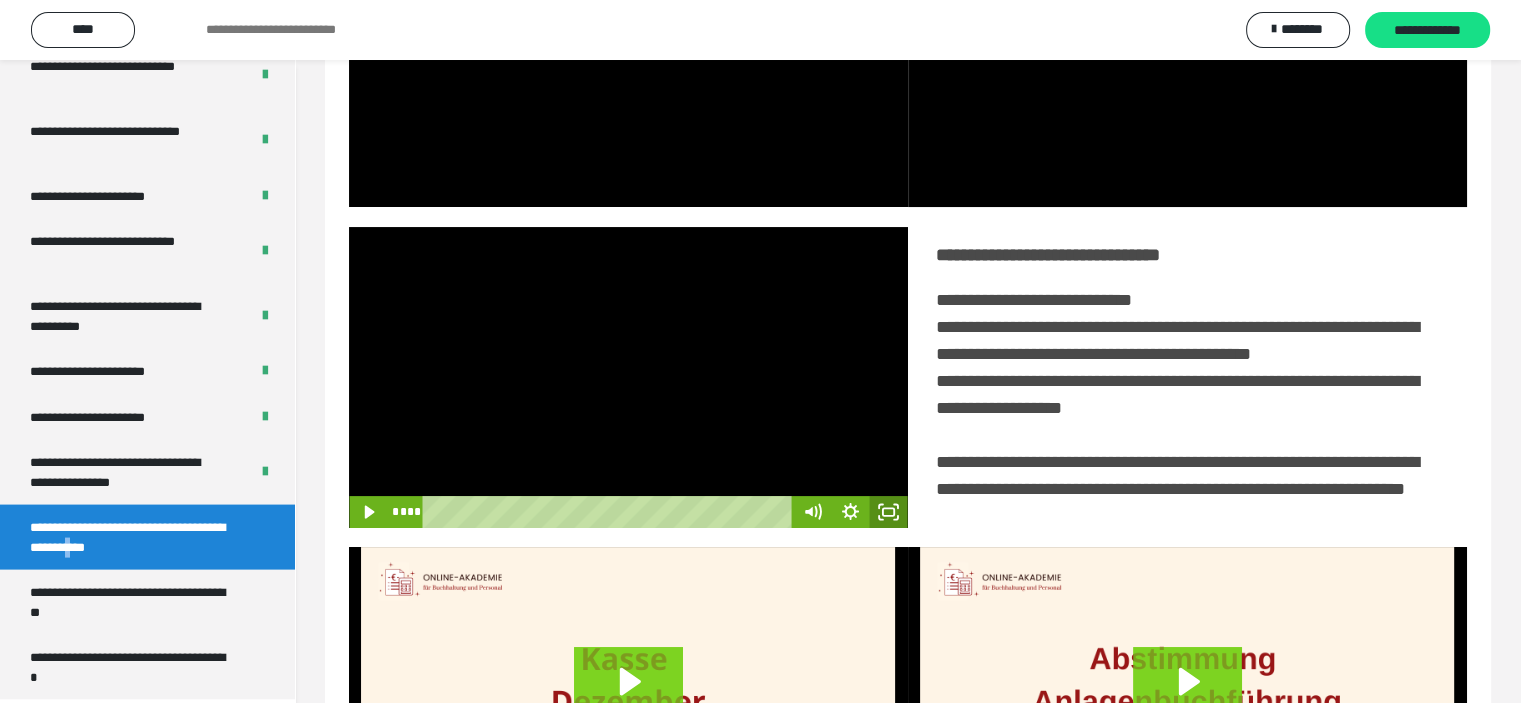 click 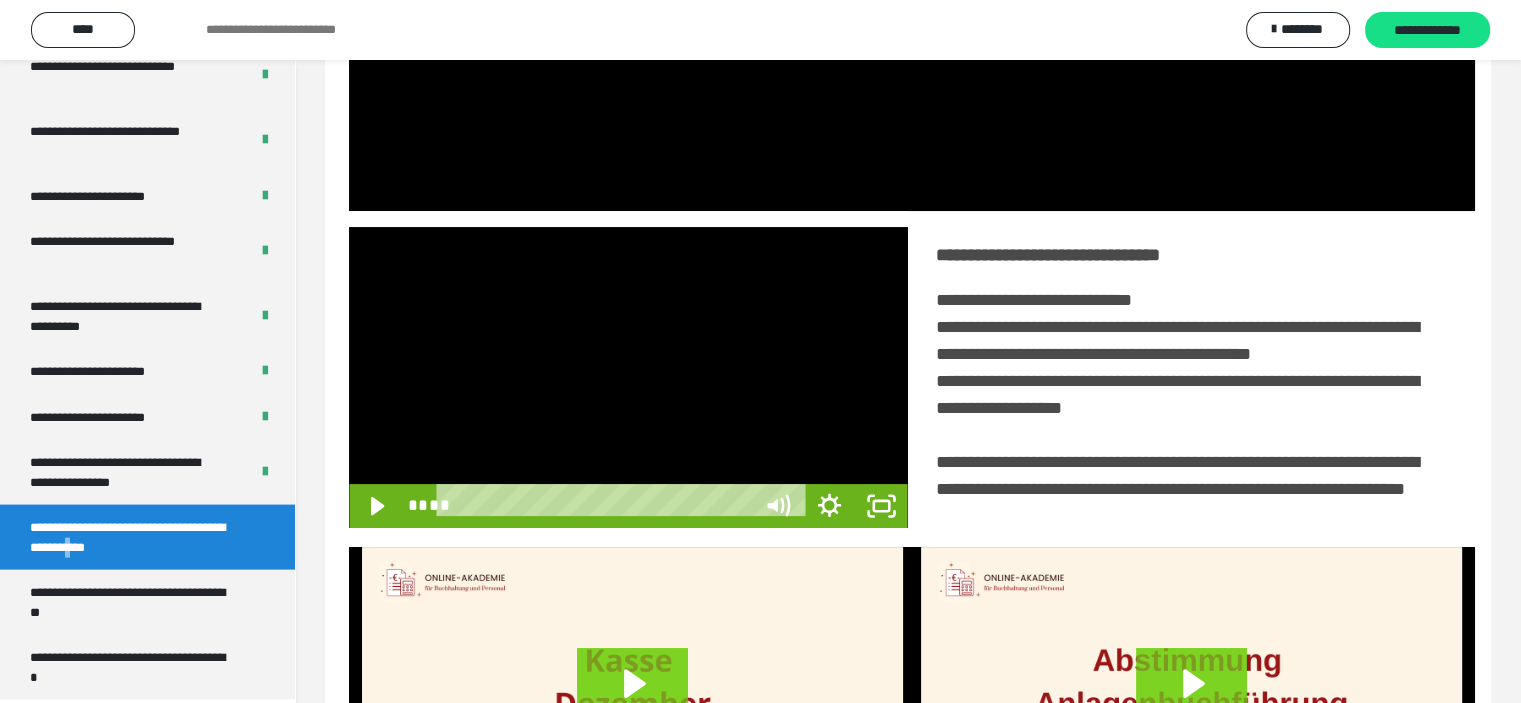 scroll, scrollTop: 3849, scrollLeft: 0, axis: vertical 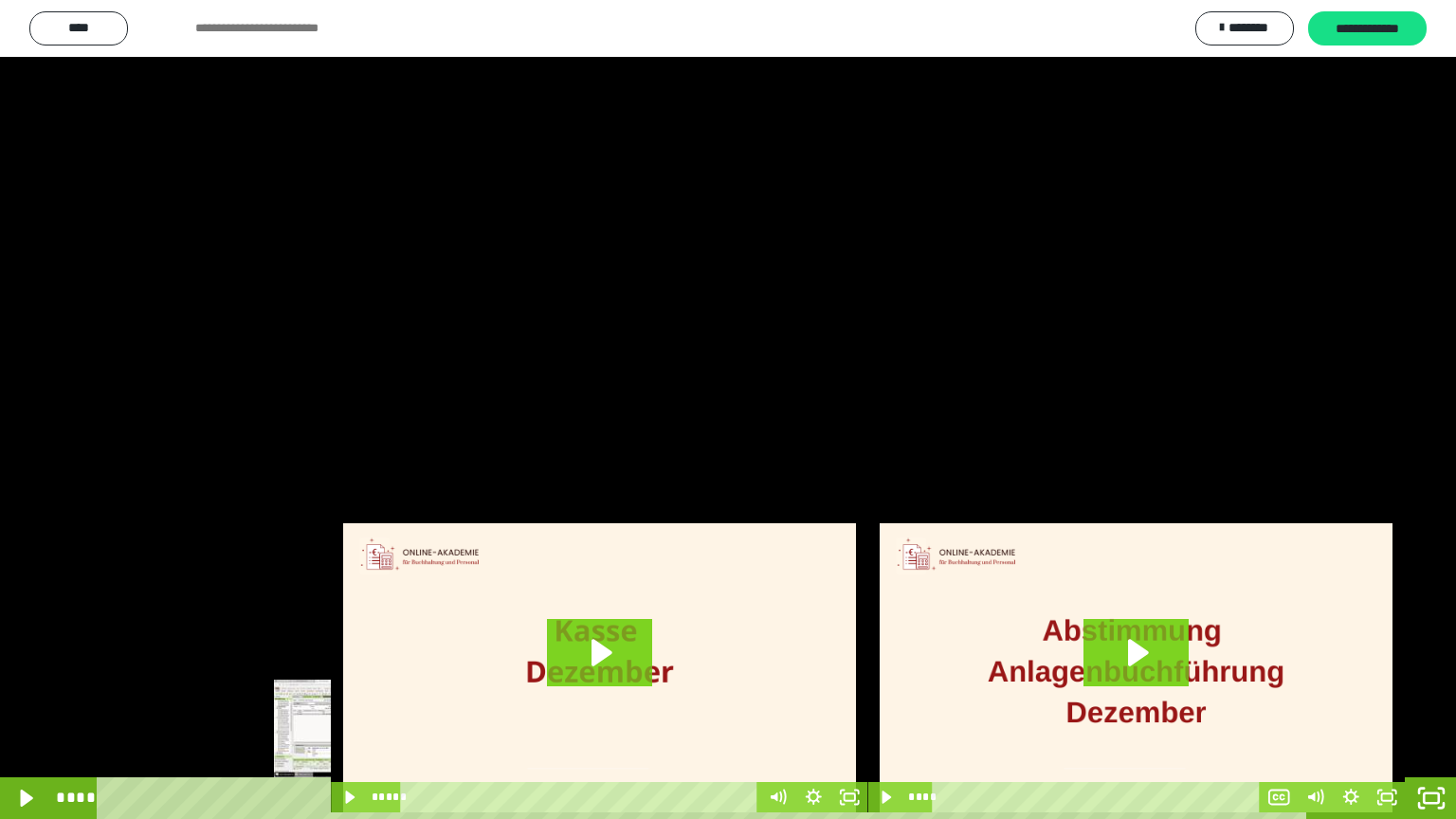 click on "****" at bounding box center (705, 798) 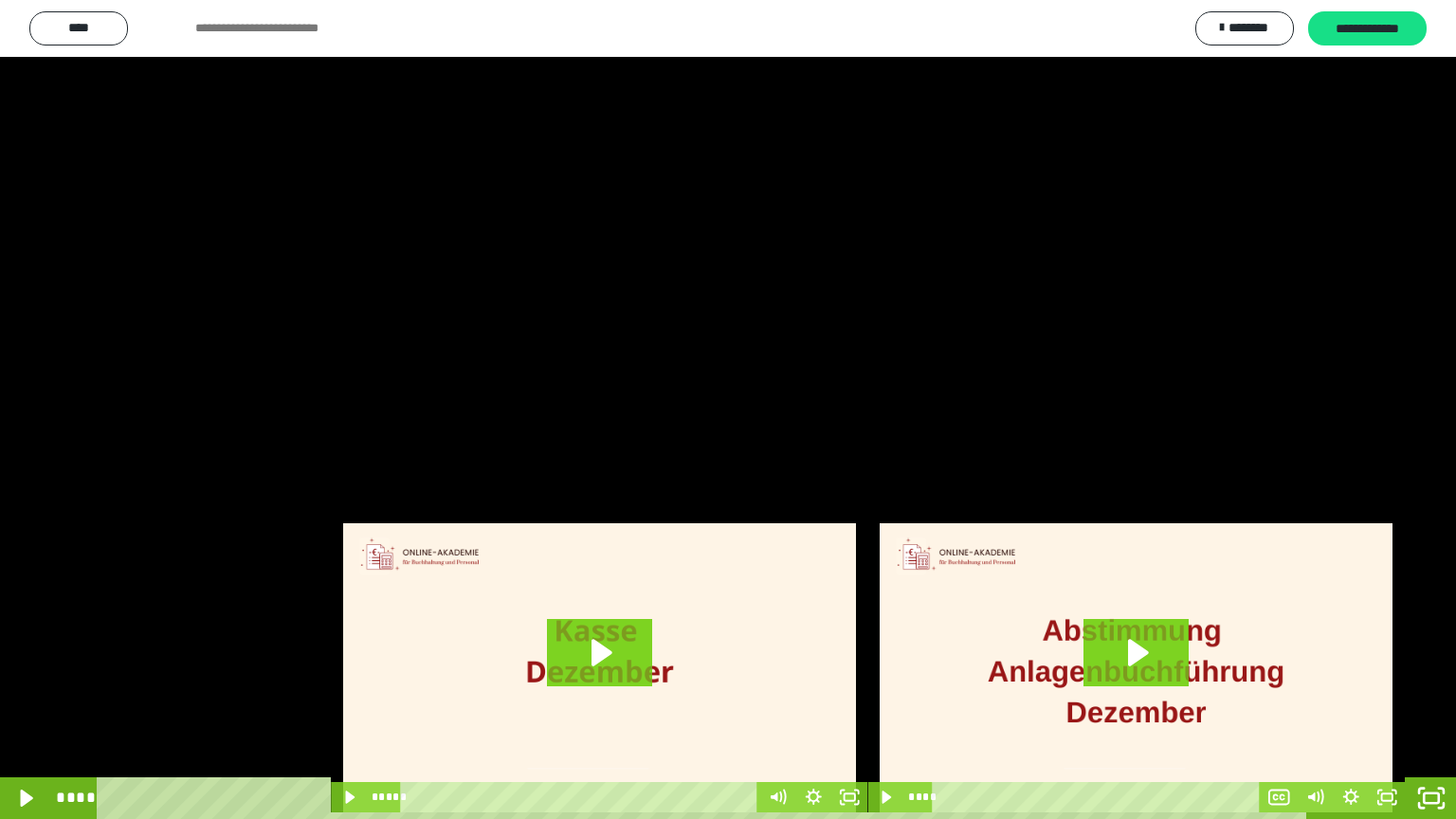 click at bounding box center [728, 410] 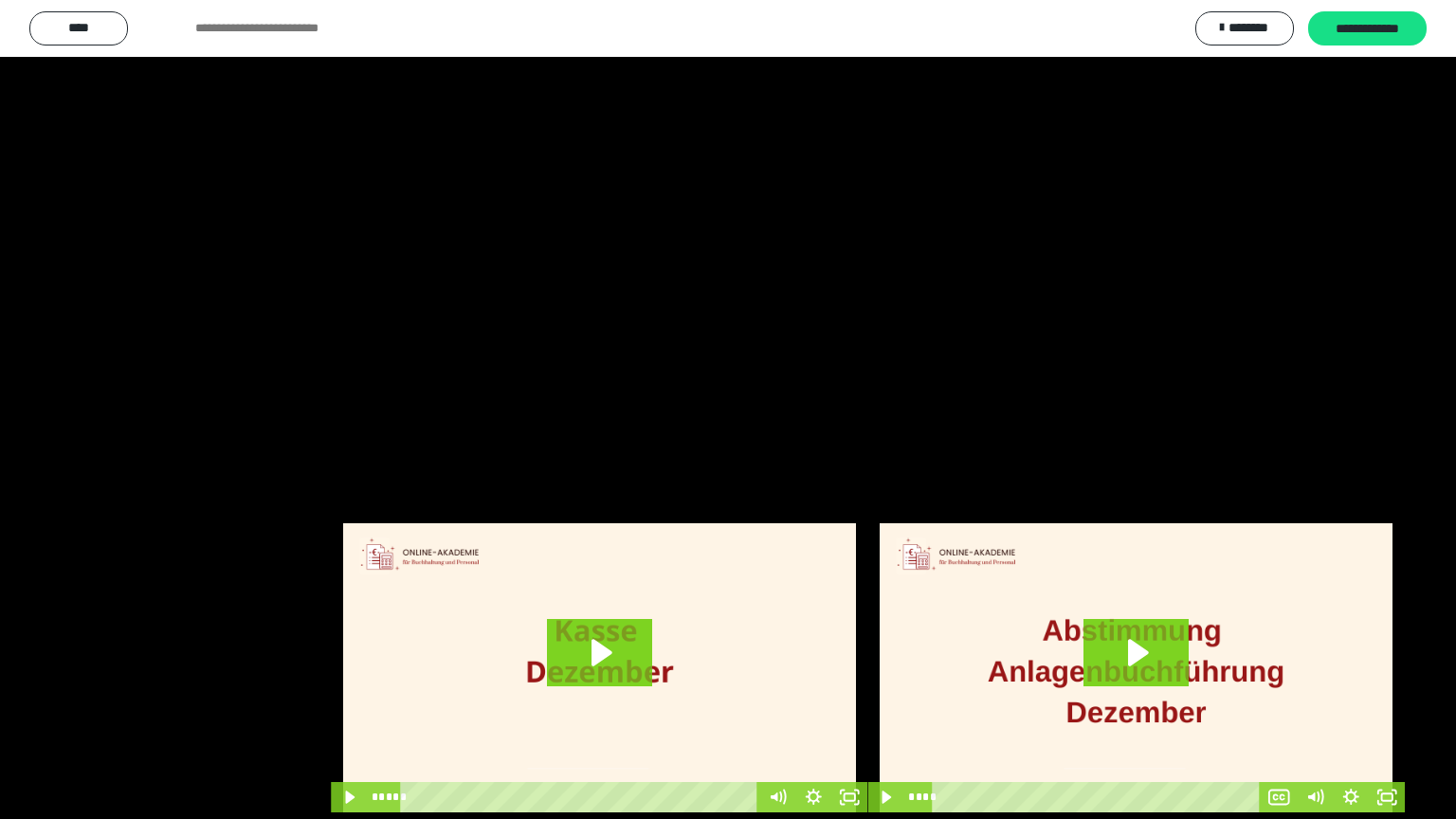 click at bounding box center [728, 410] 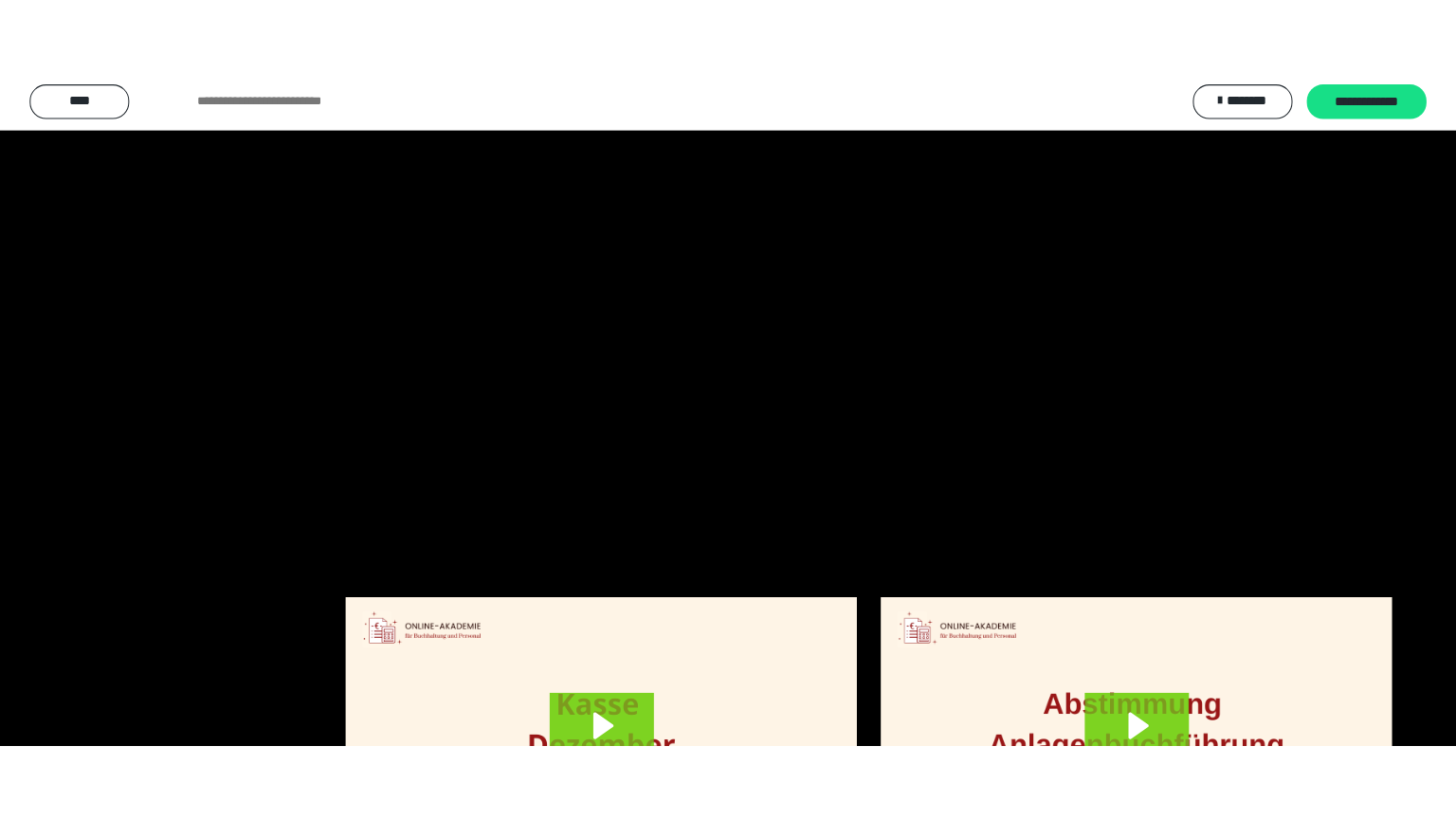 scroll, scrollTop: 3801, scrollLeft: 0, axis: vertical 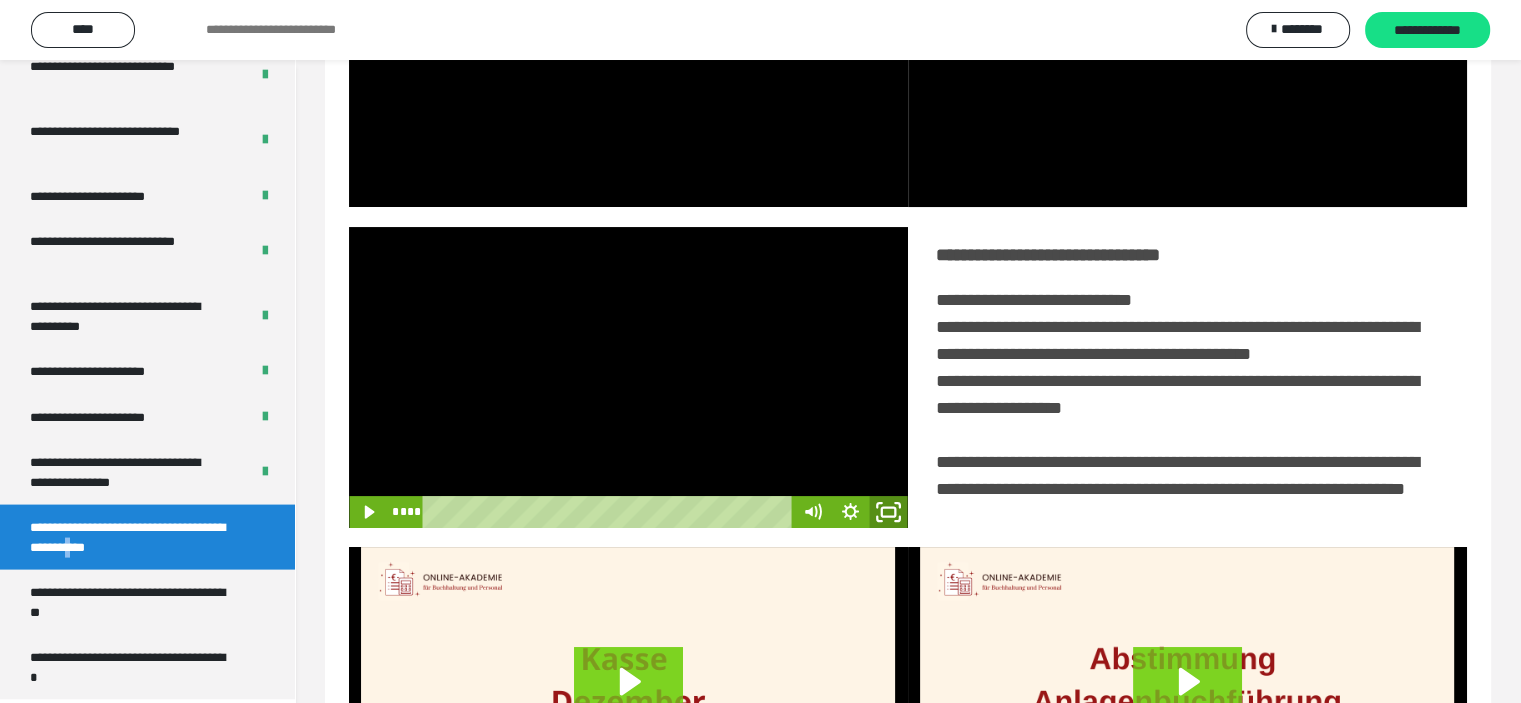 click 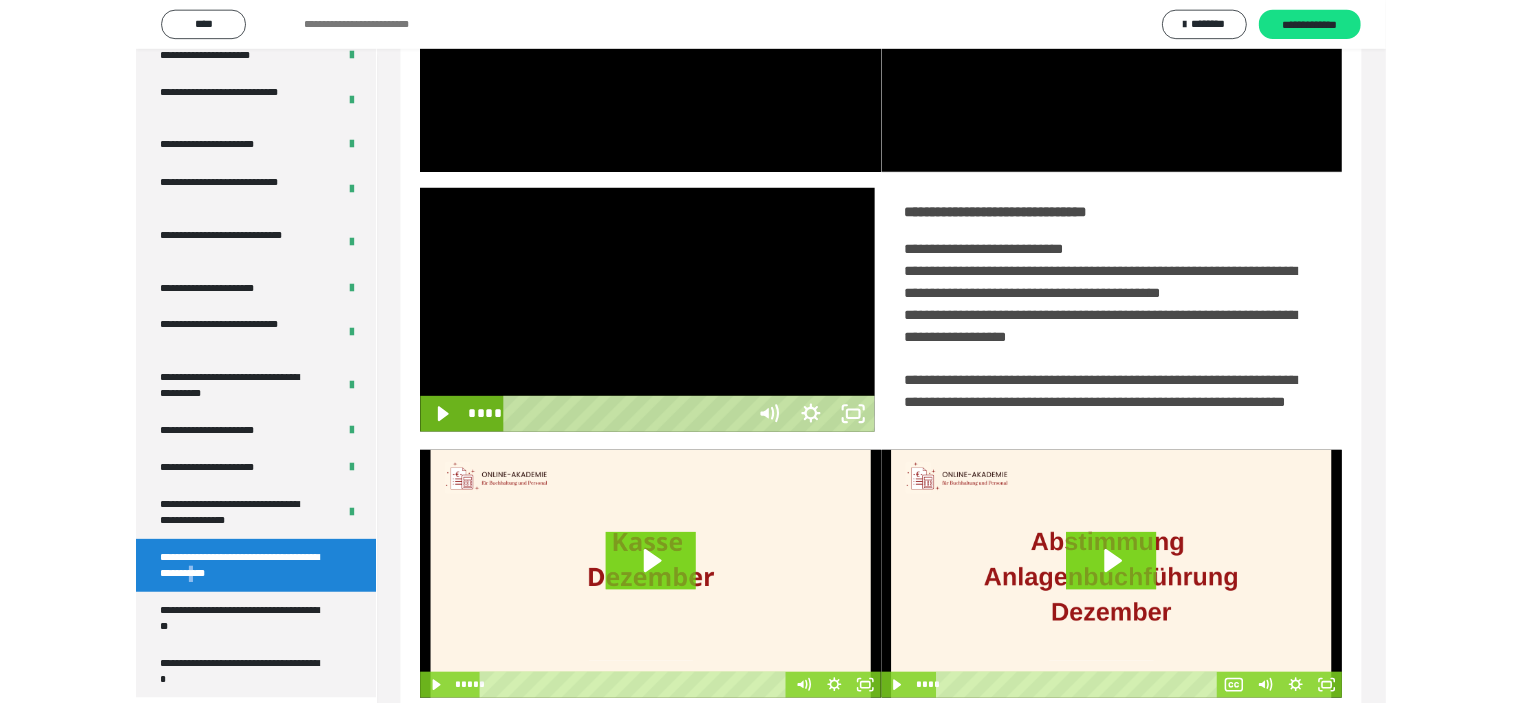 scroll, scrollTop: 3849, scrollLeft: 0, axis: vertical 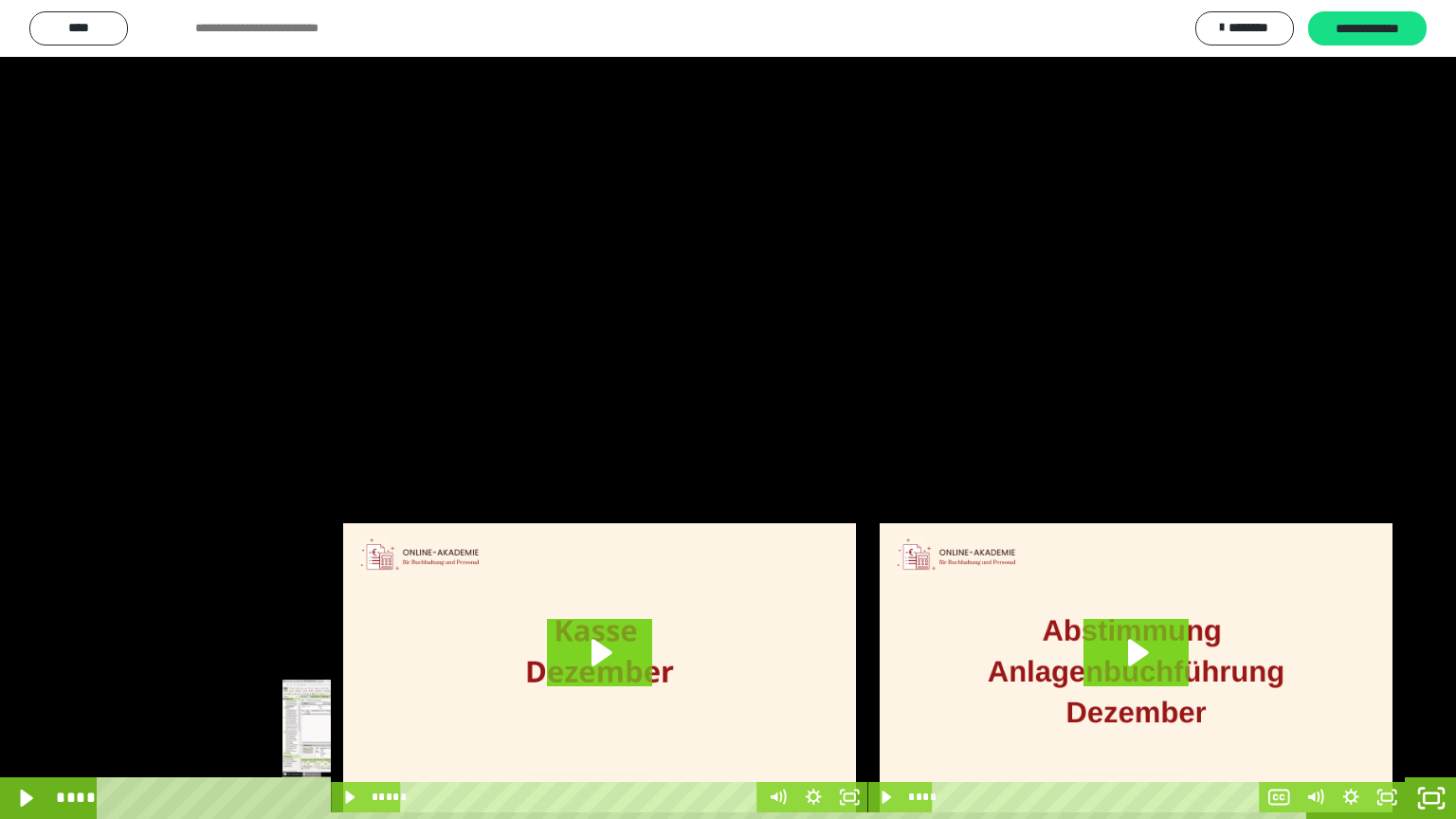 click on "****" at bounding box center (705, 798) 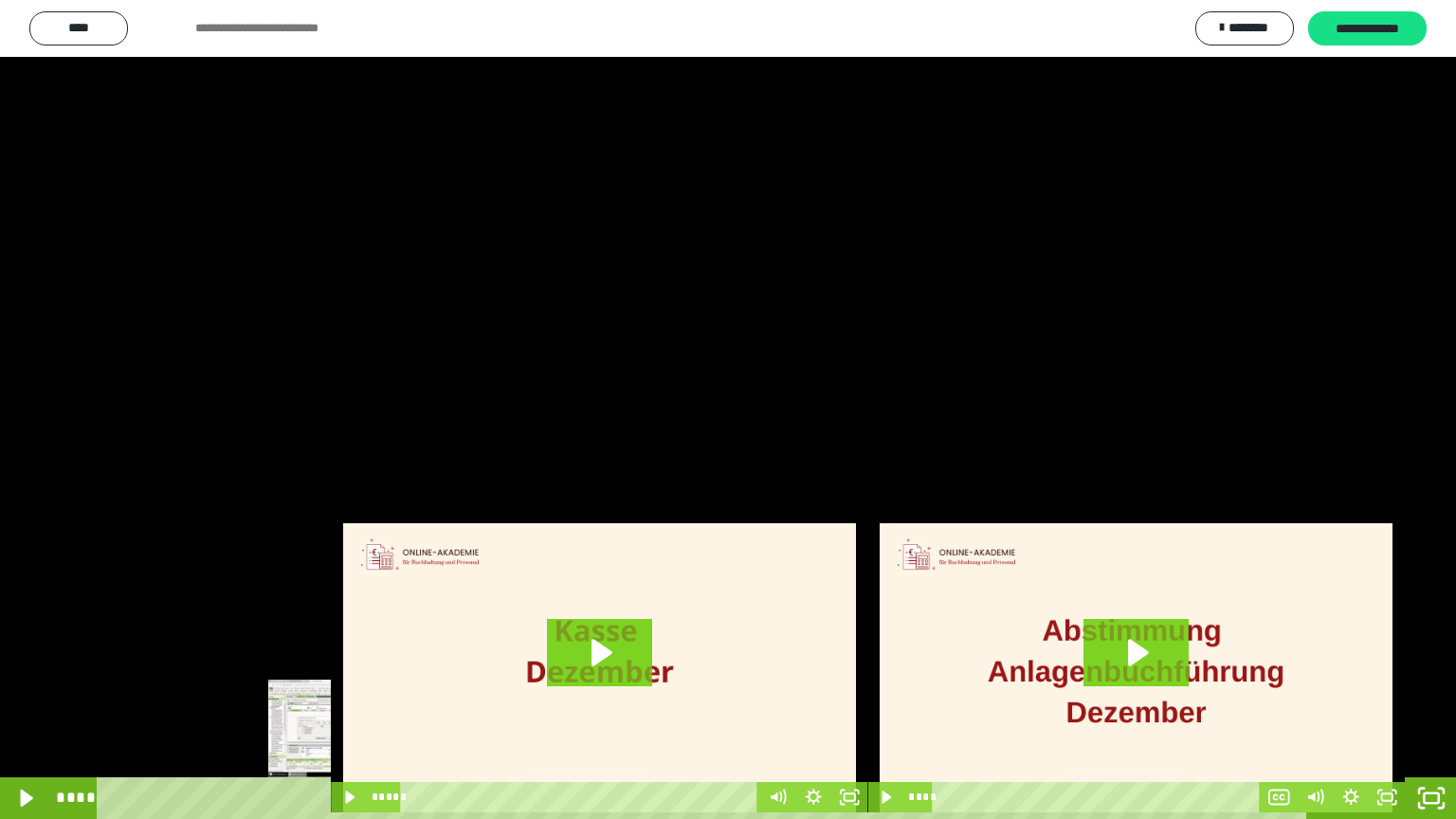 click on "****" at bounding box center [705, 798] 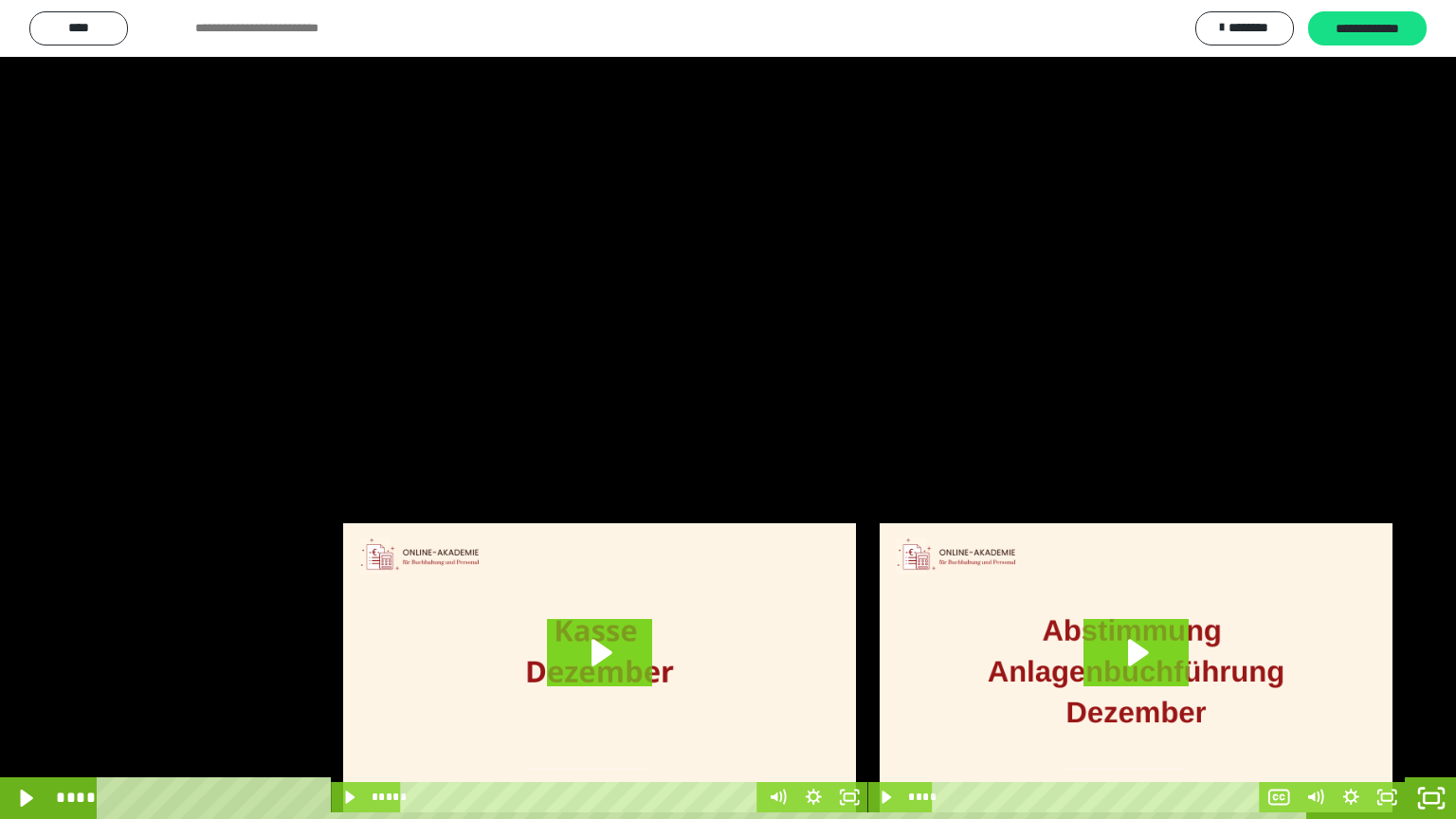 click at bounding box center (728, 410) 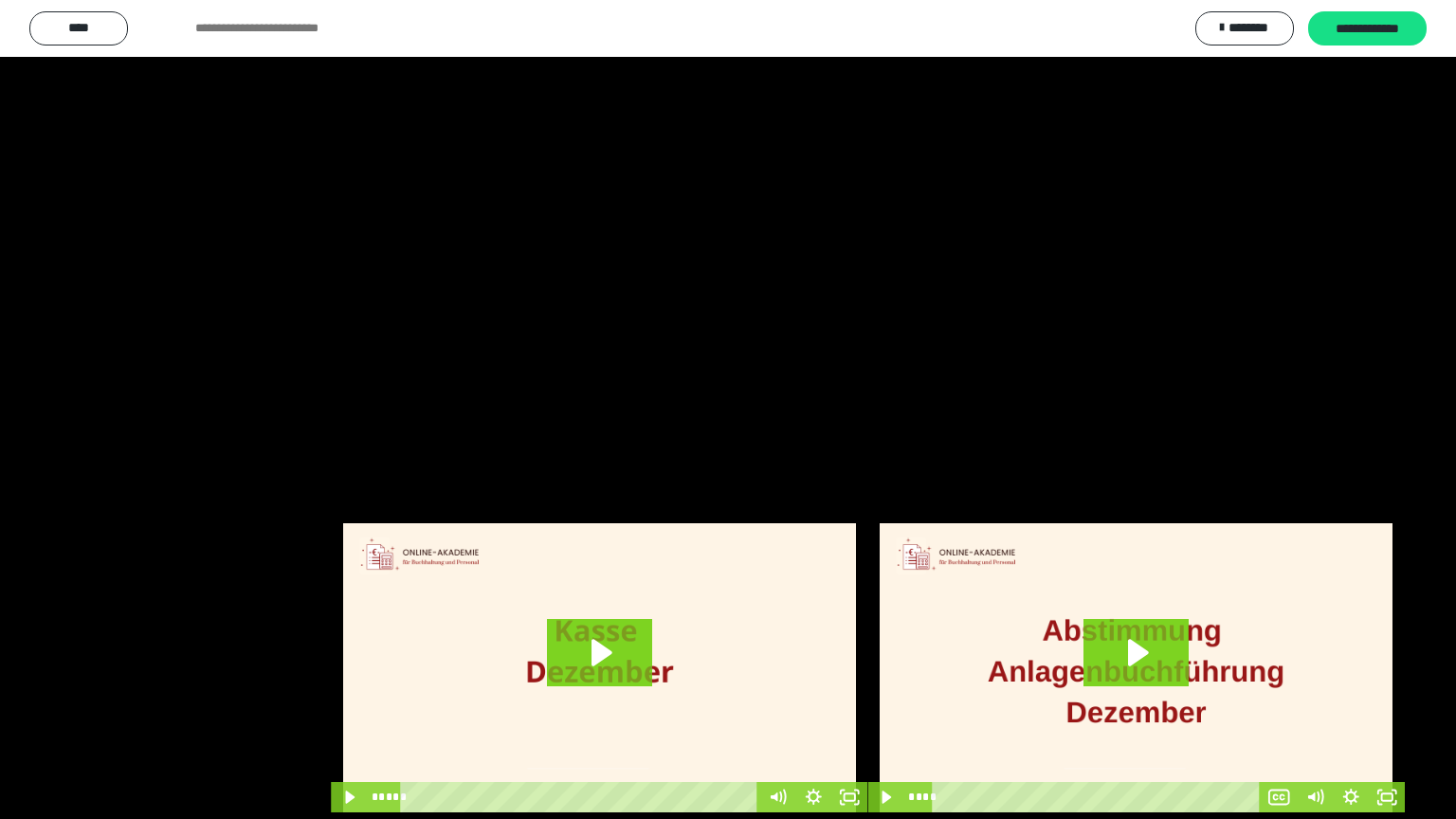 click at bounding box center (728, 410) 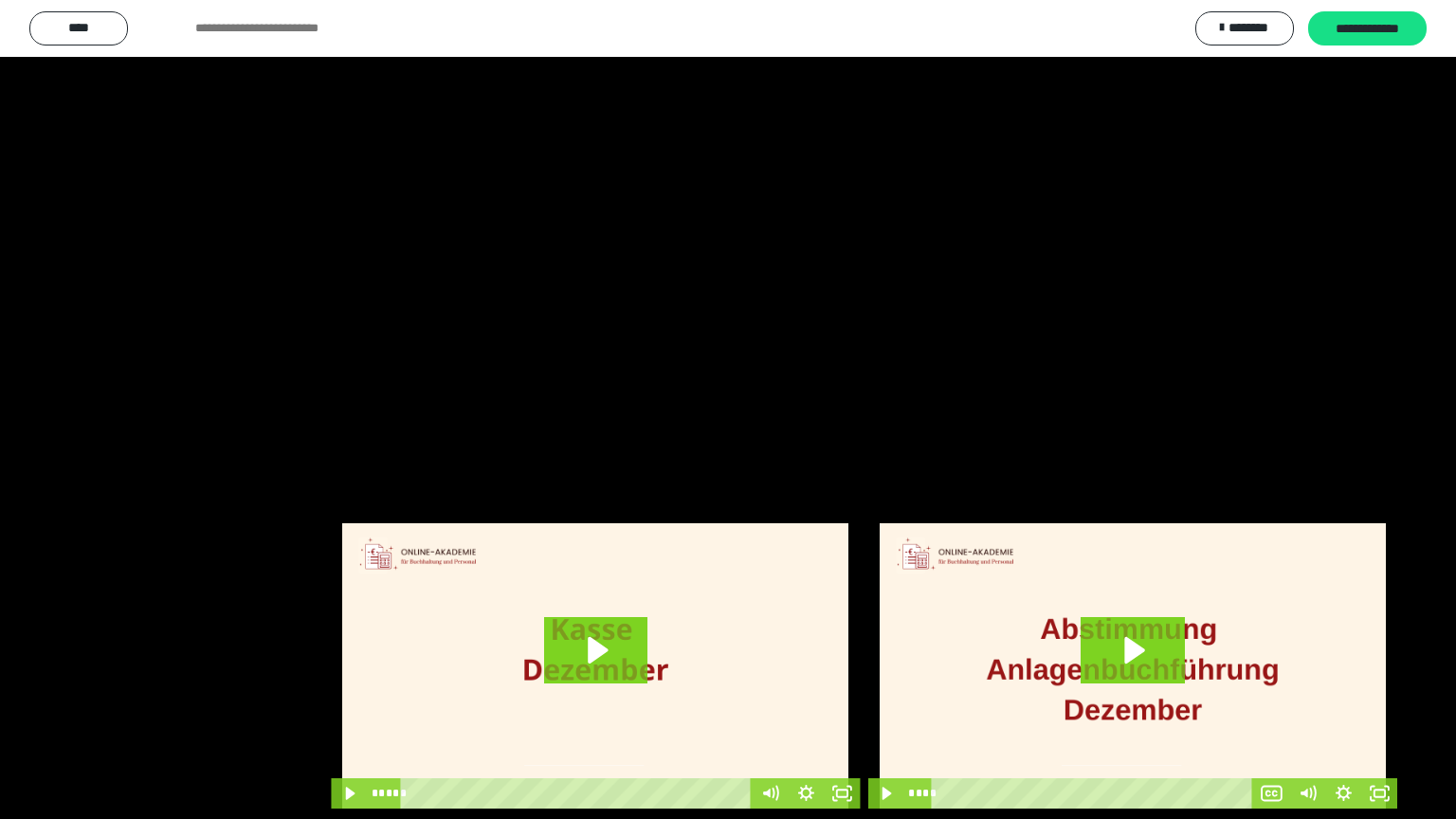scroll, scrollTop: 3801, scrollLeft: 0, axis: vertical 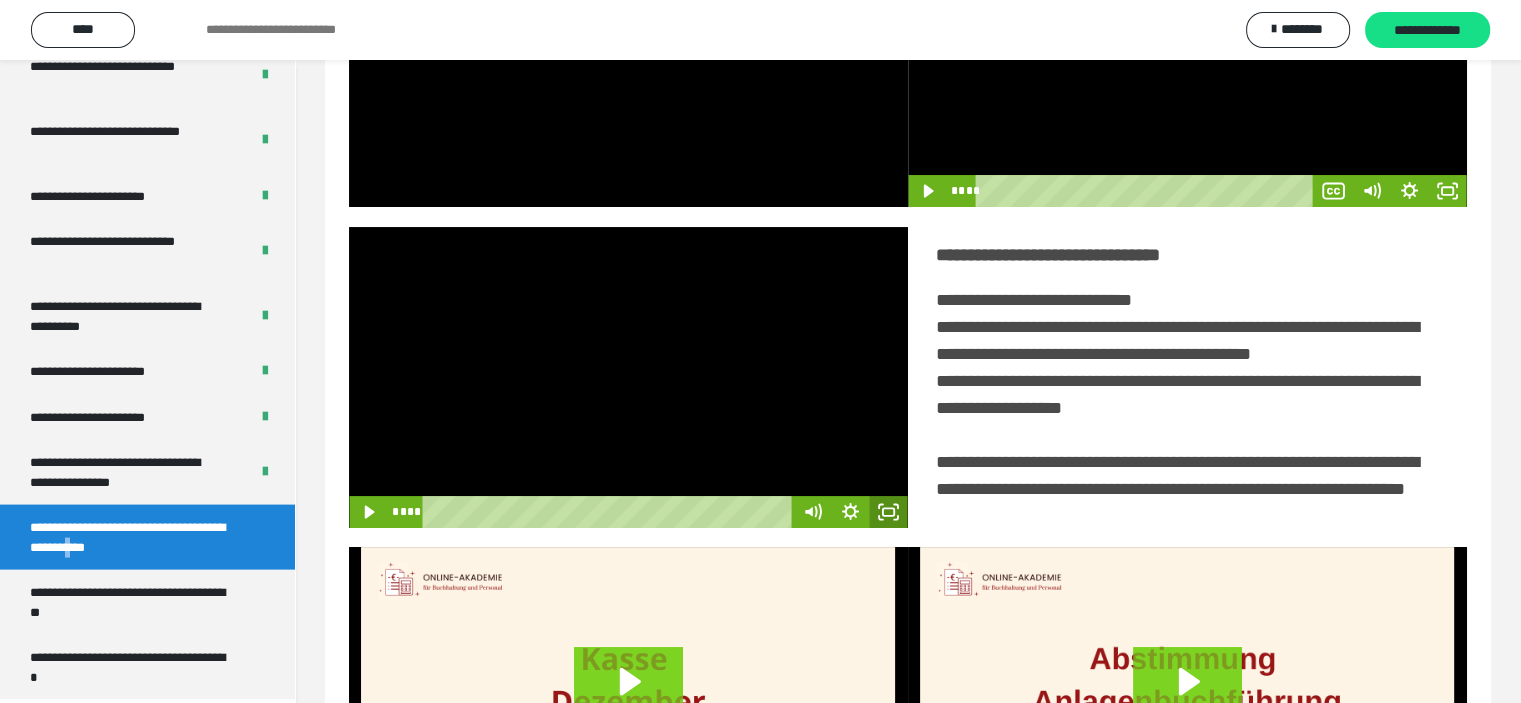 click 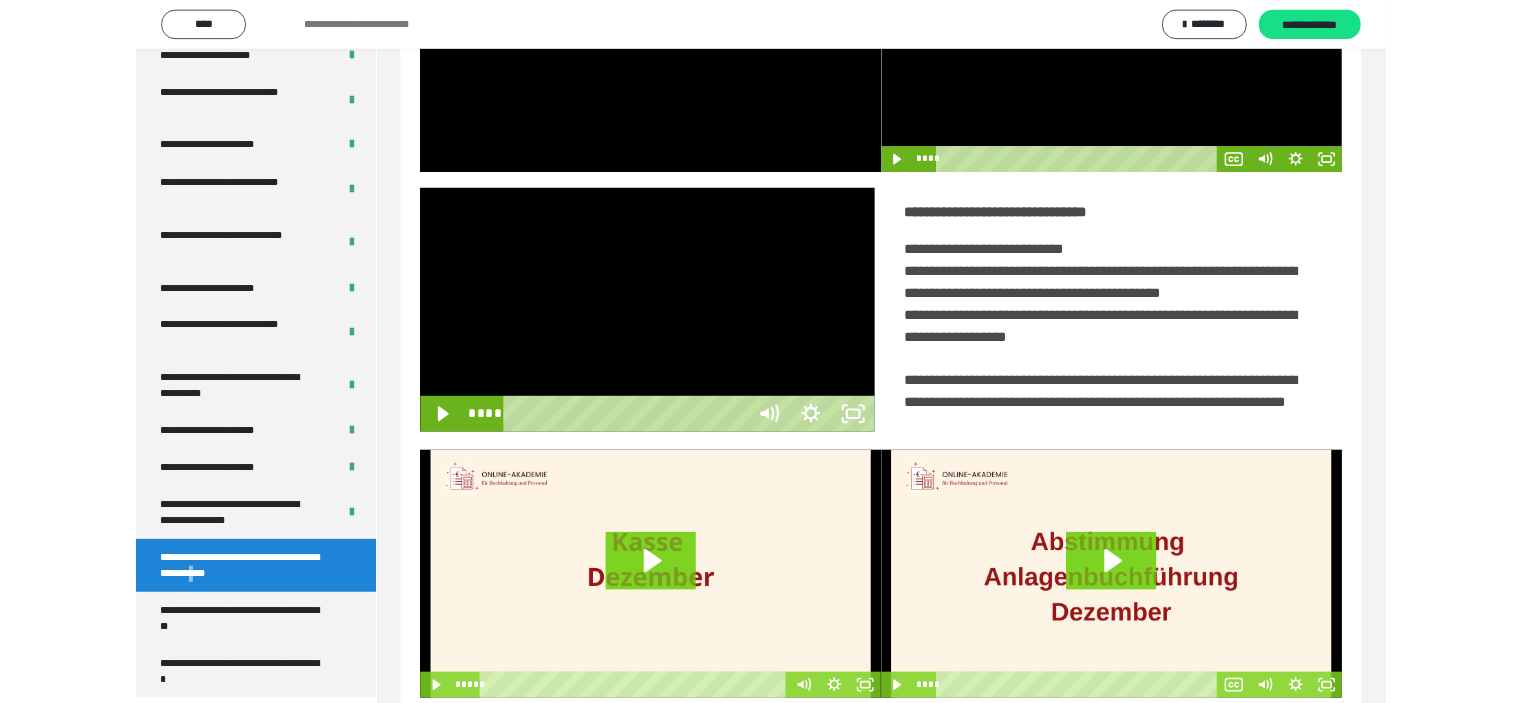 scroll, scrollTop: 3849, scrollLeft: 0, axis: vertical 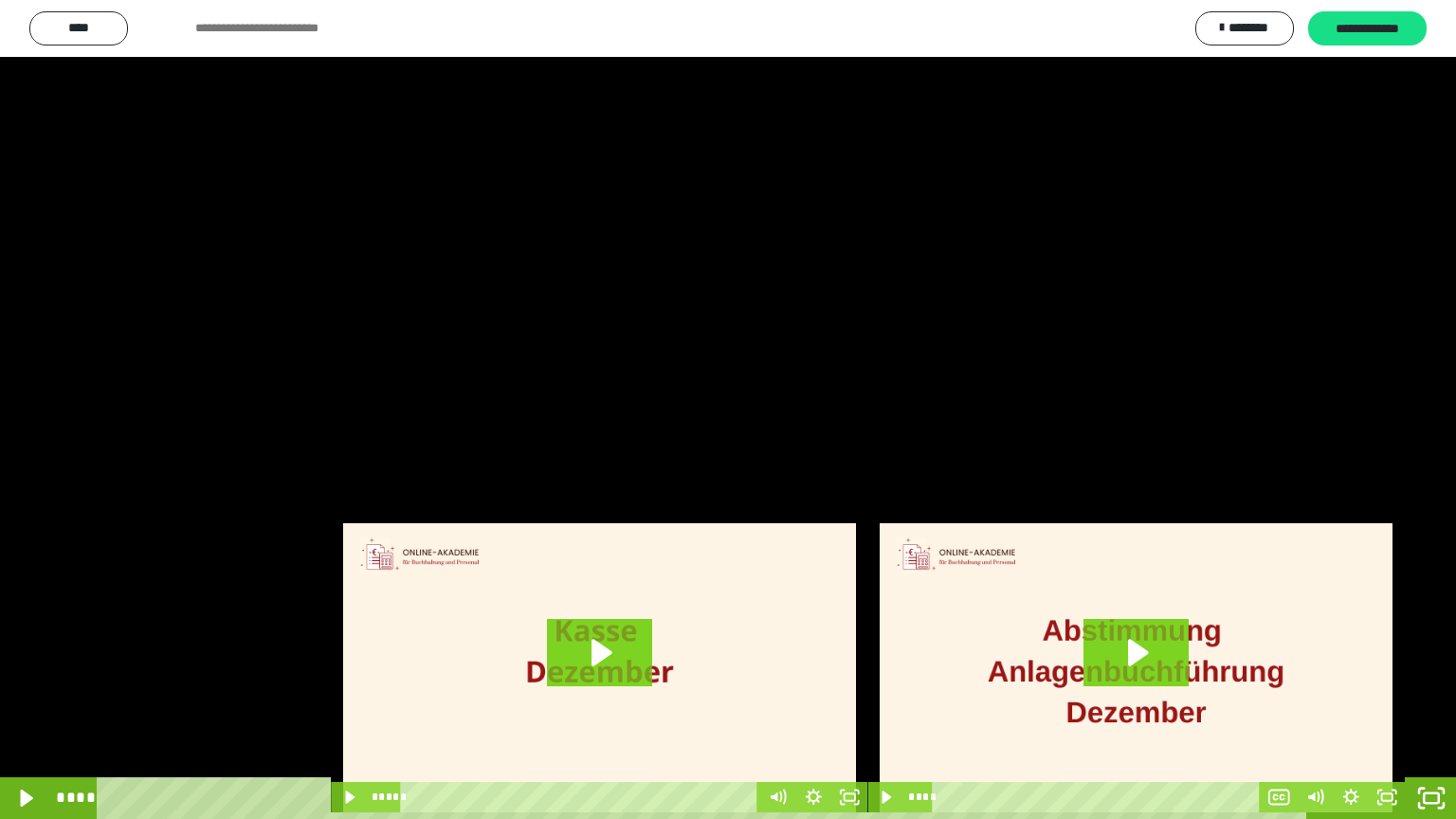 click at bounding box center [728, 410] 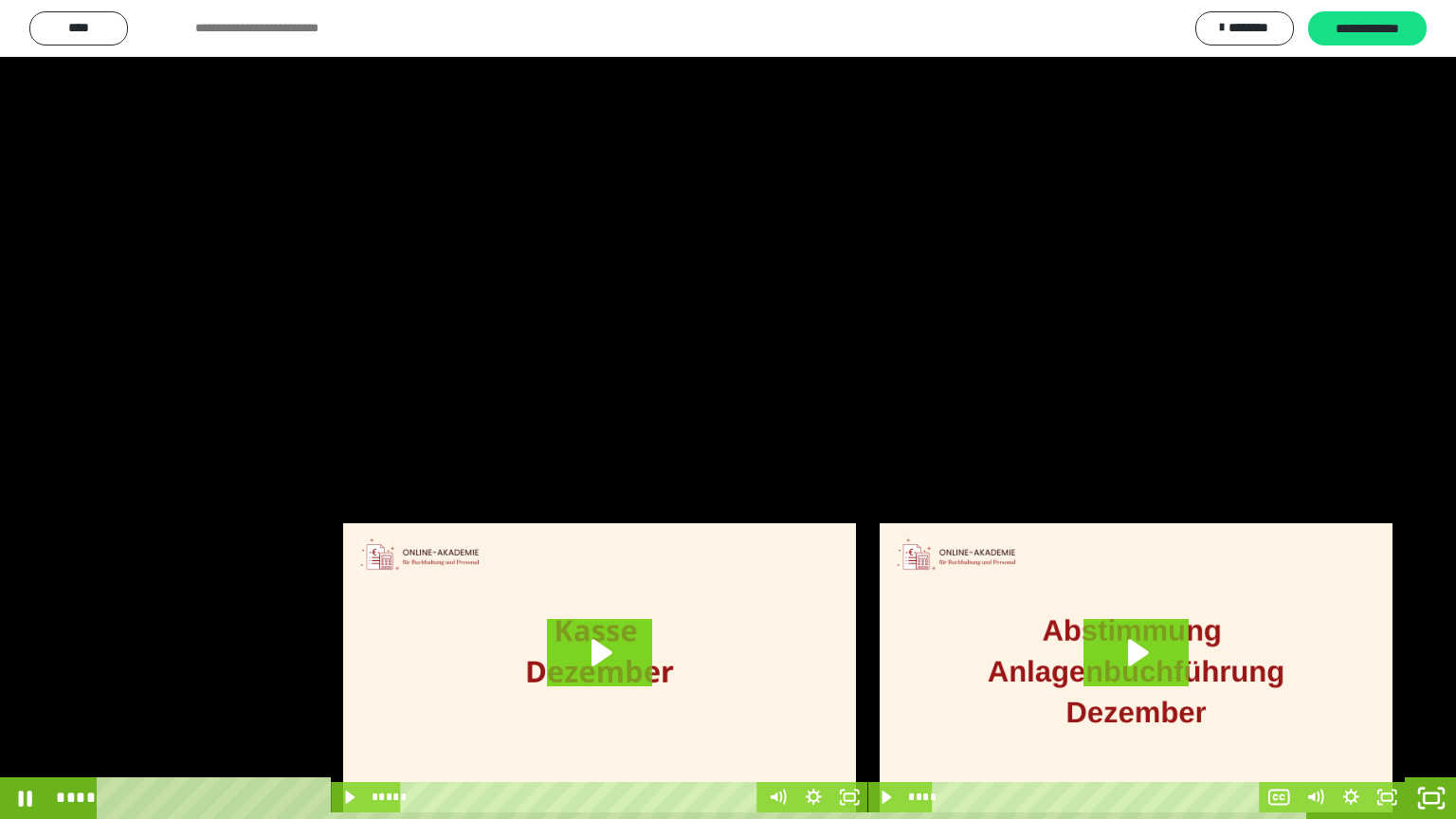 click at bounding box center (728, 410) 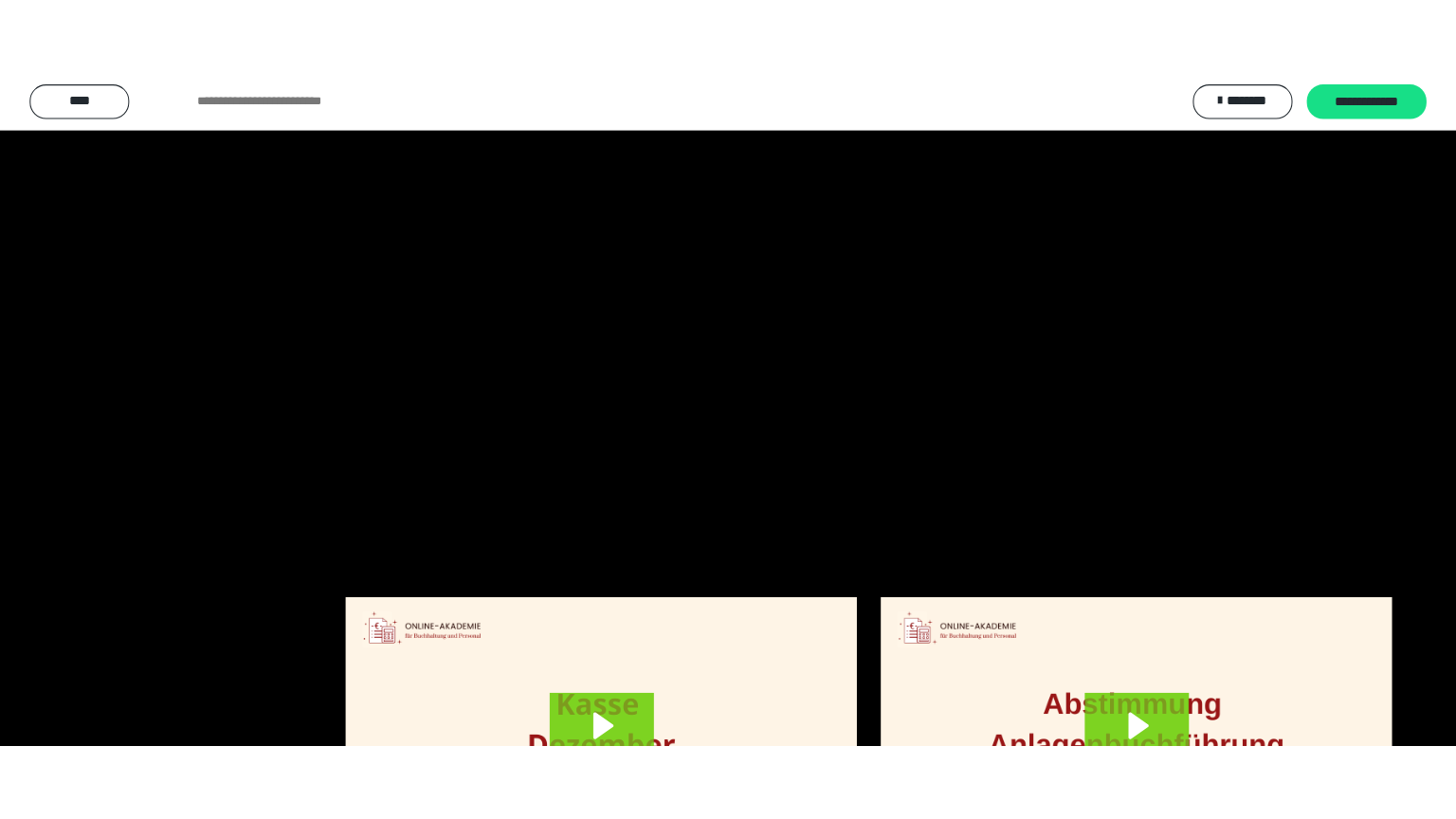 scroll, scrollTop: 3801, scrollLeft: 0, axis: vertical 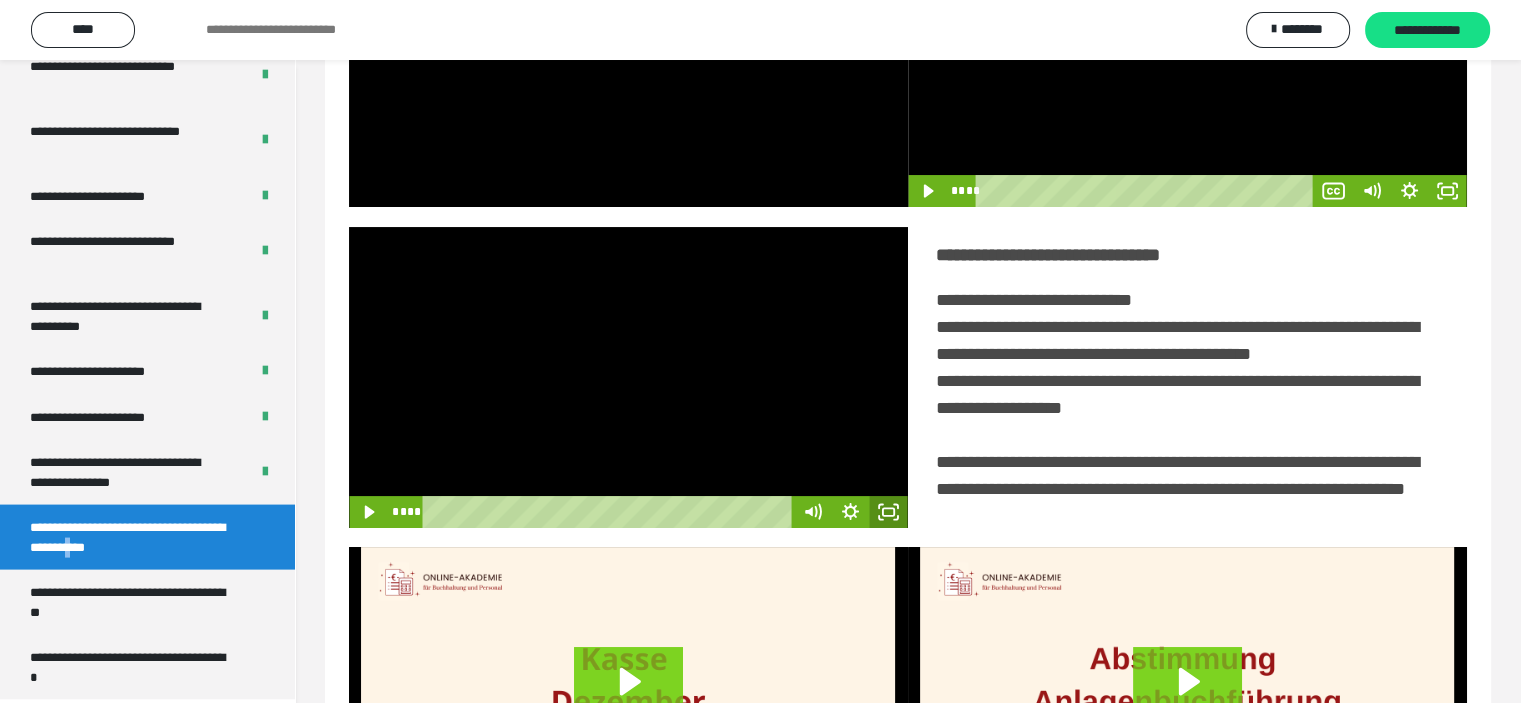 click 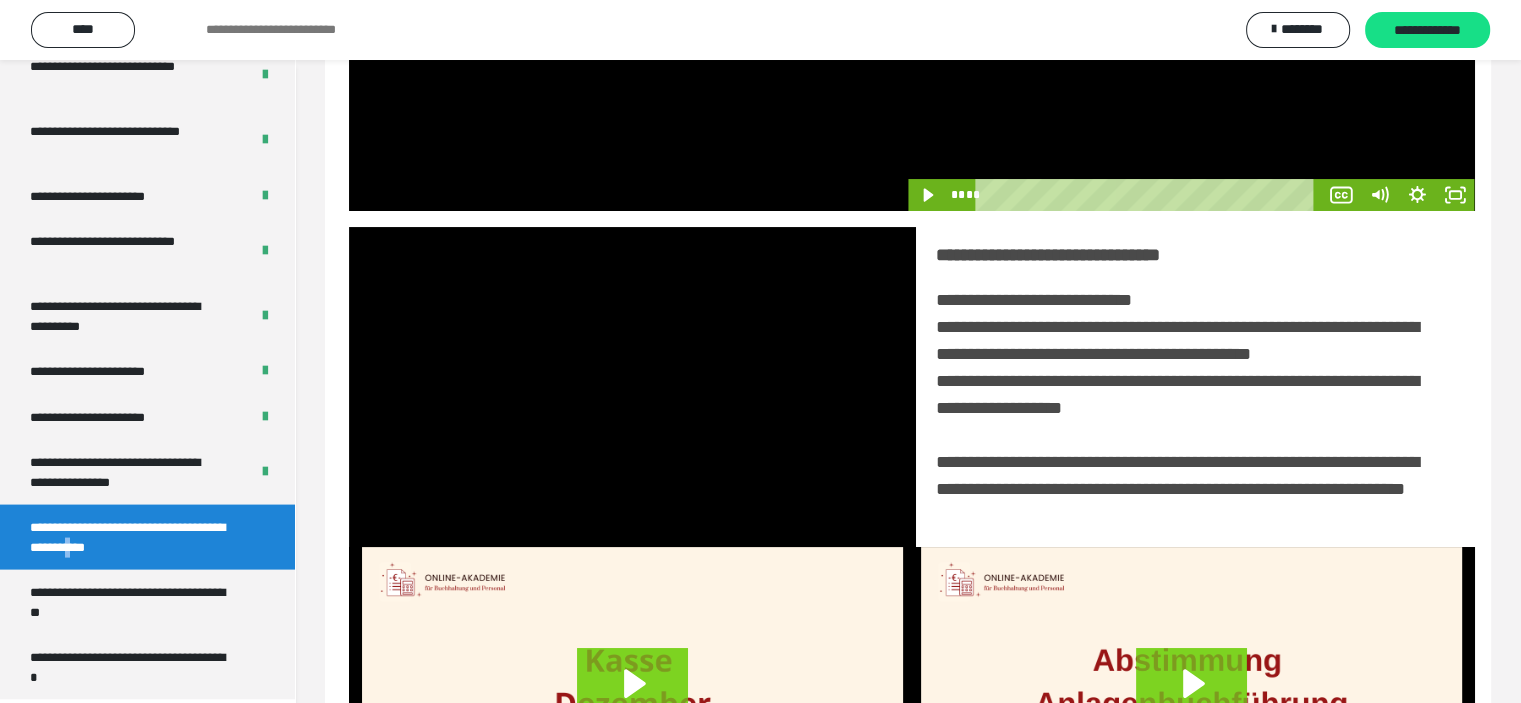 scroll, scrollTop: 3849, scrollLeft: 0, axis: vertical 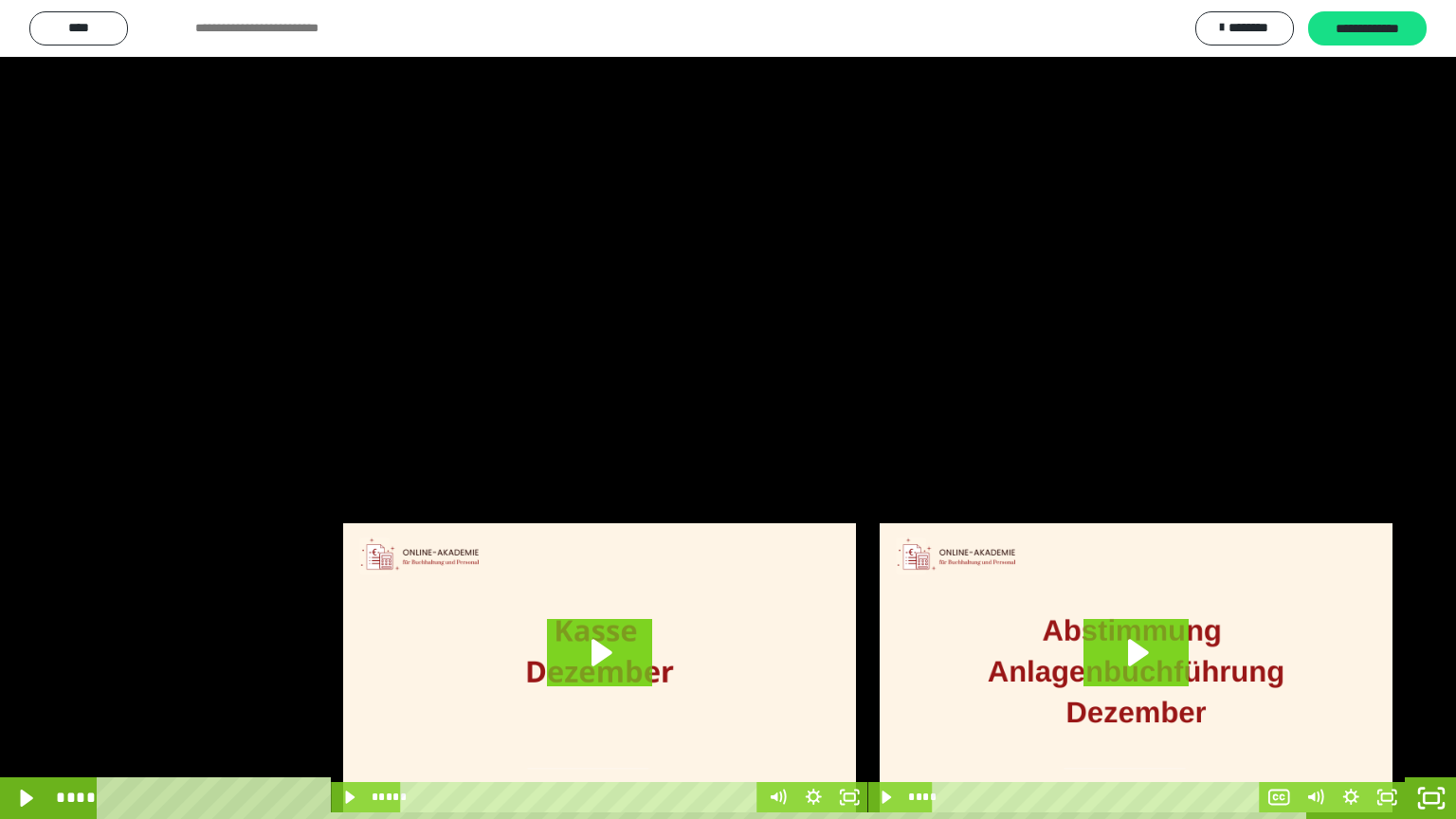 click at bounding box center (728, 410) 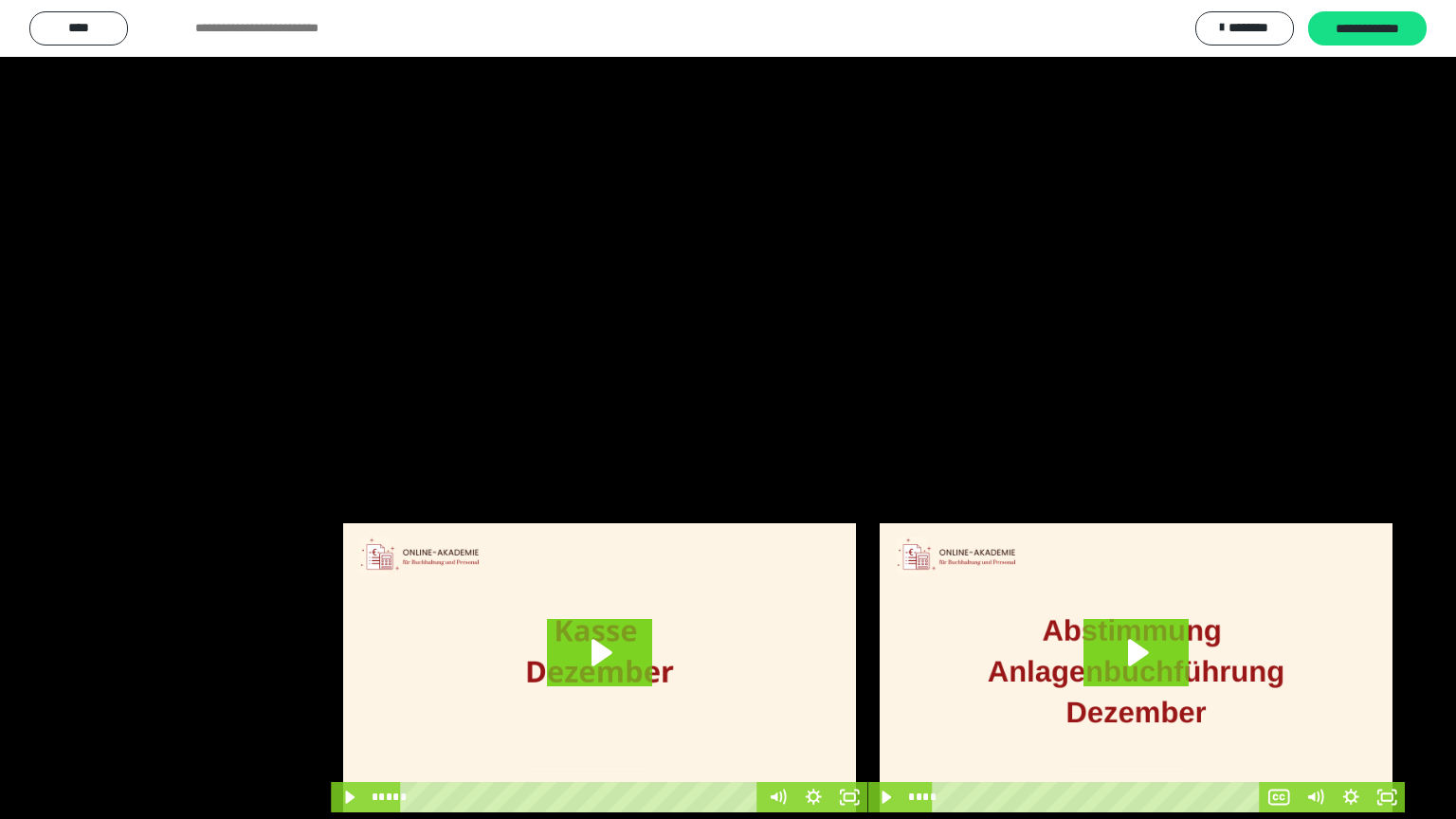 click at bounding box center [728, 410] 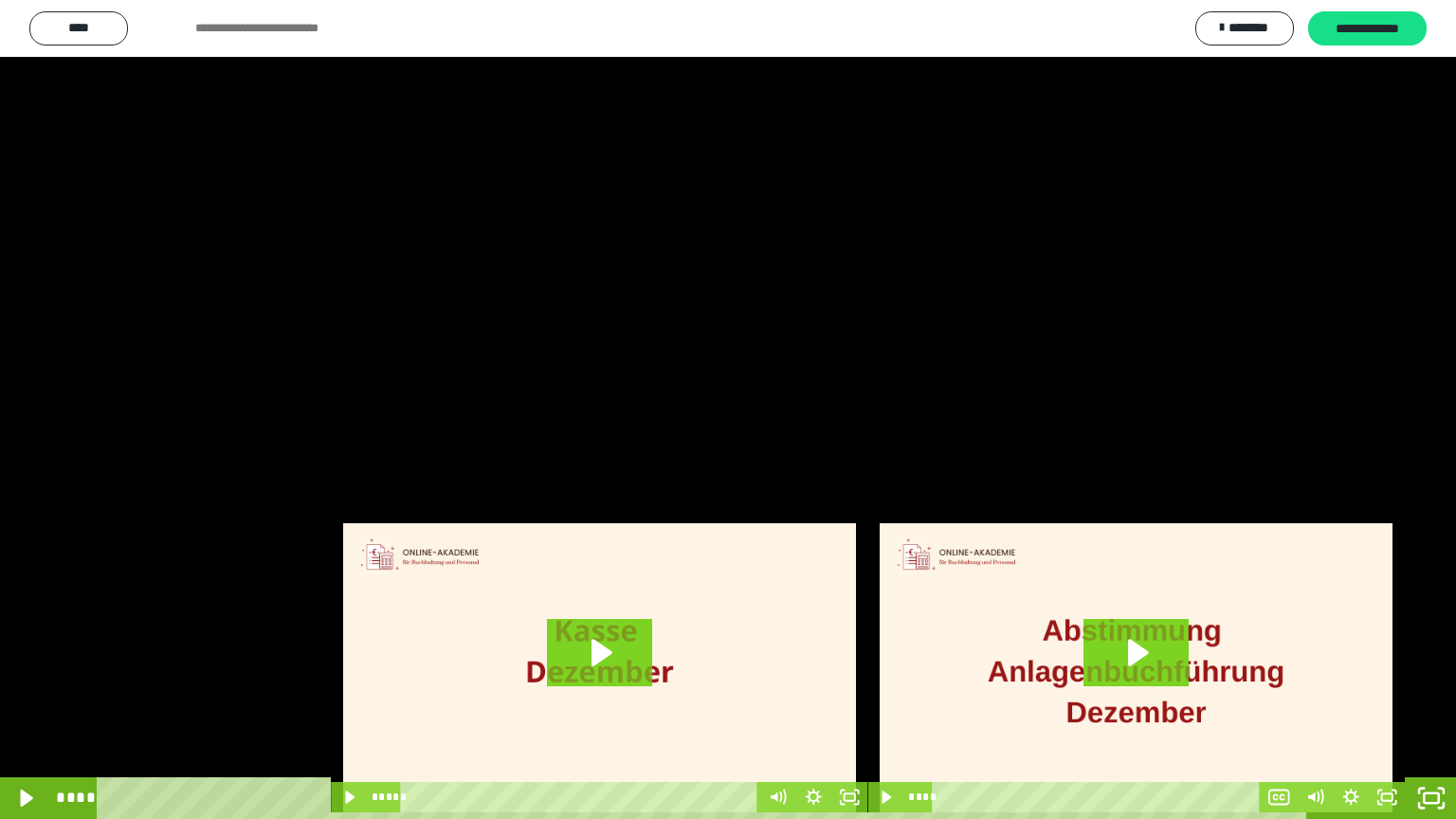 click at bounding box center (728, 410) 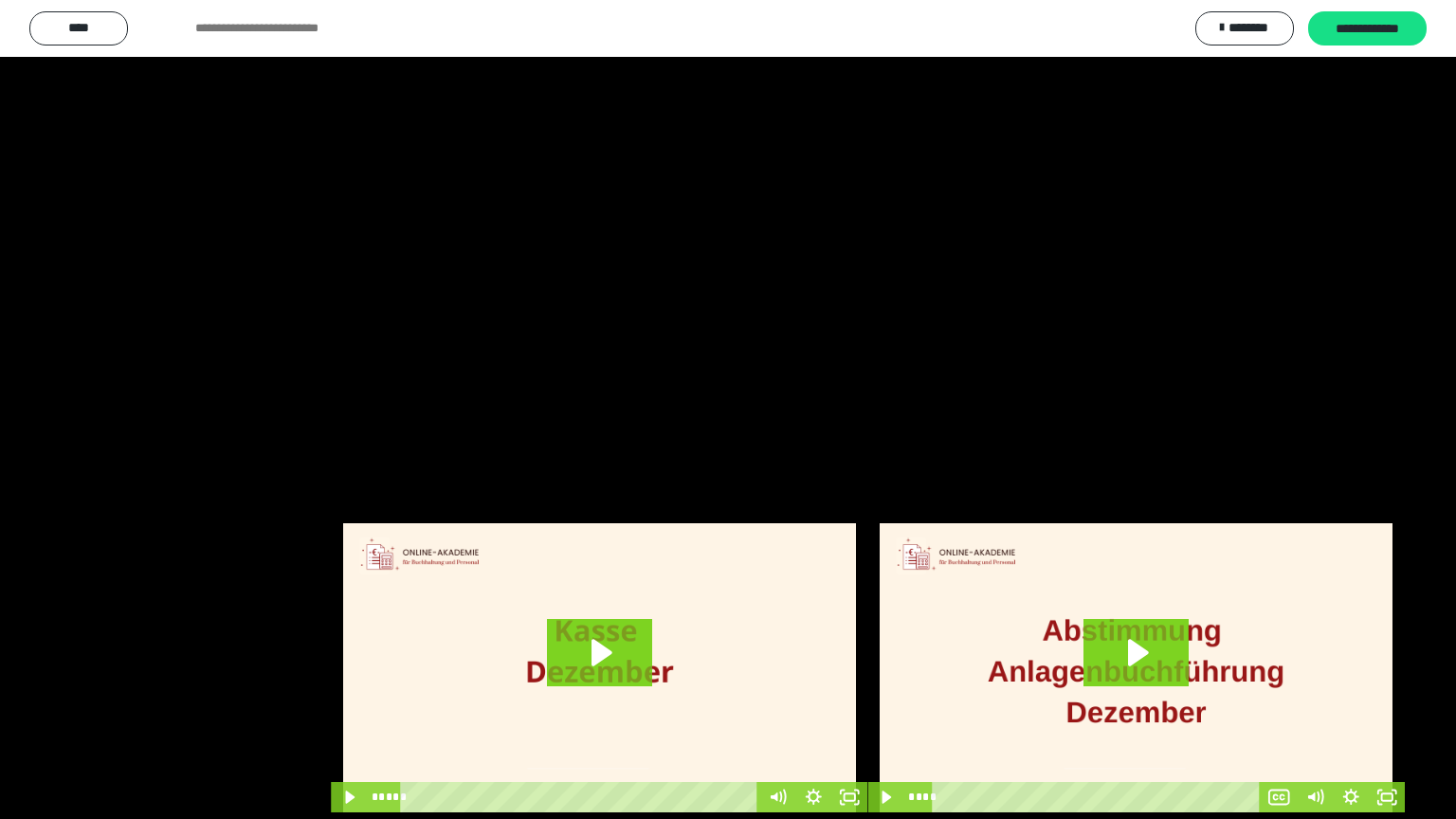 click at bounding box center (728, 410) 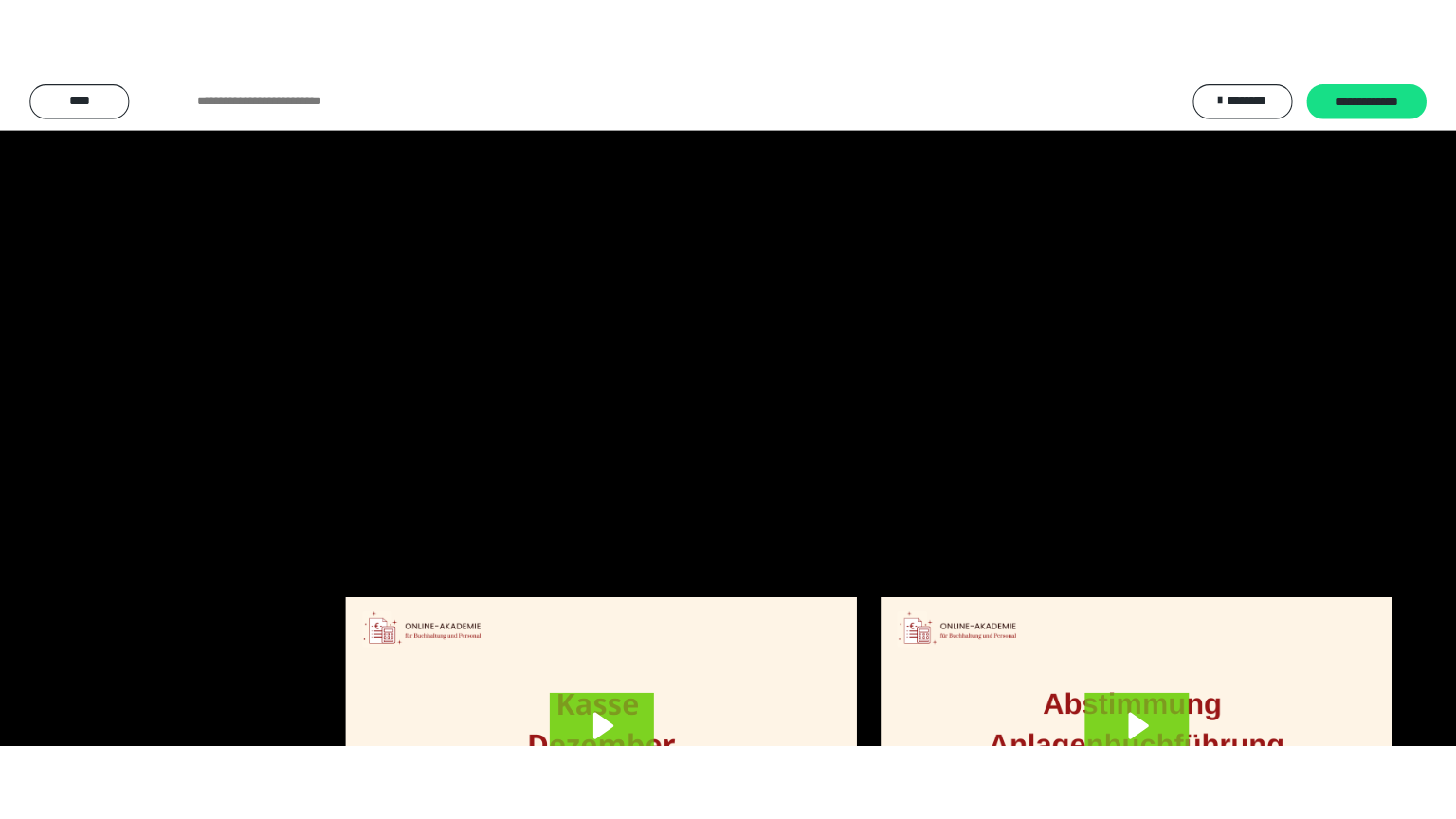 scroll, scrollTop: 3801, scrollLeft: 0, axis: vertical 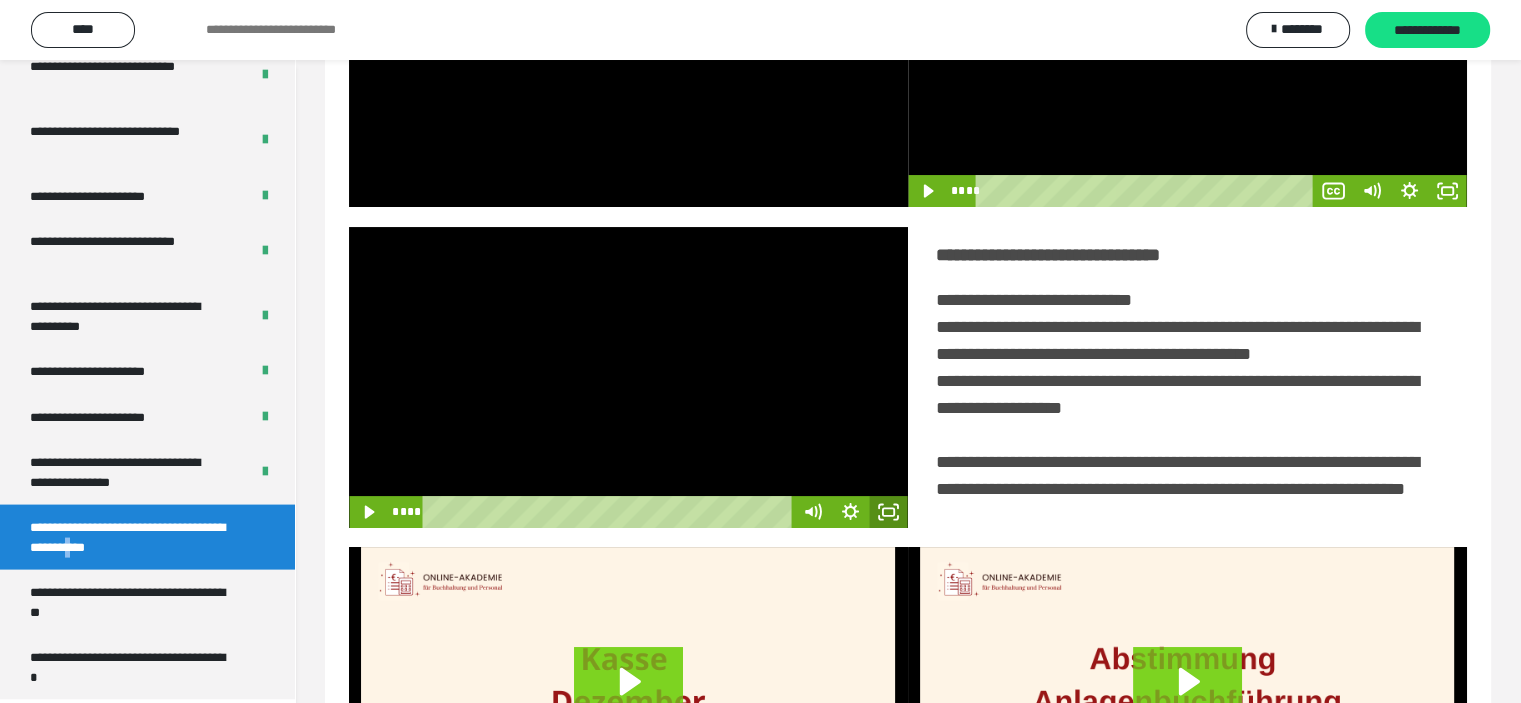 click 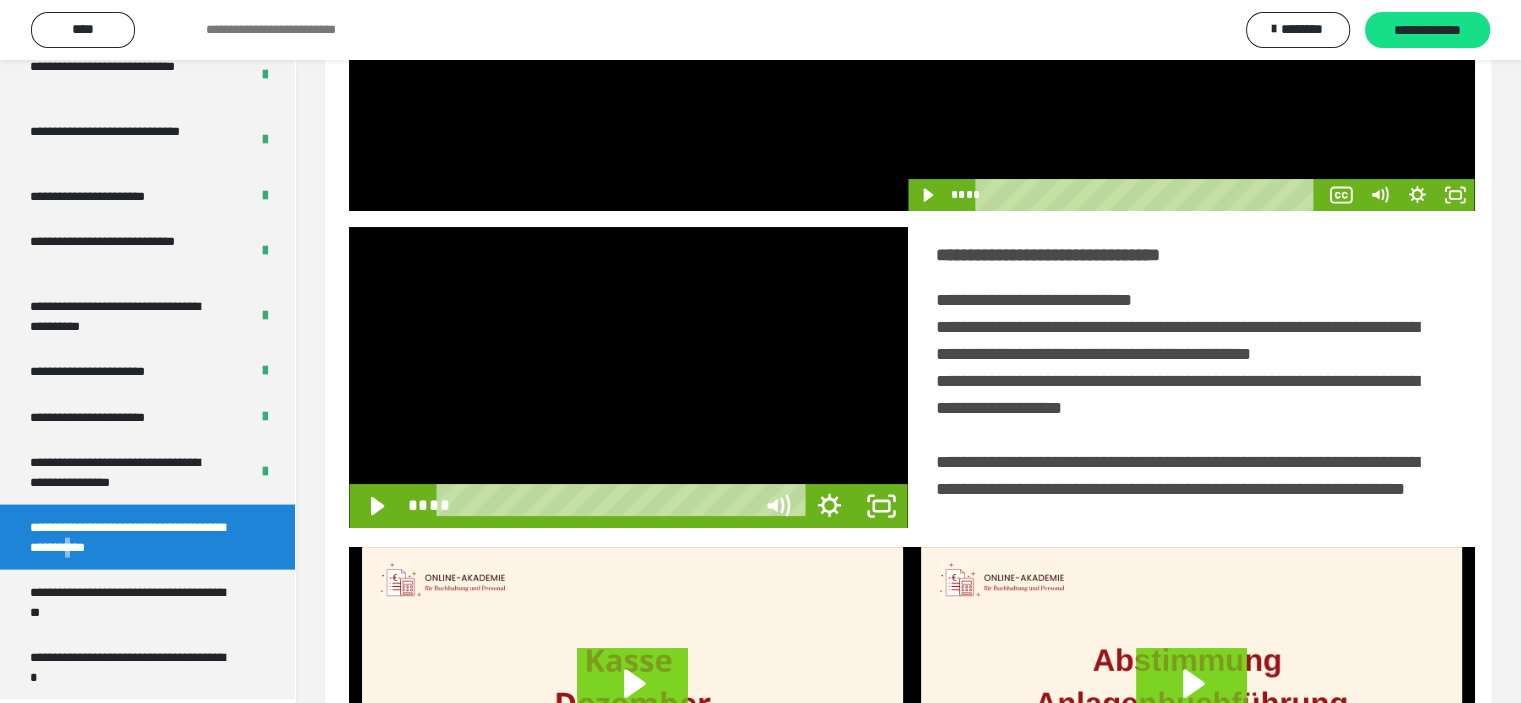 scroll, scrollTop: 3849, scrollLeft: 0, axis: vertical 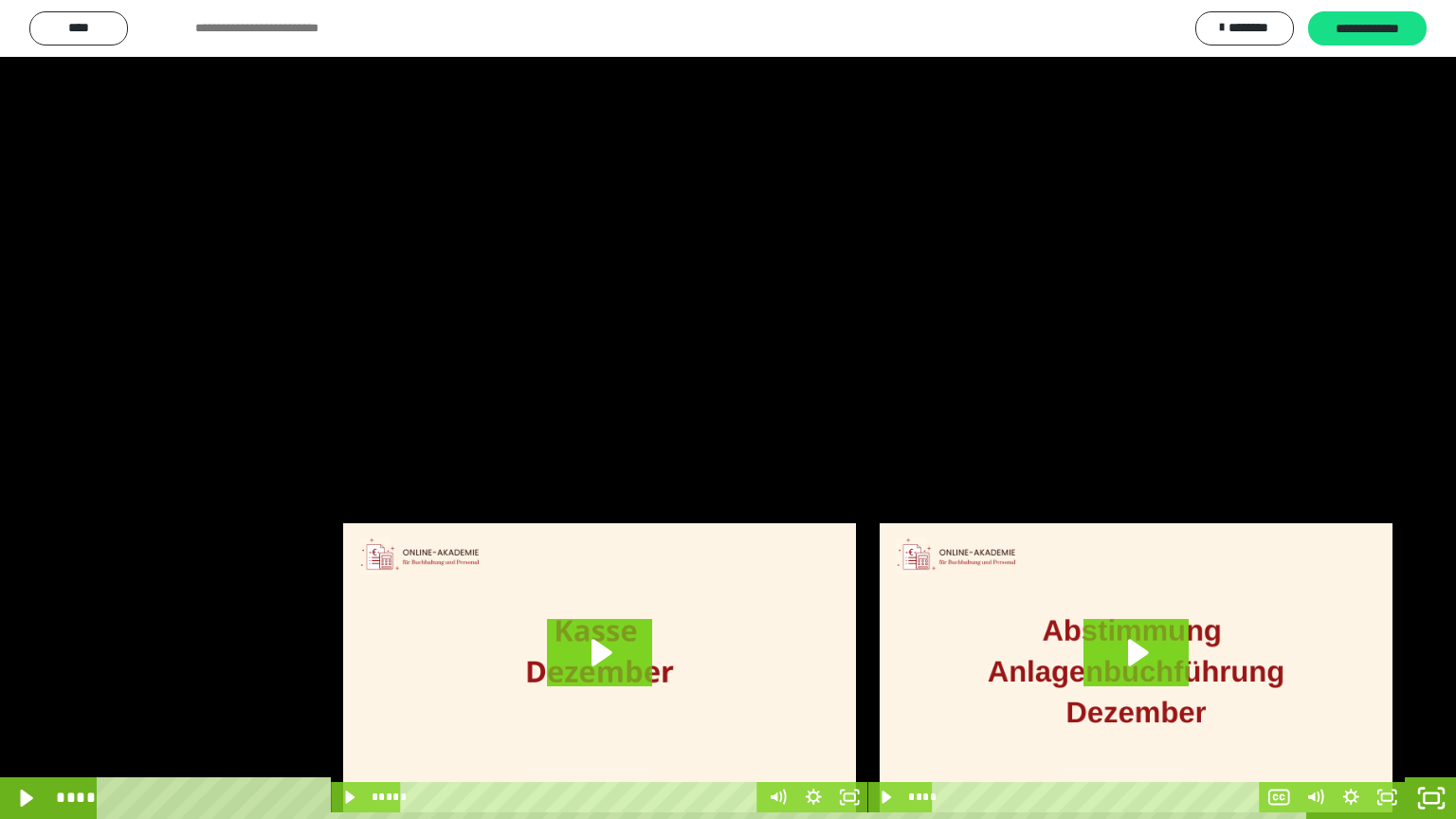 click at bounding box center [728, 410] 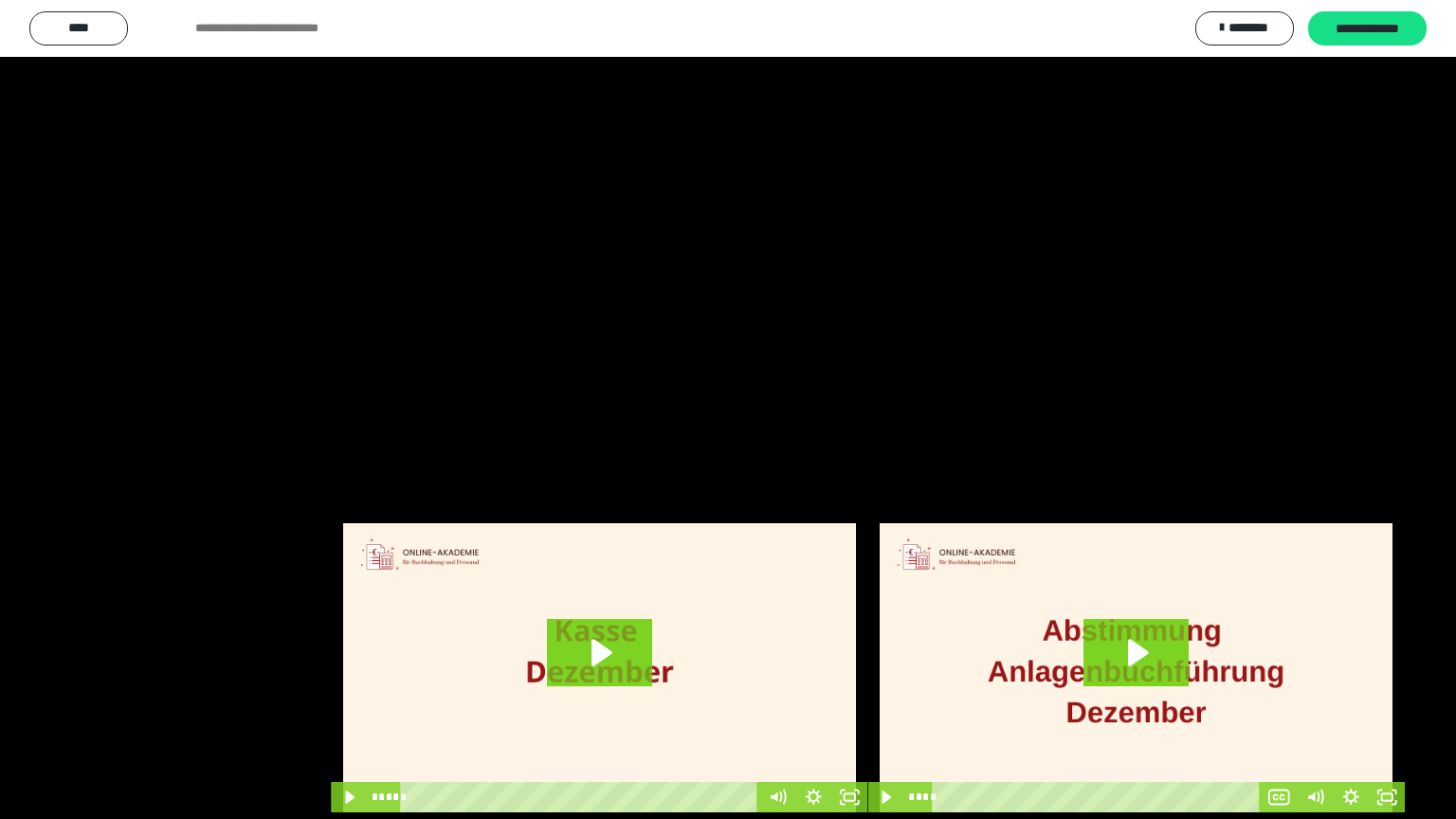 click at bounding box center [728, 410] 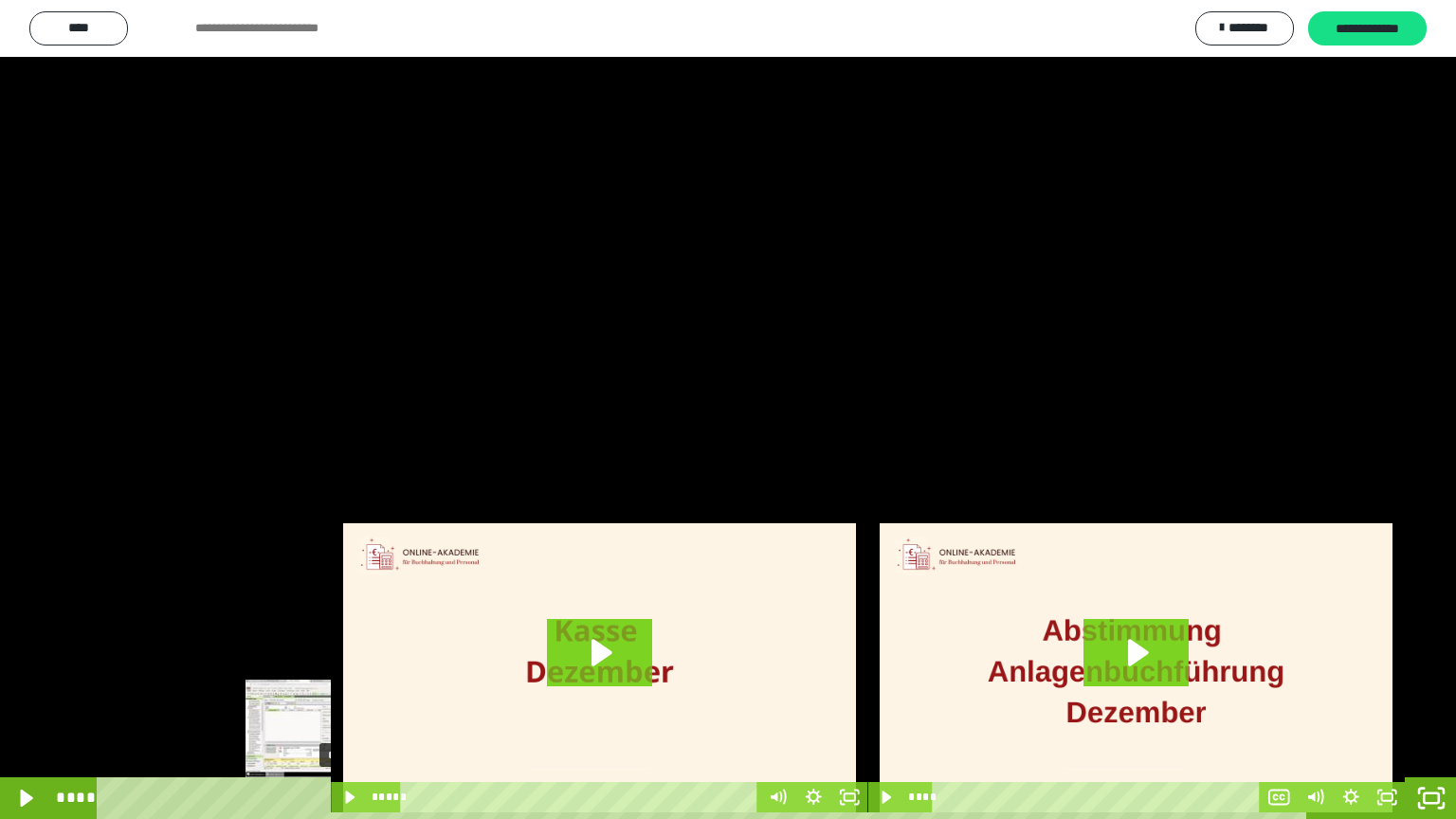 click on "****" at bounding box center (705, 798) 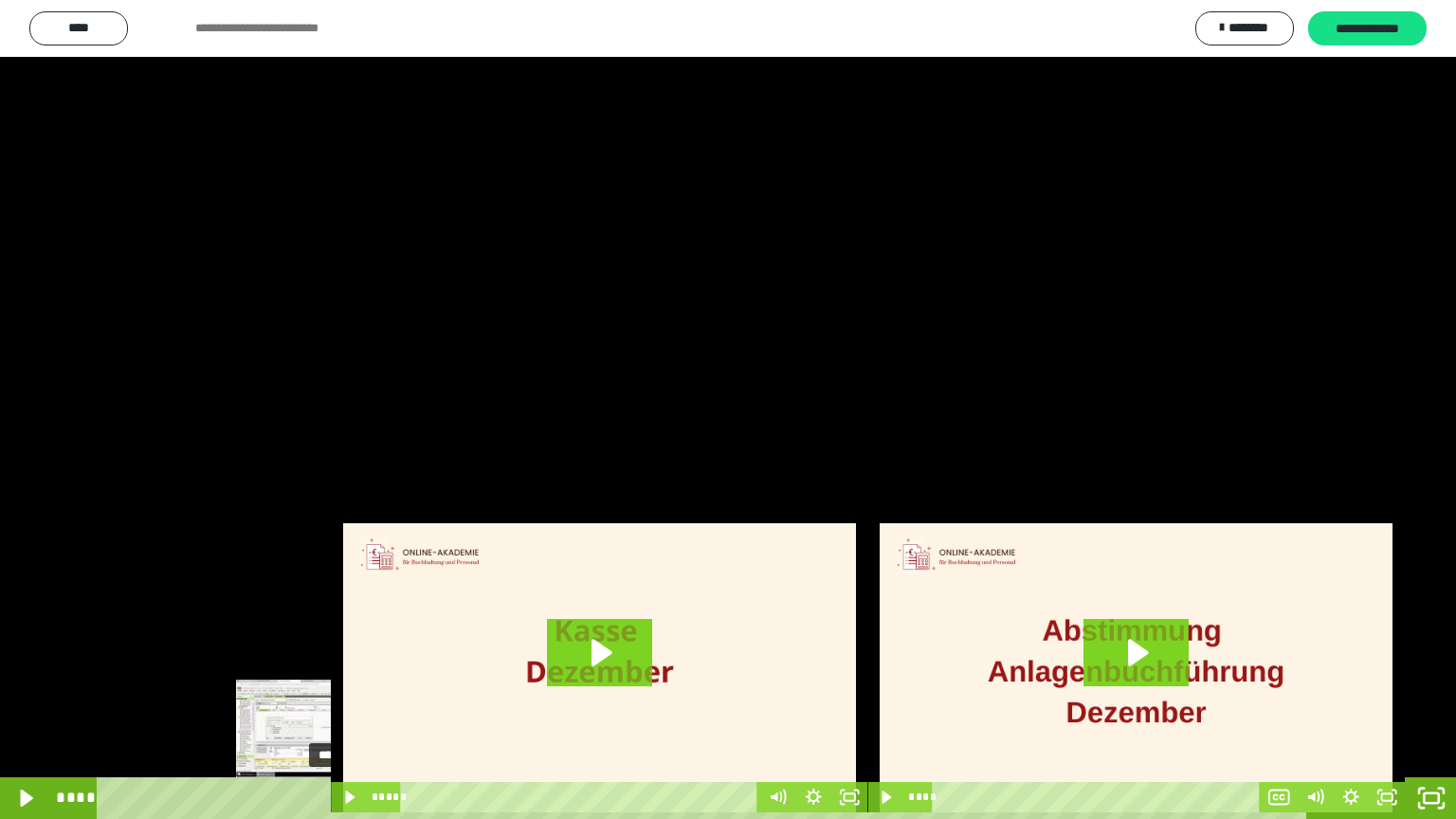 click on "****" at bounding box center [705, 798] 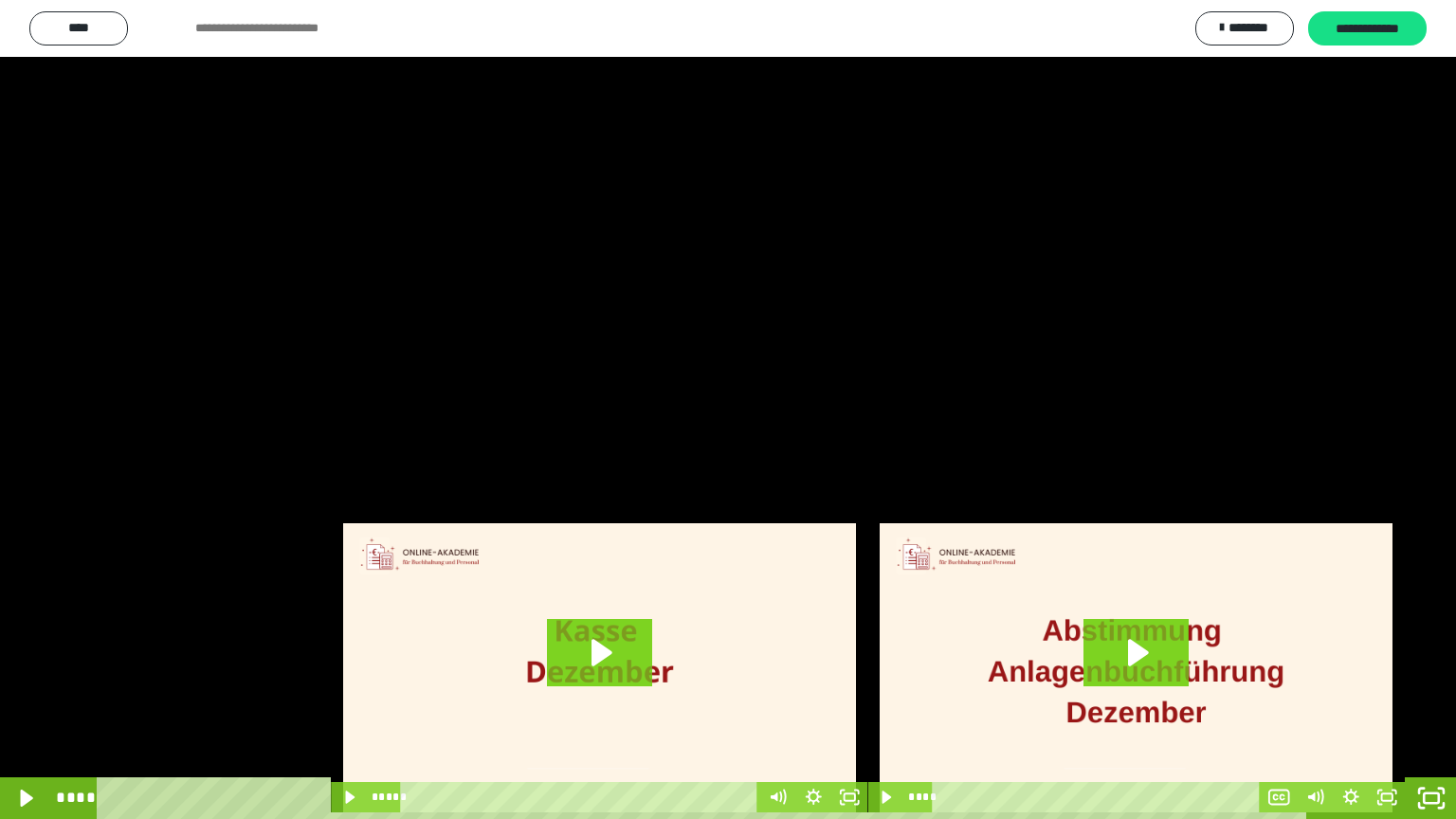 click at bounding box center [728, 410] 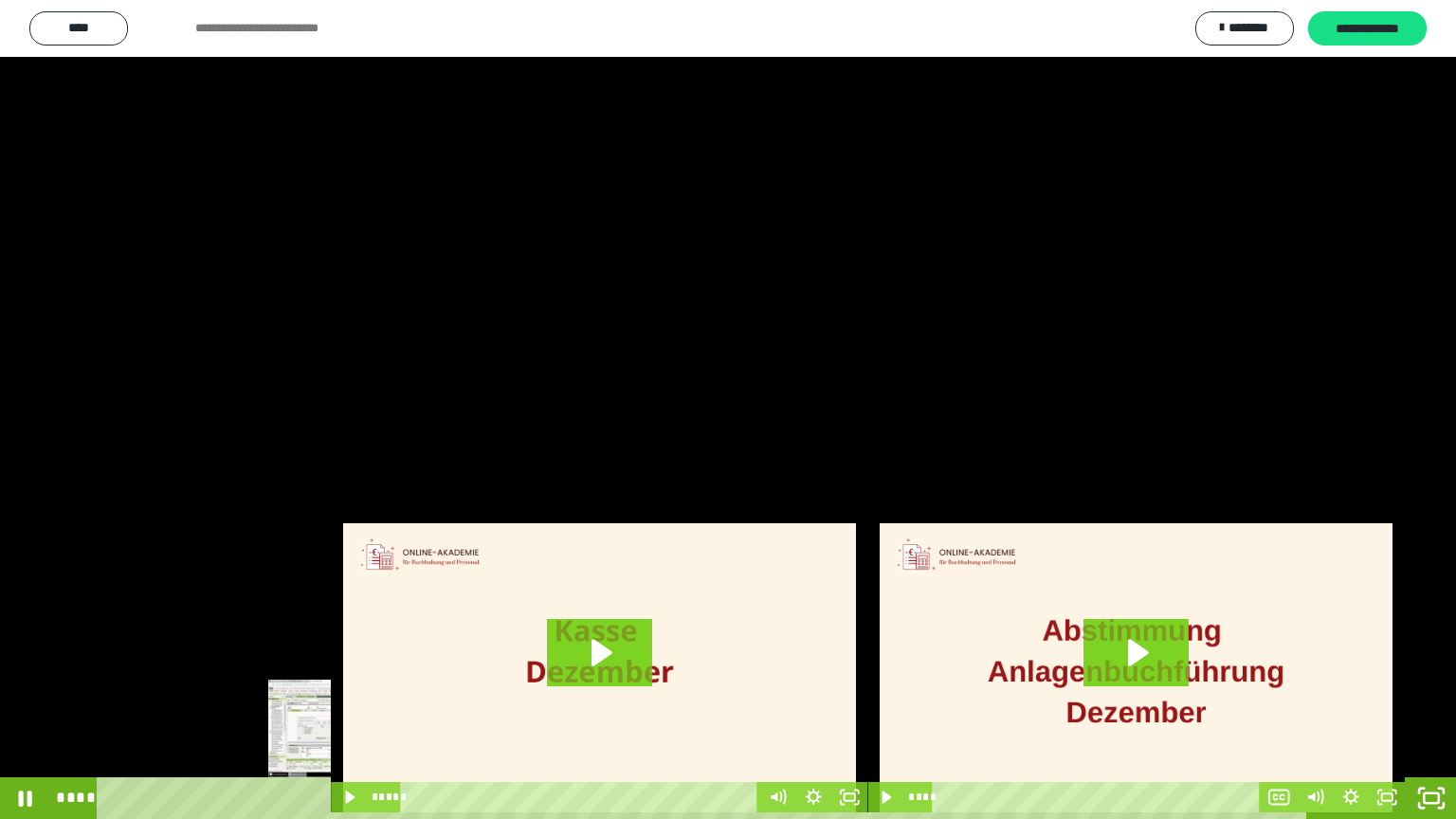 click on "****" at bounding box center (705, 798) 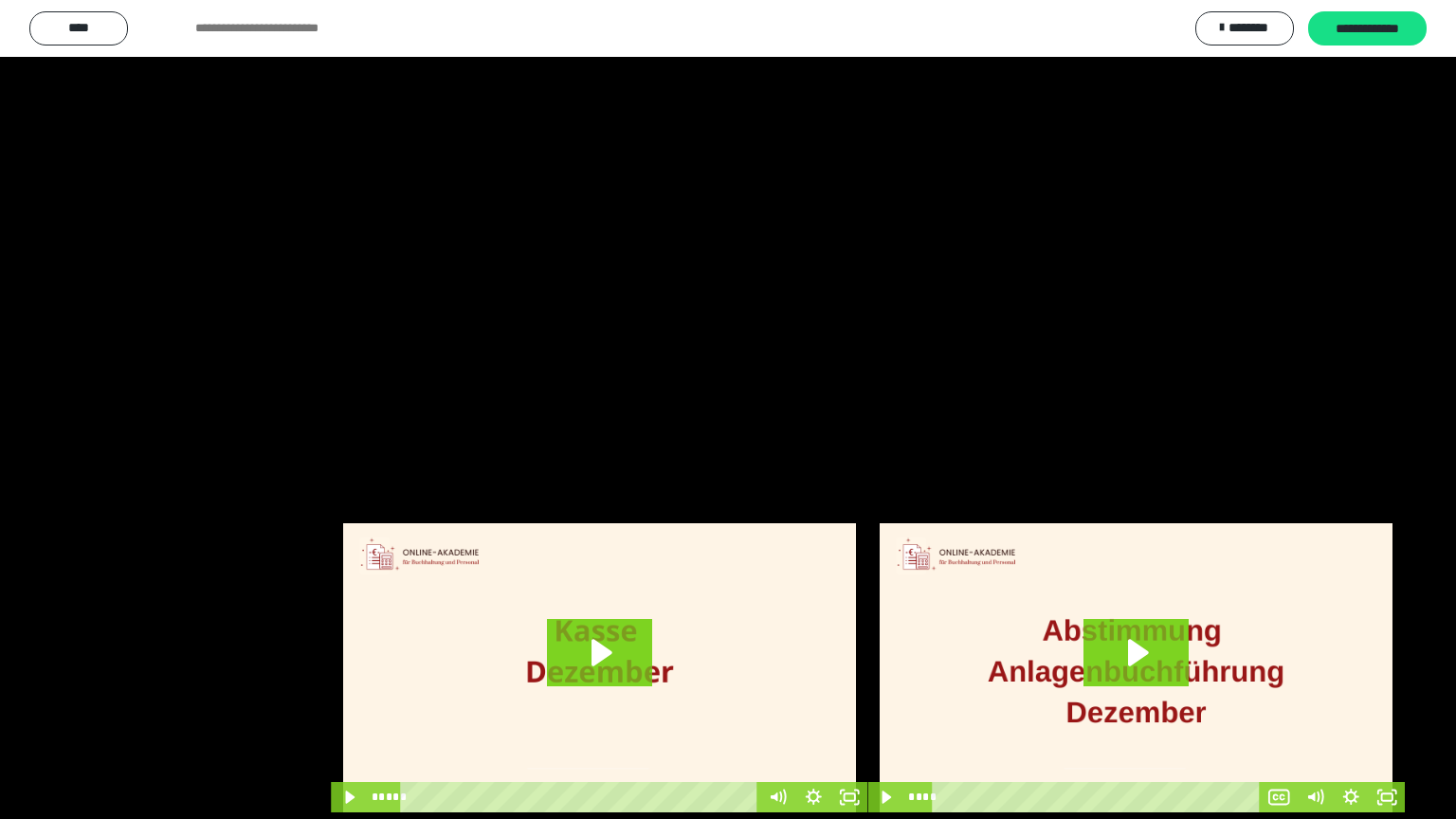 click at bounding box center (728, 410) 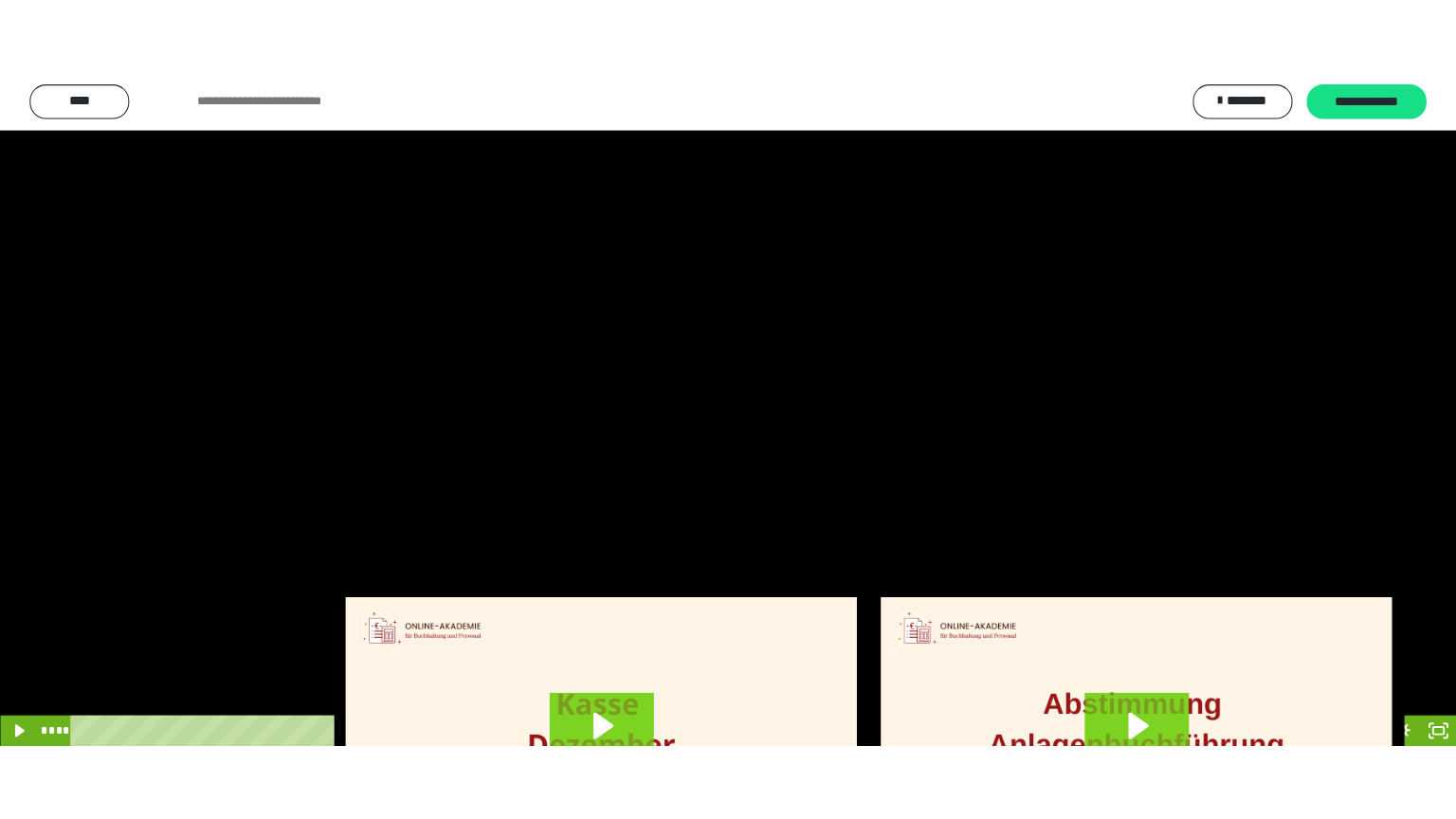 scroll, scrollTop: 3801, scrollLeft: 0, axis: vertical 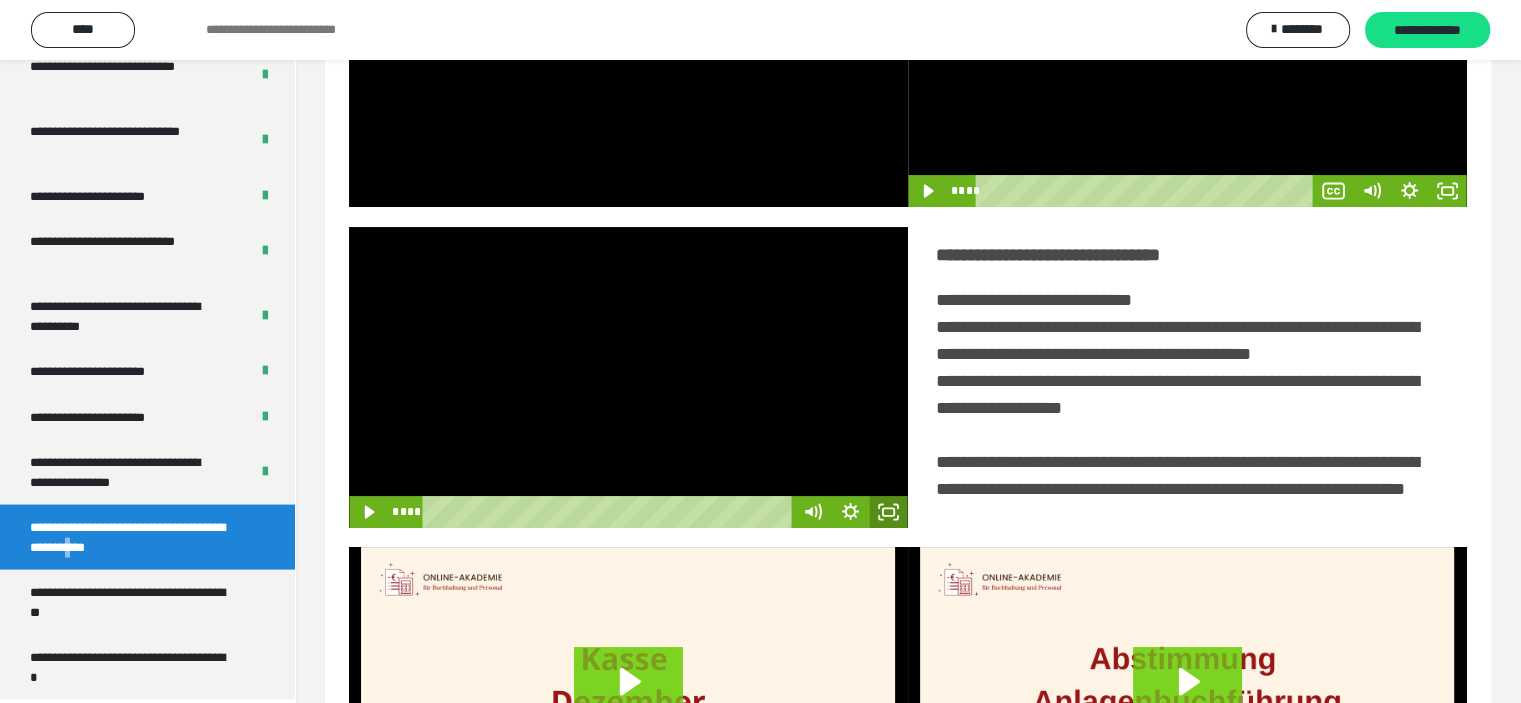 click 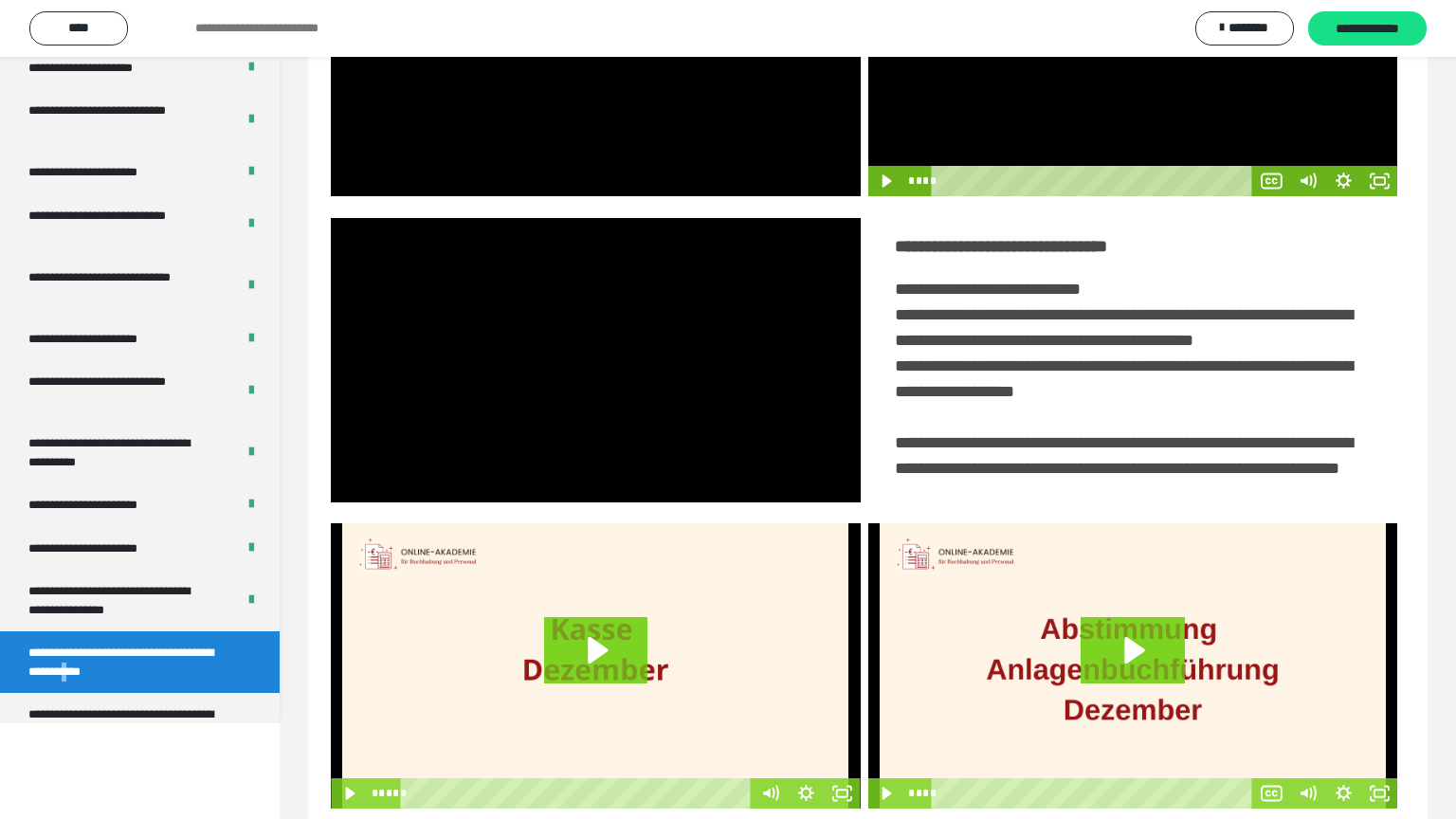 scroll, scrollTop: 3801, scrollLeft: 0, axis: vertical 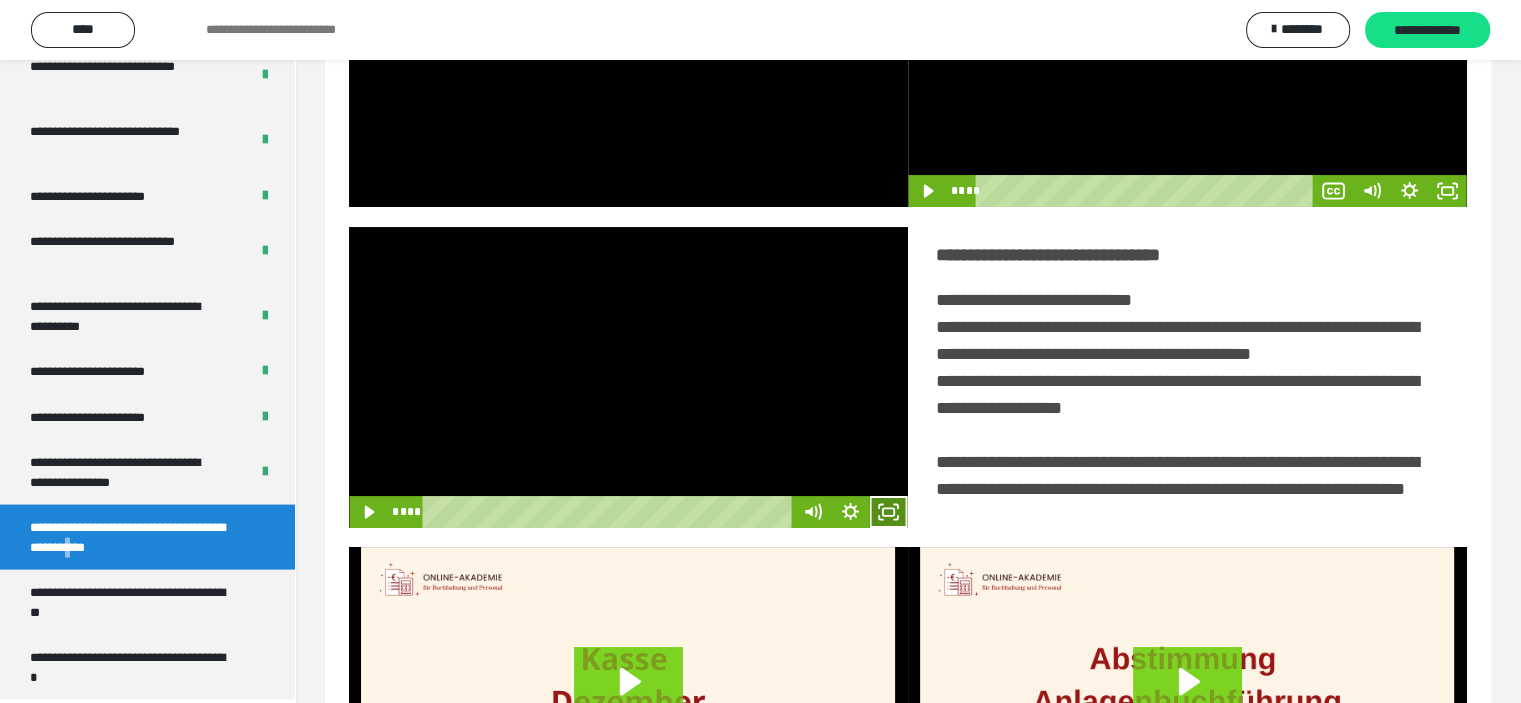 click 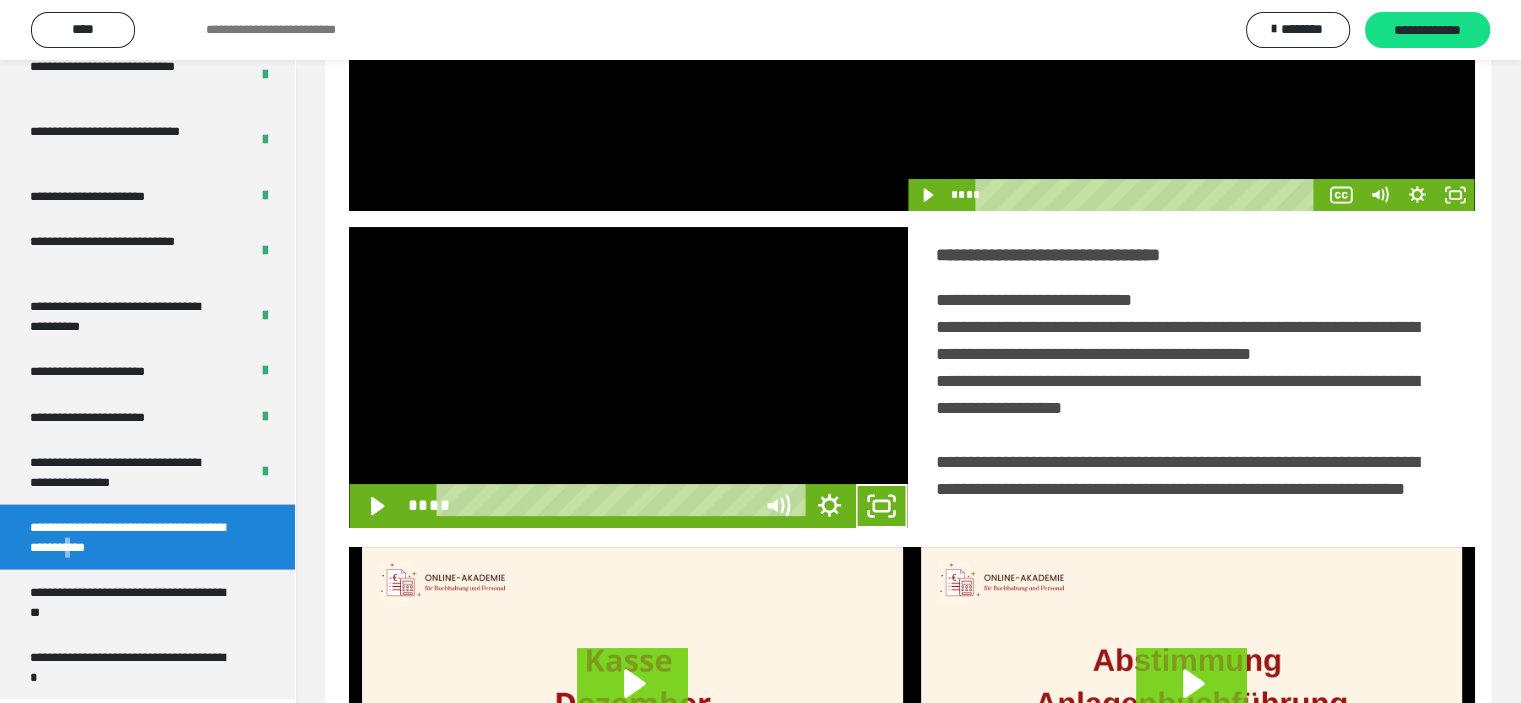 scroll, scrollTop: 3849, scrollLeft: 0, axis: vertical 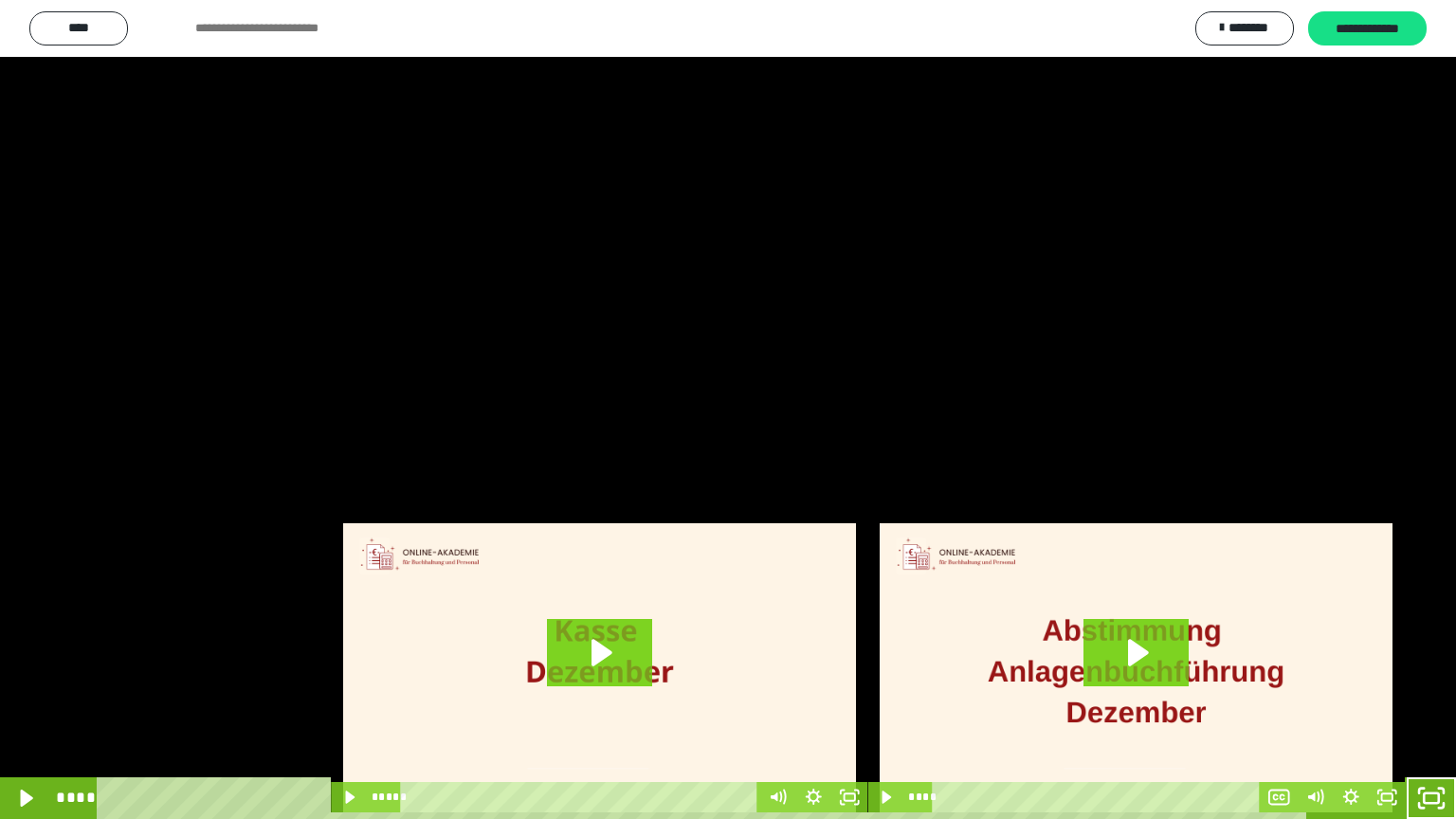 click at bounding box center [728, 410] 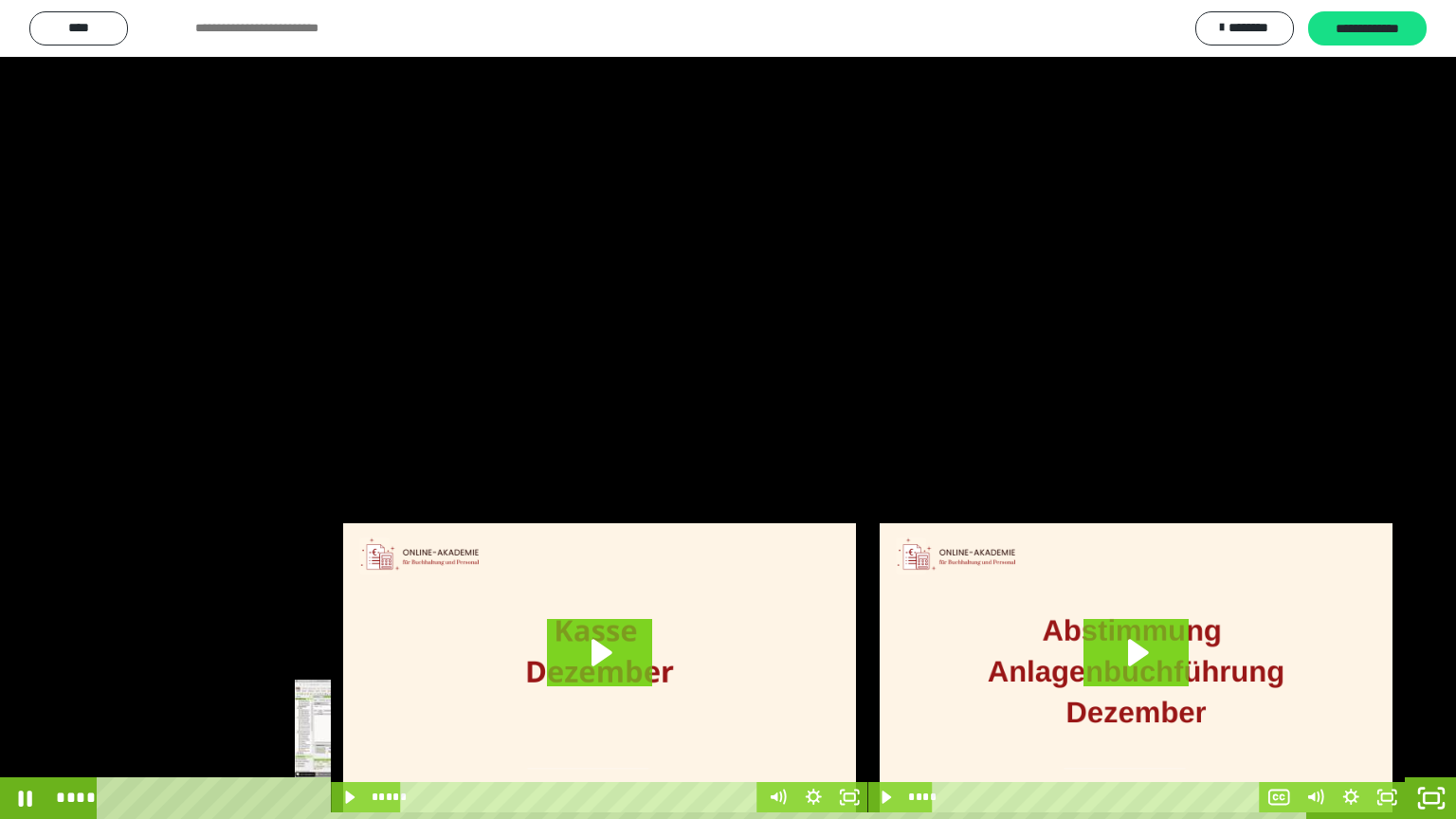 click on "****" at bounding box center (705, 798) 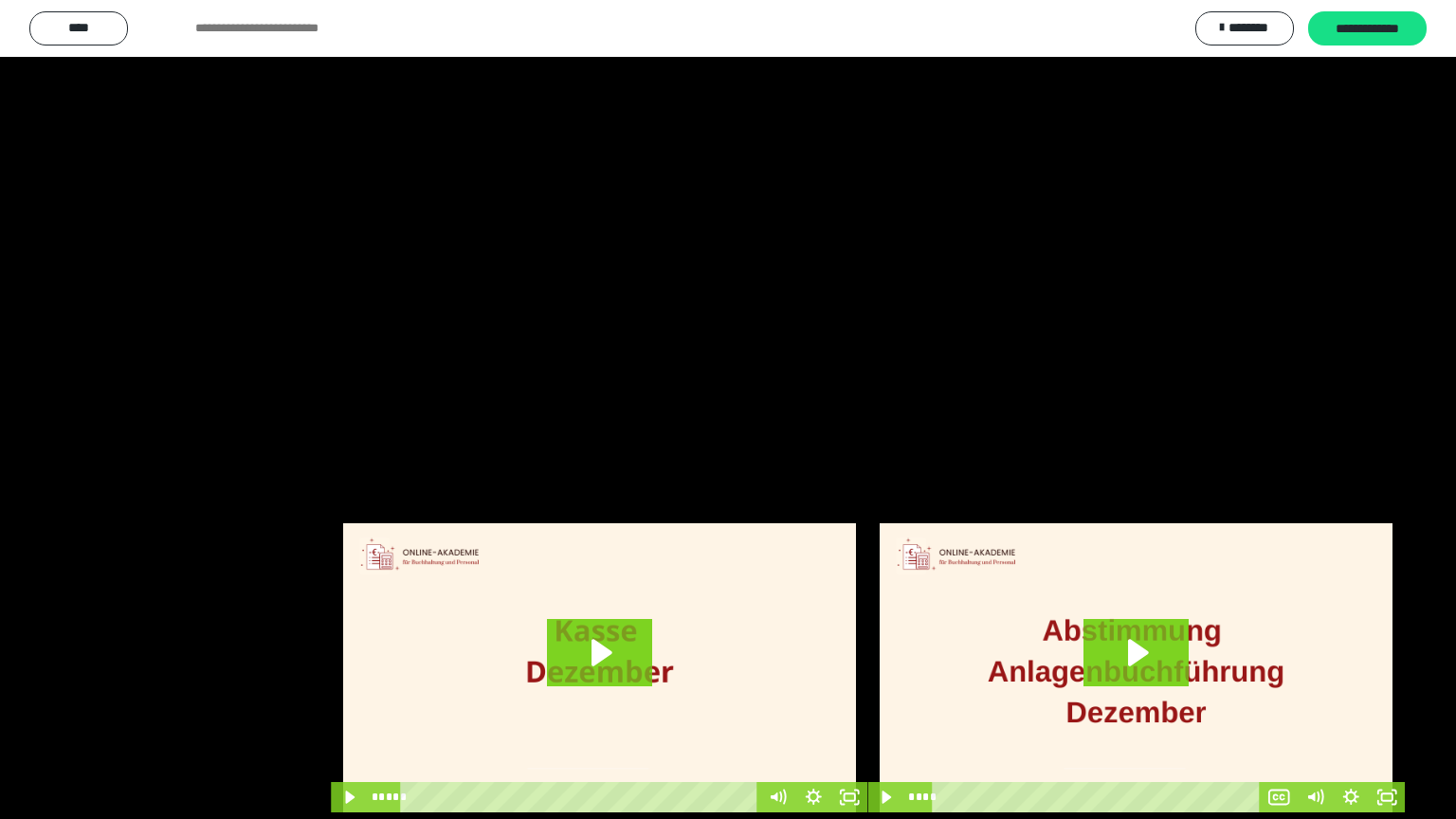click at bounding box center [728, 410] 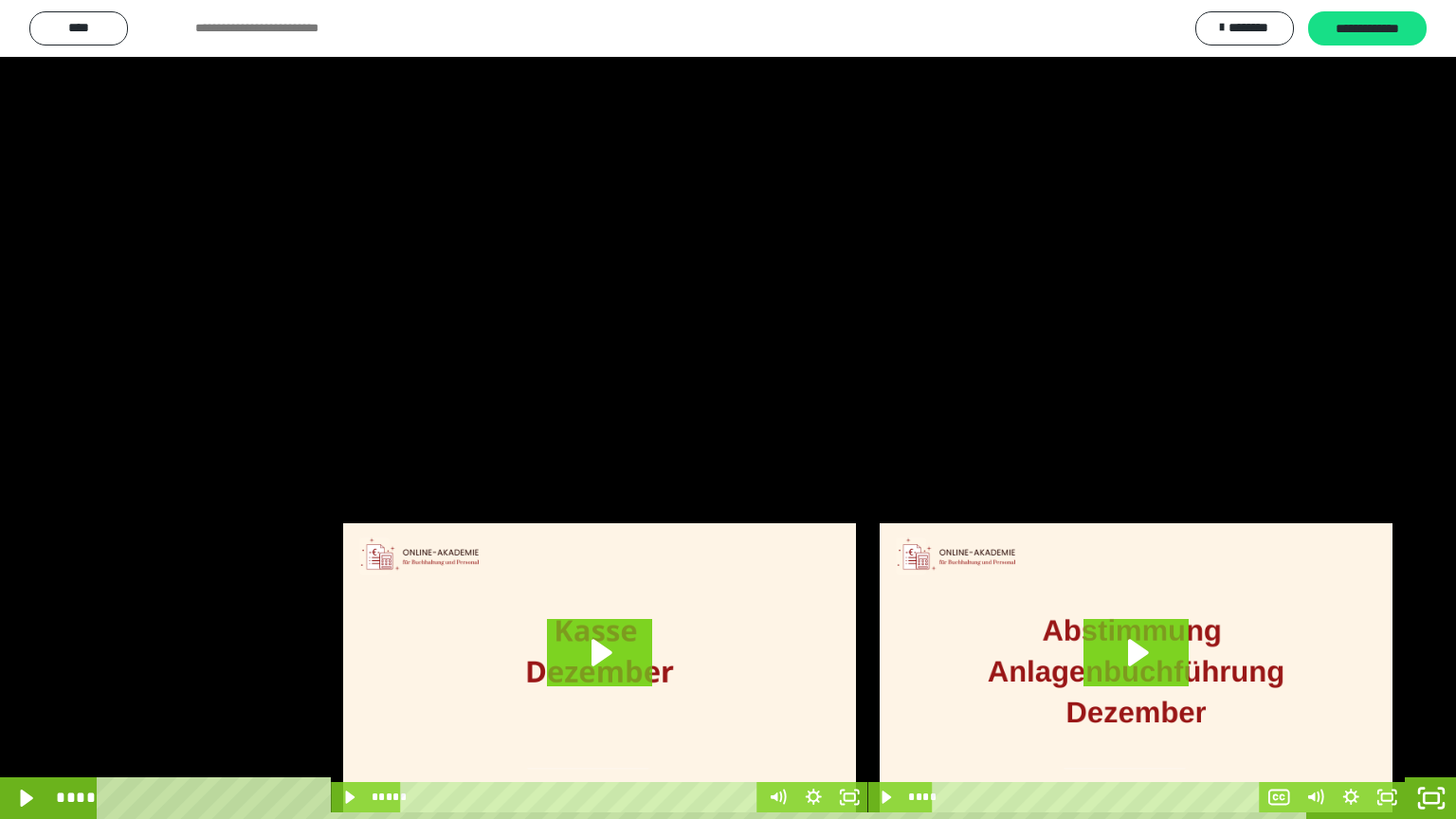 click at bounding box center (728, 410) 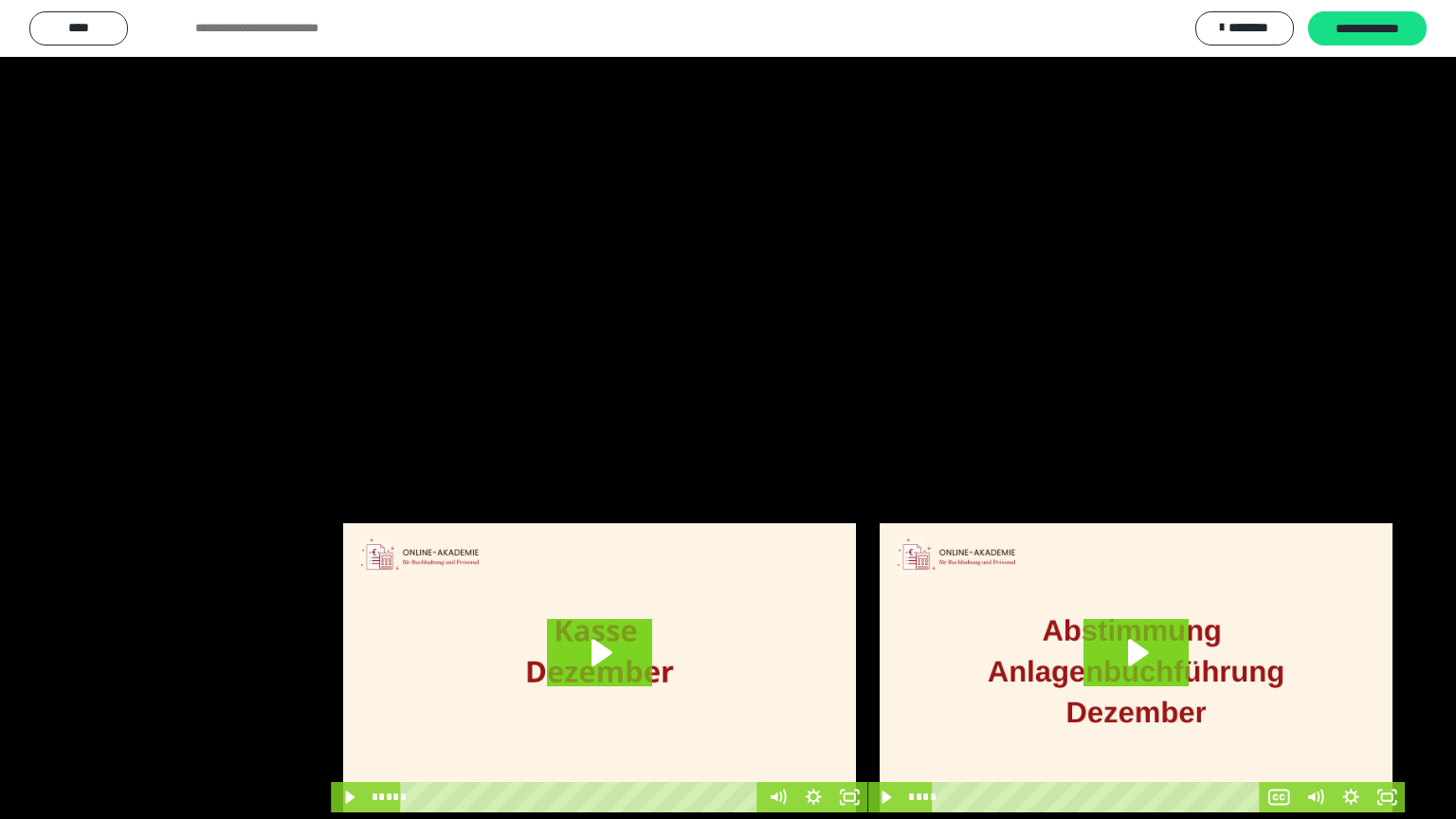 click at bounding box center (728, 410) 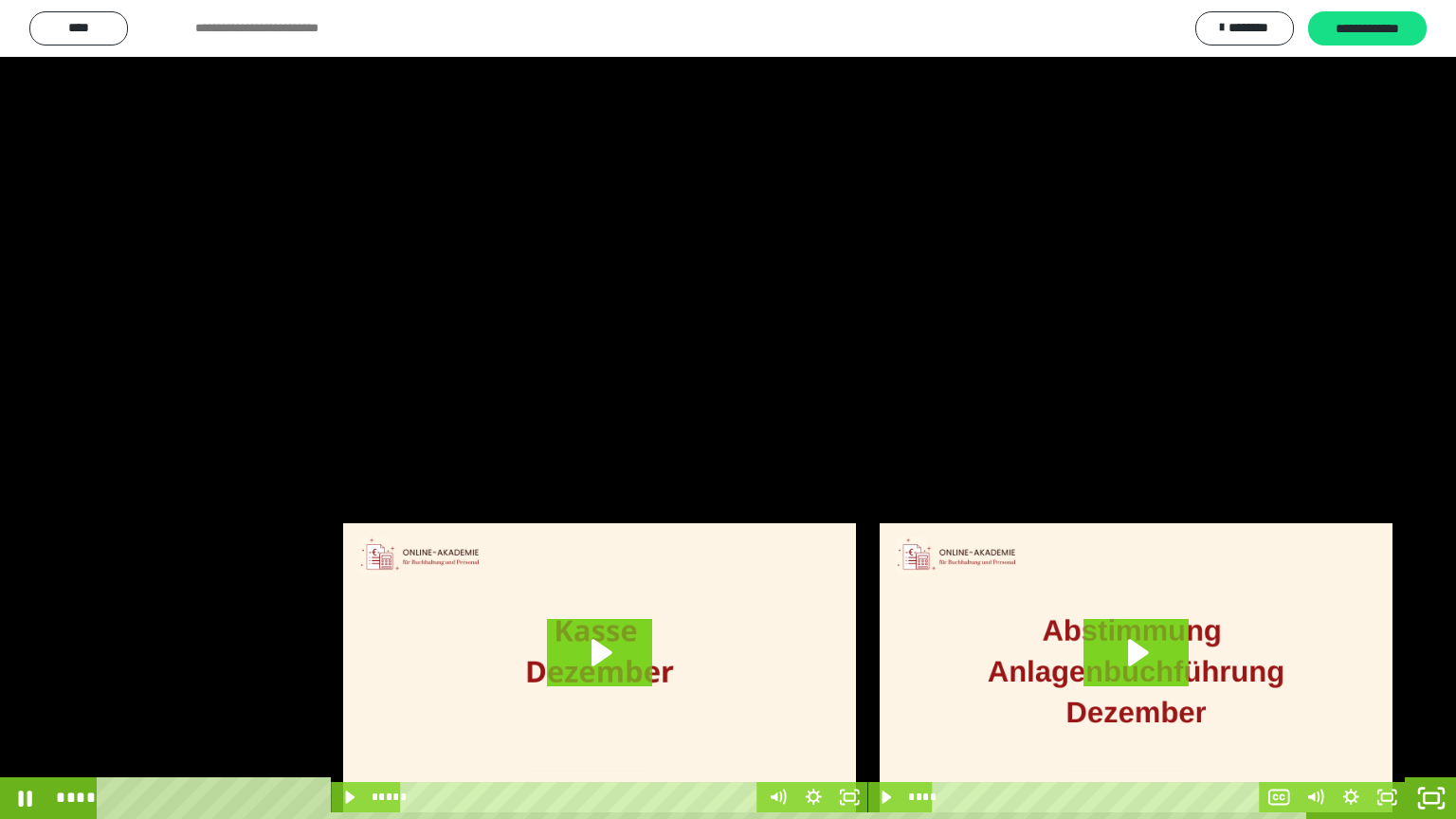 click at bounding box center [728, 410] 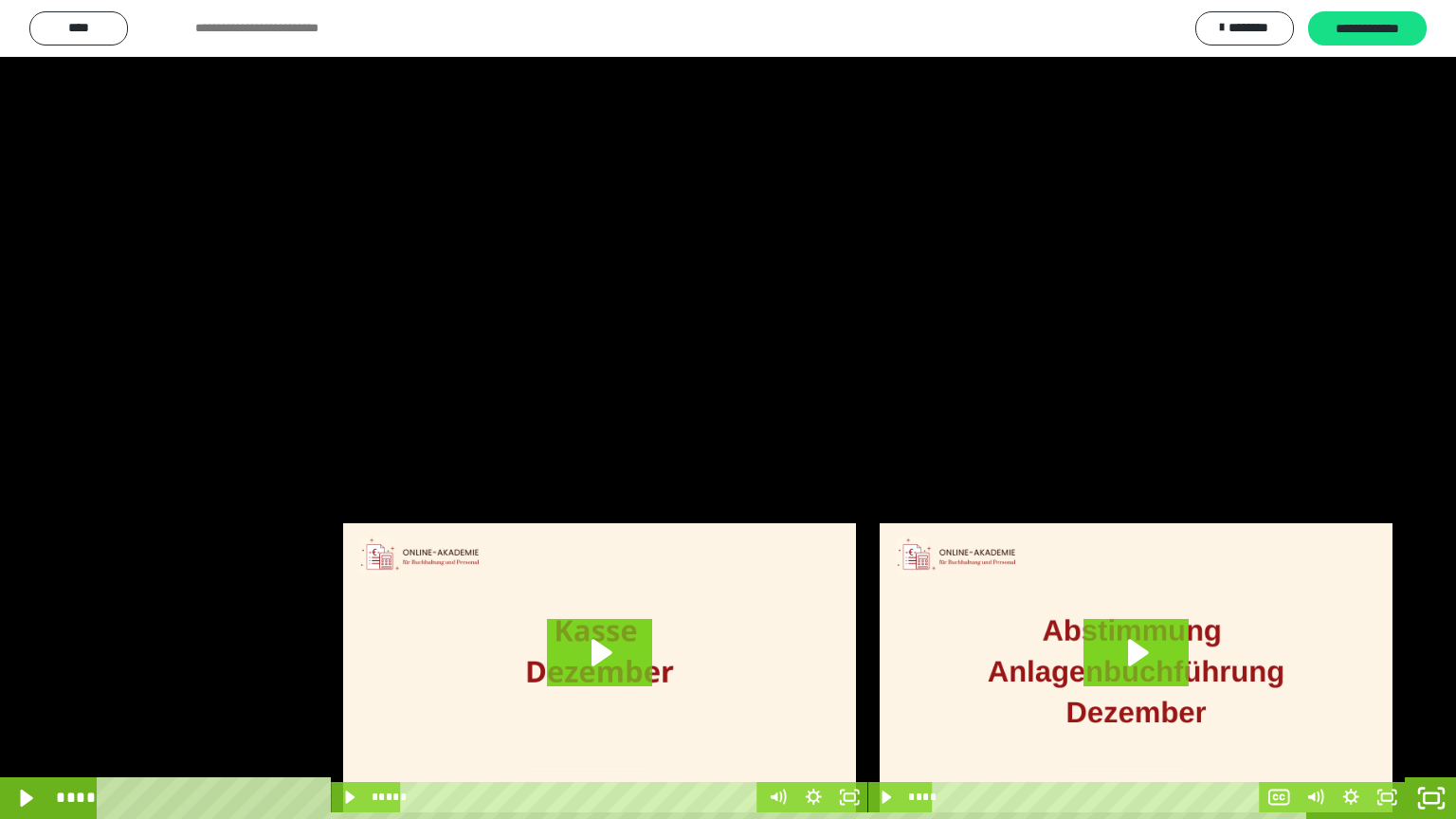 click at bounding box center [728, 410] 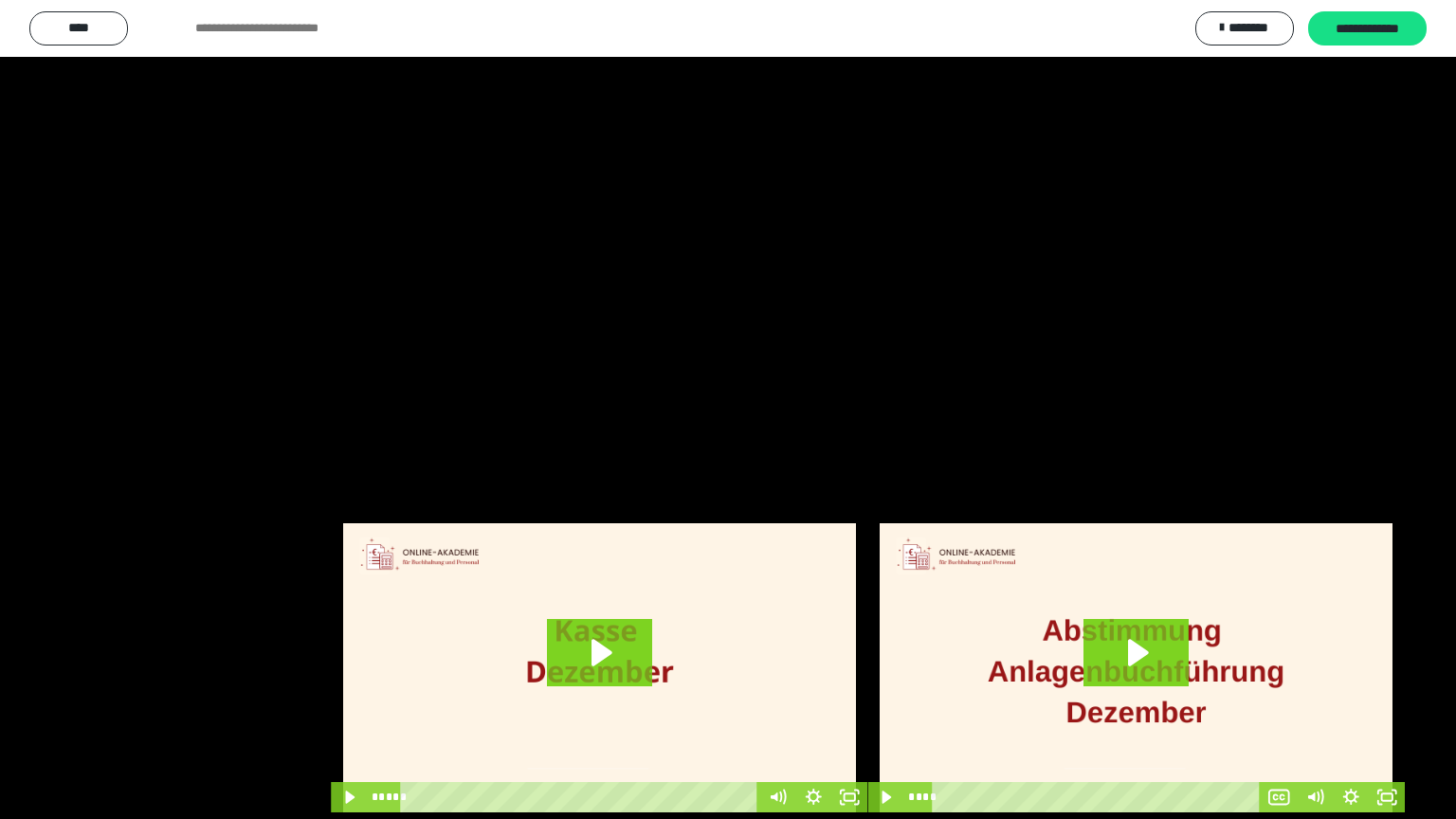 click at bounding box center [728, 410] 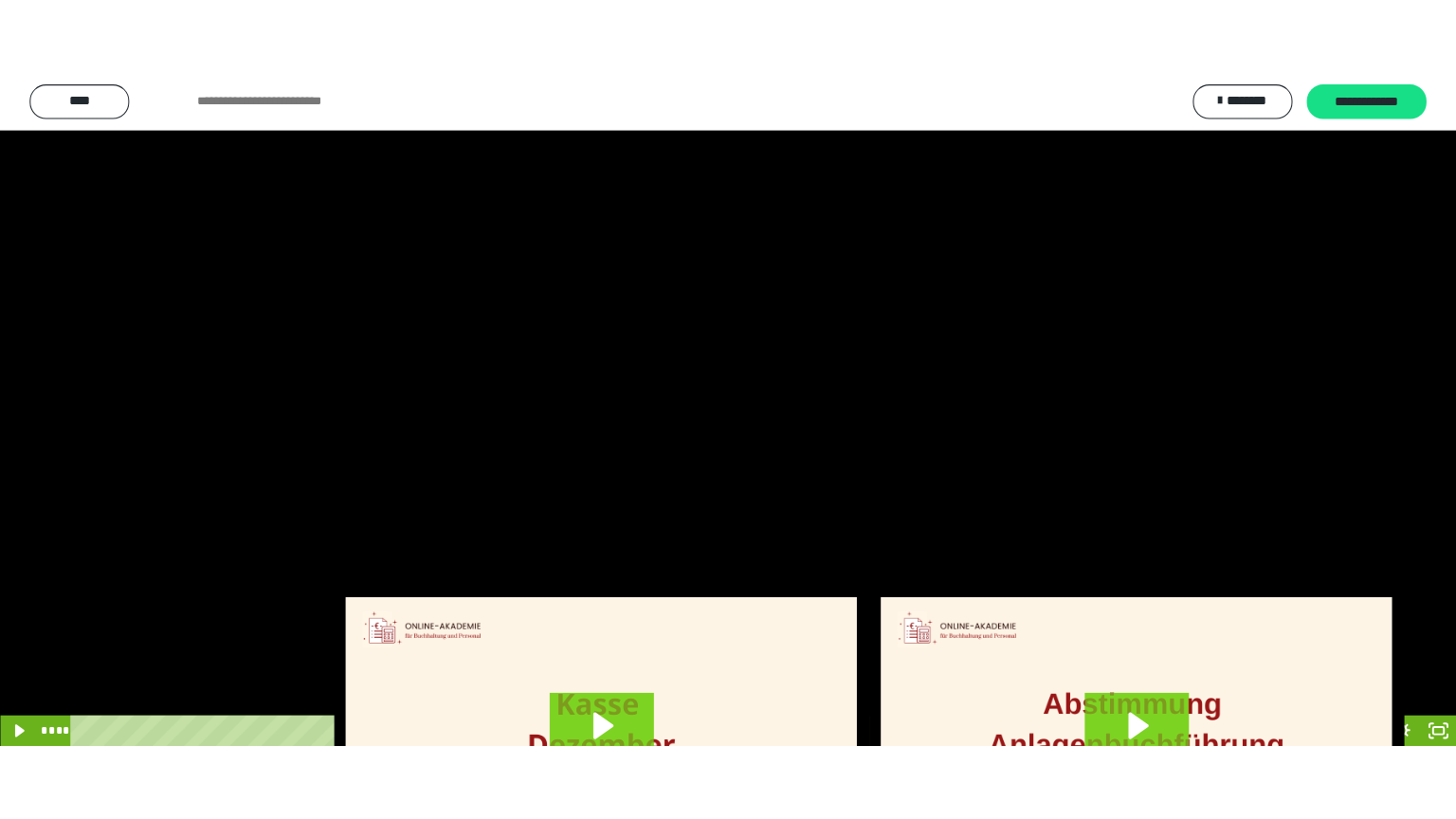 scroll, scrollTop: 3801, scrollLeft: 0, axis: vertical 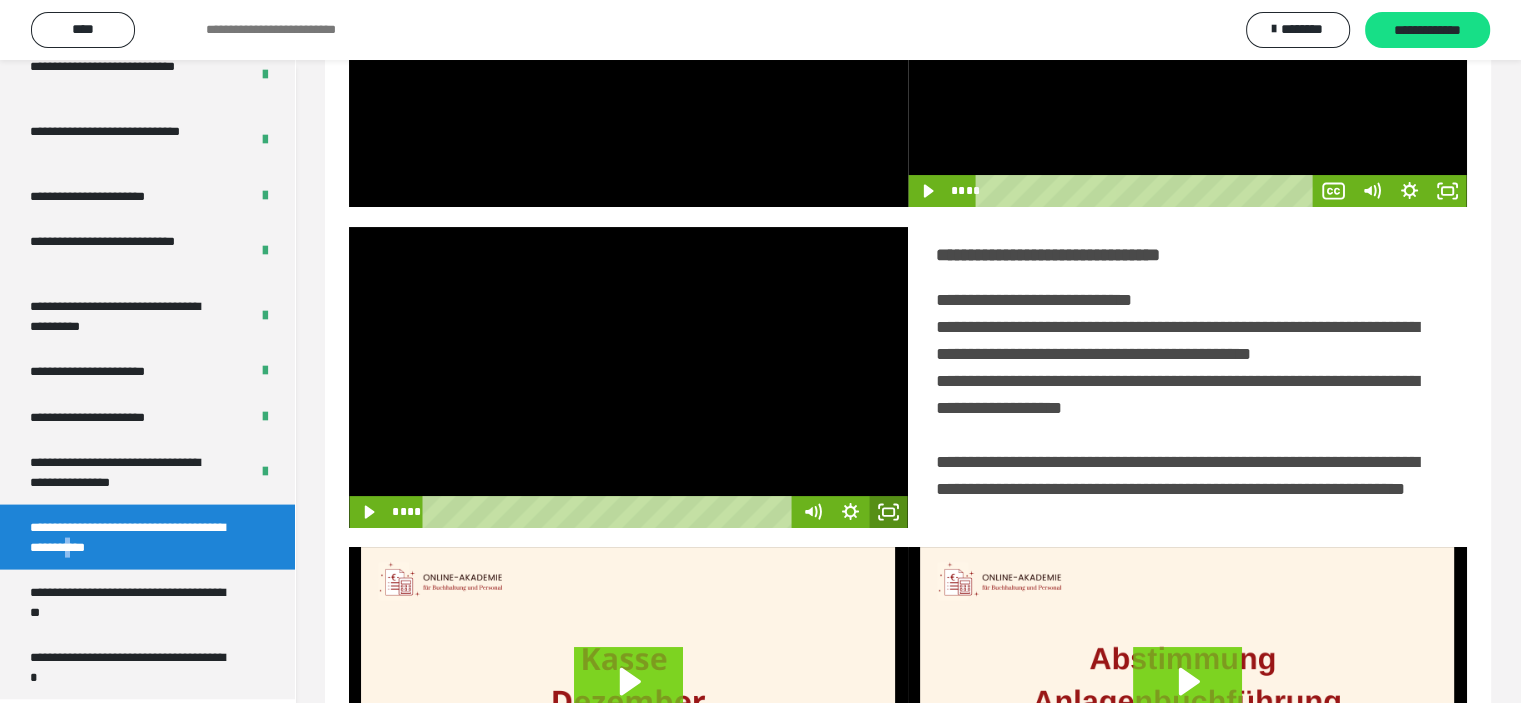 click 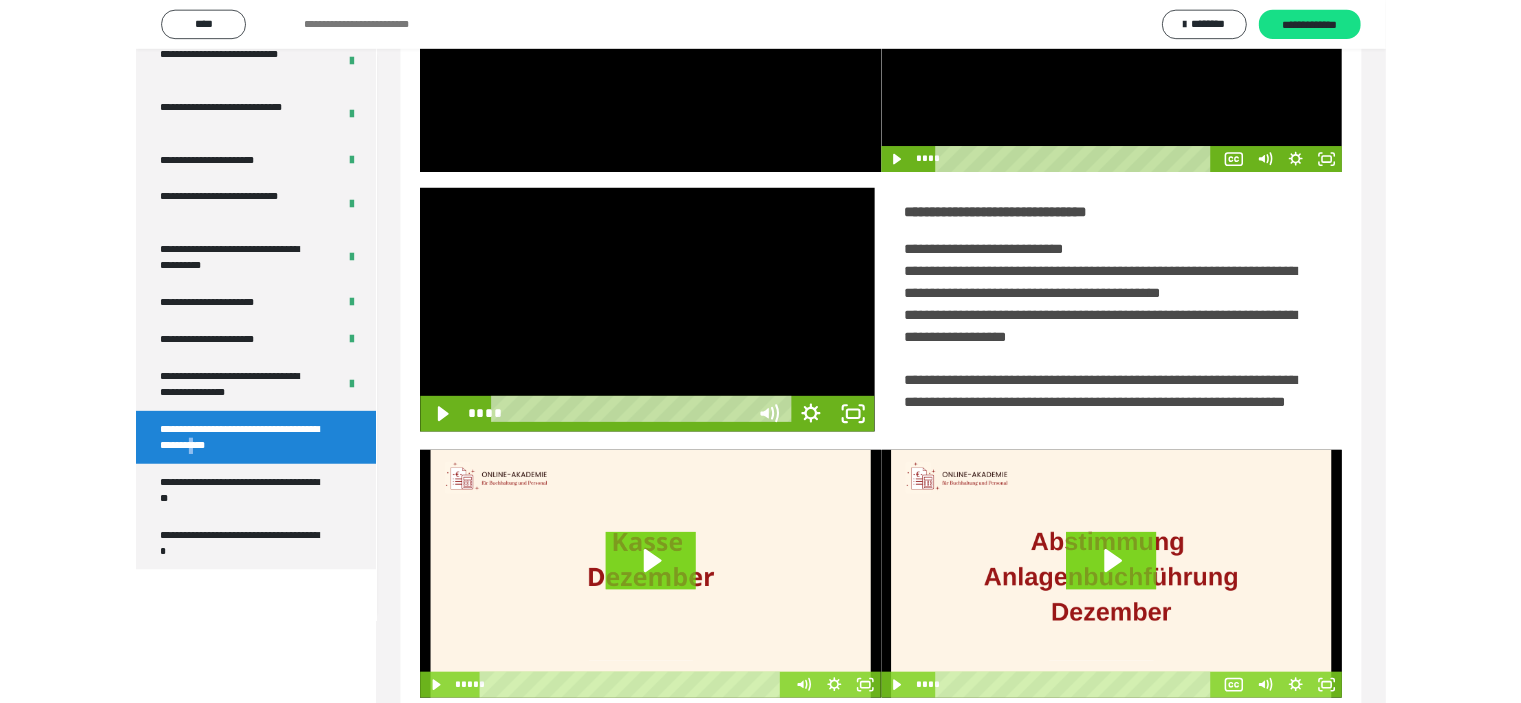 scroll, scrollTop: 3849, scrollLeft: 0, axis: vertical 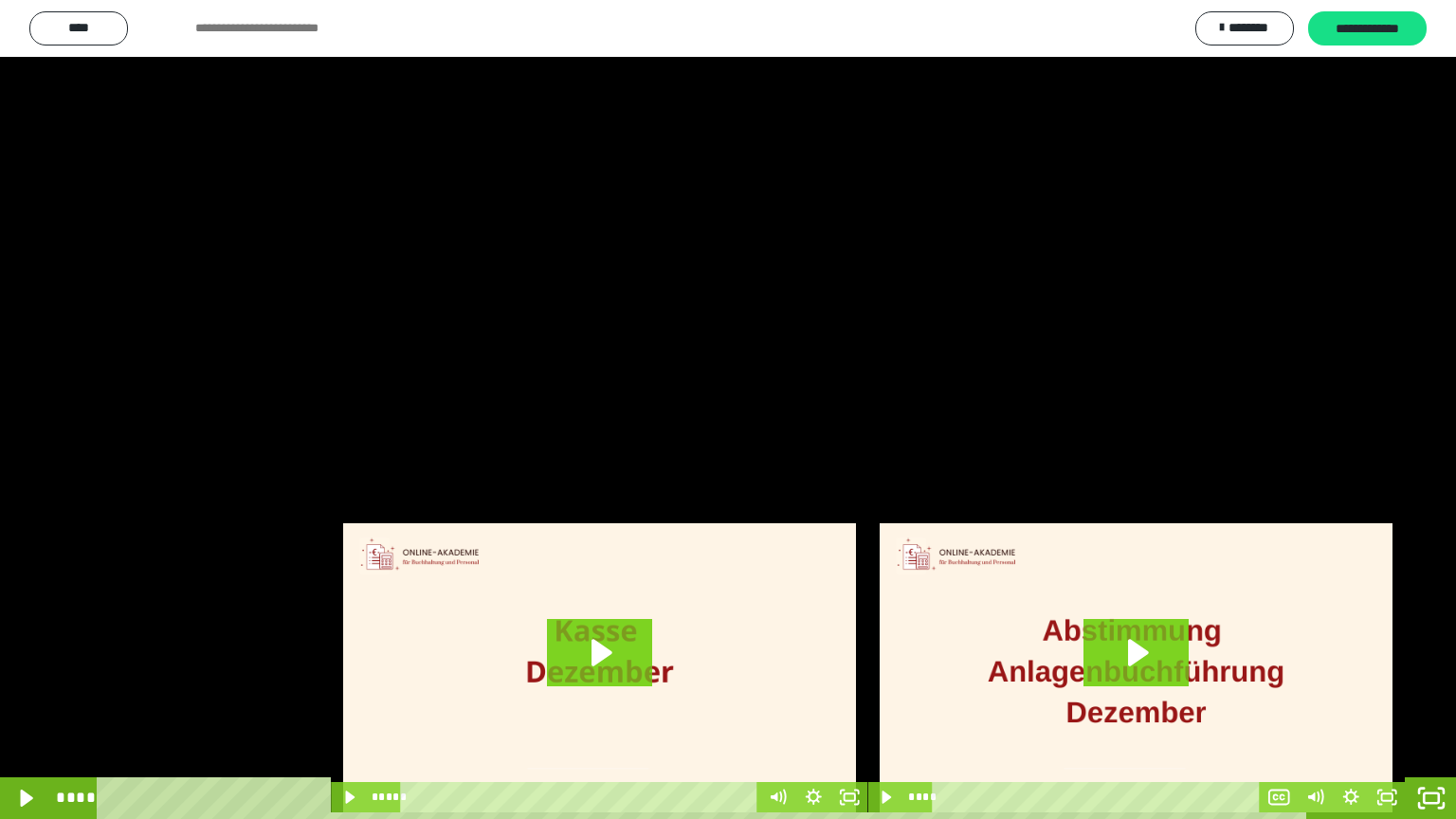click at bounding box center [728, 410] 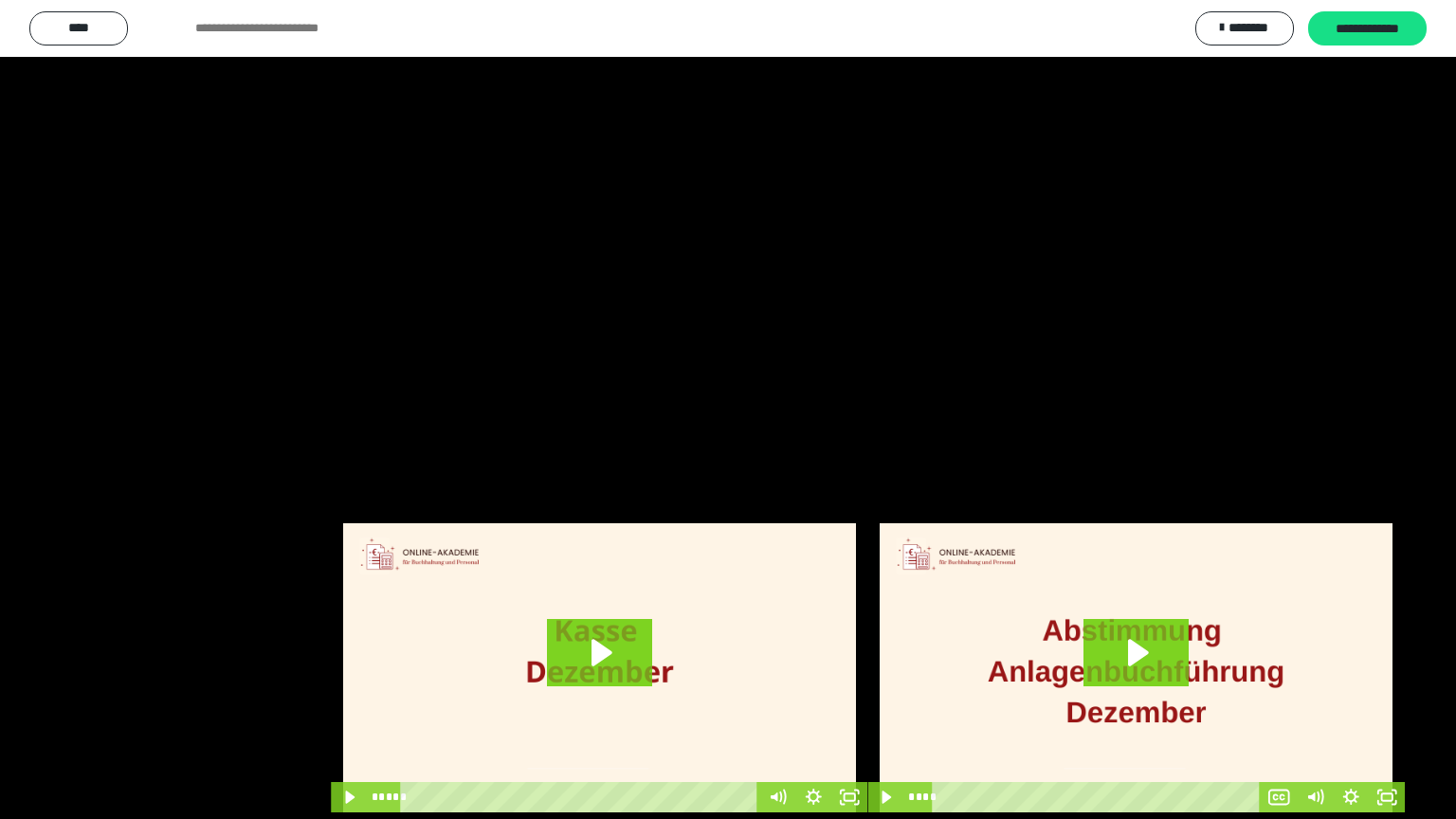 click at bounding box center (728, 410) 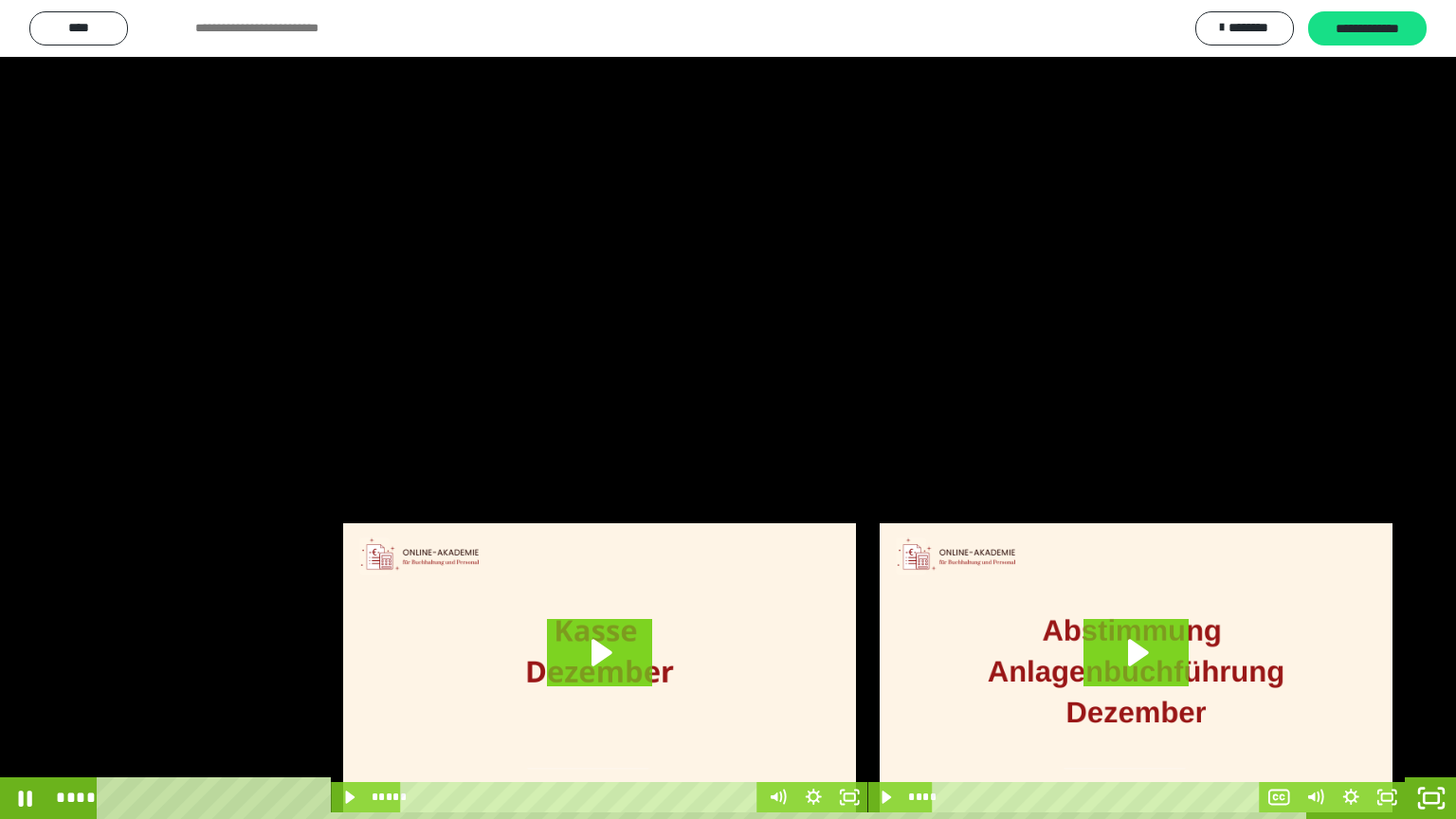 click at bounding box center [728, 410] 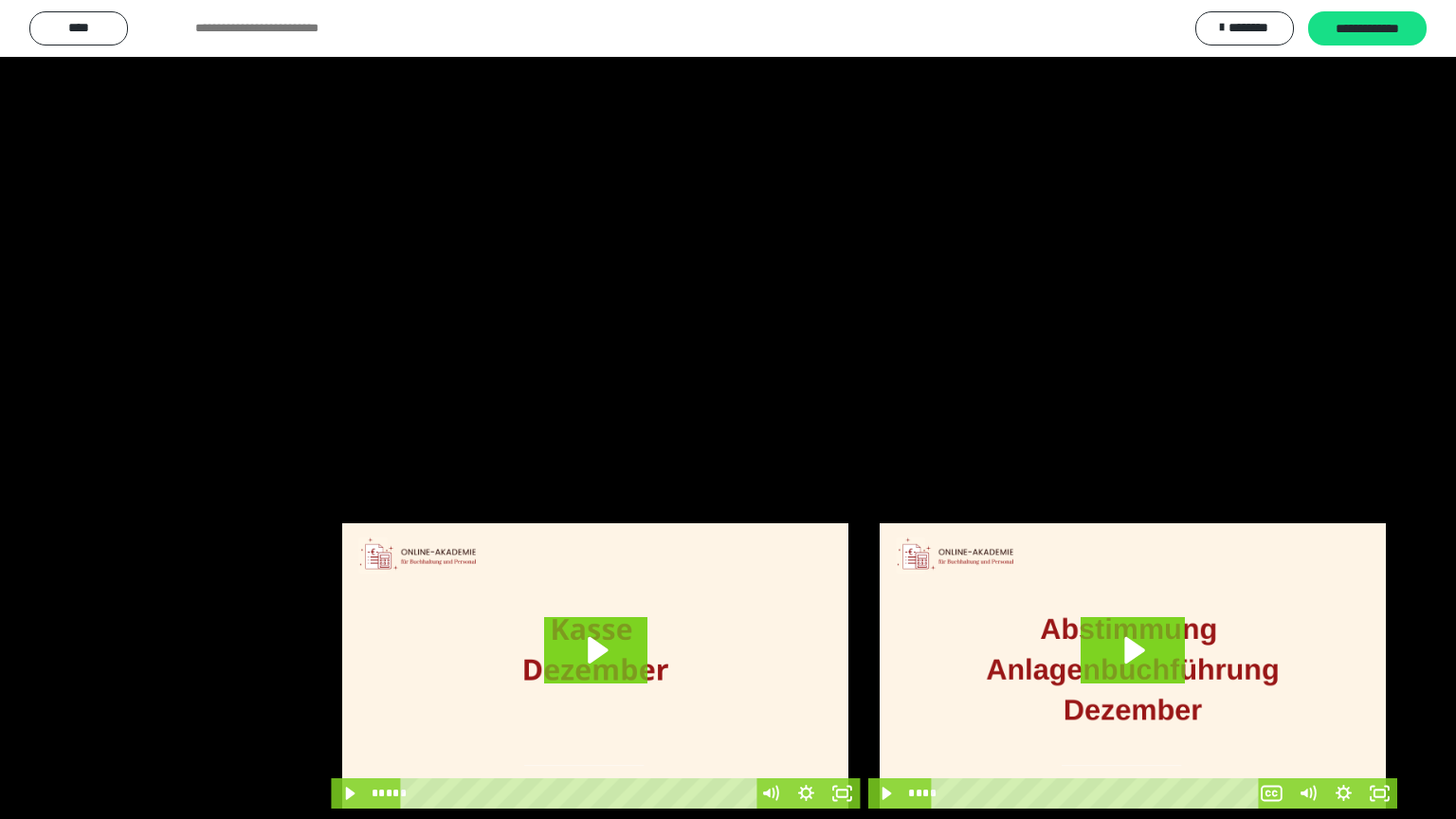scroll, scrollTop: 3801, scrollLeft: 0, axis: vertical 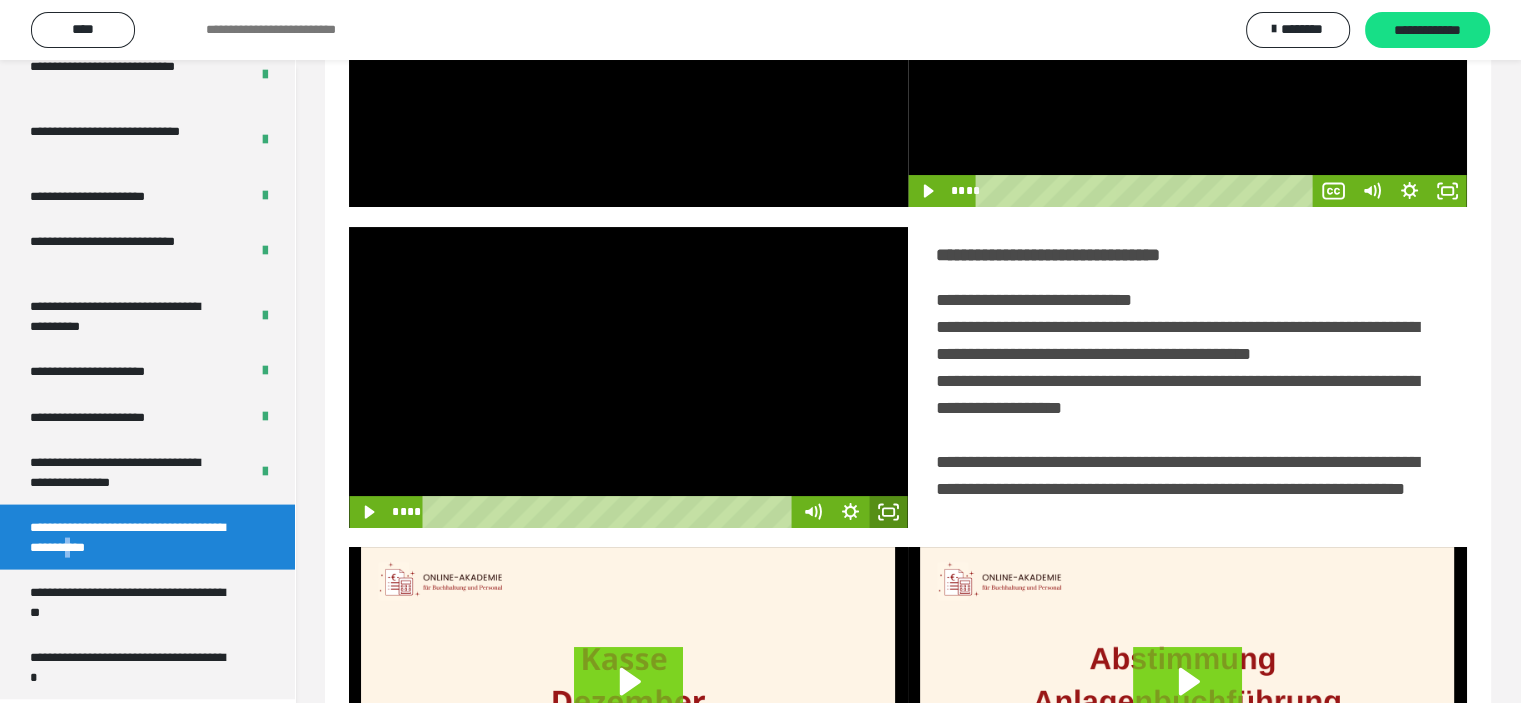 click 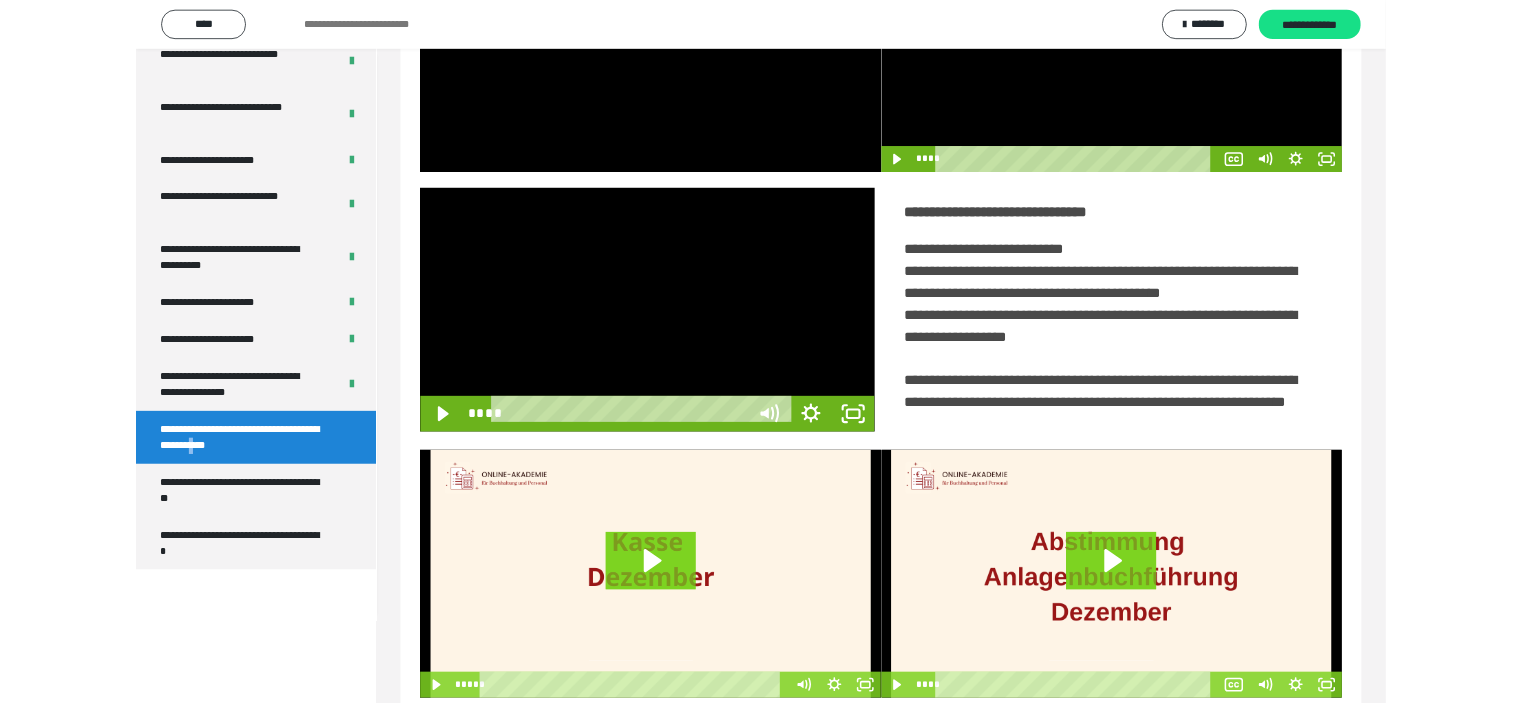 scroll, scrollTop: 3849, scrollLeft: 0, axis: vertical 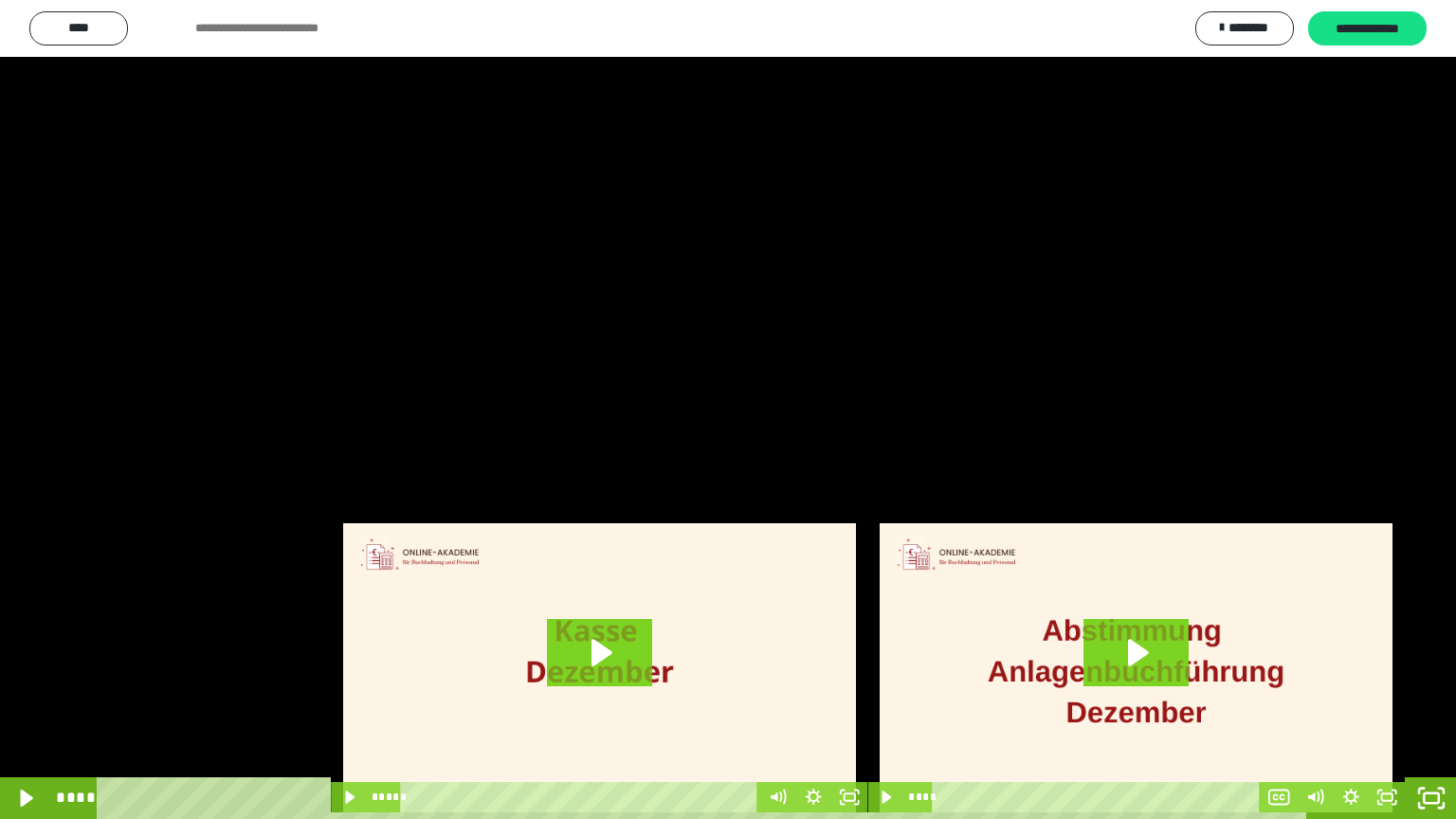click at bounding box center [728, 410] 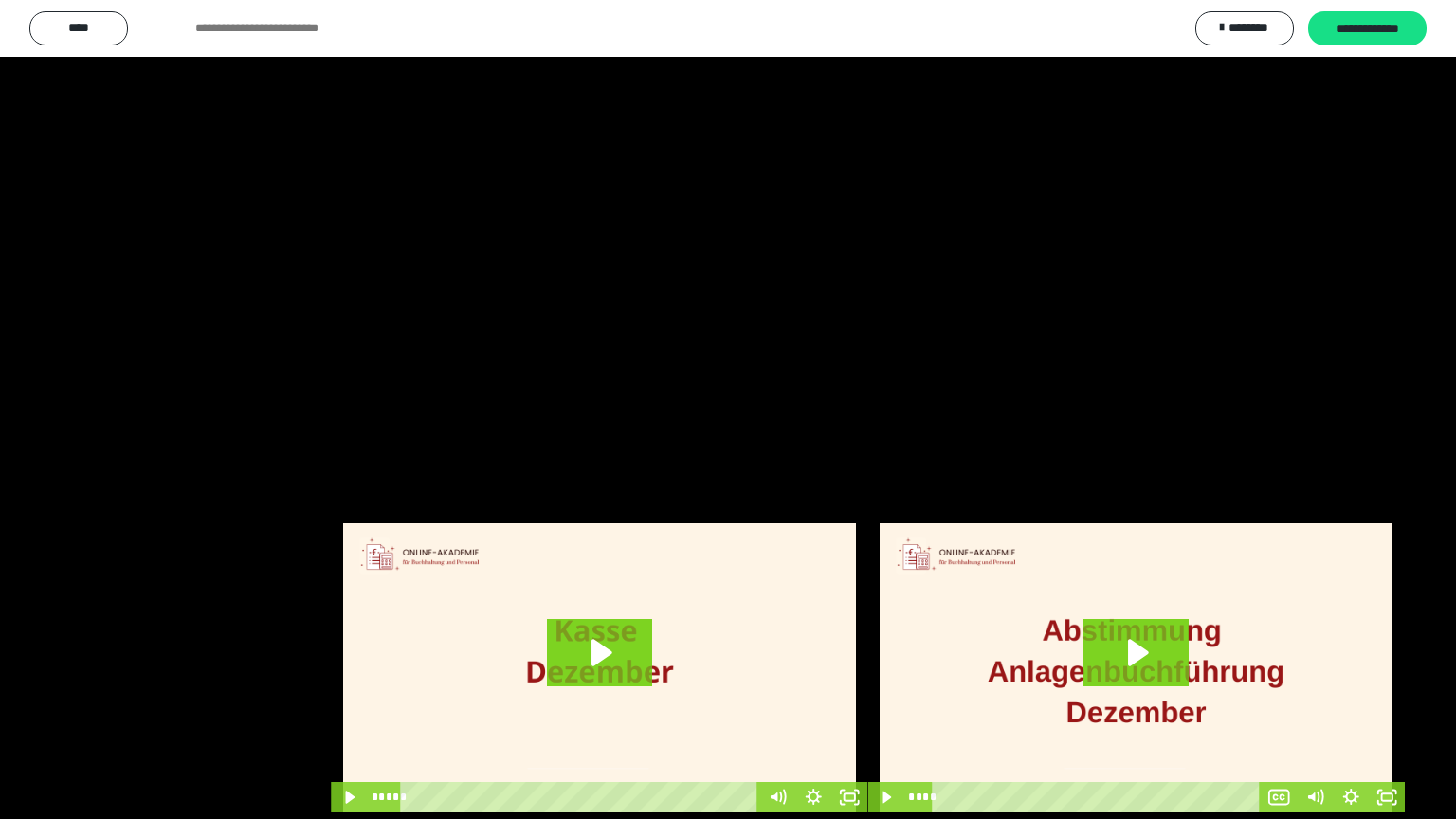 click at bounding box center (728, 410) 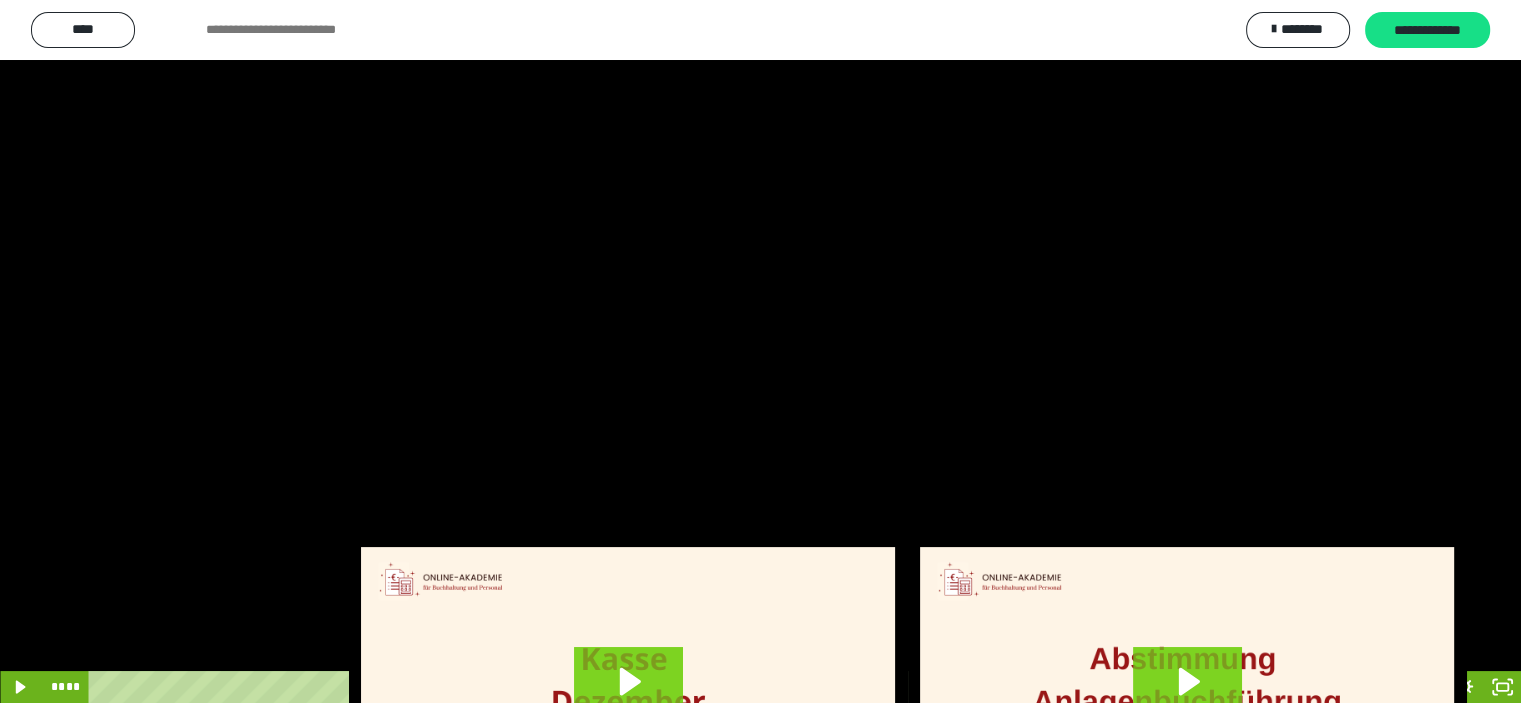scroll, scrollTop: 4010, scrollLeft: 0, axis: vertical 